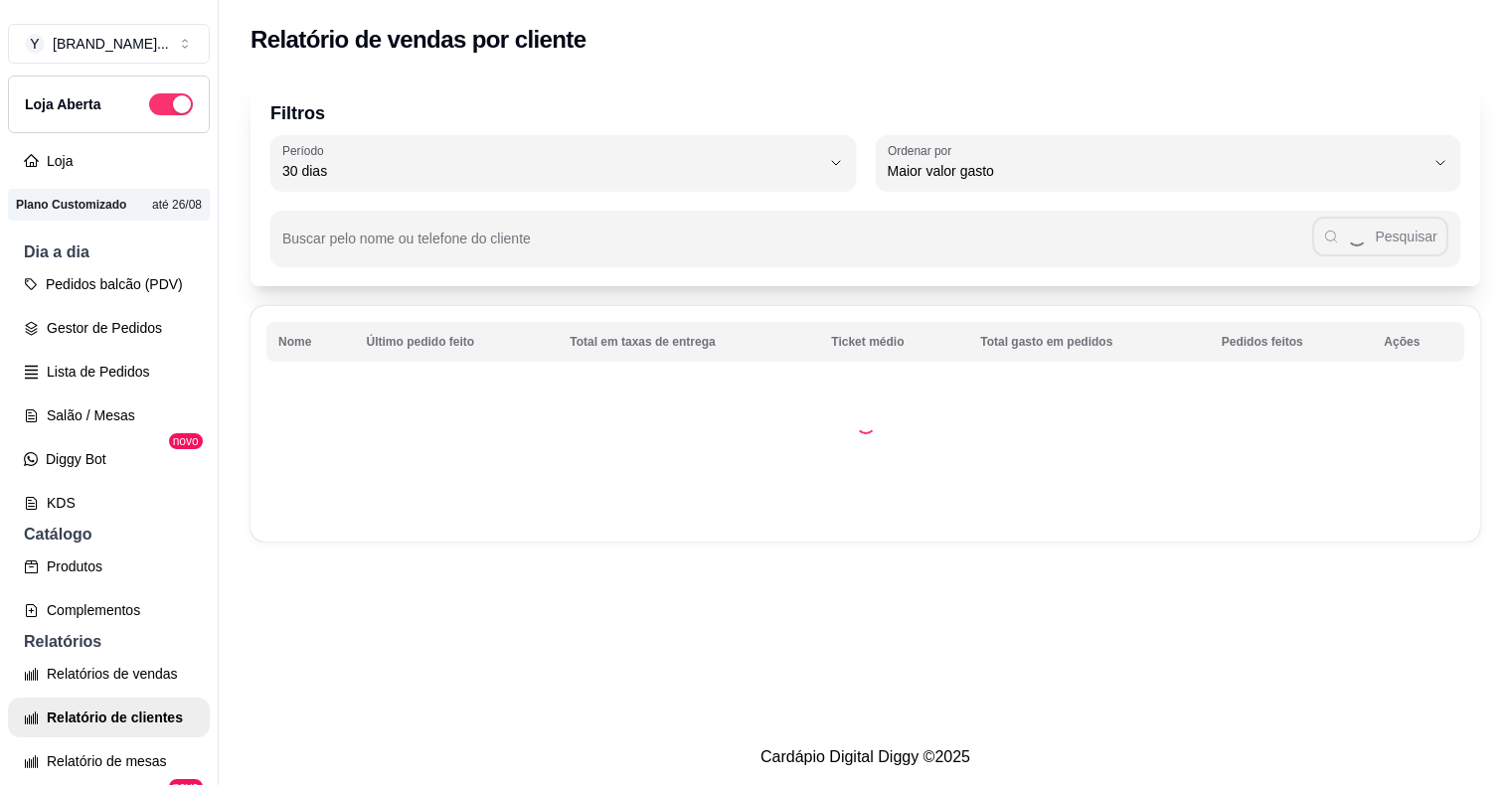 select on "30" 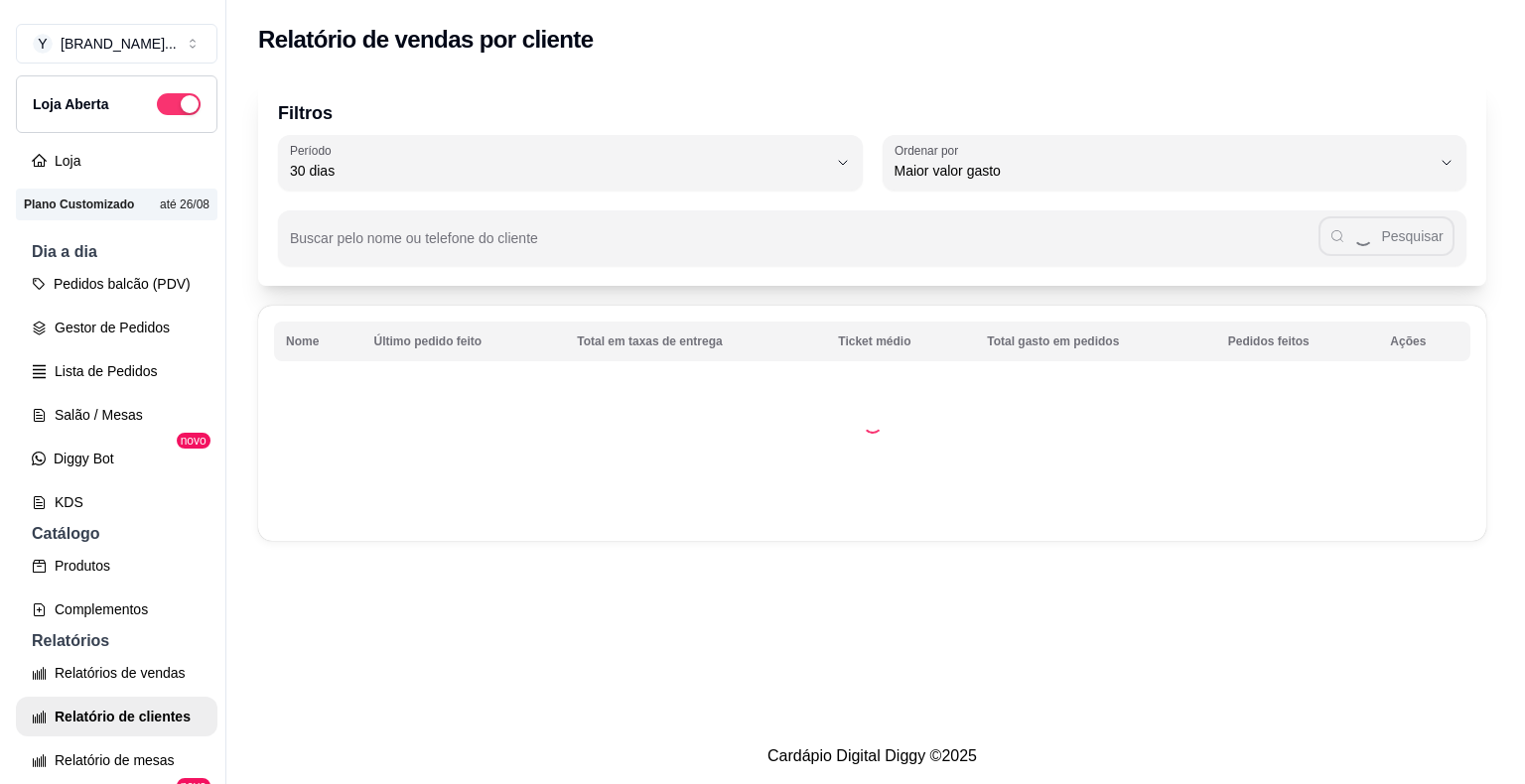 scroll, scrollTop: 0, scrollLeft: 0, axis: both 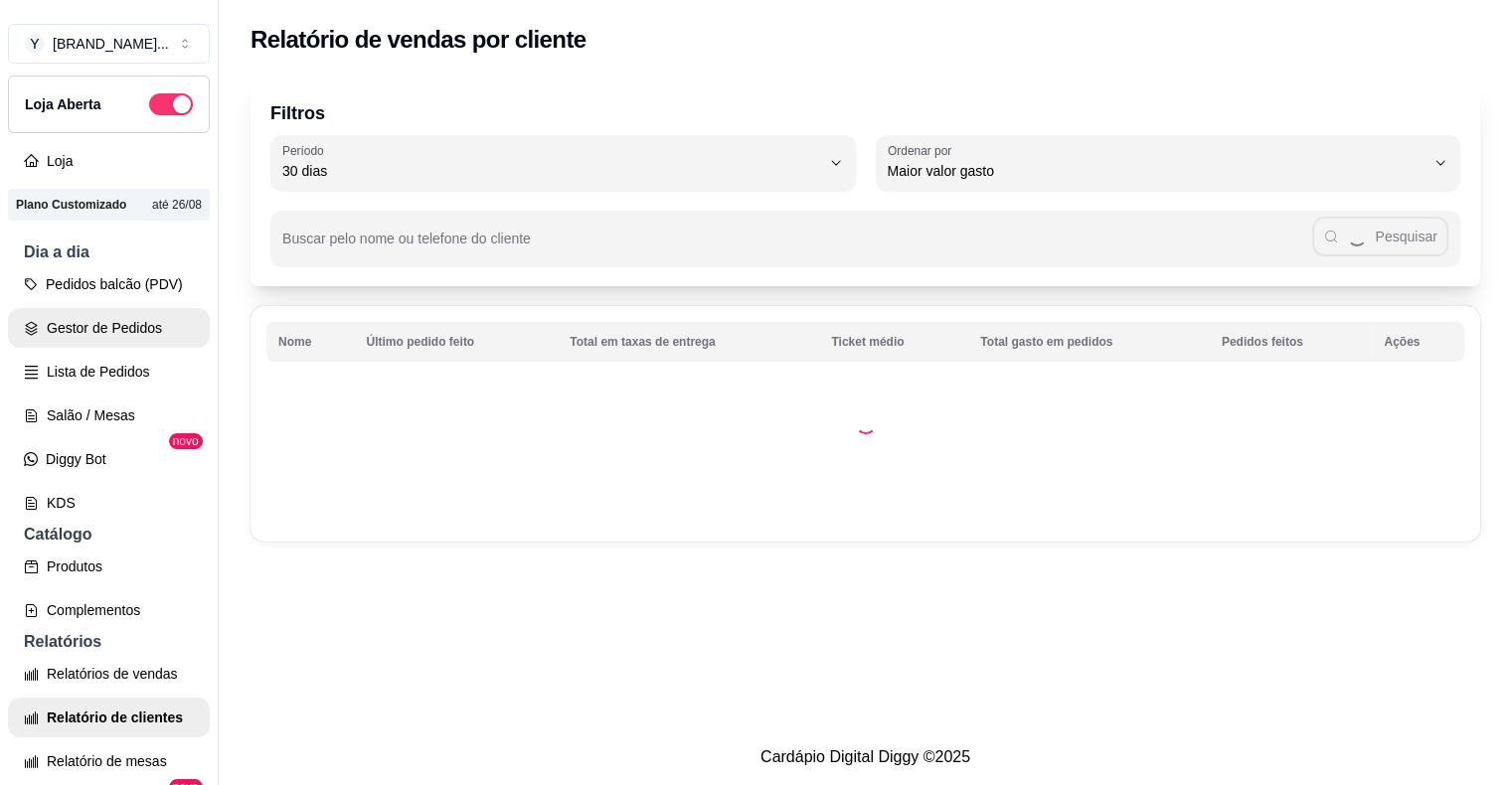 click on "Gestor de Pedidos" at bounding box center (108, 328) 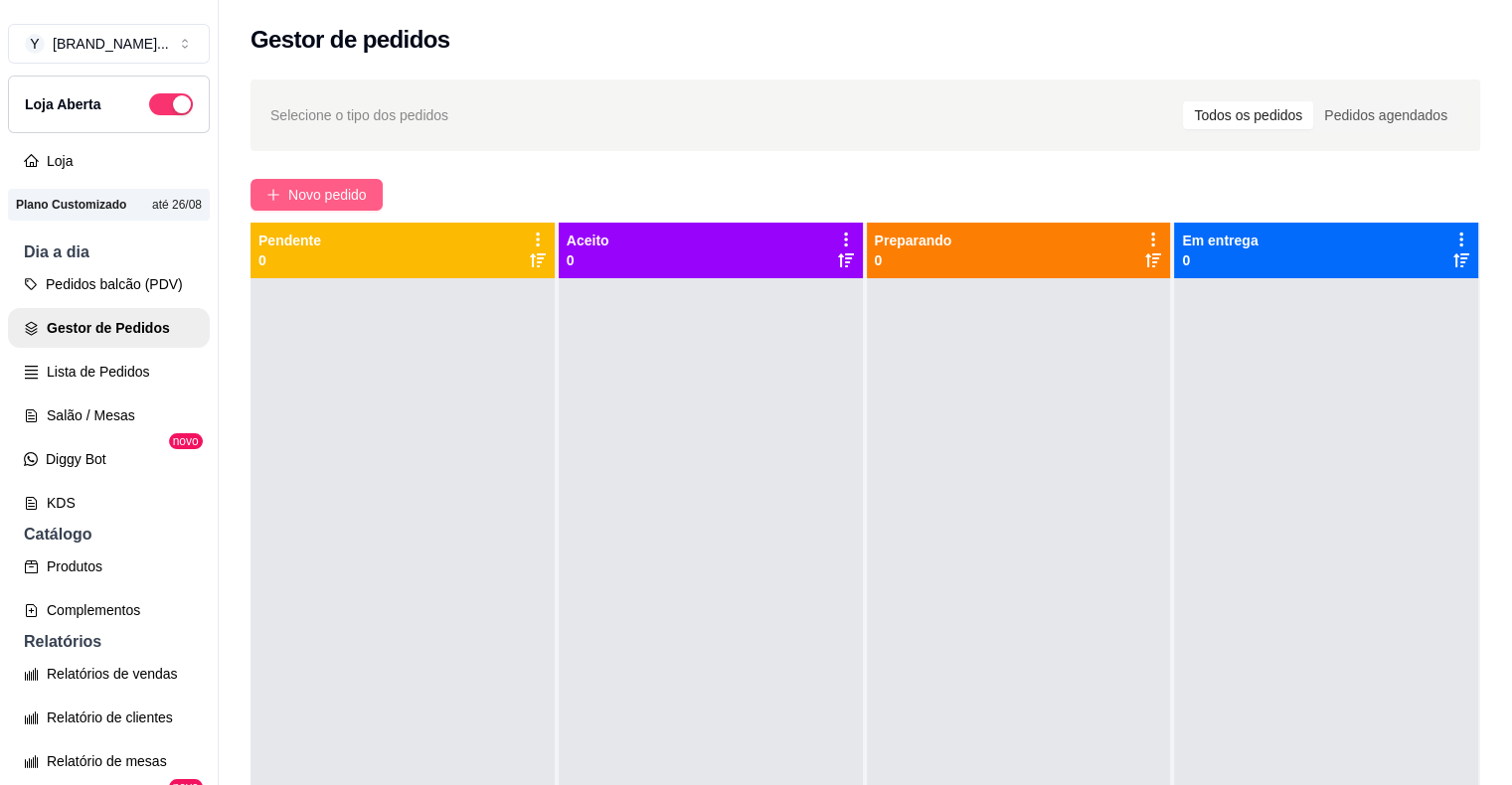 click on "Novo pedido" at bounding box center (327, 195) 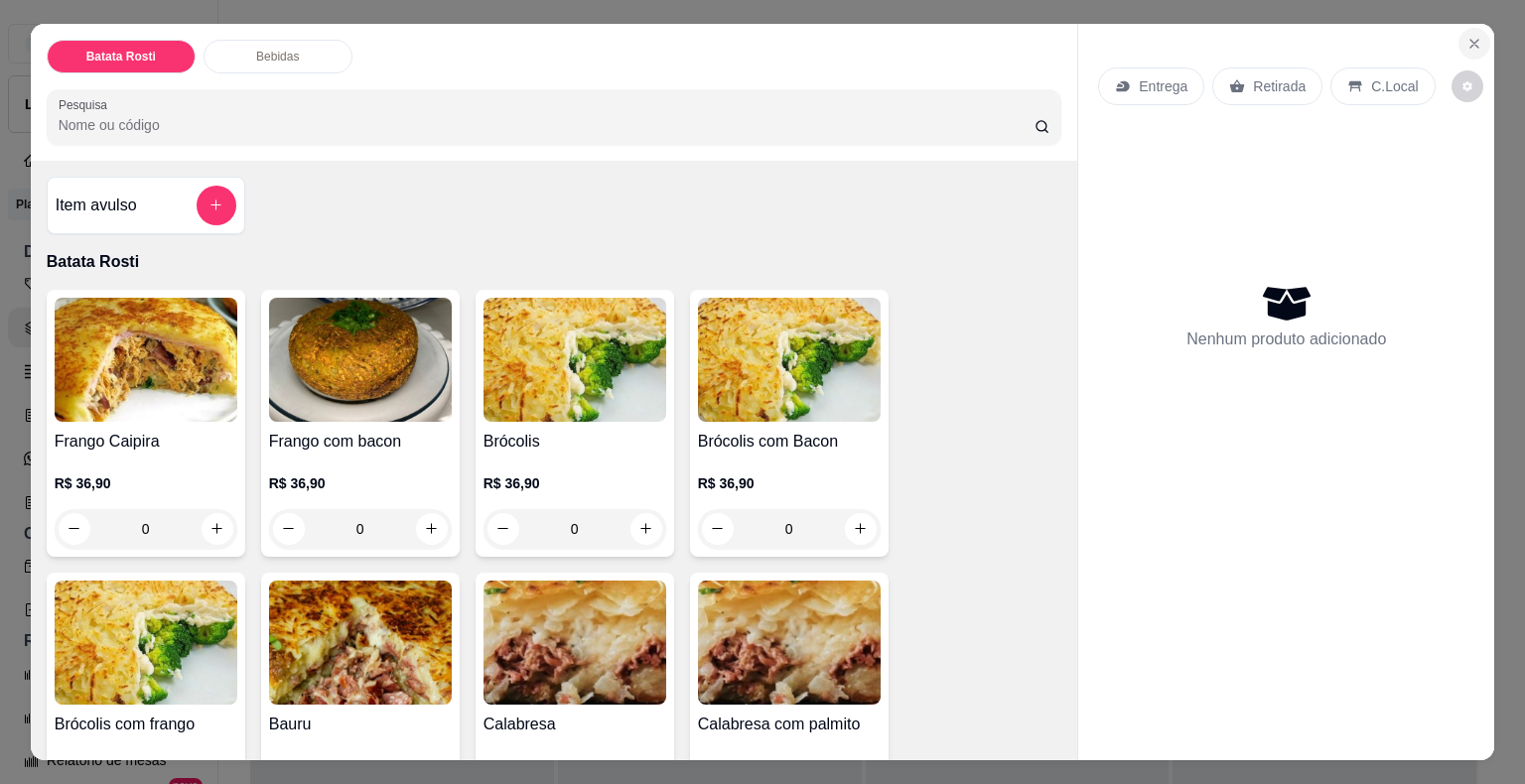 drag, startPoint x: 1466, startPoint y: 56, endPoint x: 1469, endPoint y: 23, distance: 33.13608 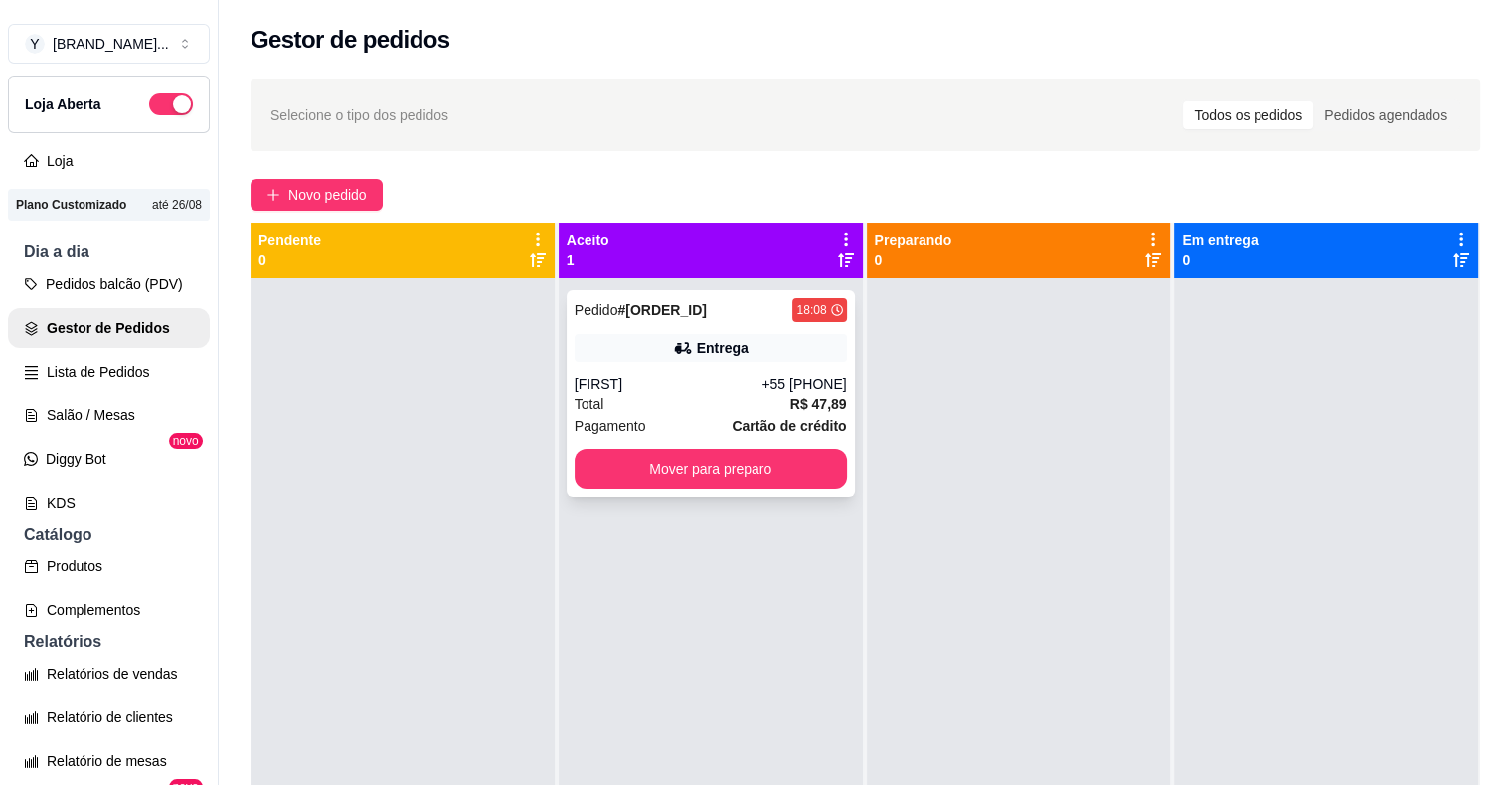click on "Total R$ 47,89" at bounding box center (711, 404) 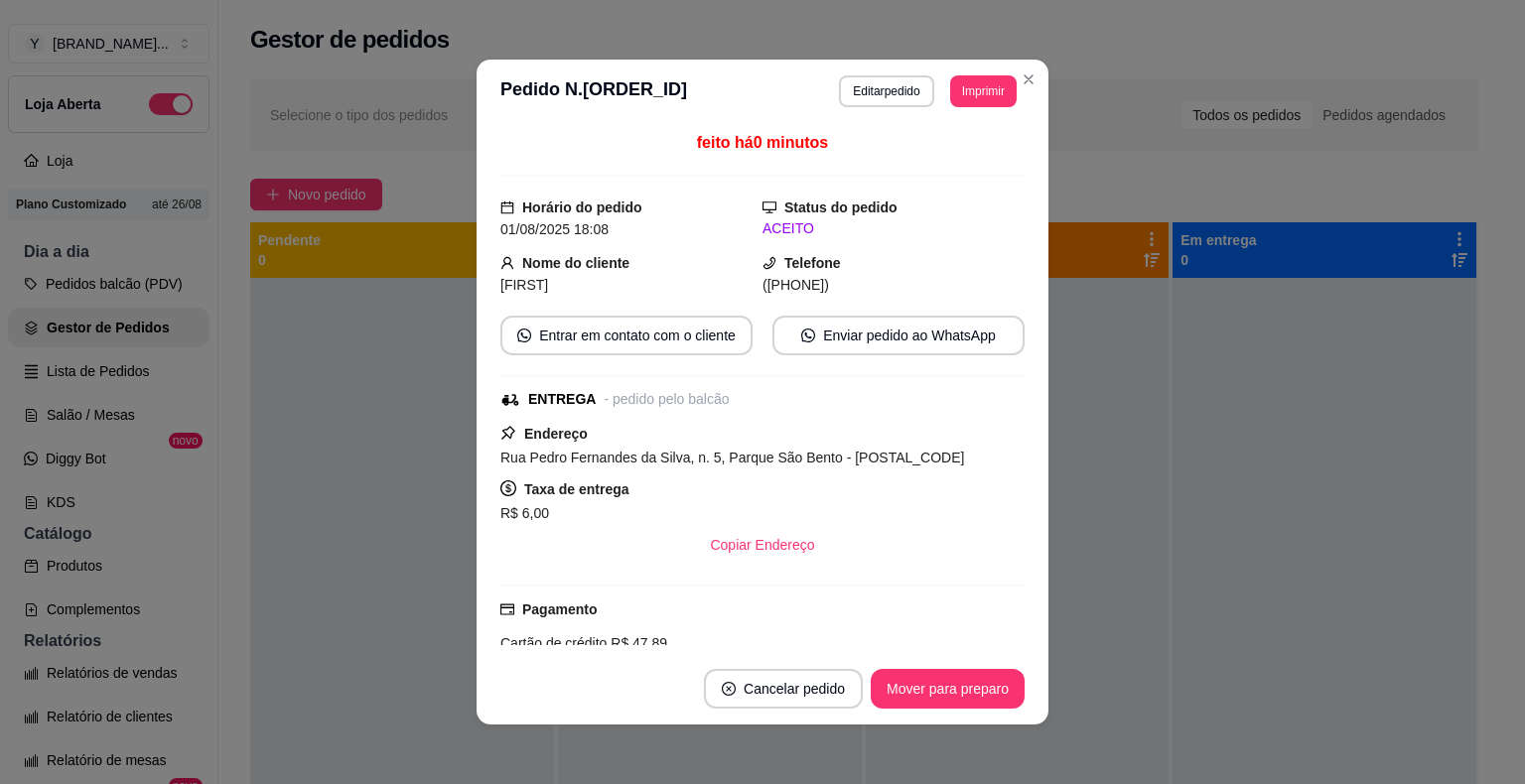 click on "Imprimir" at bounding box center (983, 91) 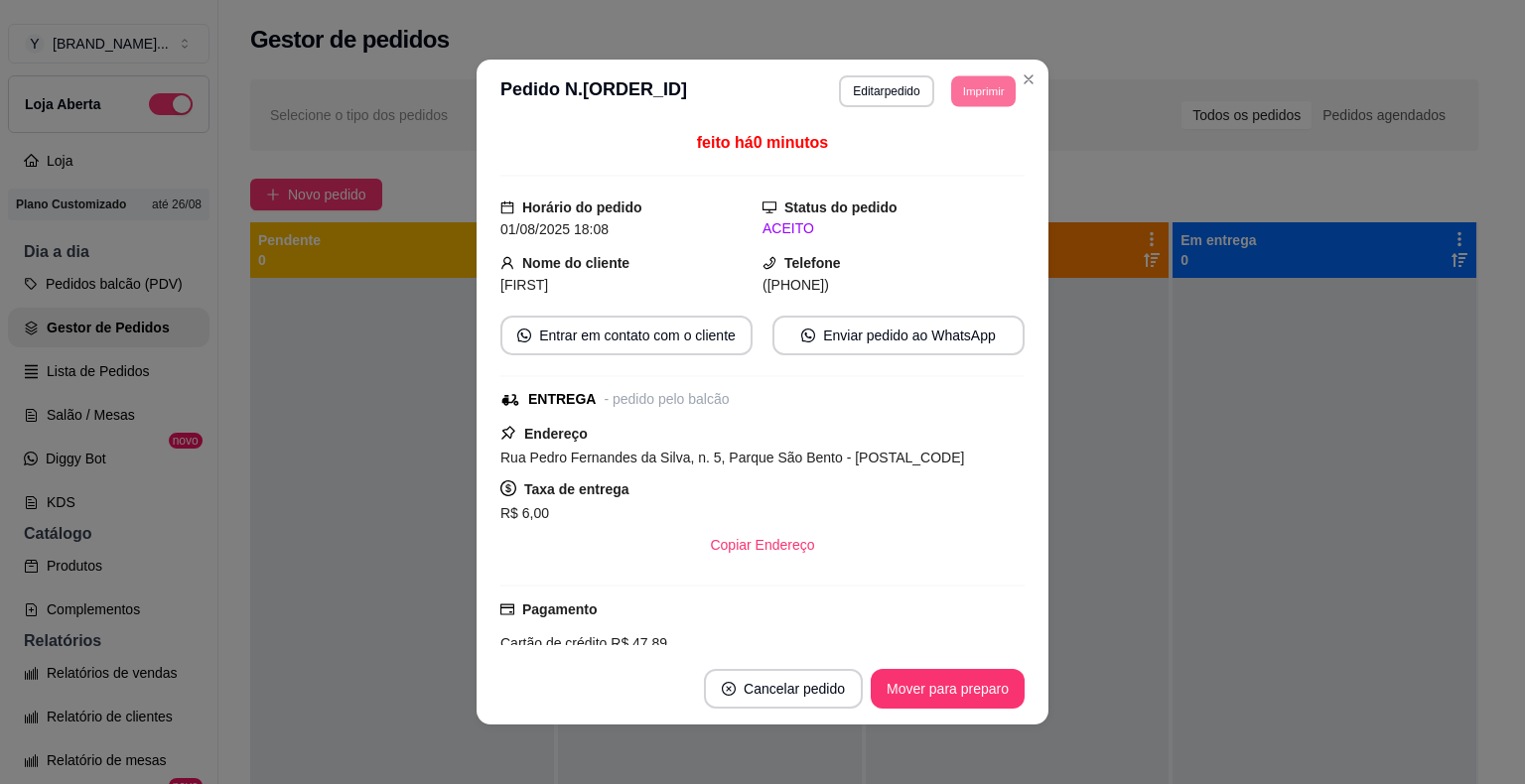 click on "IMPRESSORA" at bounding box center (942, 159) 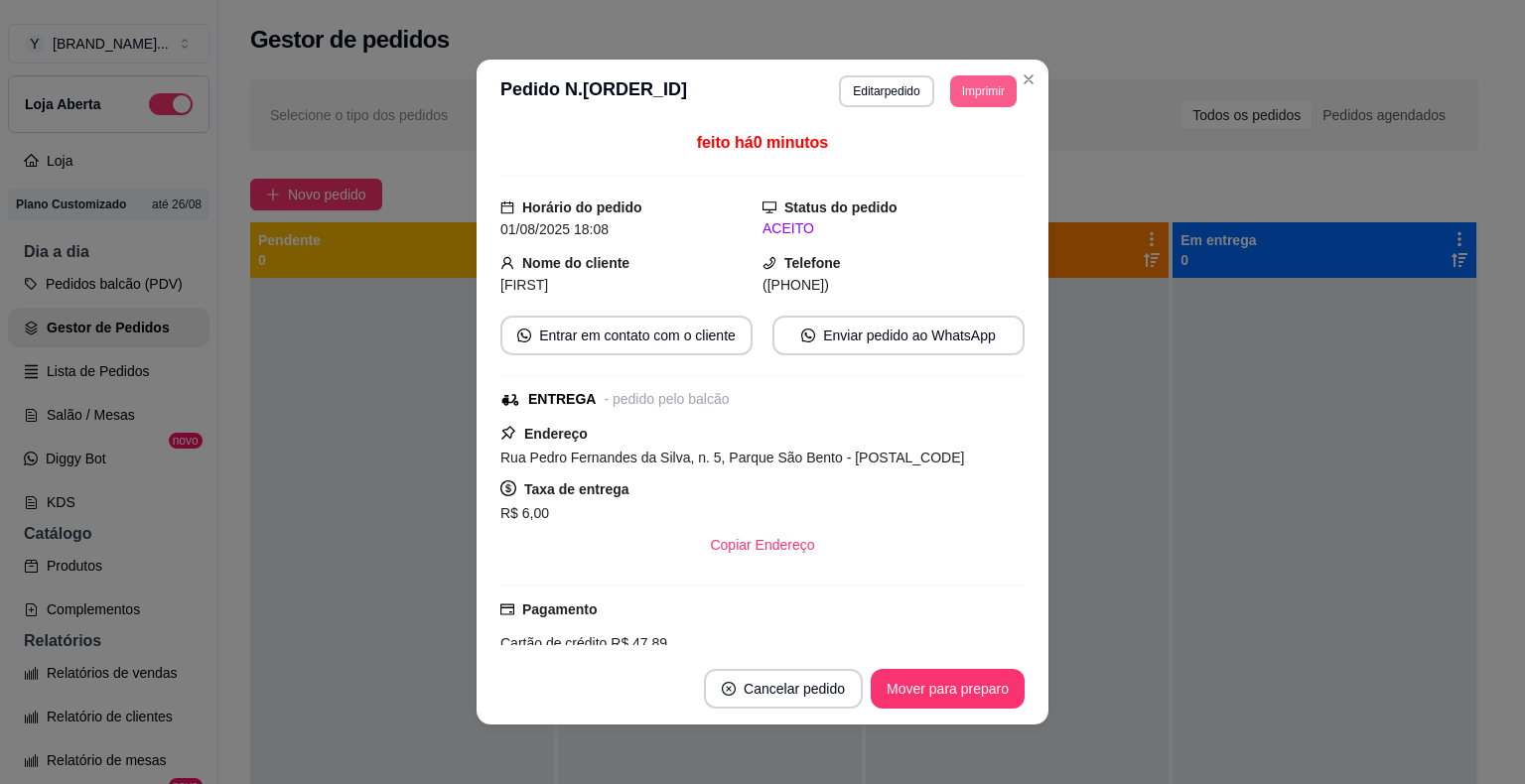 click on "Imprimir" at bounding box center [983, 91] 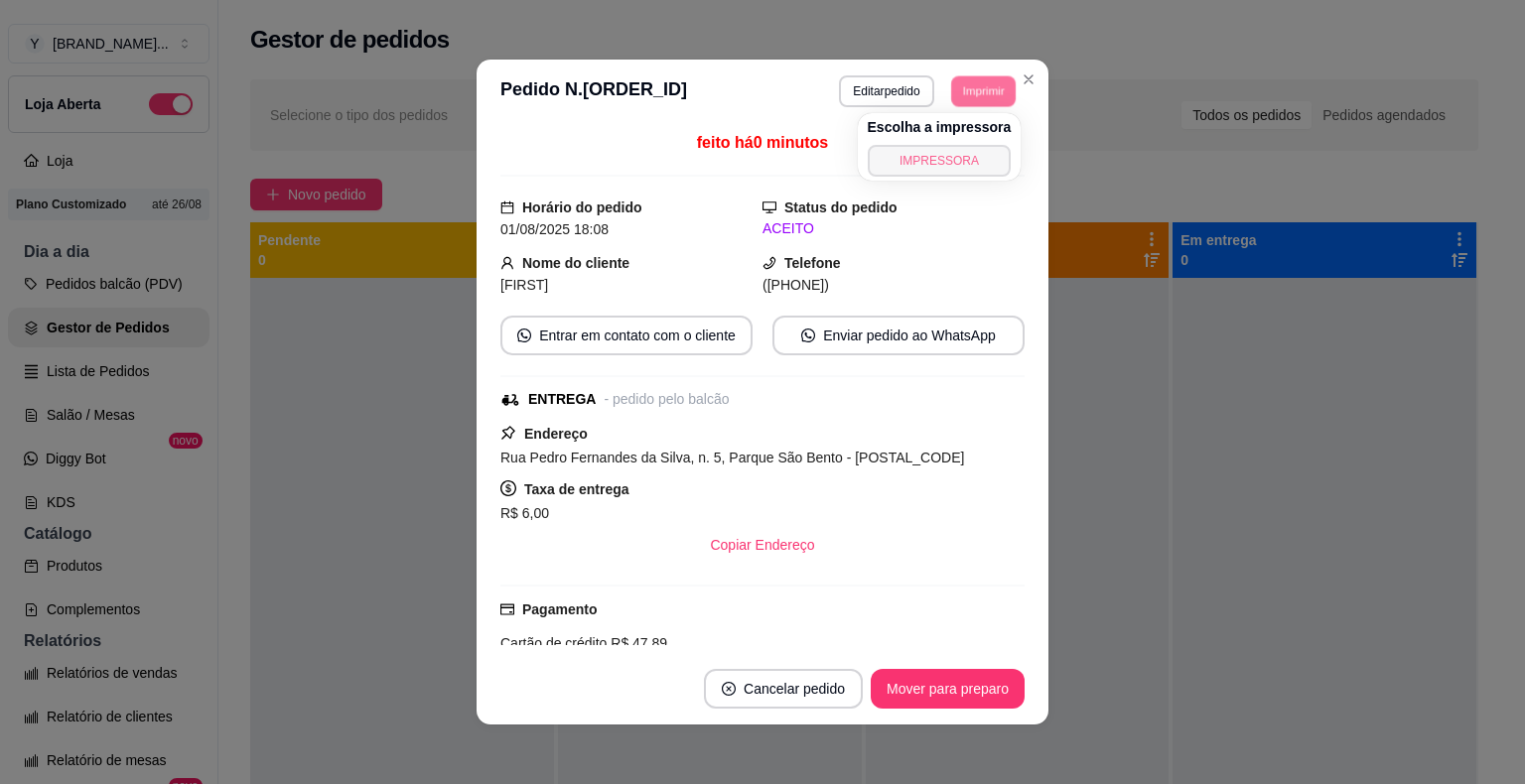 click on "IMPRESSORA" at bounding box center [939, 161] 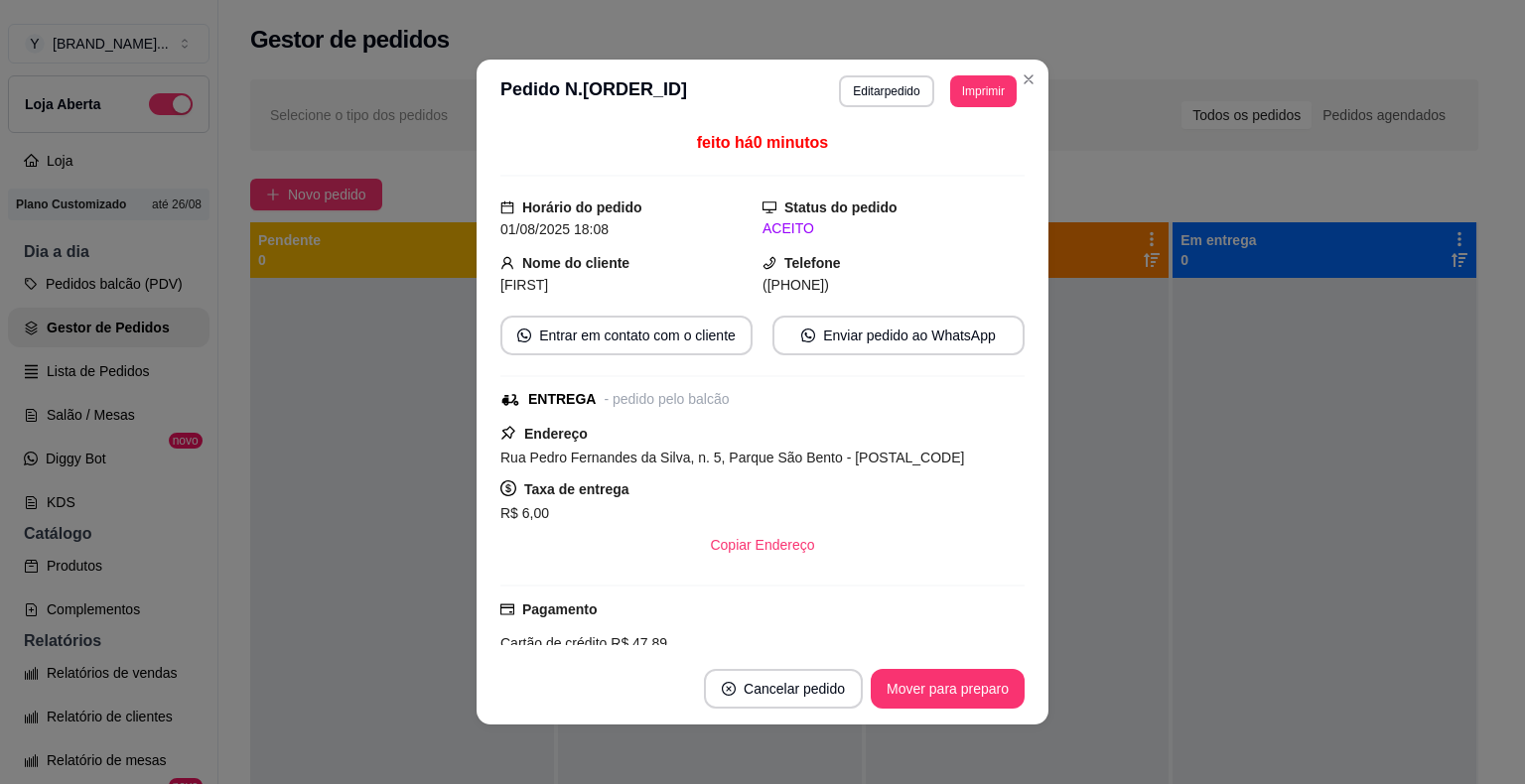 click on "Copiar Endereço" at bounding box center (762, 545) 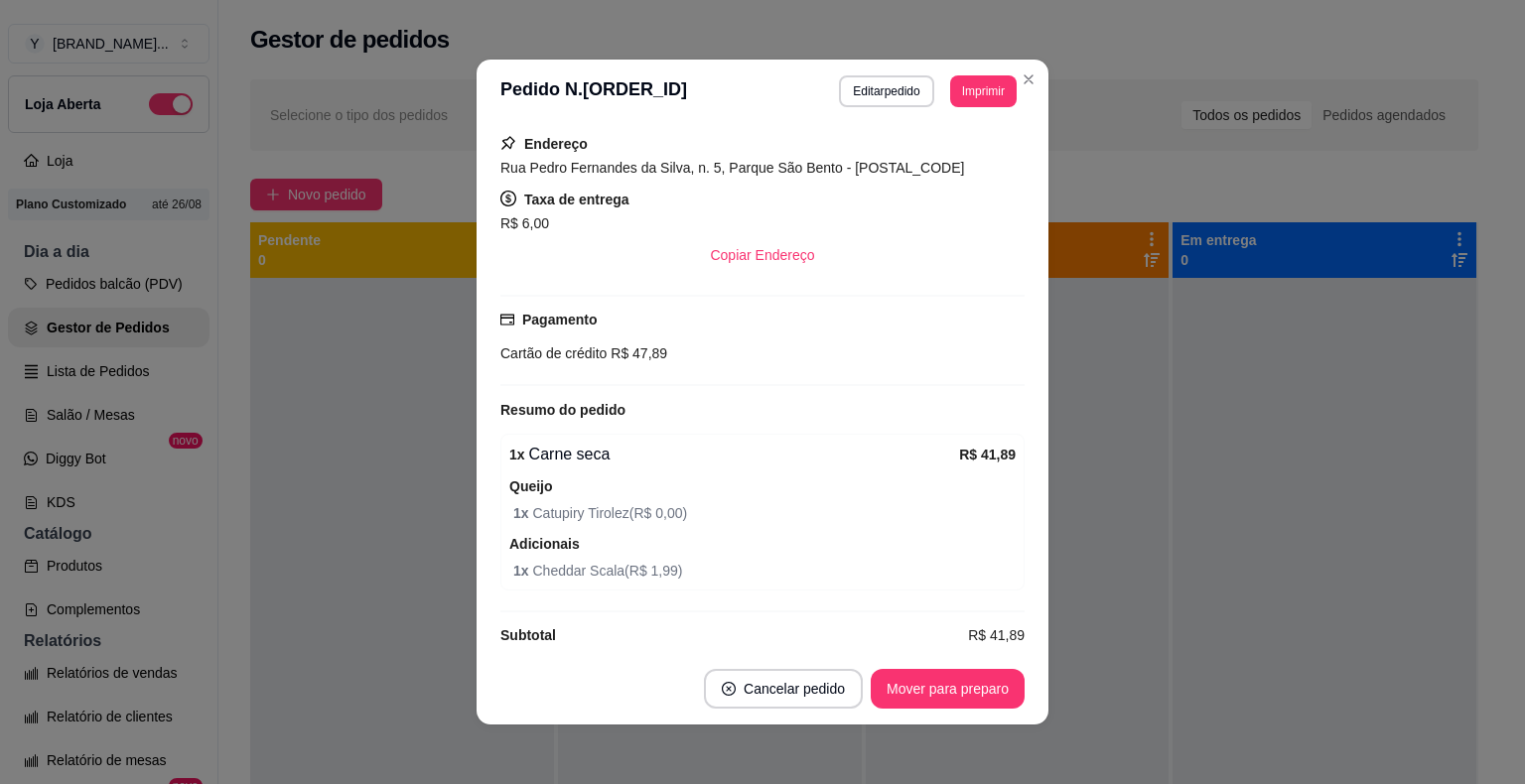scroll, scrollTop: 291, scrollLeft: 0, axis: vertical 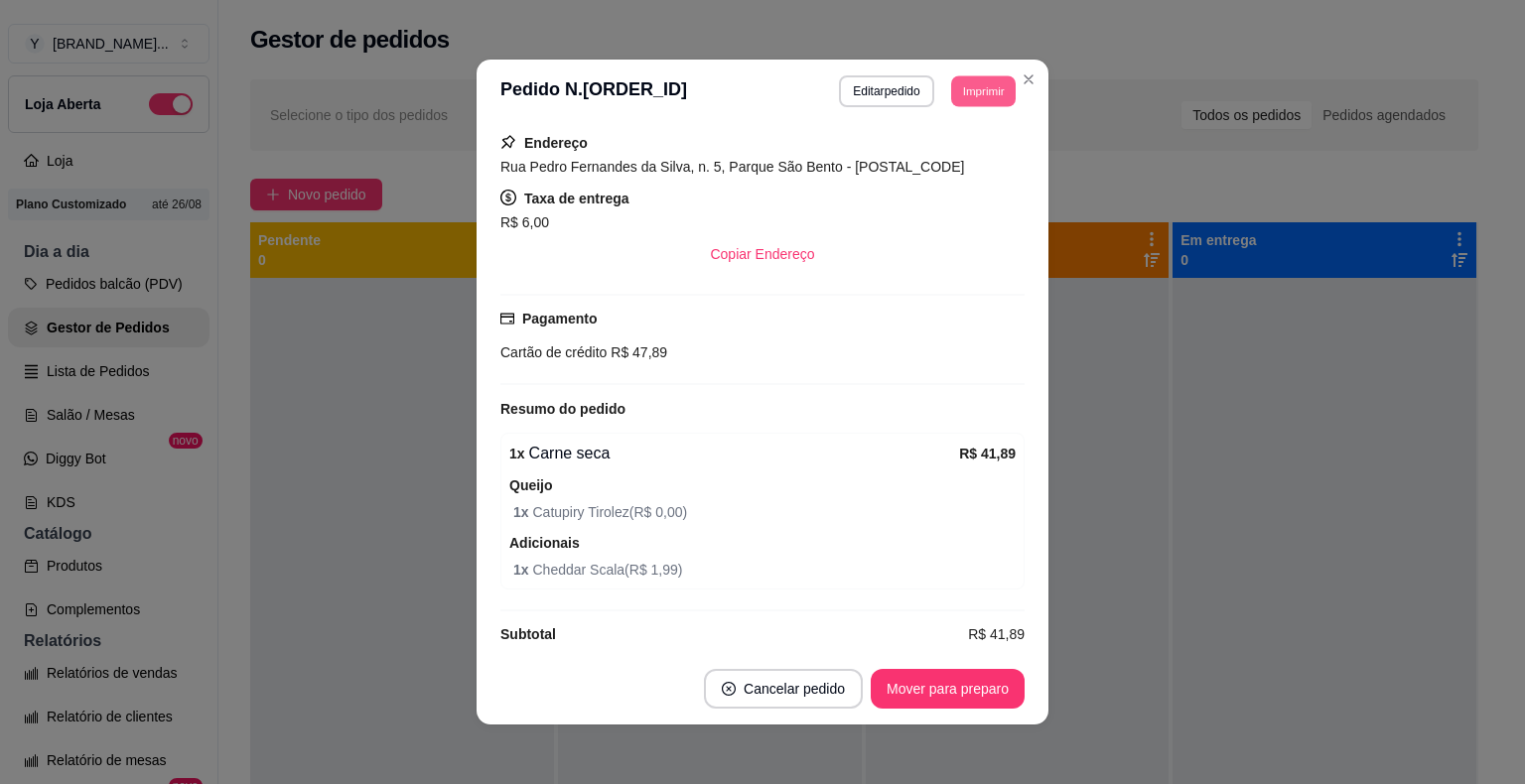 click on "Imprimir" at bounding box center (983, 90) 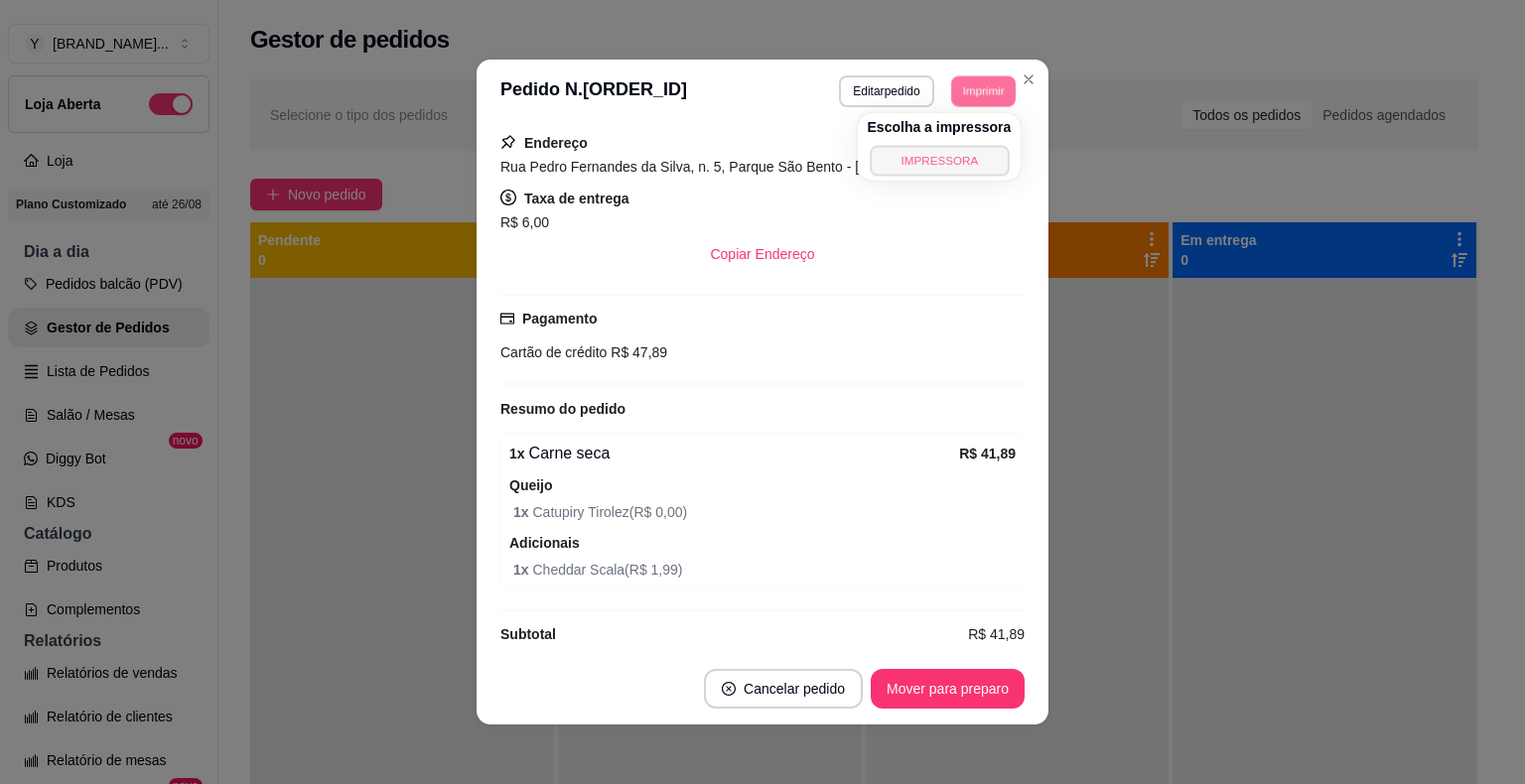 click on "IMPRESSORA" at bounding box center (939, 160) 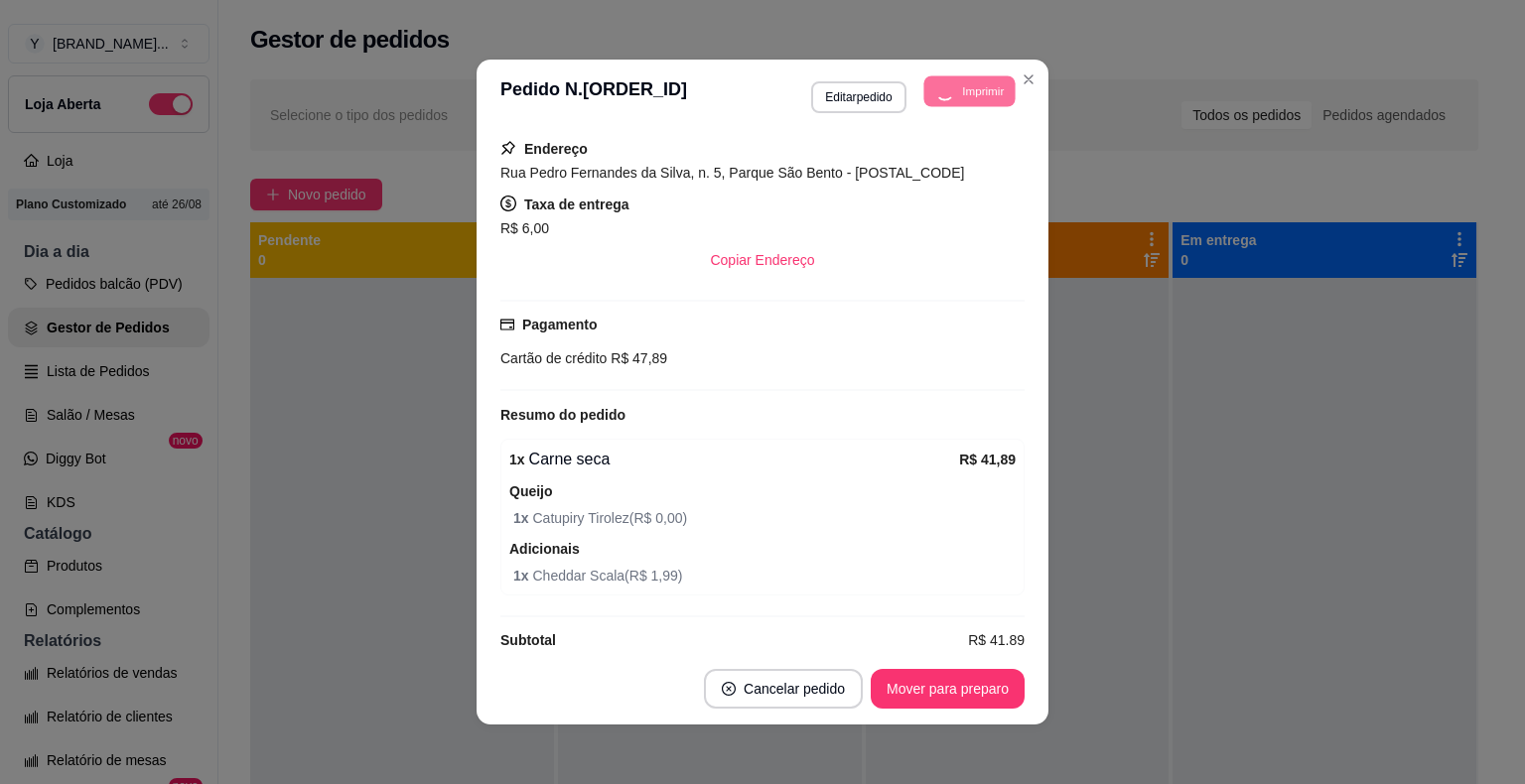 click on "Taxa de entrega  R$ 6,00" at bounding box center (762, 216) 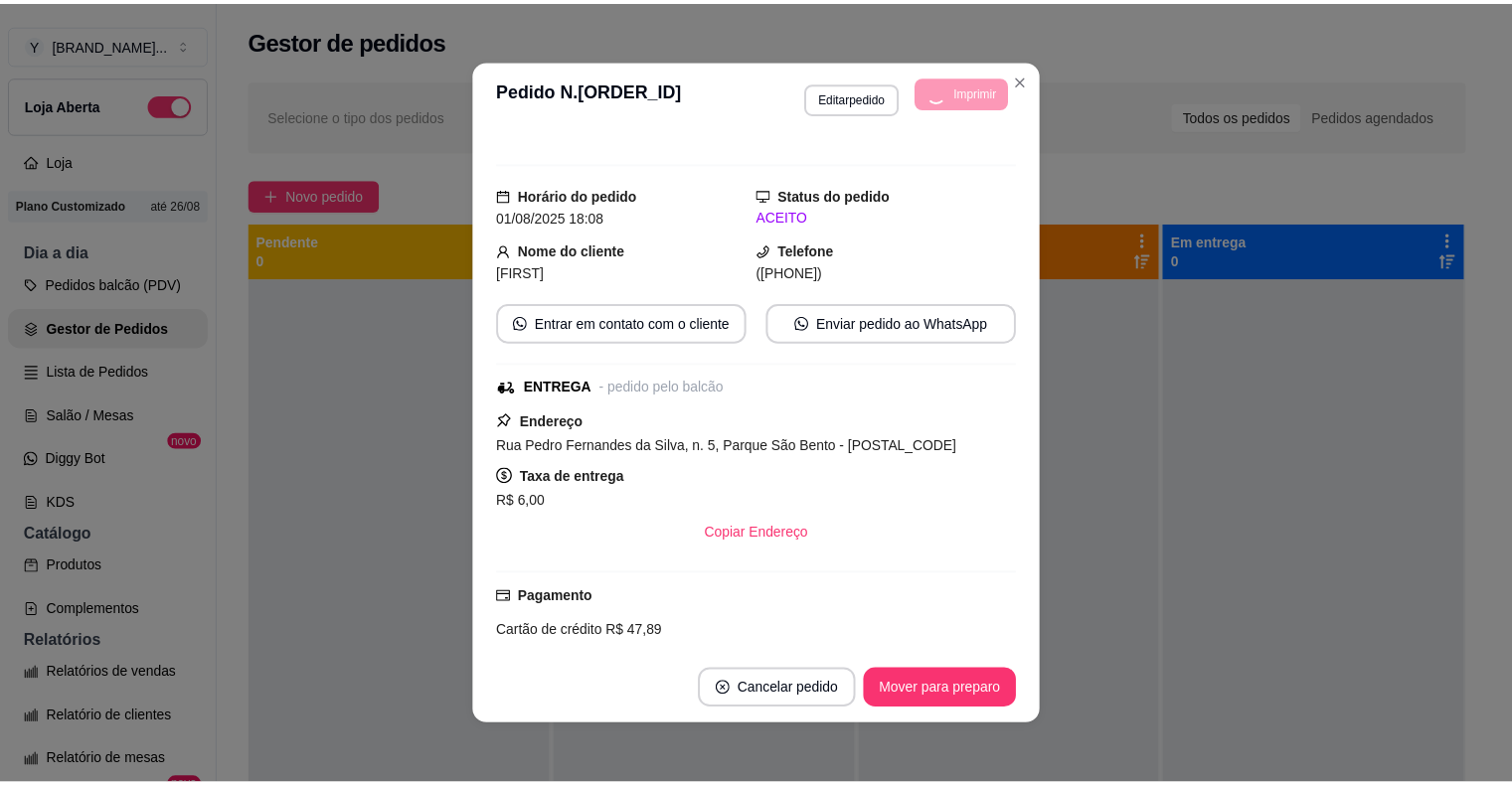 scroll, scrollTop: 16, scrollLeft: 0, axis: vertical 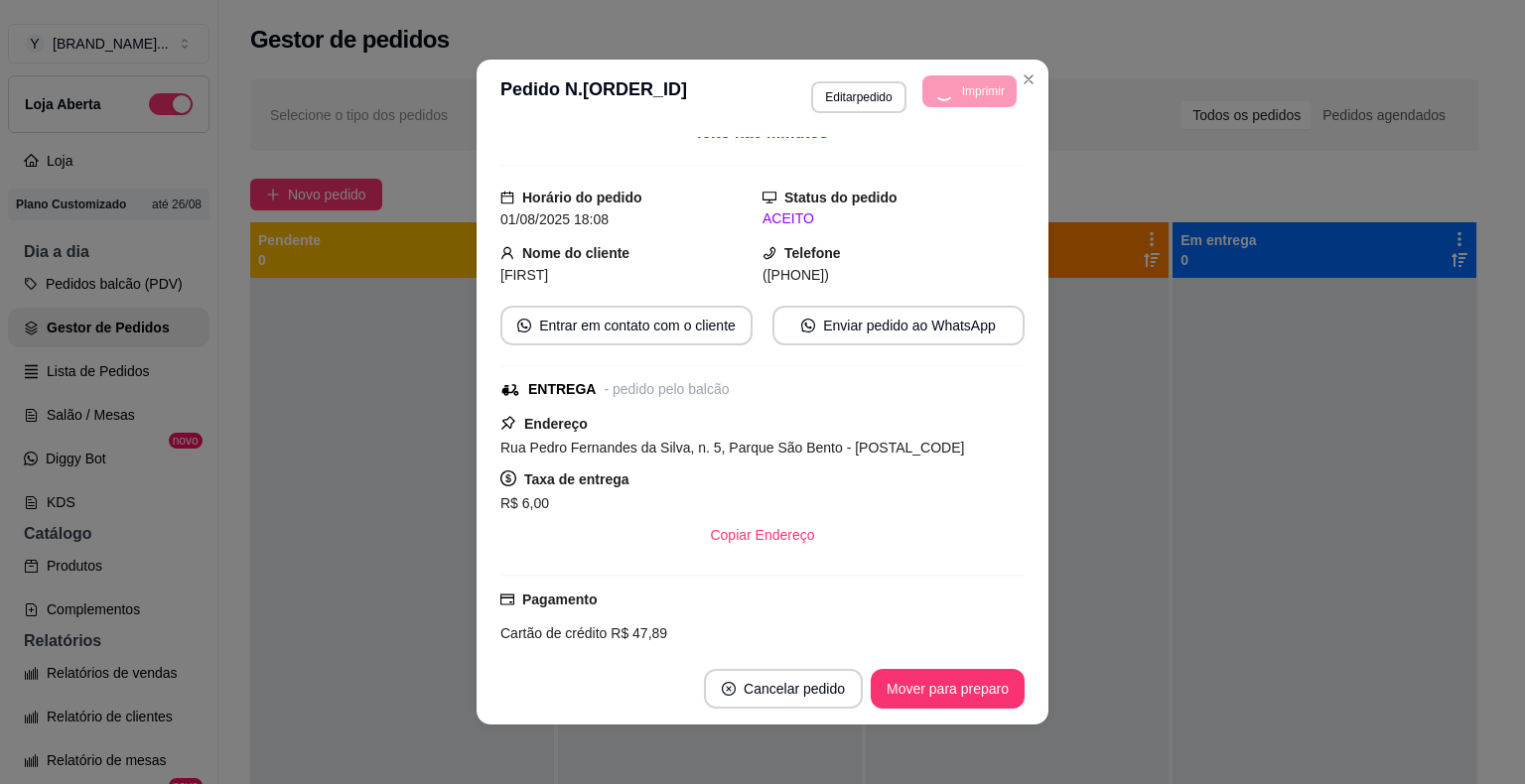 click on "Rua Pedro Fernandes da Silva, n. 5, Parque São Bento - [POSTAL_CODE]" at bounding box center [732, 448] 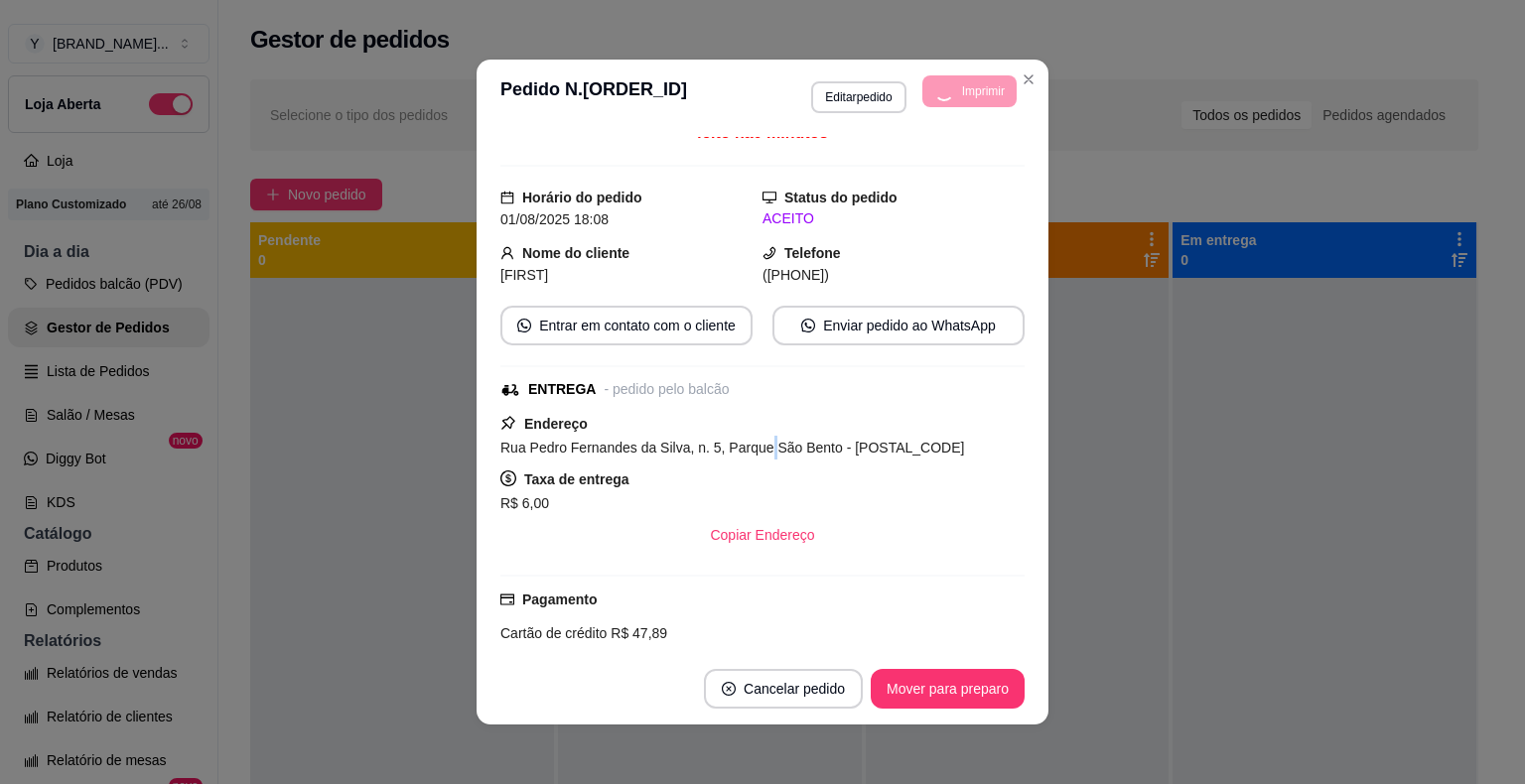 click on "Rua Pedro Fernandes da Silva, n. 5, Parque São Bento - [POSTAL_CODE]" at bounding box center [732, 448] 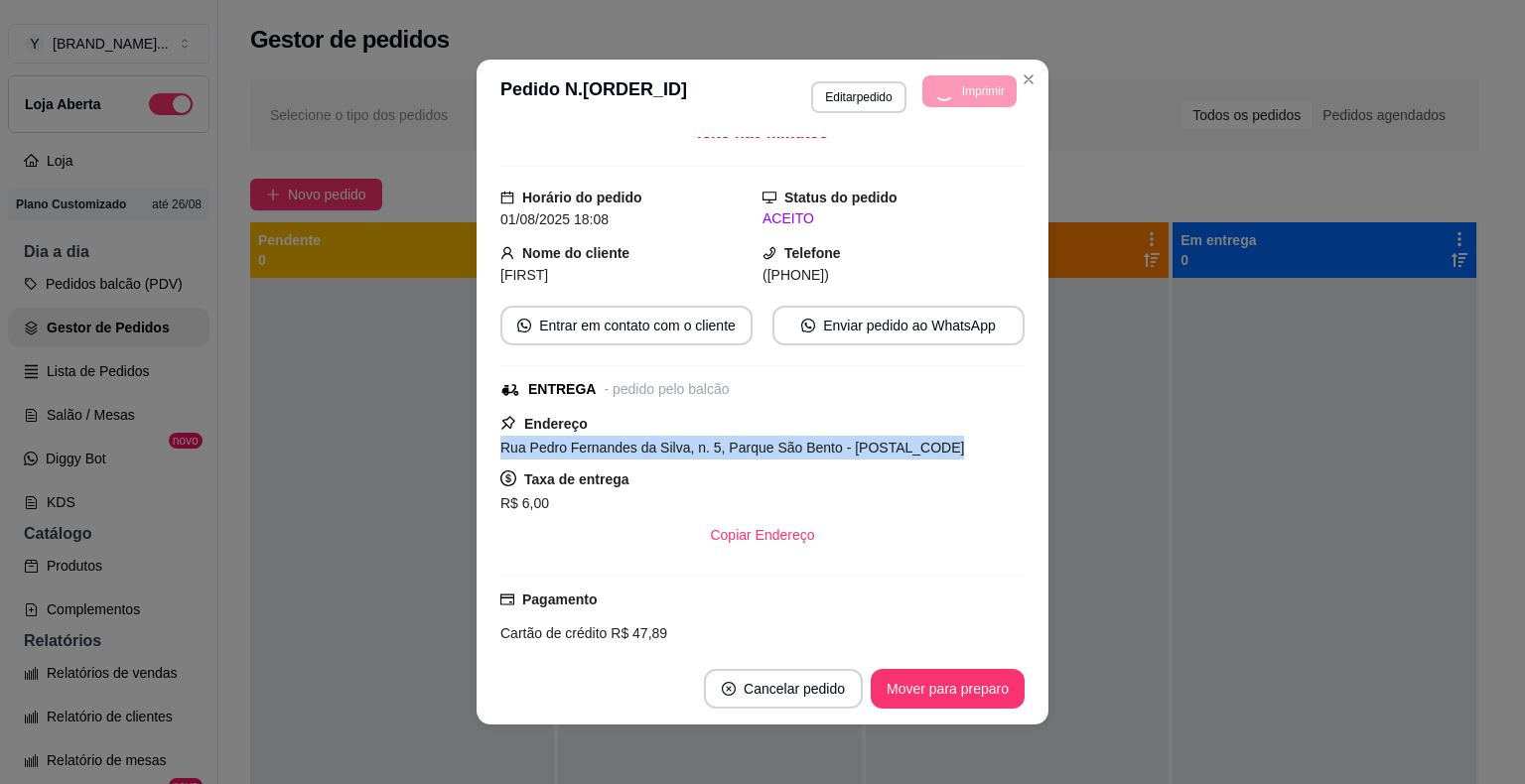 click on "Rua Pedro Fernandes da Silva, n. 5, Parque São Bento - [POSTAL_CODE]" at bounding box center (732, 448) 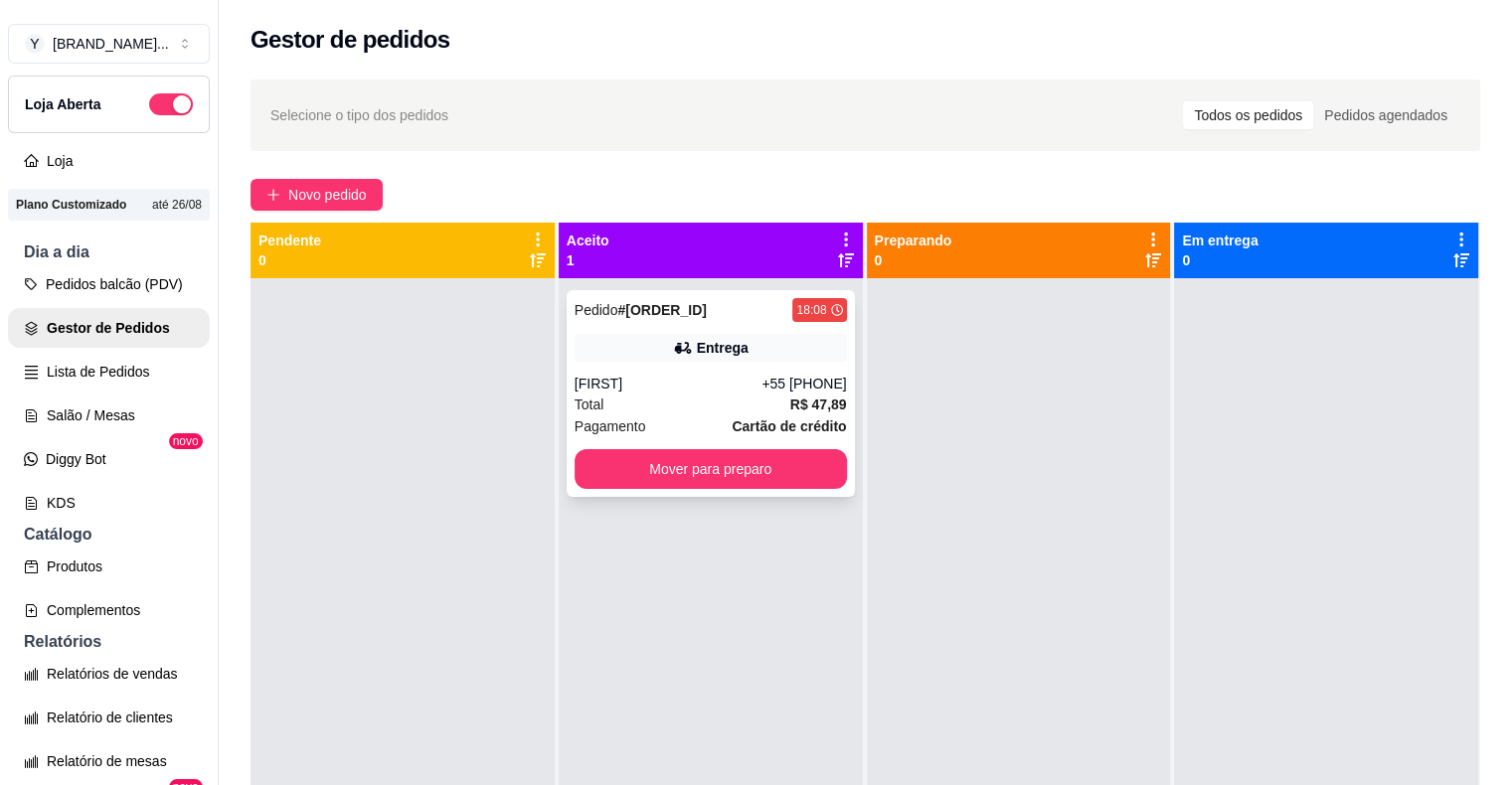 click on "[FIRST]" at bounding box center [668, 384] 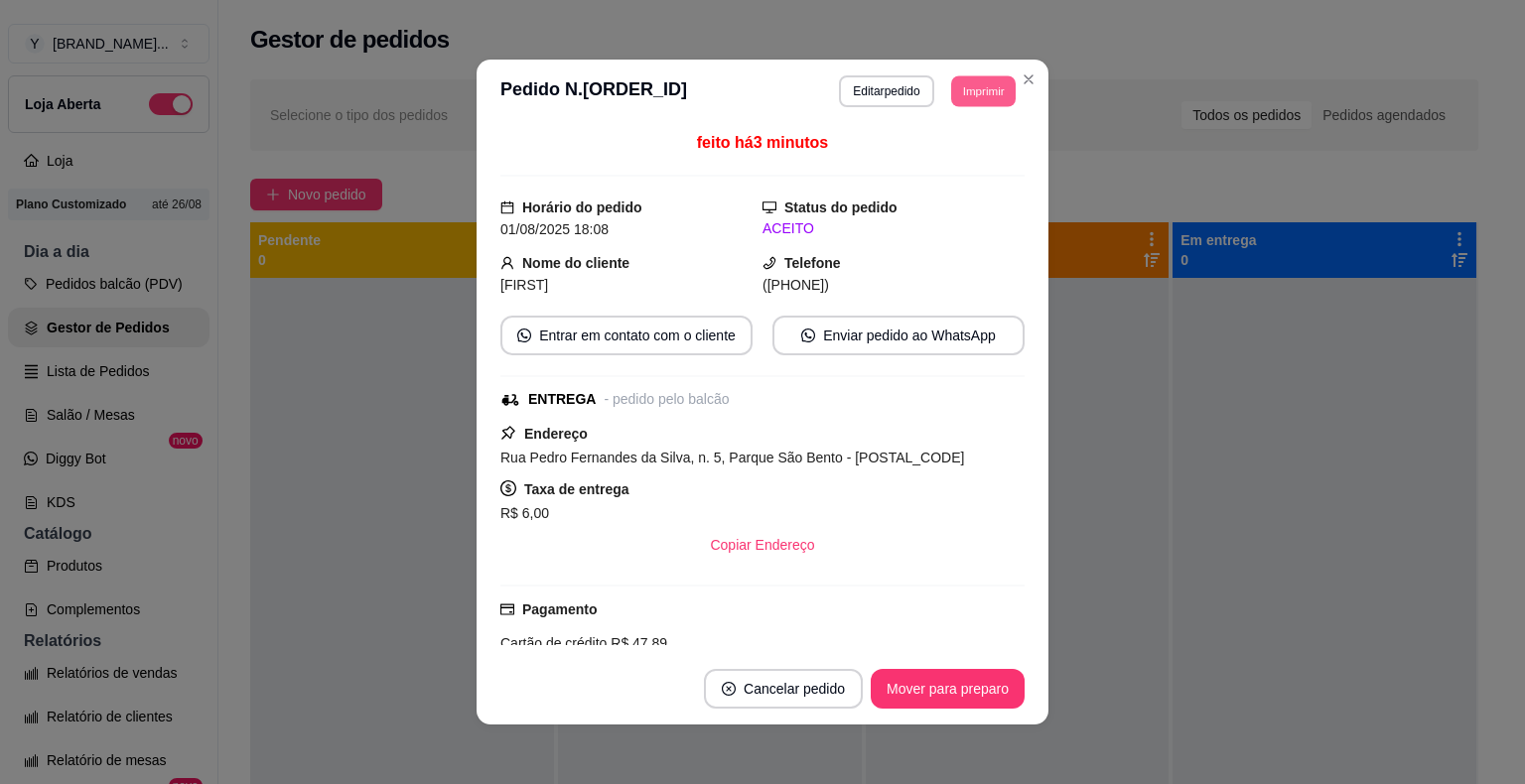 click on "Imprimir" at bounding box center [983, 90] 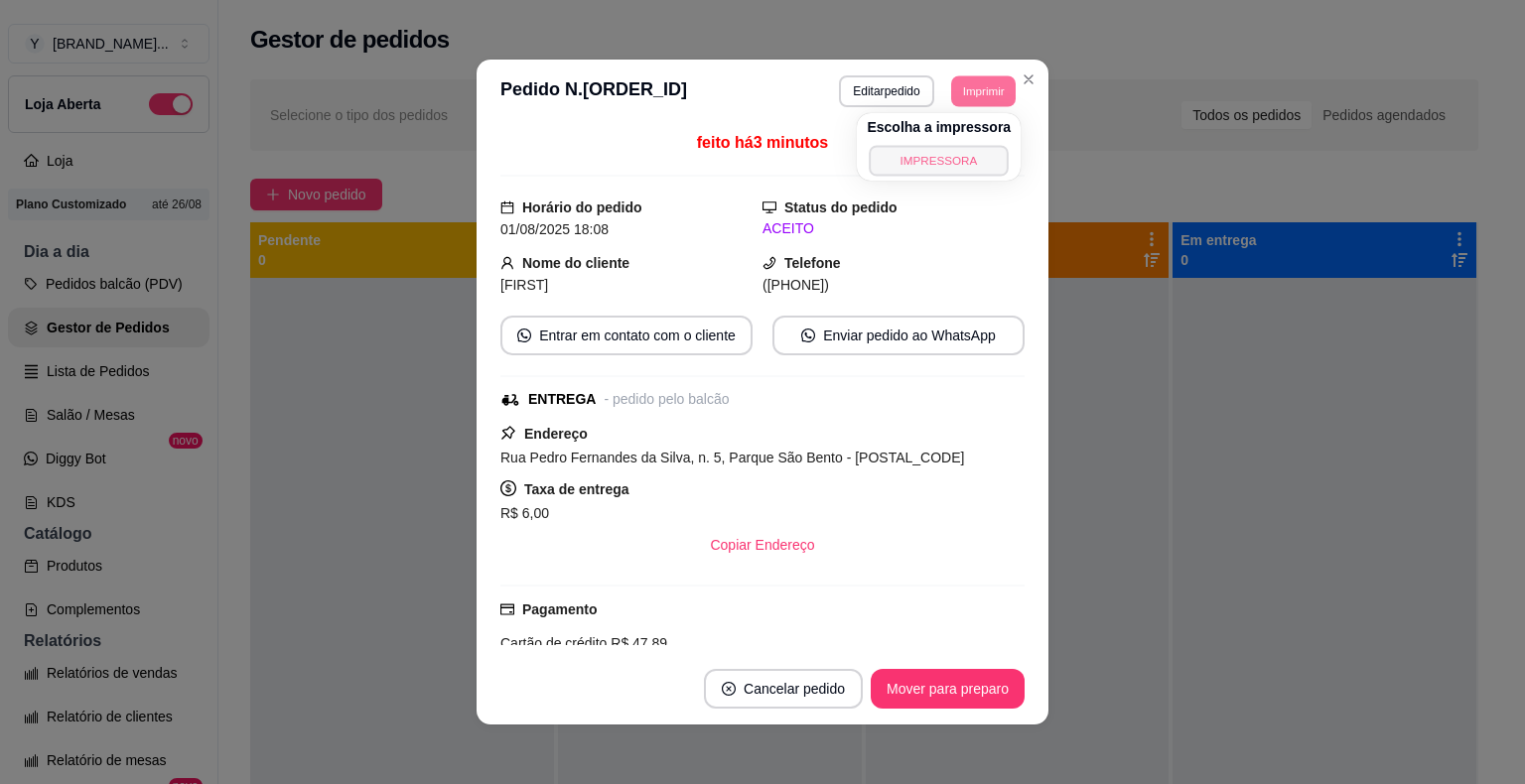 click on "IMPRESSORA" at bounding box center [939, 160] 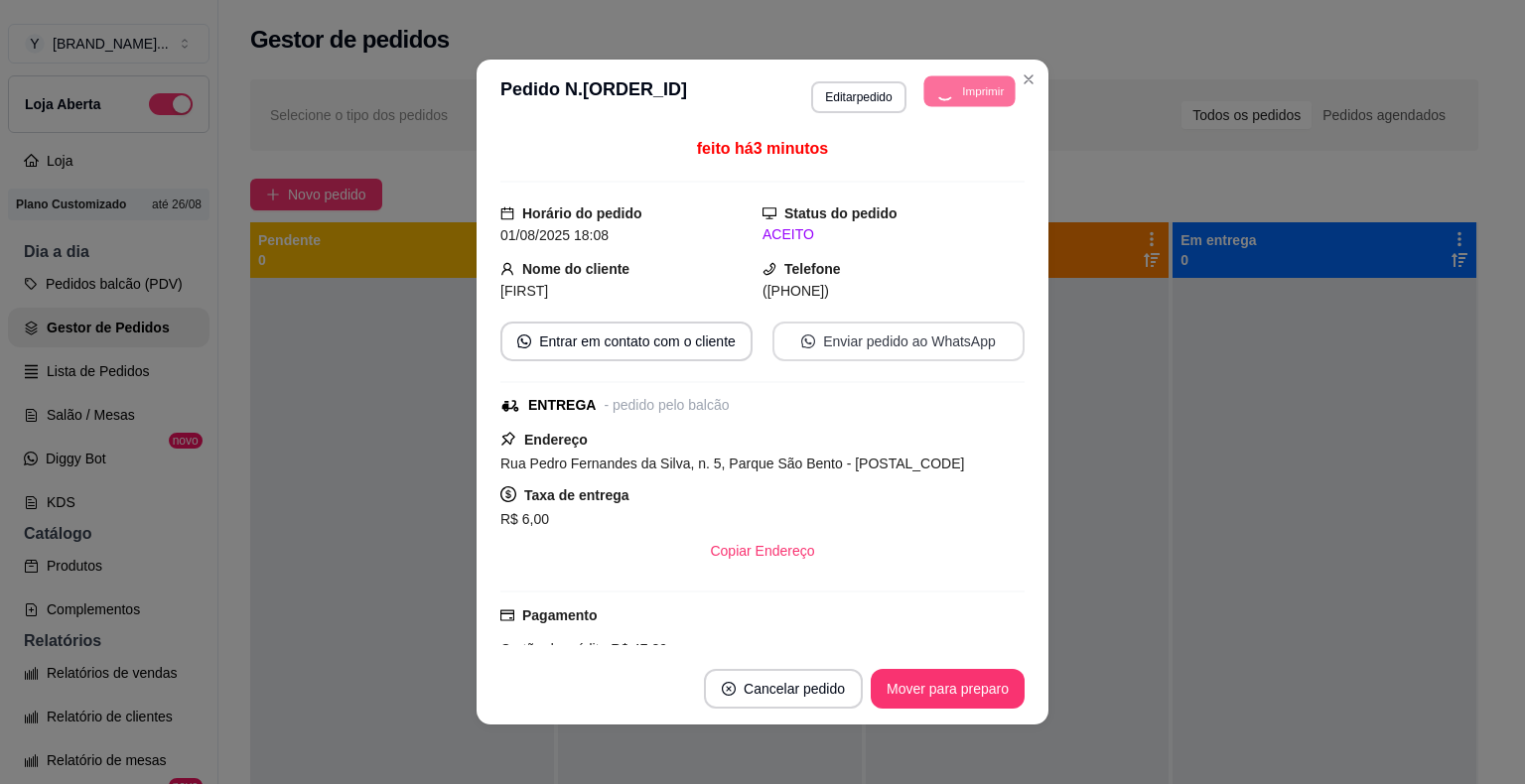click on "Enviar pedido ao WhatsApp" at bounding box center (899, 341) 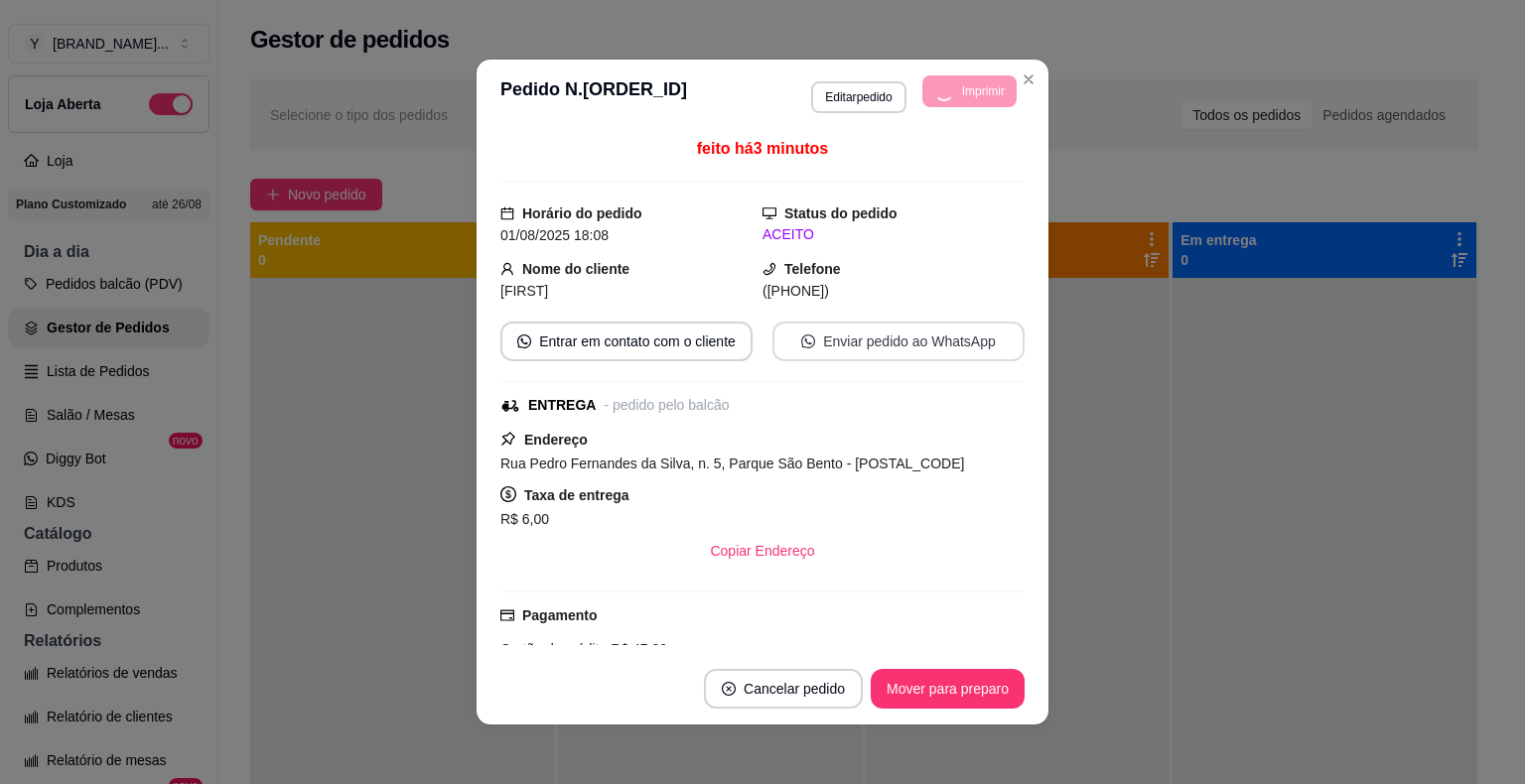 click on "Enviar pedido ao WhatsApp" at bounding box center (899, 341) 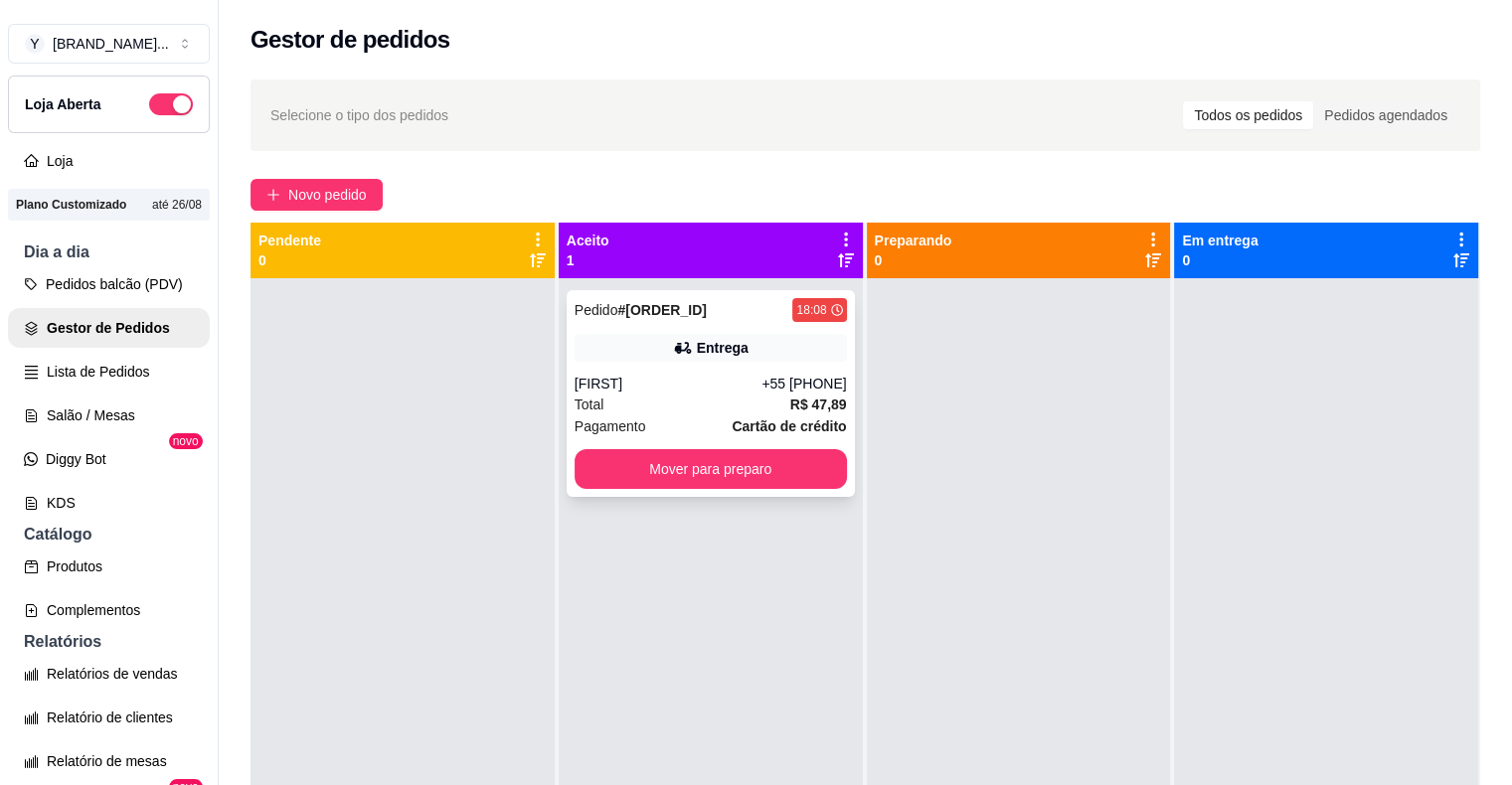 click on "Total R$ 47,89" at bounding box center [711, 404] 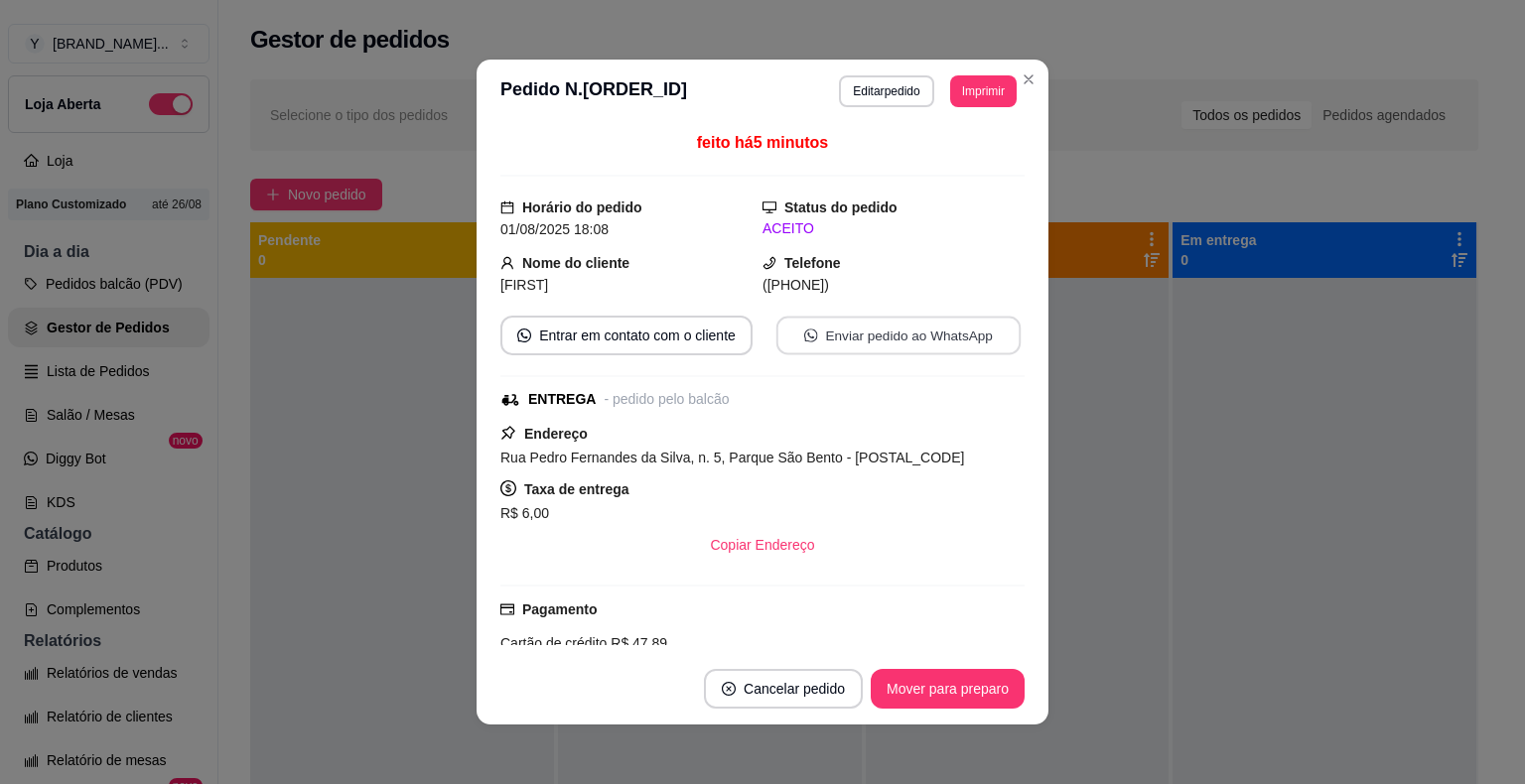 click on "Enviar pedido ao WhatsApp" at bounding box center [899, 335] 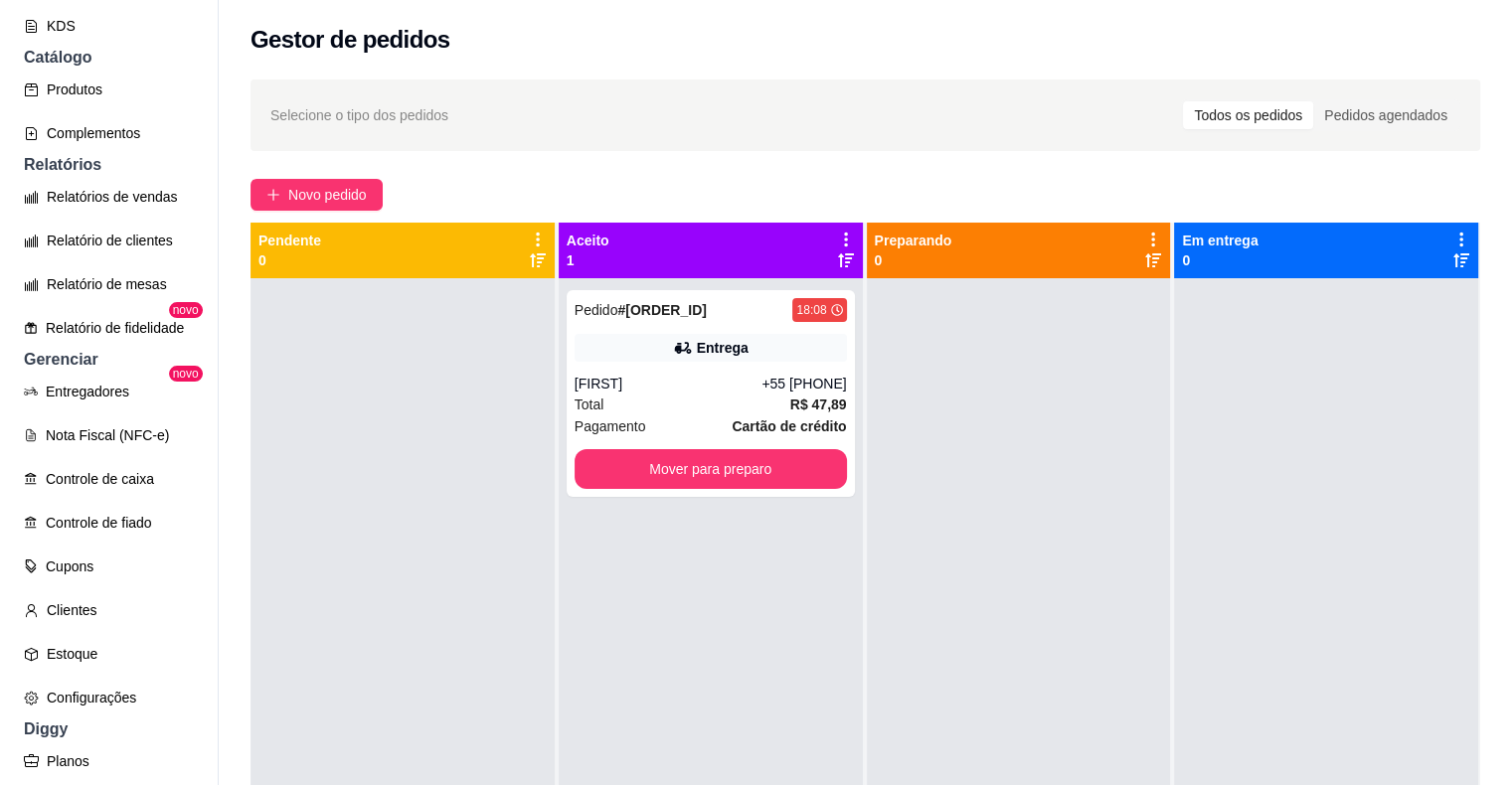 scroll, scrollTop: 568, scrollLeft: 0, axis: vertical 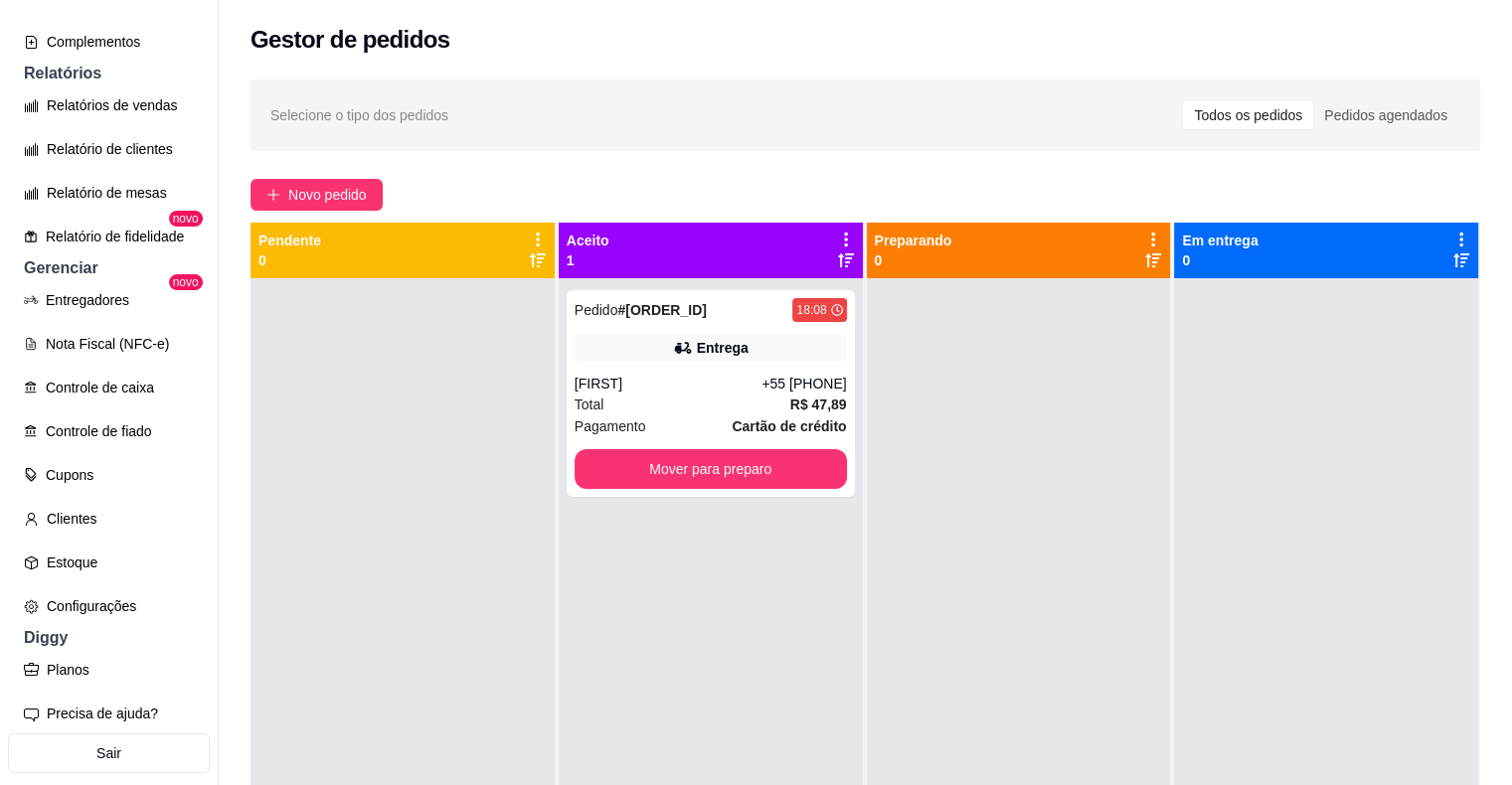 click on "Configurações" at bounding box center (108, 606) 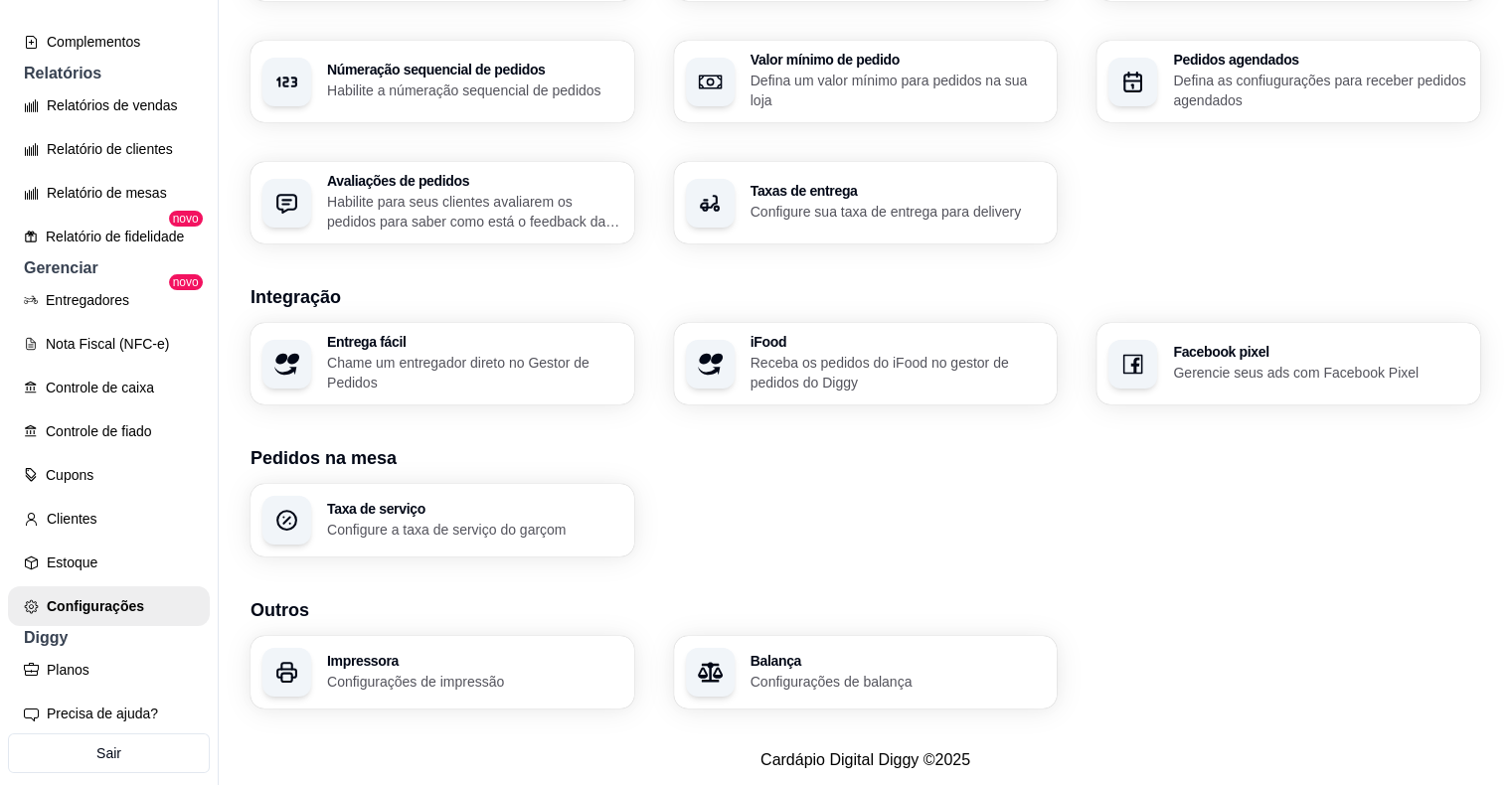 scroll, scrollTop: 620, scrollLeft: 0, axis: vertical 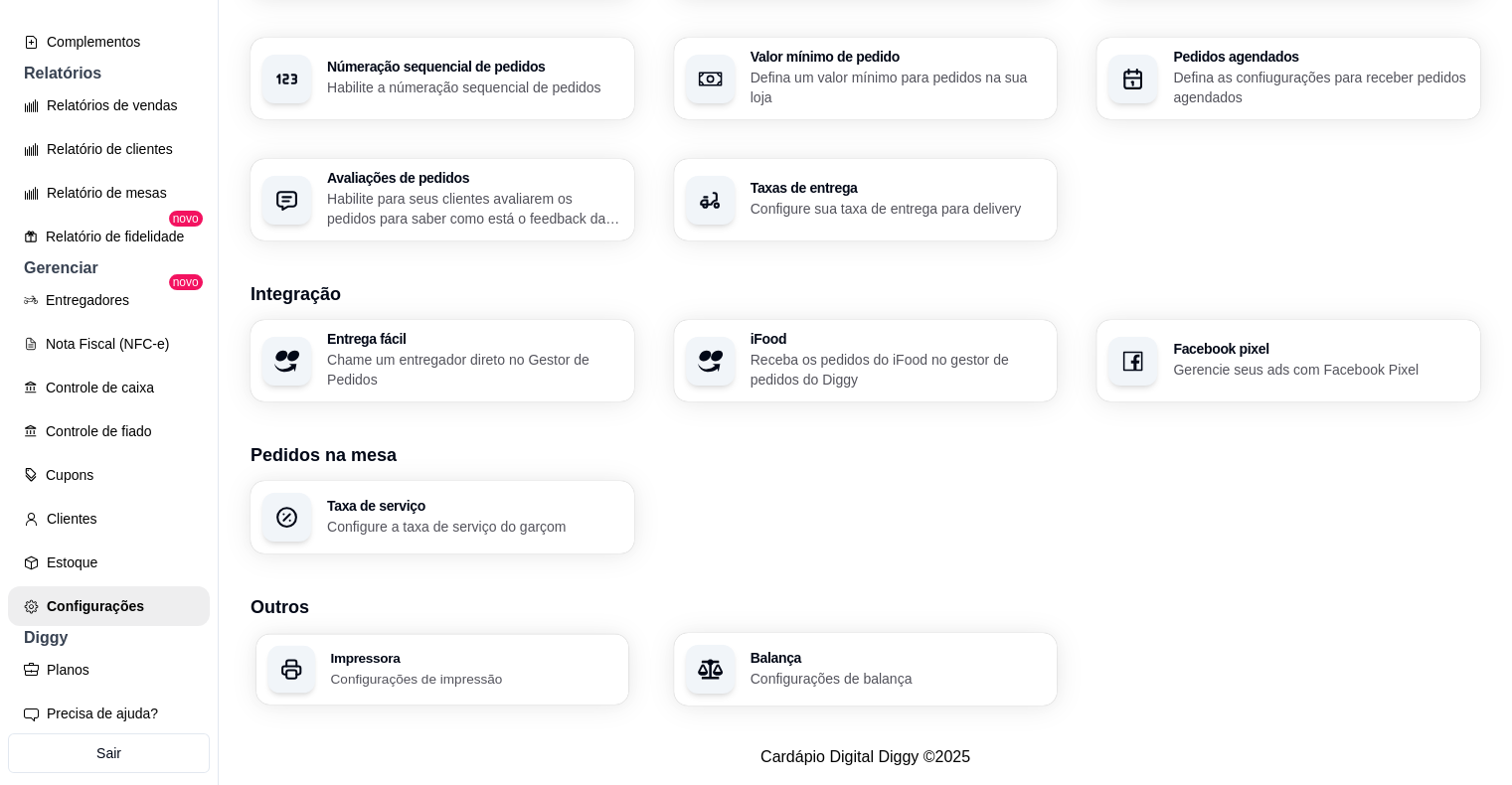 click on "Impressora" at bounding box center (473, 658) 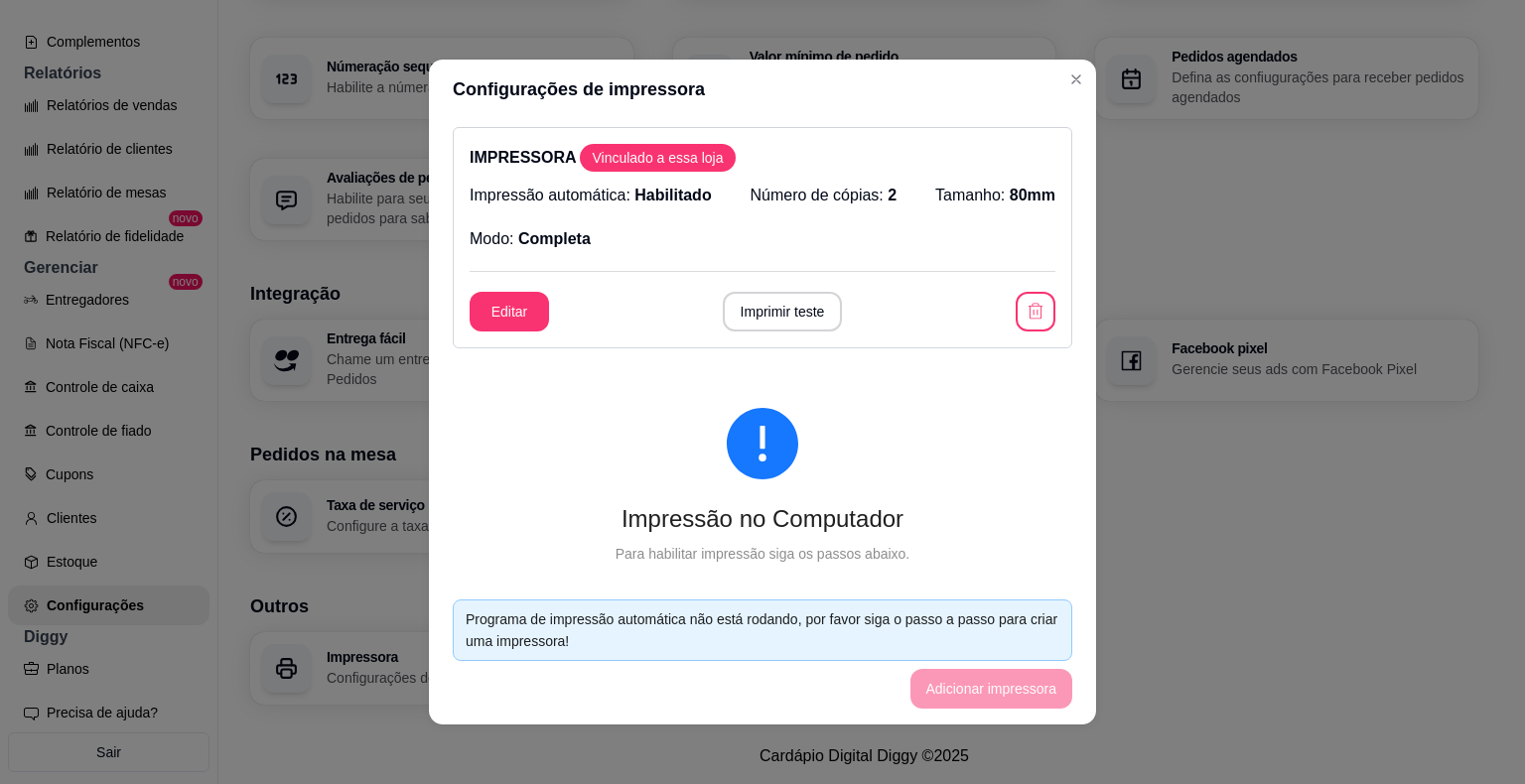 click on "IMPRESSORA Vinculado a essa loja Impressão automática: Habilitado Número de cópias: 2 Tamanho: 80mm Modo: Completa Editar Imprimir teste" at bounding box center [762, 237] 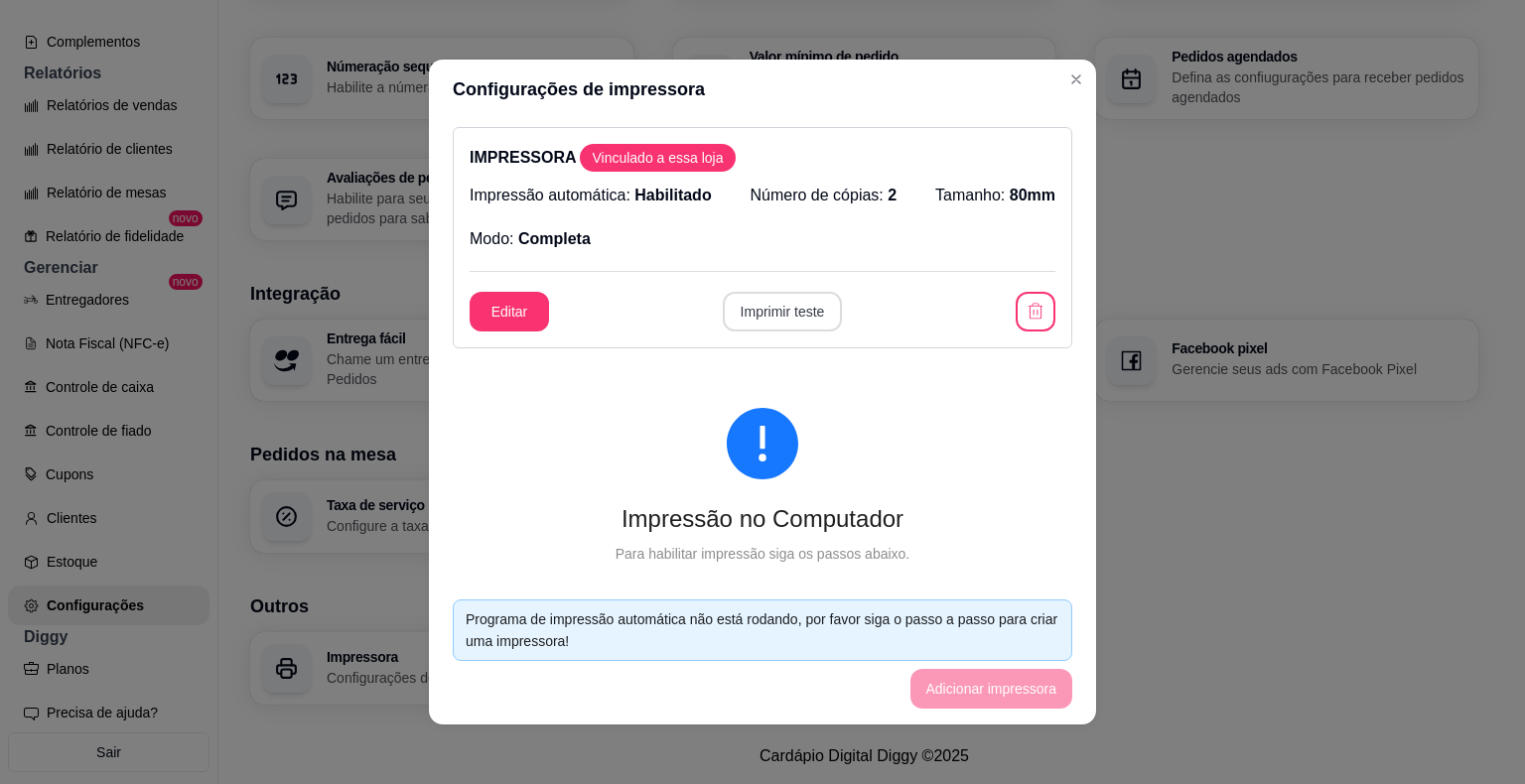 click on "Imprimir teste" at bounding box center (782, 312) 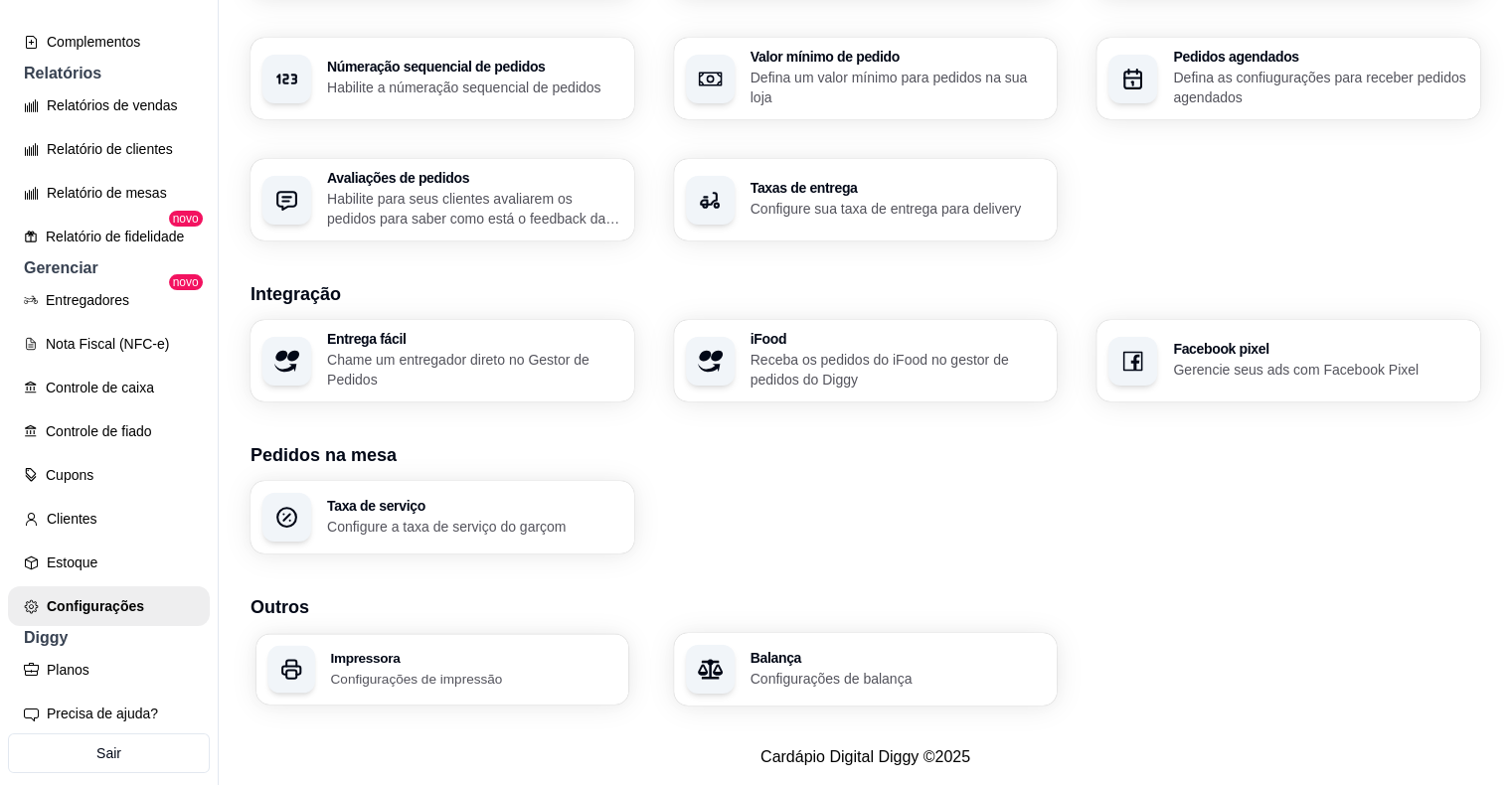 click on "Configurações de impressão" at bounding box center (473, 678) 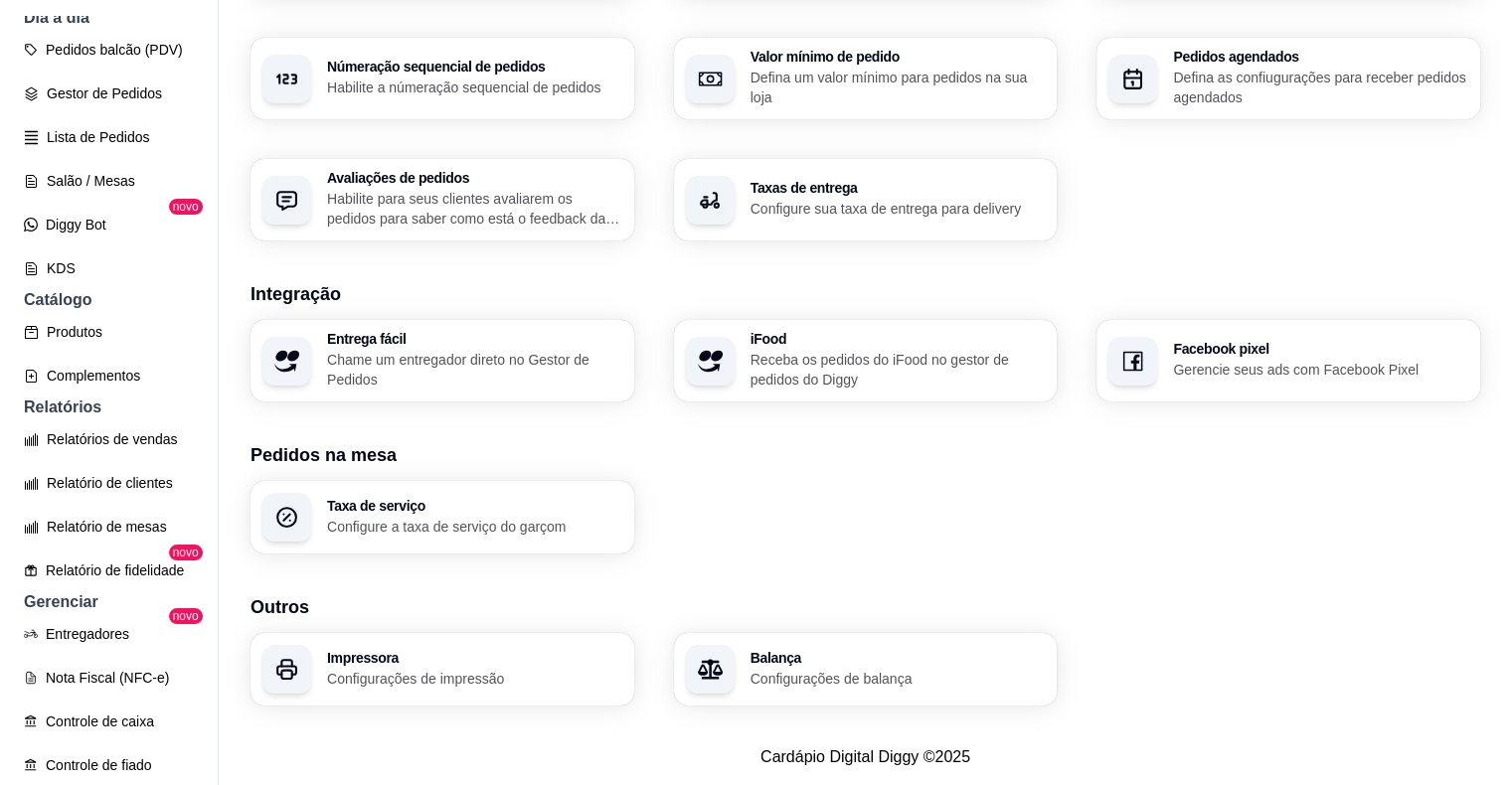 scroll, scrollTop: 206, scrollLeft: 0, axis: vertical 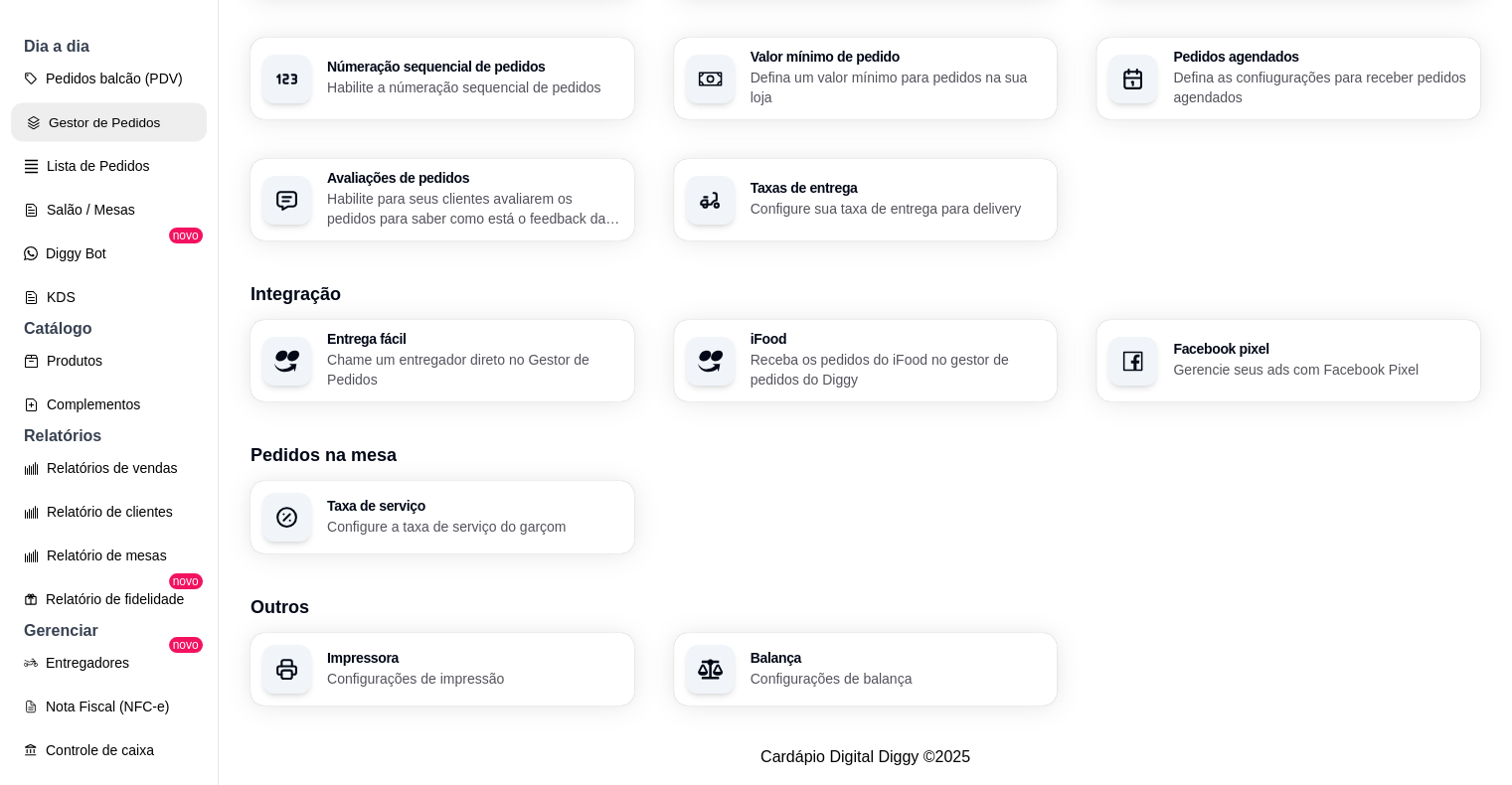 click on "Gestor de Pedidos" at bounding box center [108, 122] 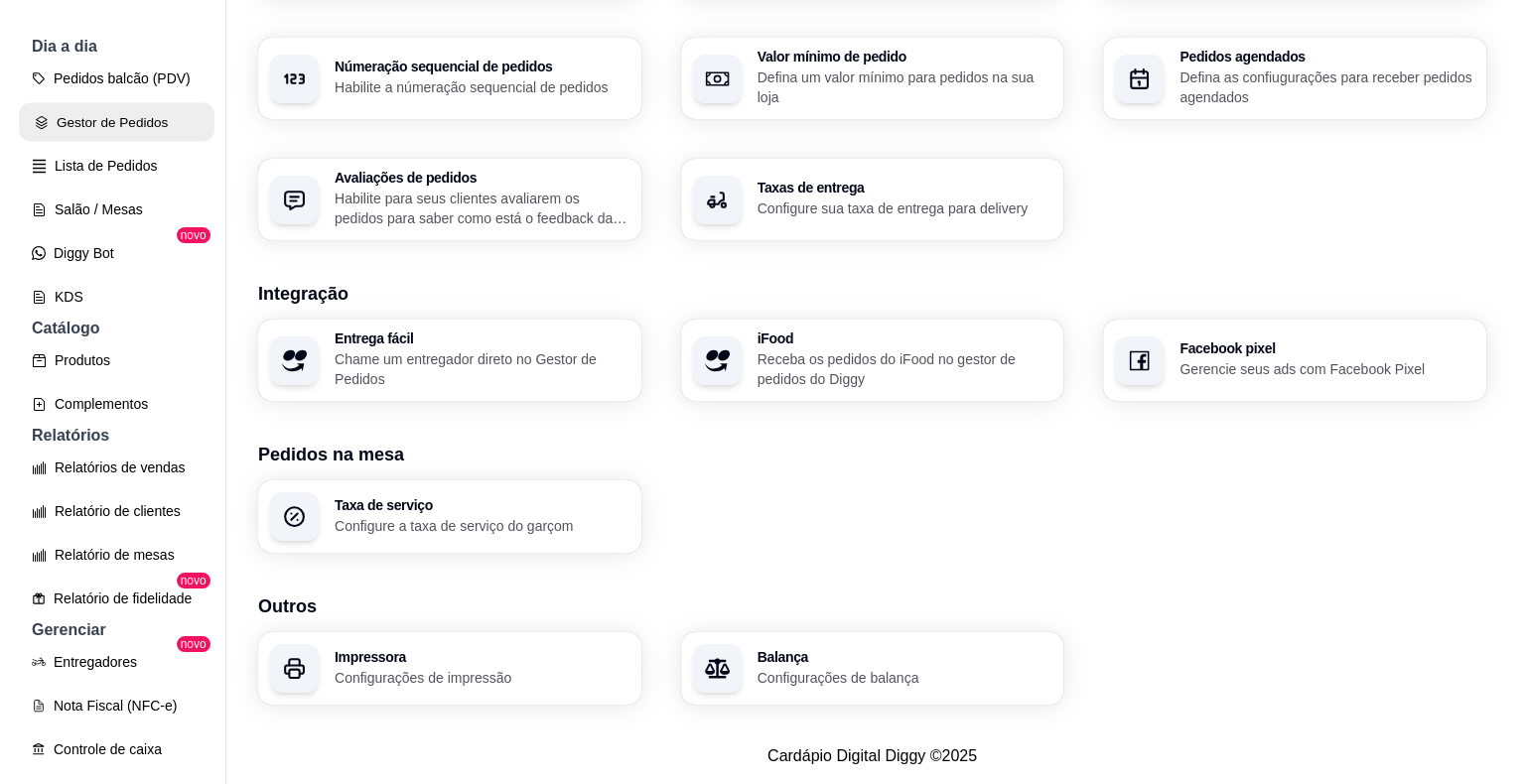 scroll, scrollTop: 0, scrollLeft: 0, axis: both 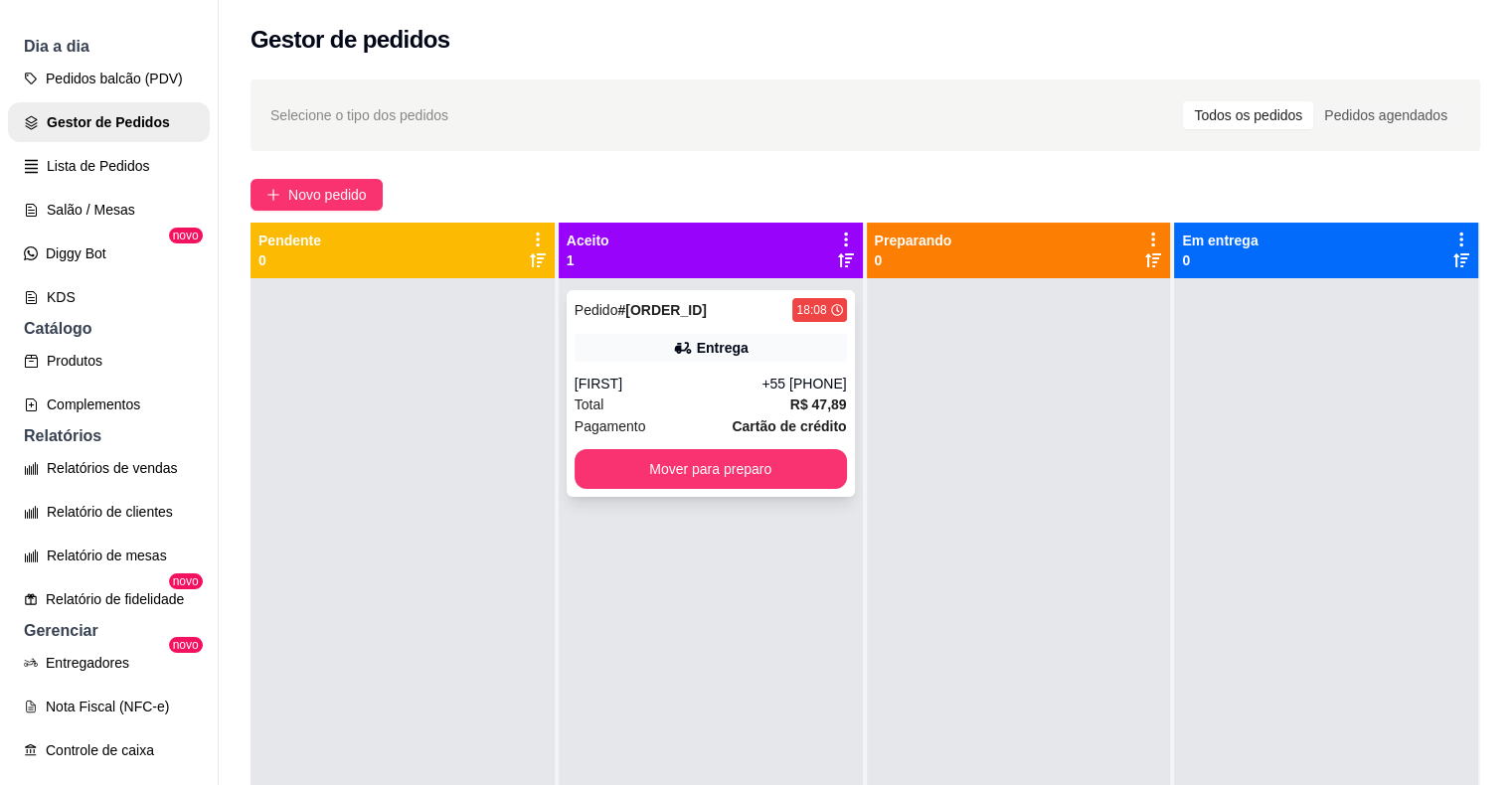 click on "Total R$ 47,89" at bounding box center (711, 404) 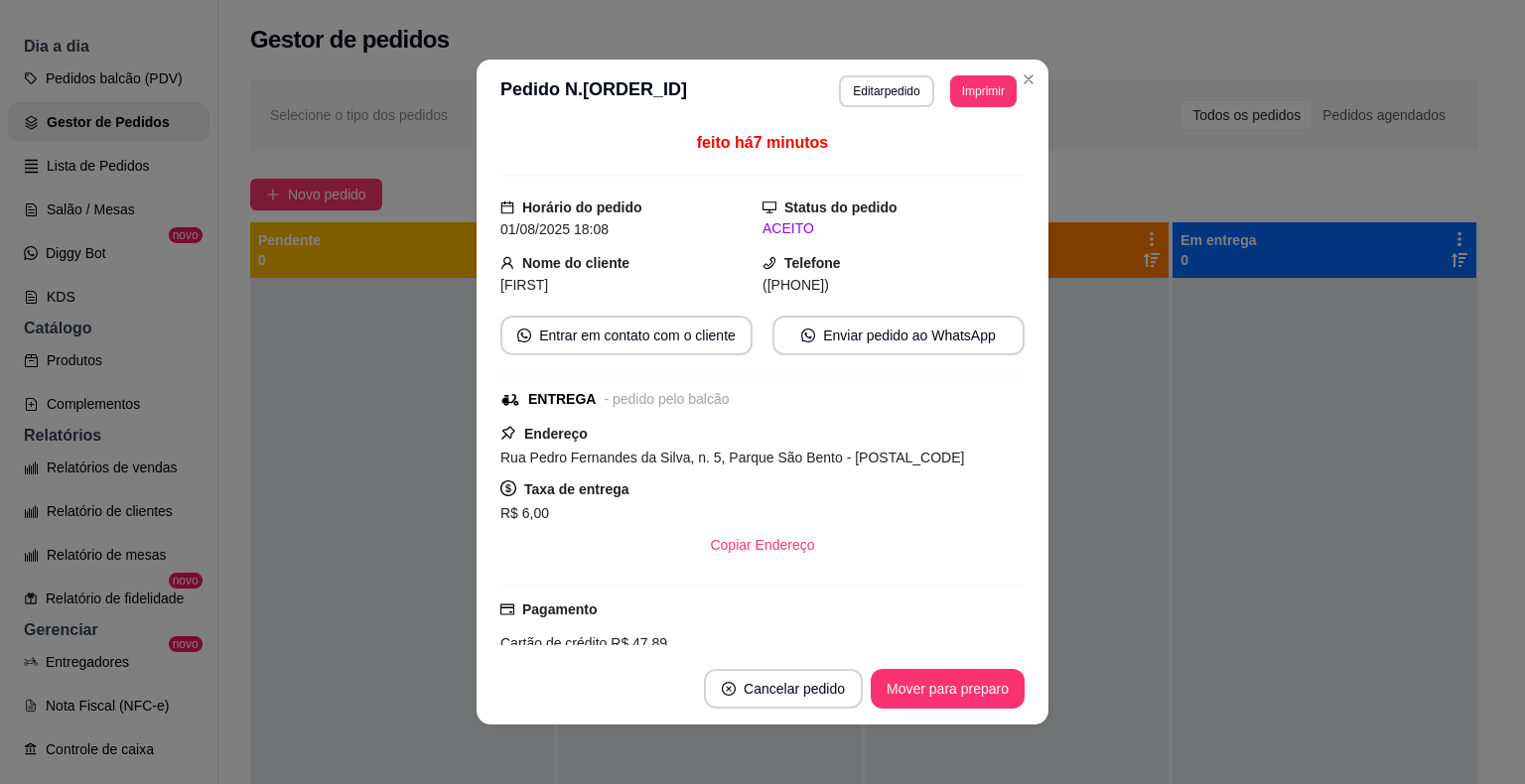 click on "**********" at bounding box center [762, 91] 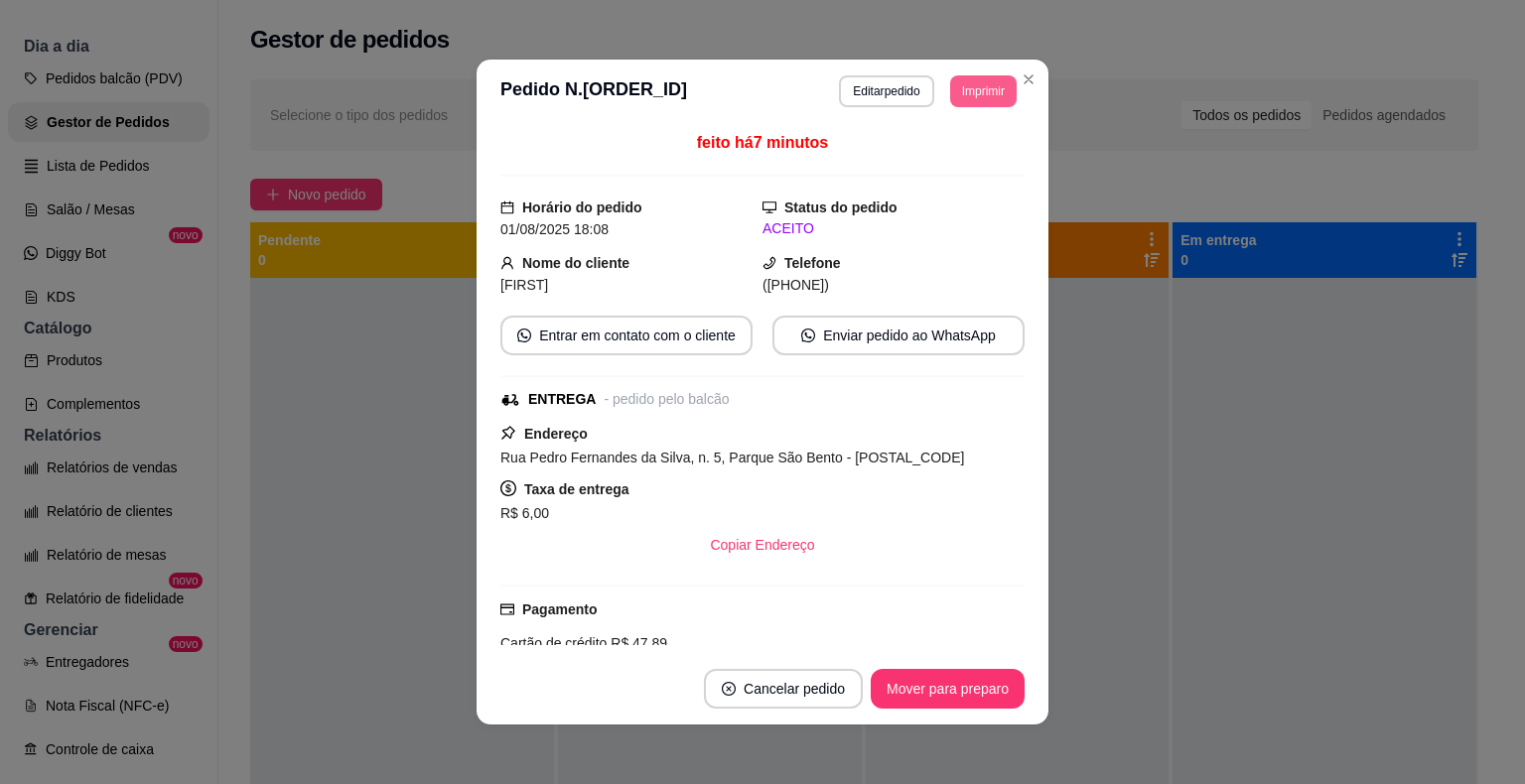 click on "Imprimir" at bounding box center (983, 91) 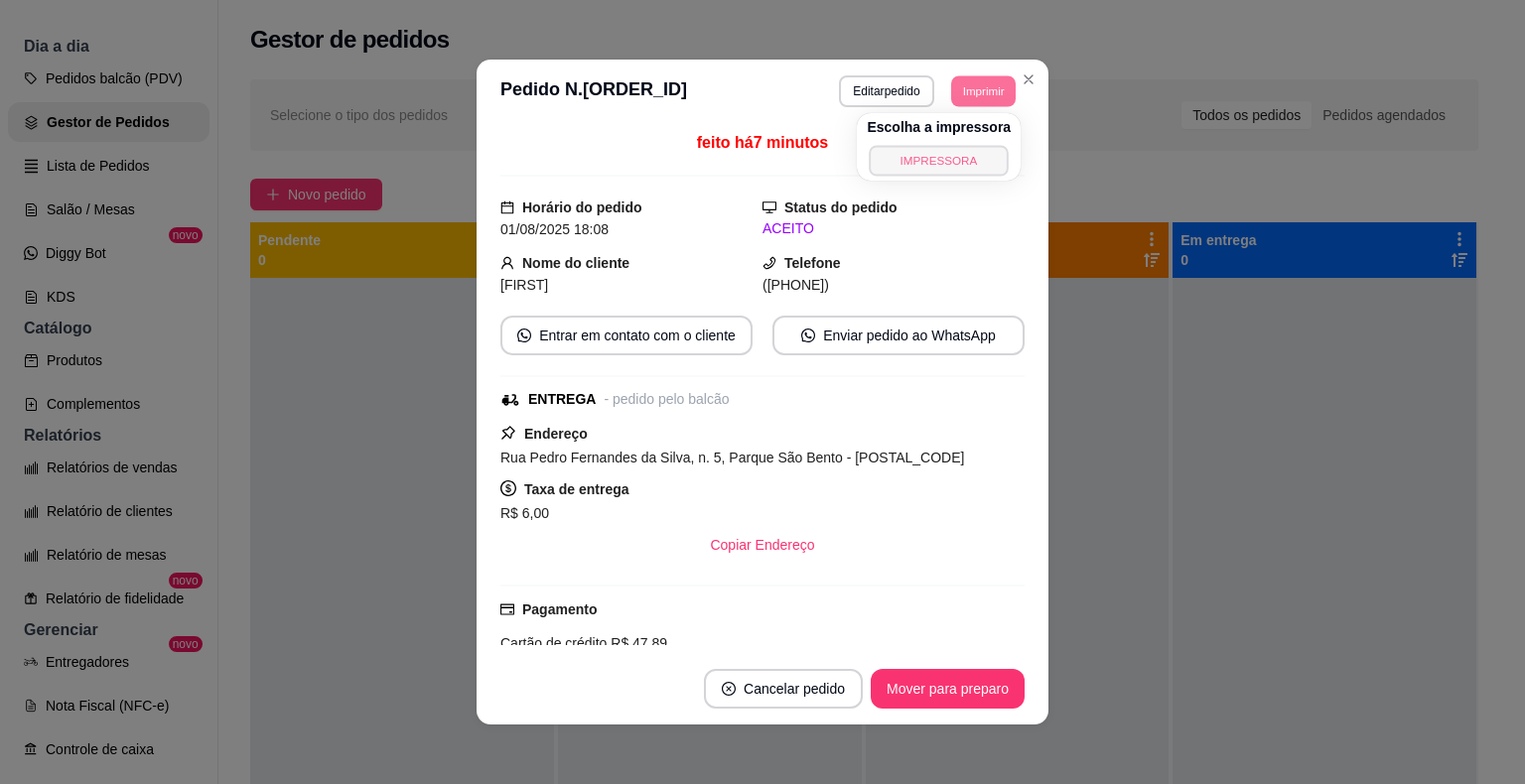 click on "IMPRESSORA" at bounding box center [939, 160] 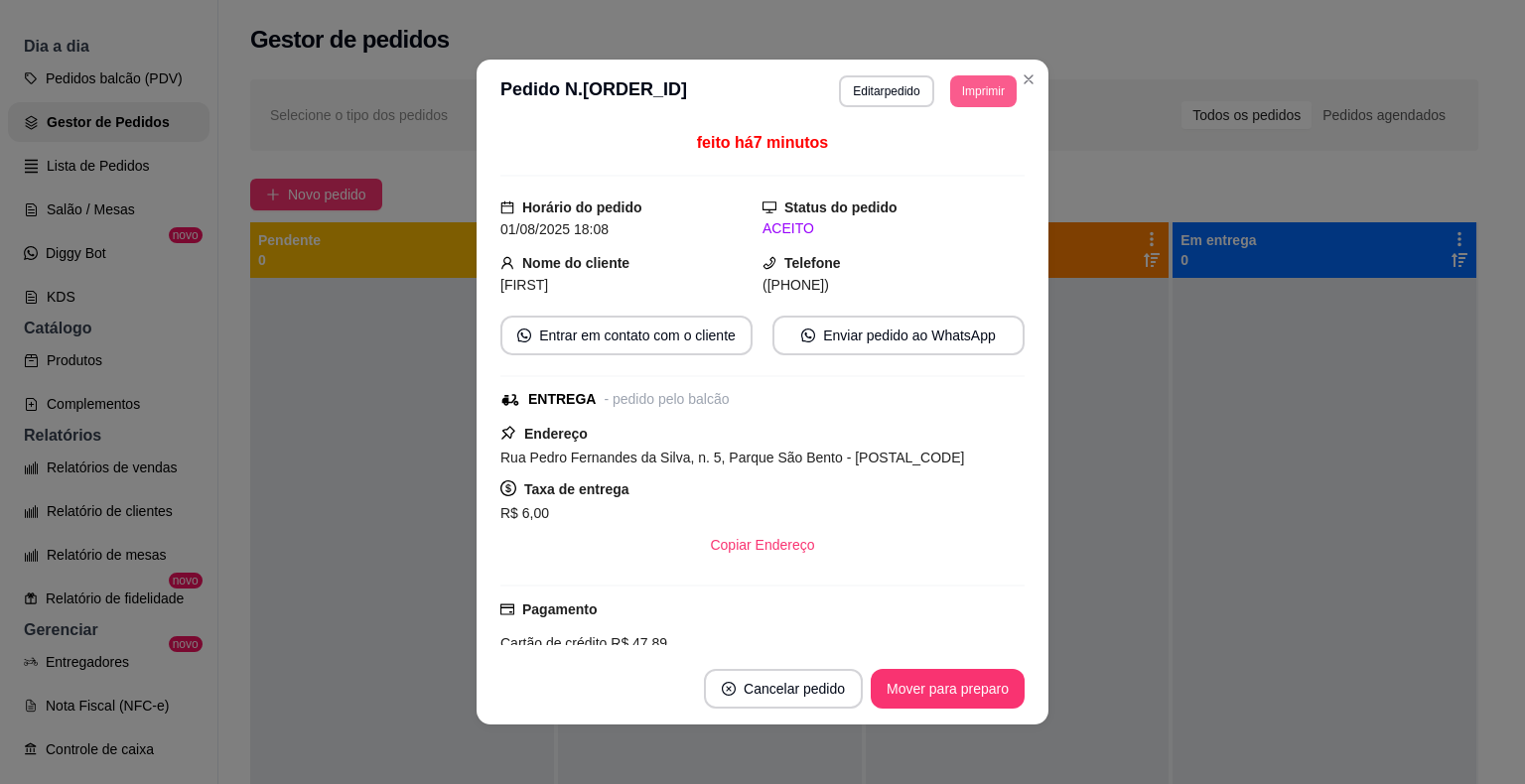 click on "Imprimir" at bounding box center [983, 91] 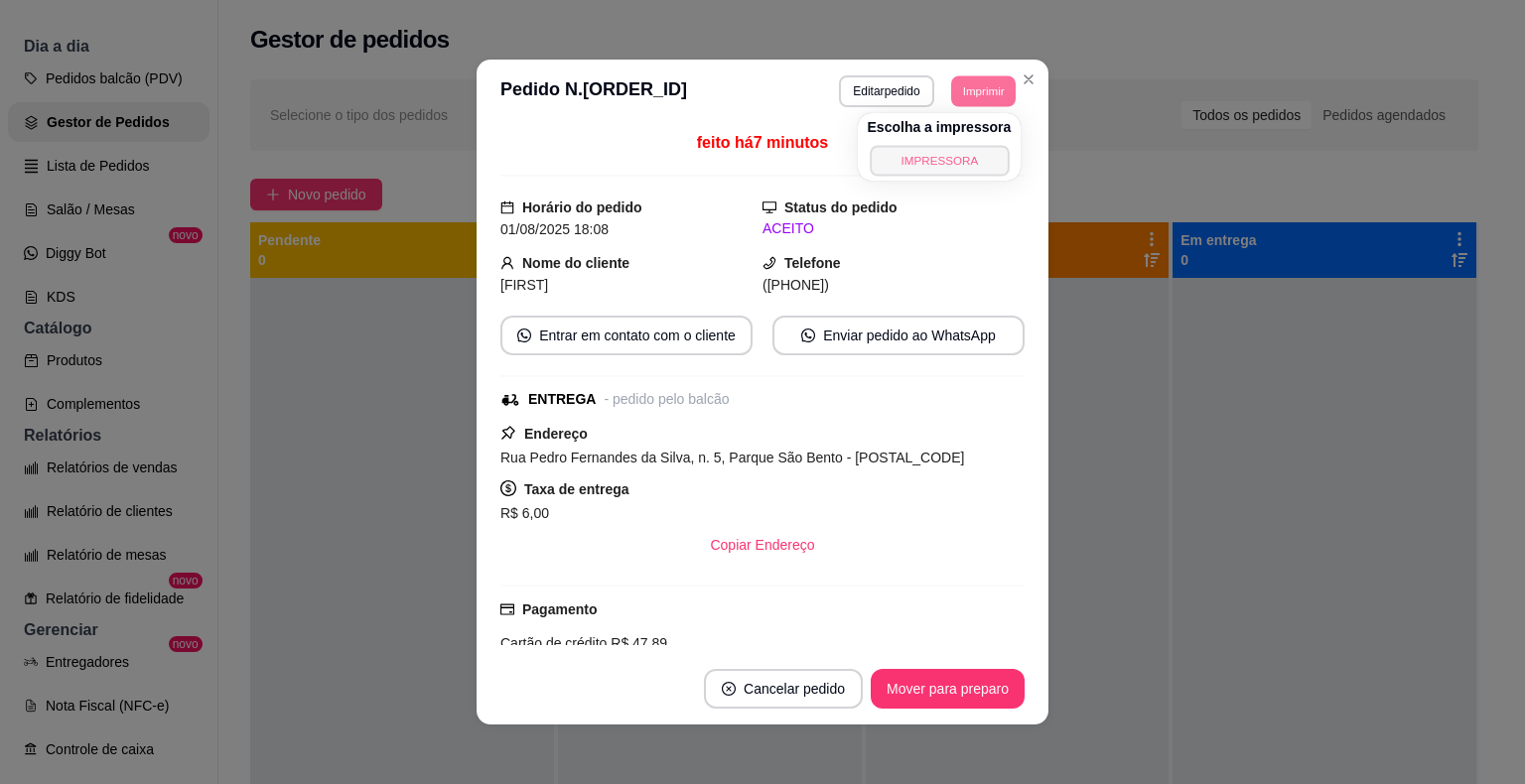 click on "IMPRESSORA" at bounding box center (939, 160) 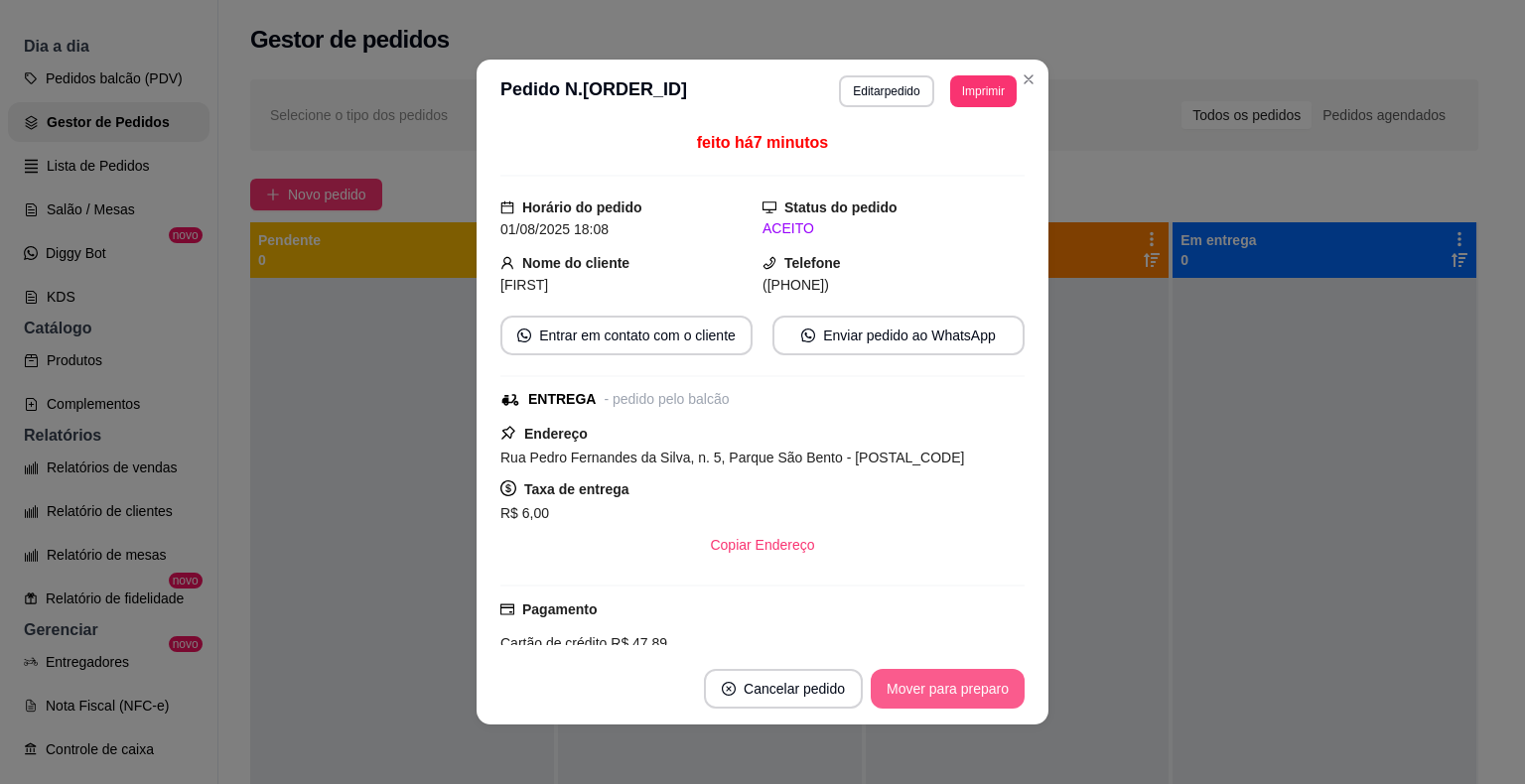 click on "Mover para preparo" at bounding box center [947, 689] 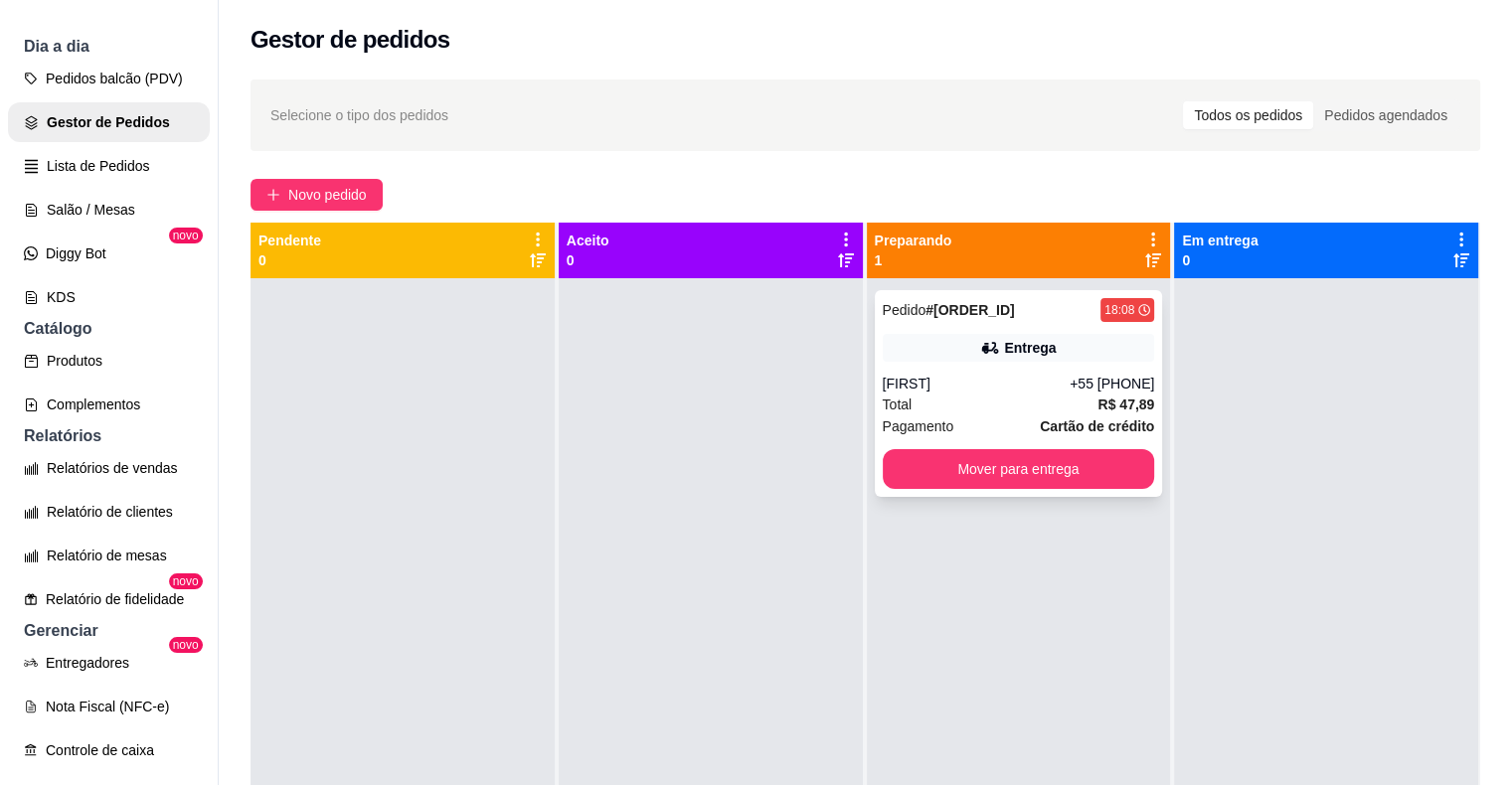 click on "+55 [PHONE]" at bounding box center (1111, 384) 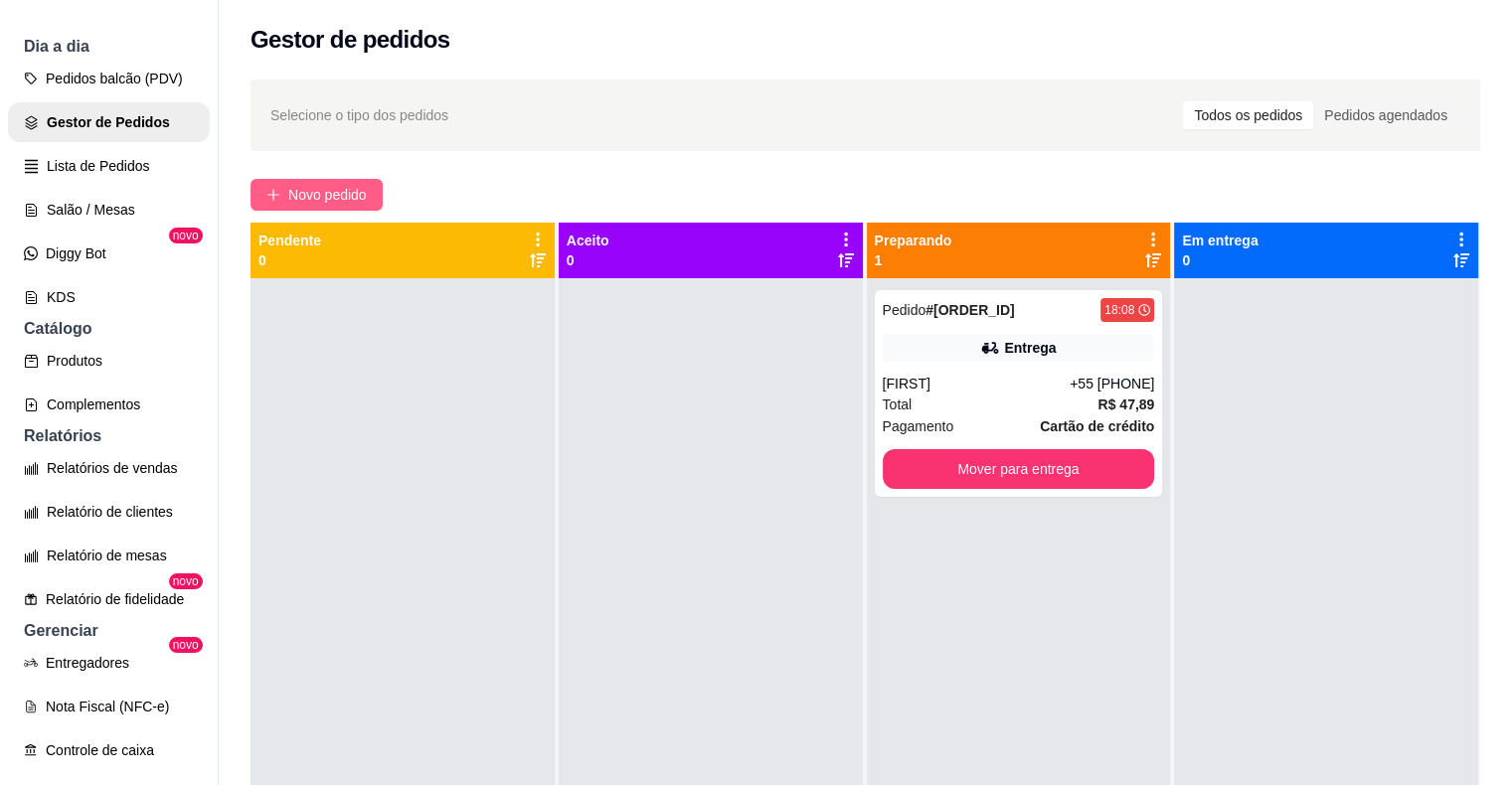 click on "Novo pedido" at bounding box center (327, 195) 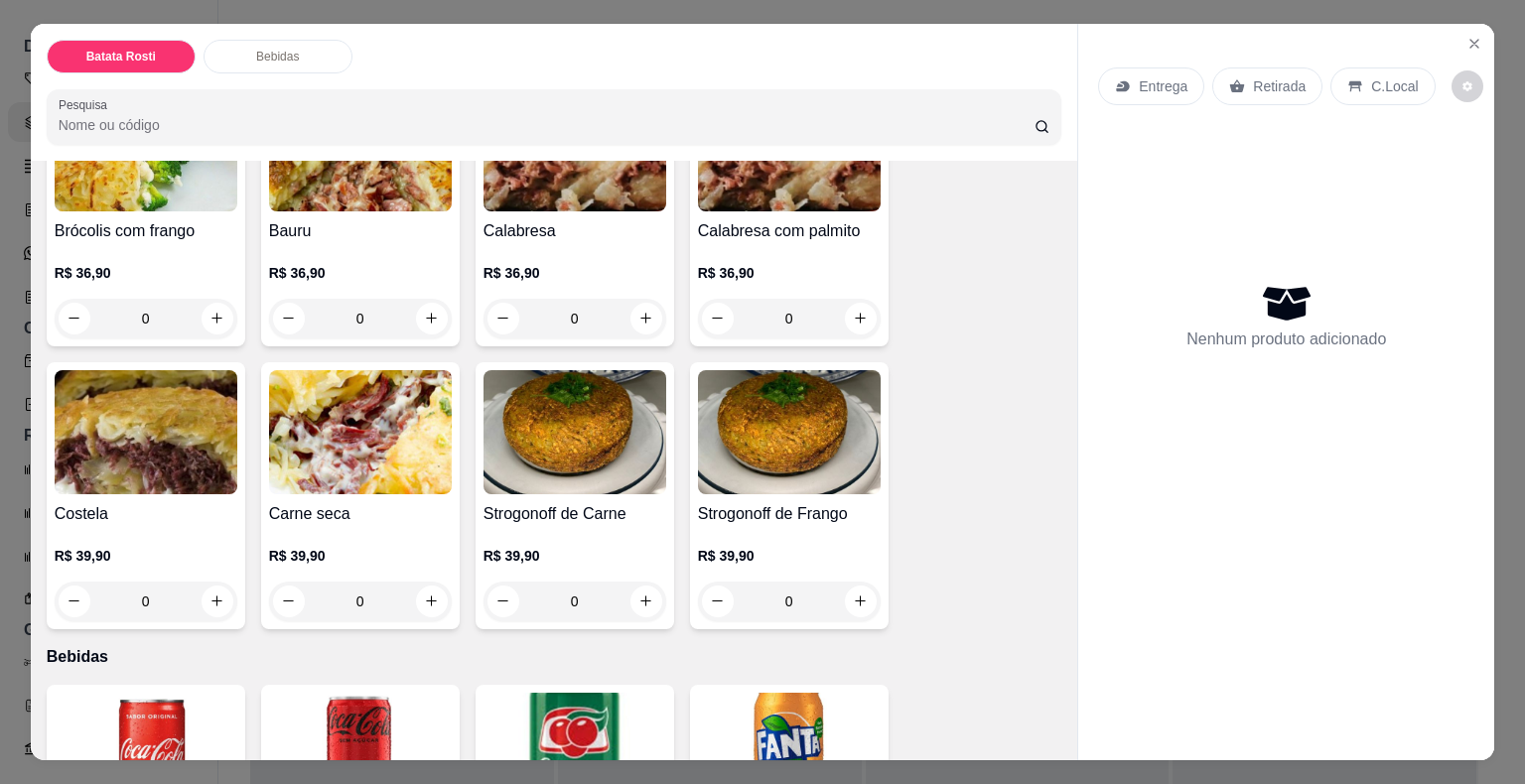 scroll, scrollTop: 502, scrollLeft: 0, axis: vertical 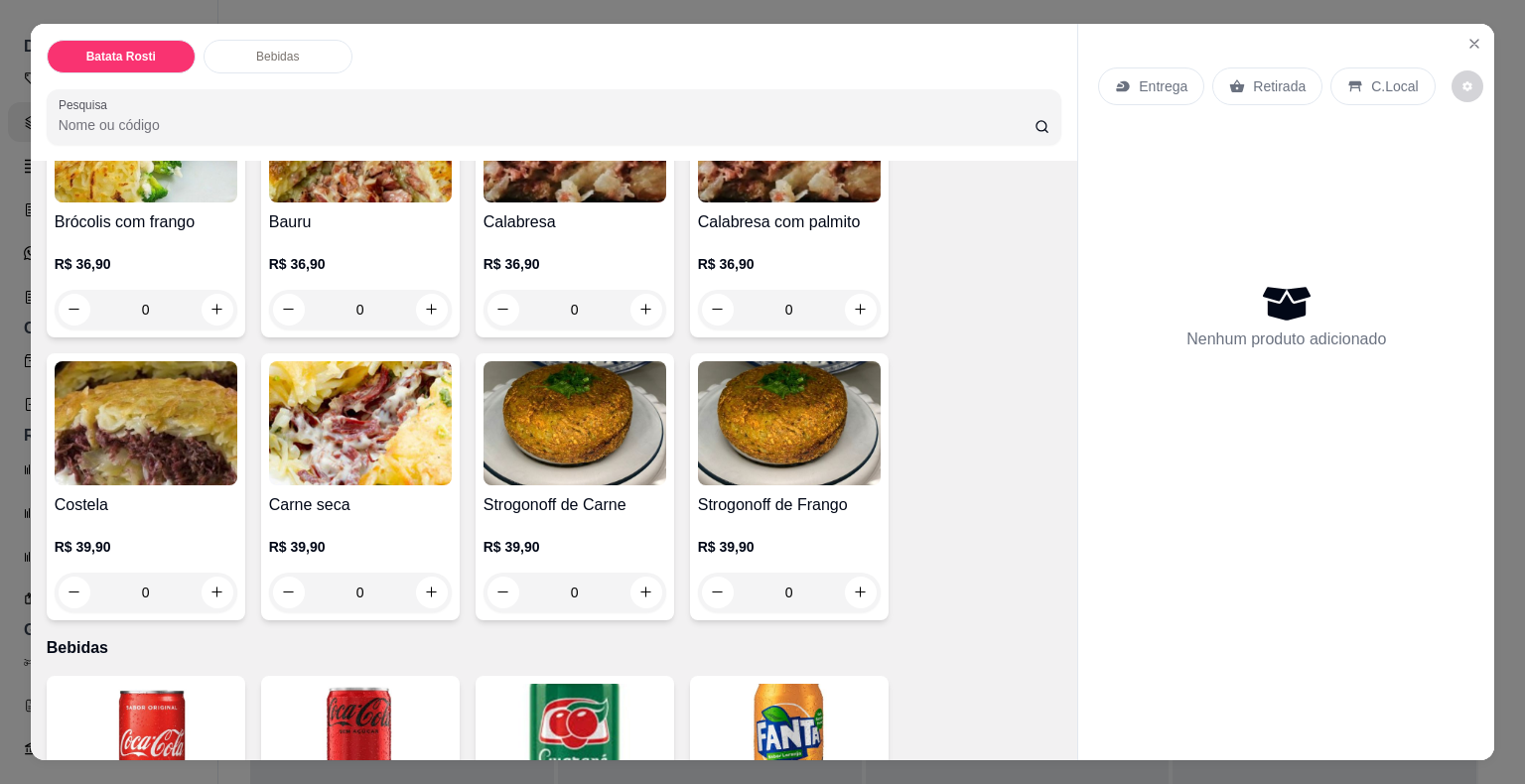 click at bounding box center (146, 423) 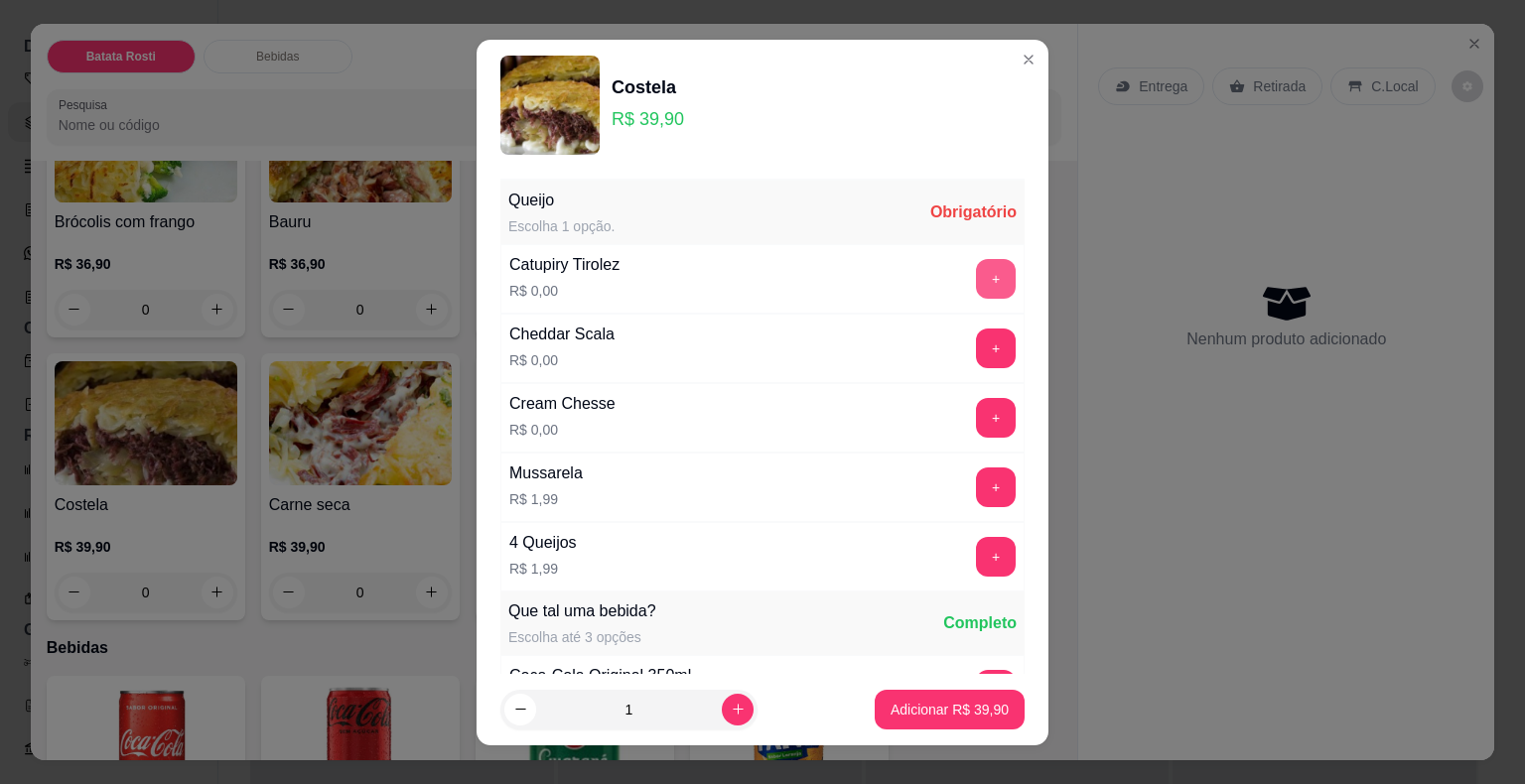 click on "+" at bounding box center [996, 279] 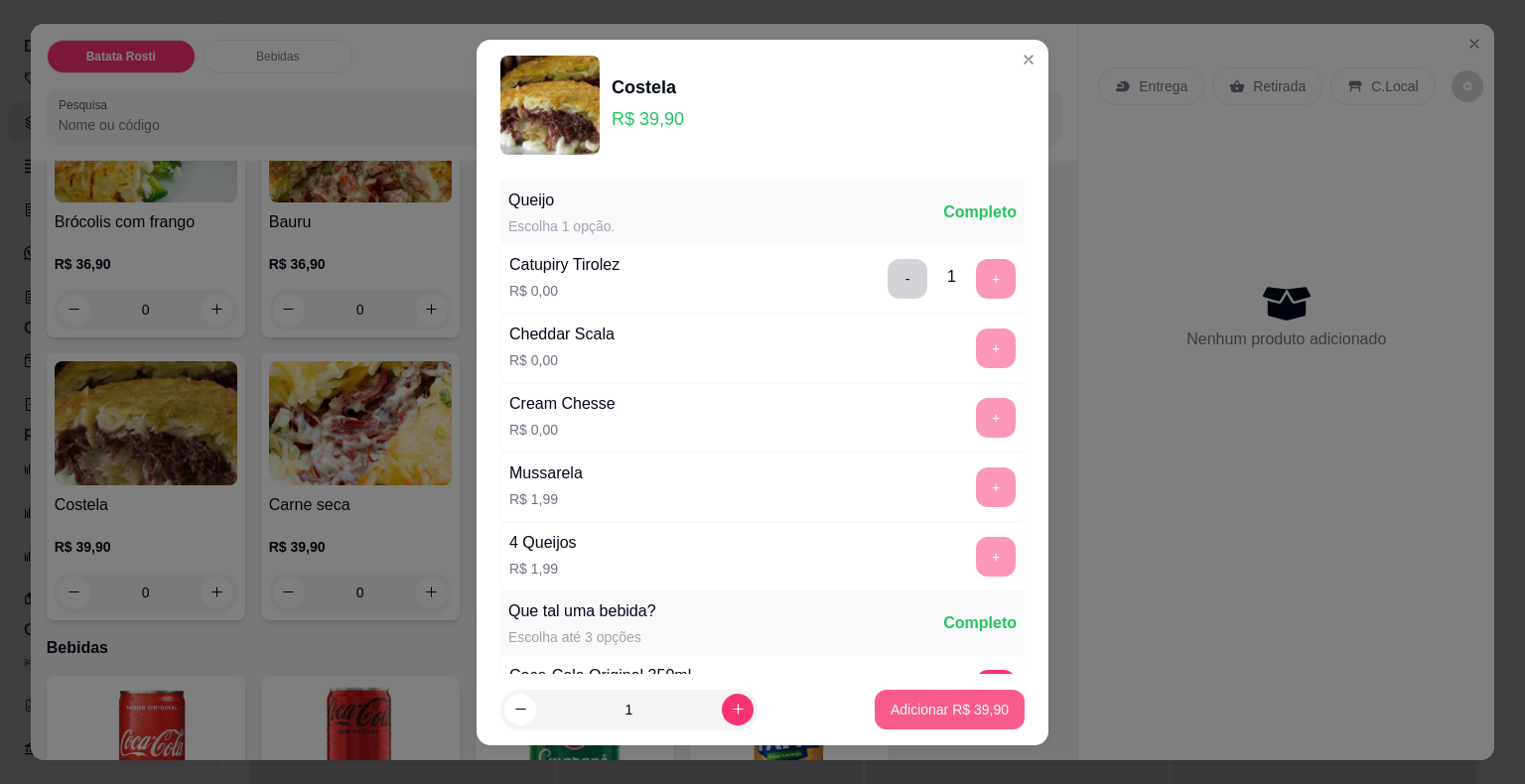 click on "Adicionar   R$ 39,90" at bounding box center (949, 710) 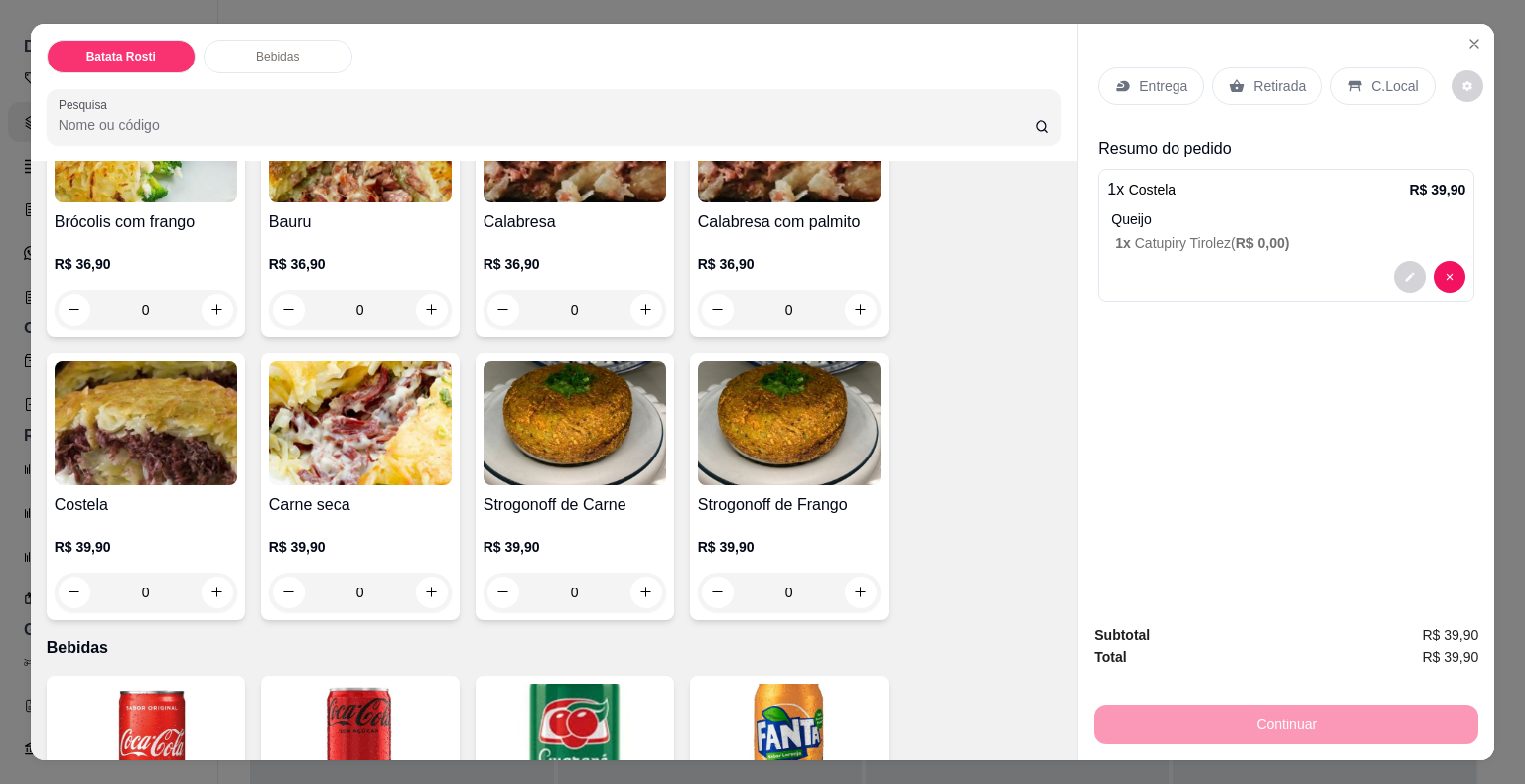 click on "Entrega" at bounding box center [1163, 86] 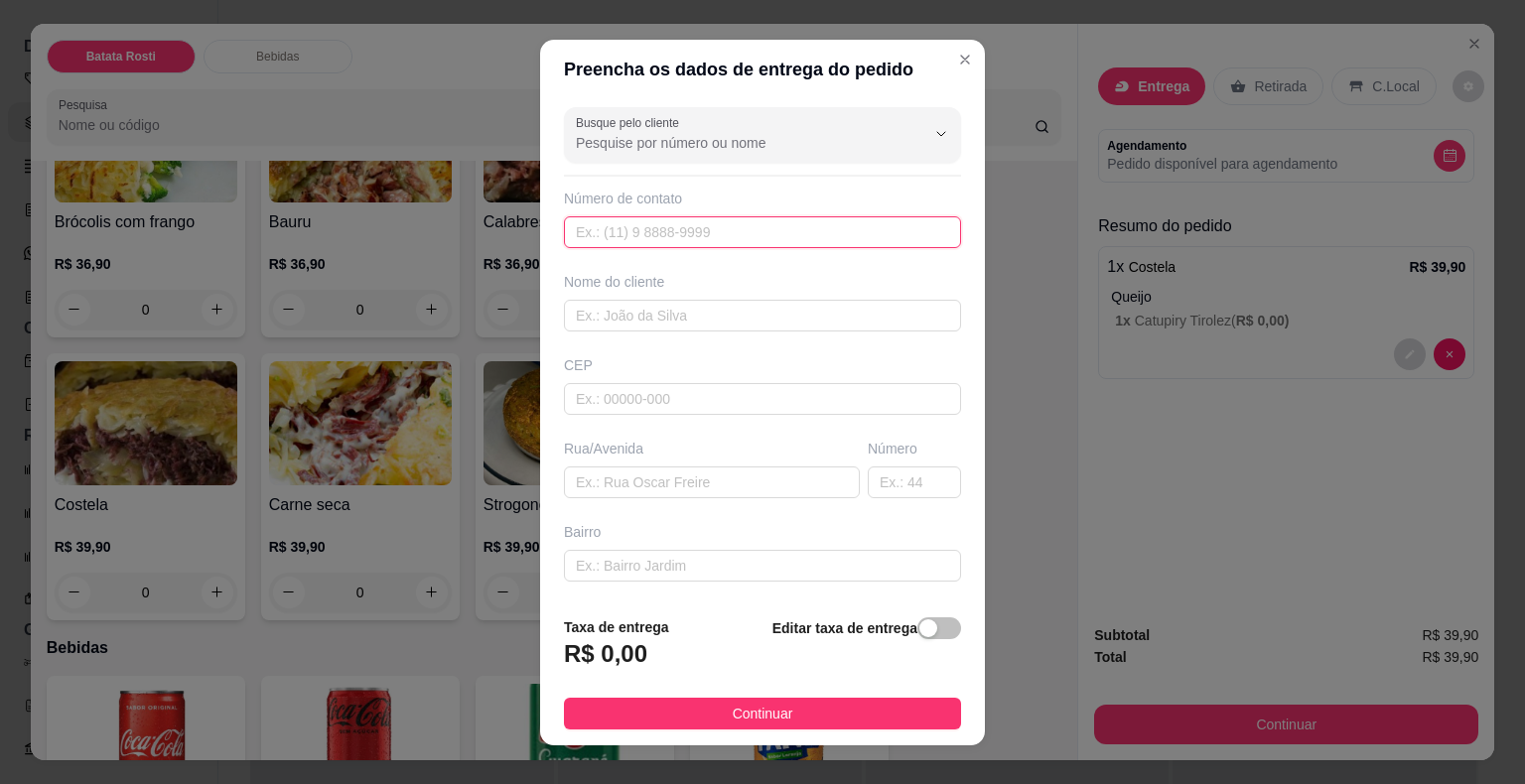 click at bounding box center [762, 232] 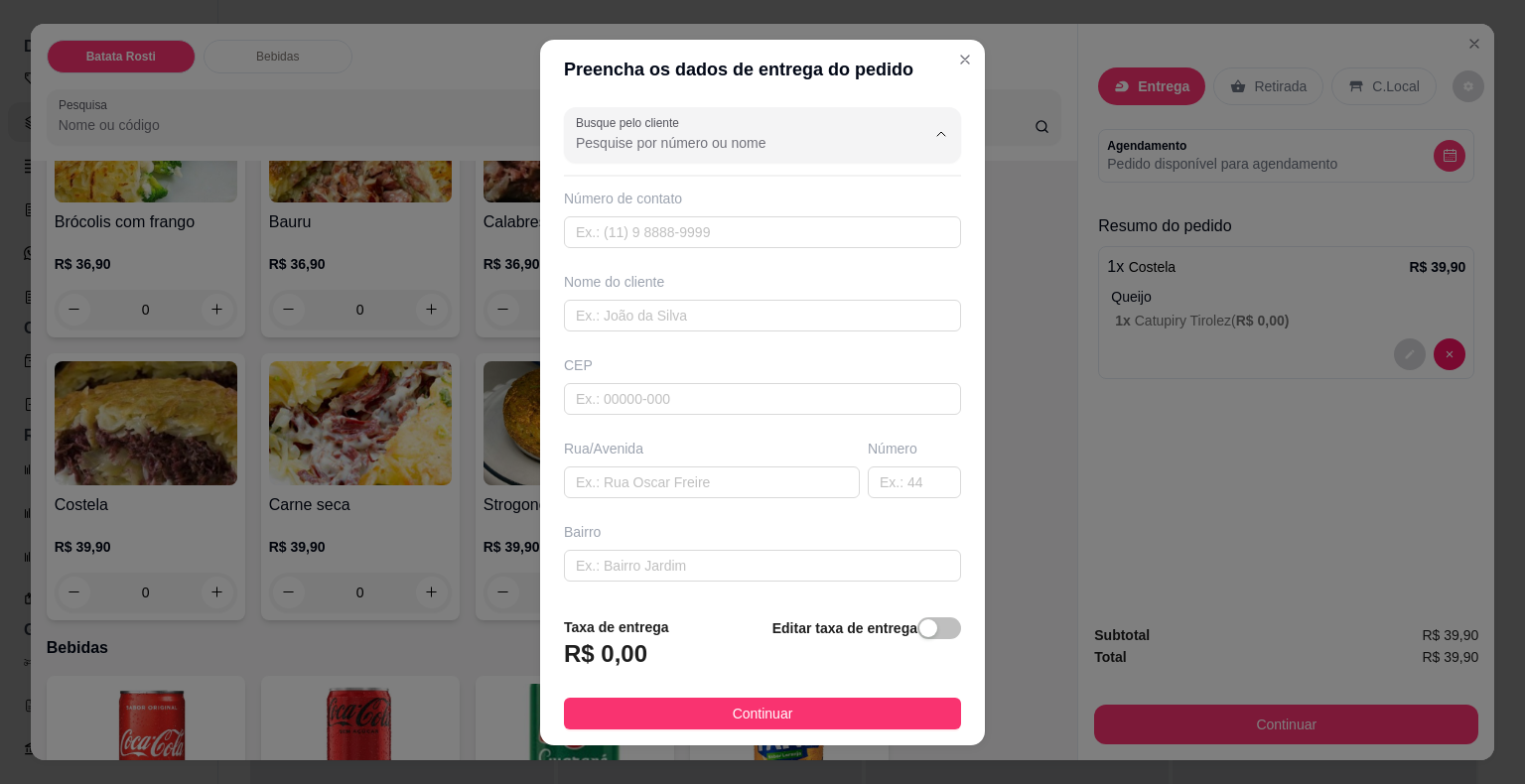 click on "Busque pelo cliente" at bounding box center (735, 143) 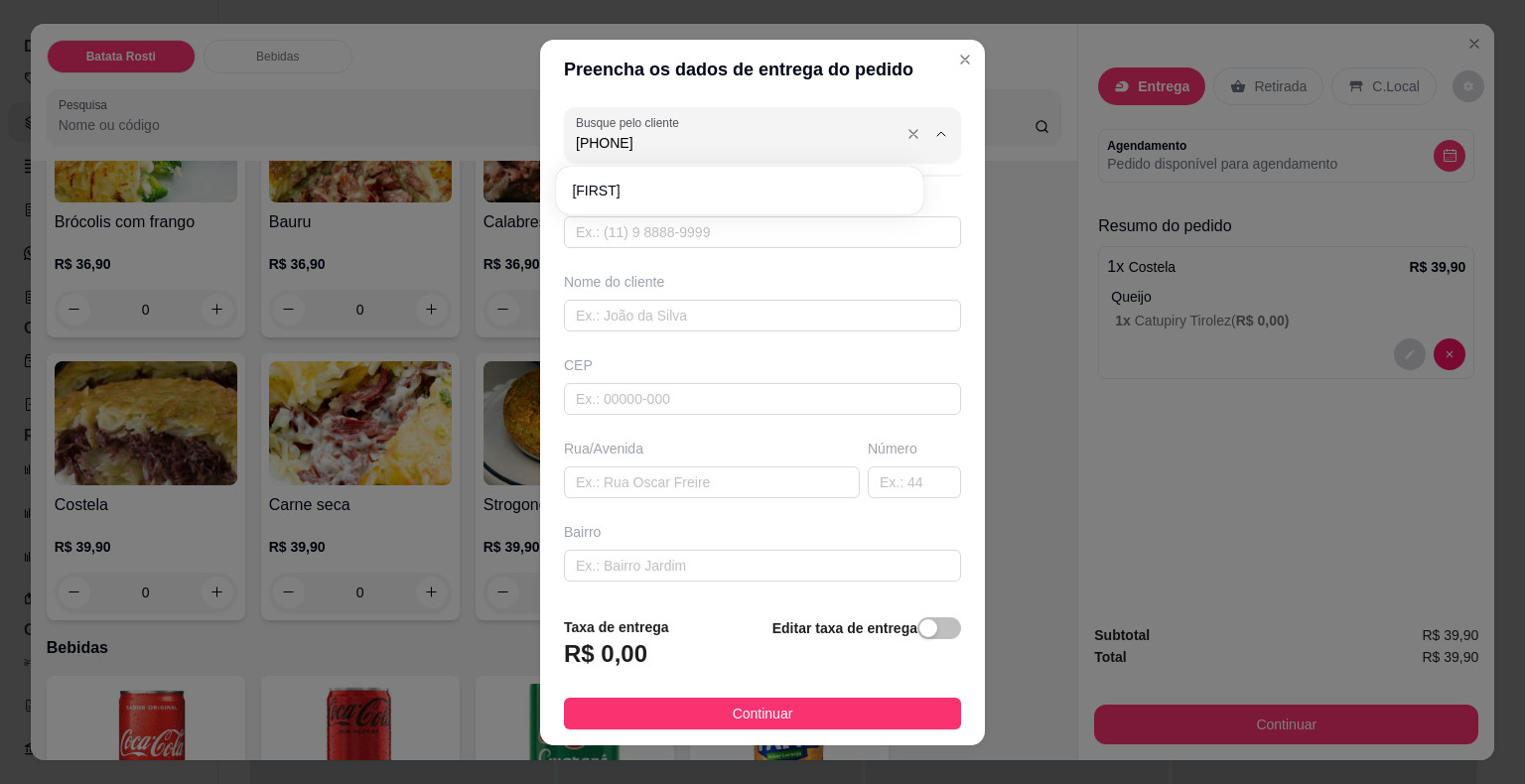click on "[PHONE]" at bounding box center [735, 143] 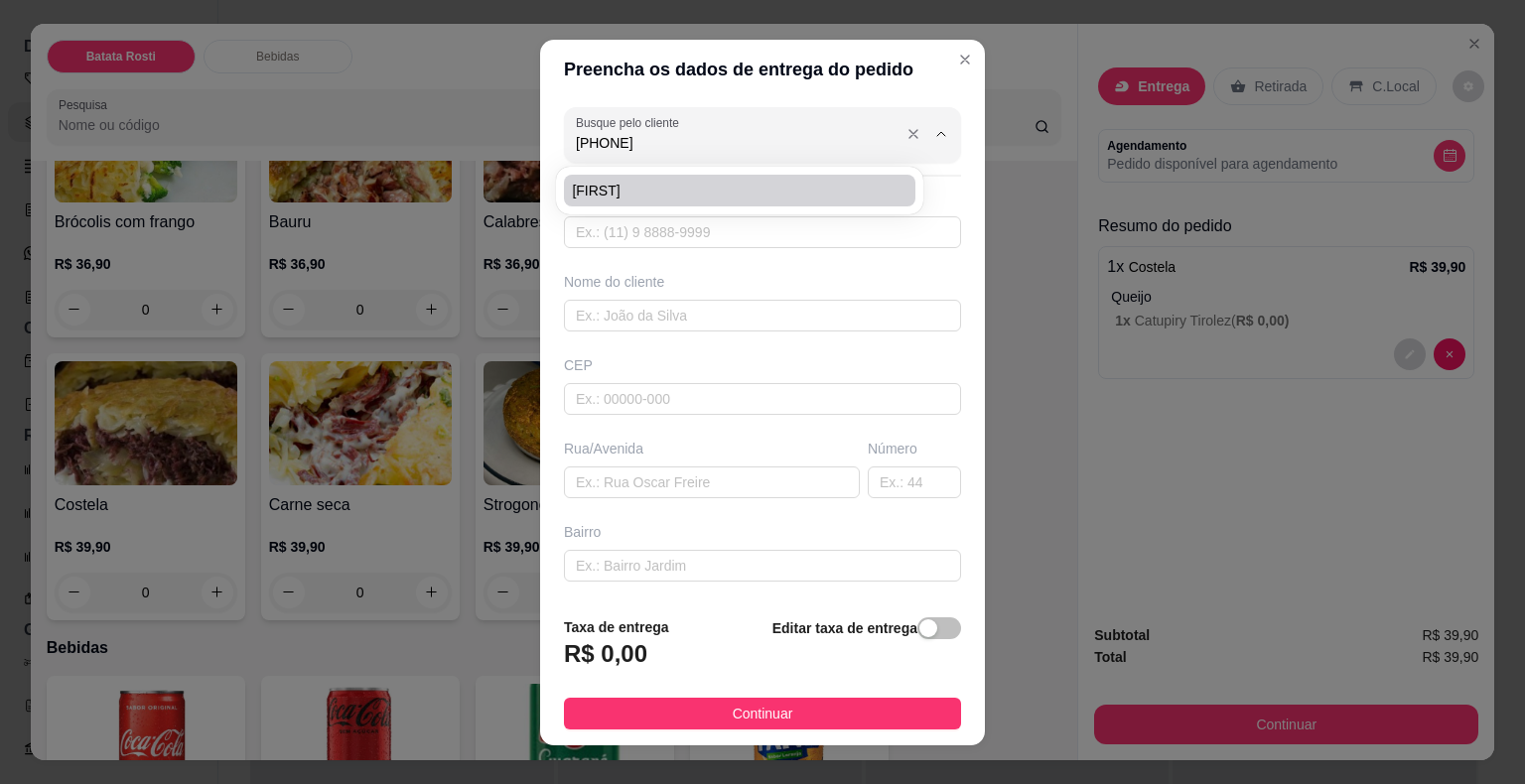 type on "[PHONE]" 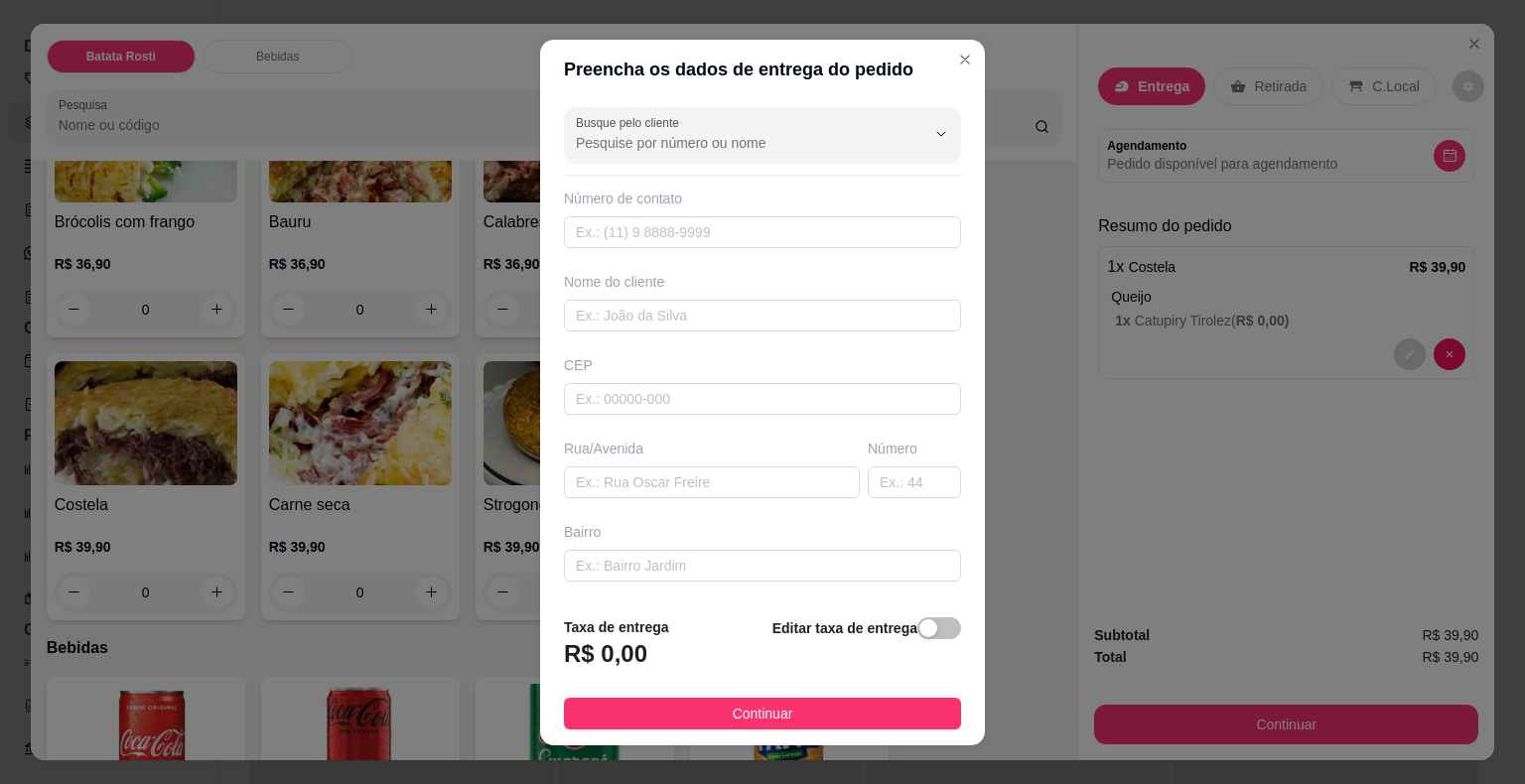 drag, startPoint x: 635, startPoint y: 154, endPoint x: 556, endPoint y: 150, distance: 79.1012 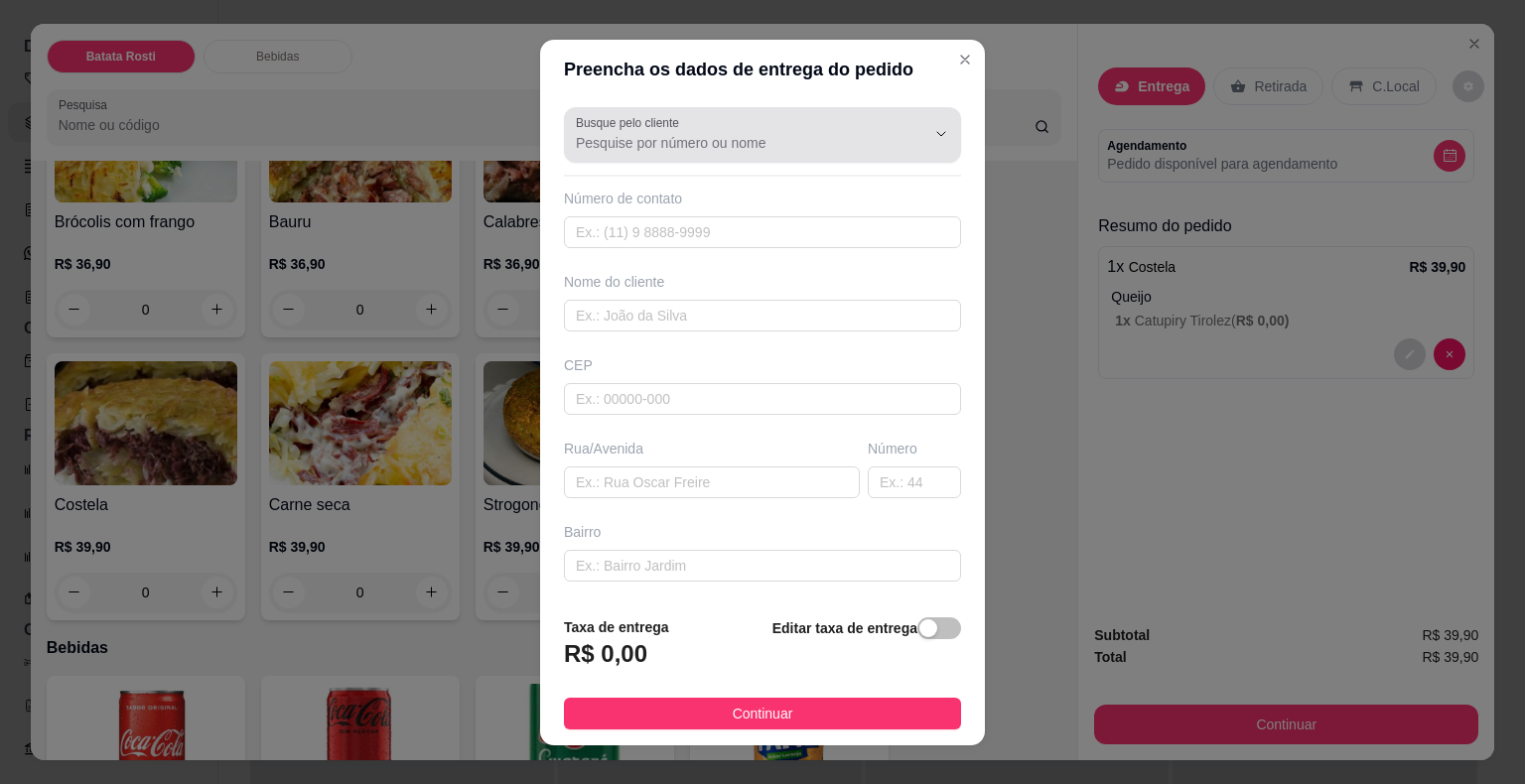 click on "Busque pelo cliente" at bounding box center [735, 143] 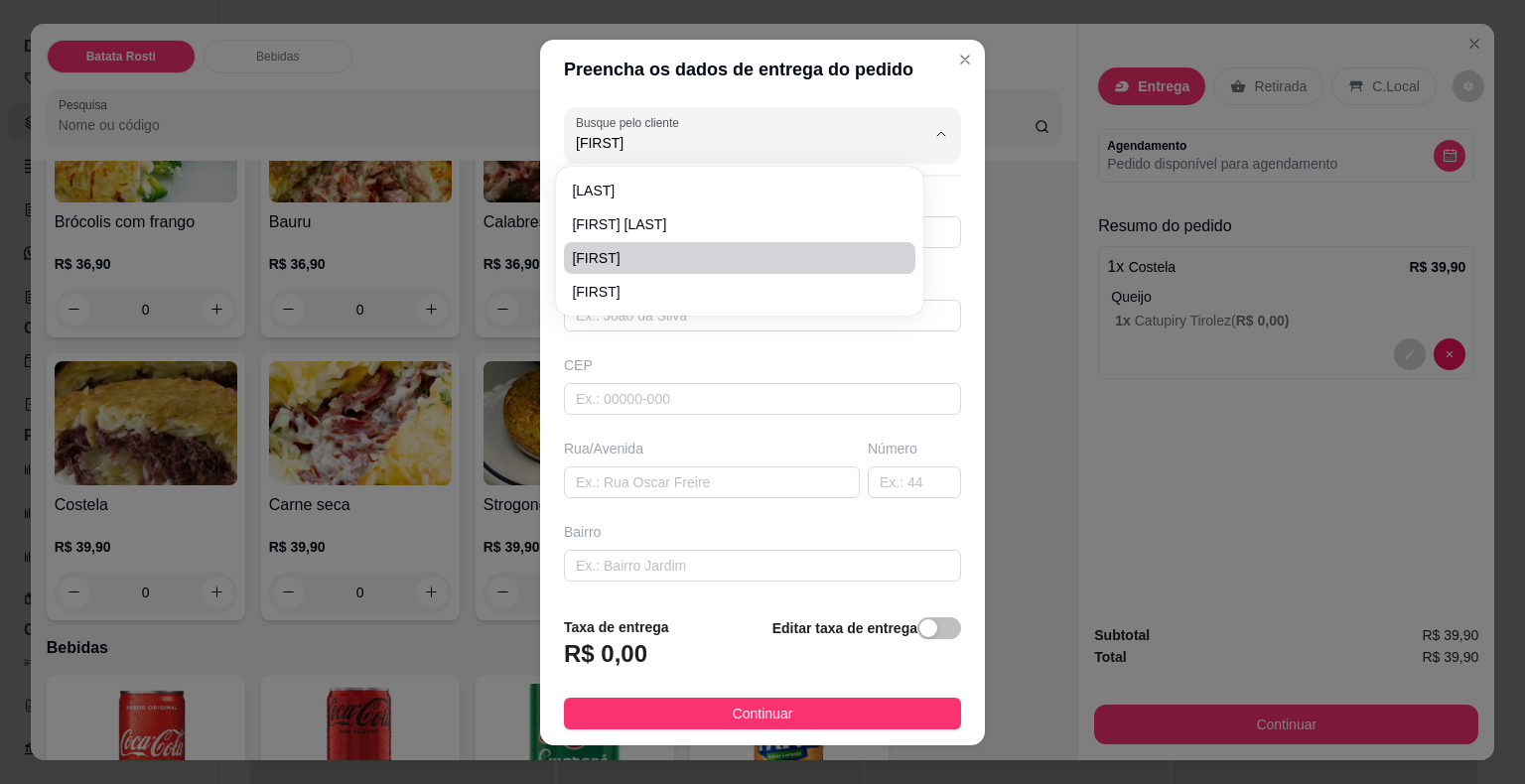 click on "[FIRST]" at bounding box center [730, 258] 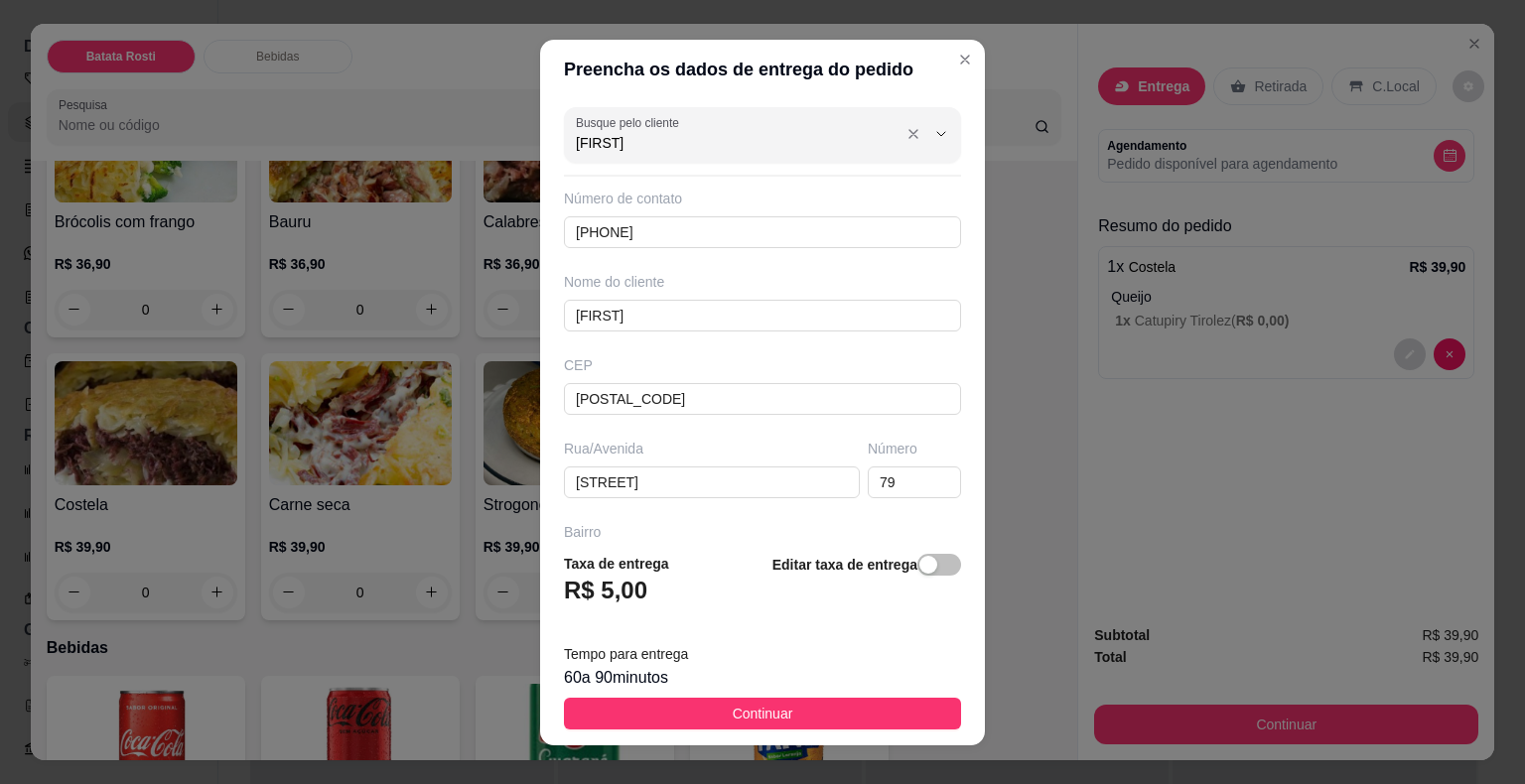 click on "[FIRST]" at bounding box center (762, 135) 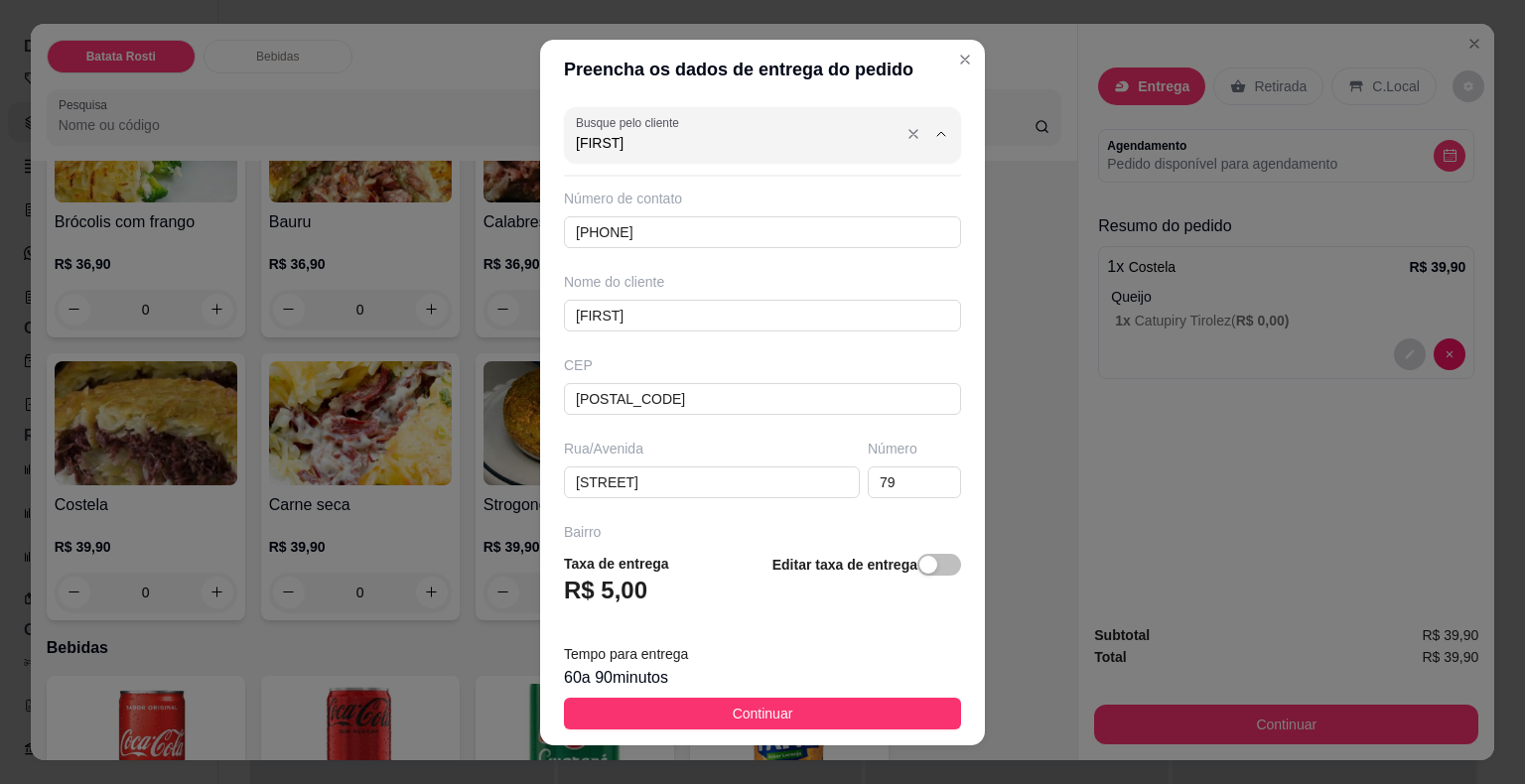 click on "[FIRST]" at bounding box center [735, 143] 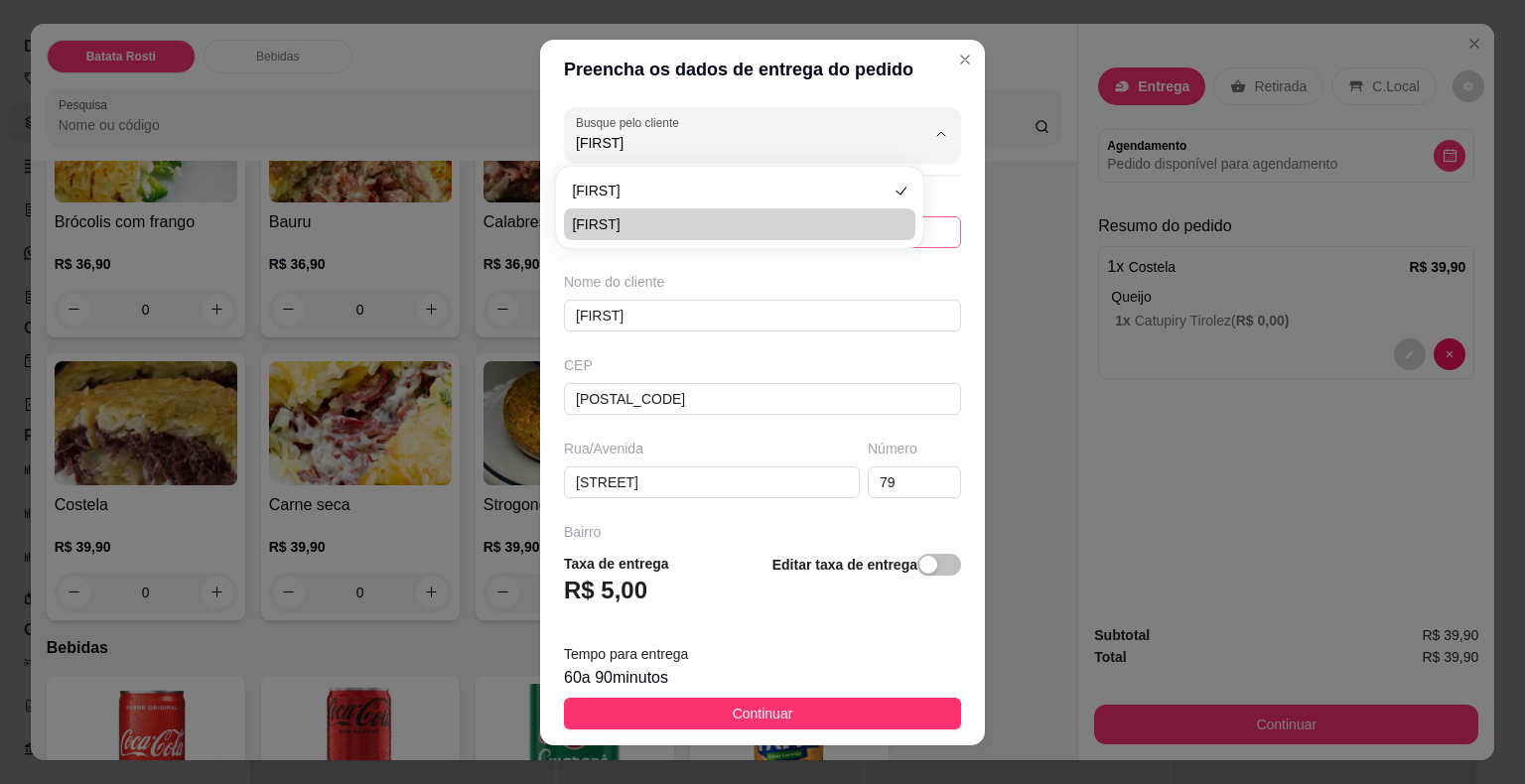 click on "[FIRST]" at bounding box center (730, 224) 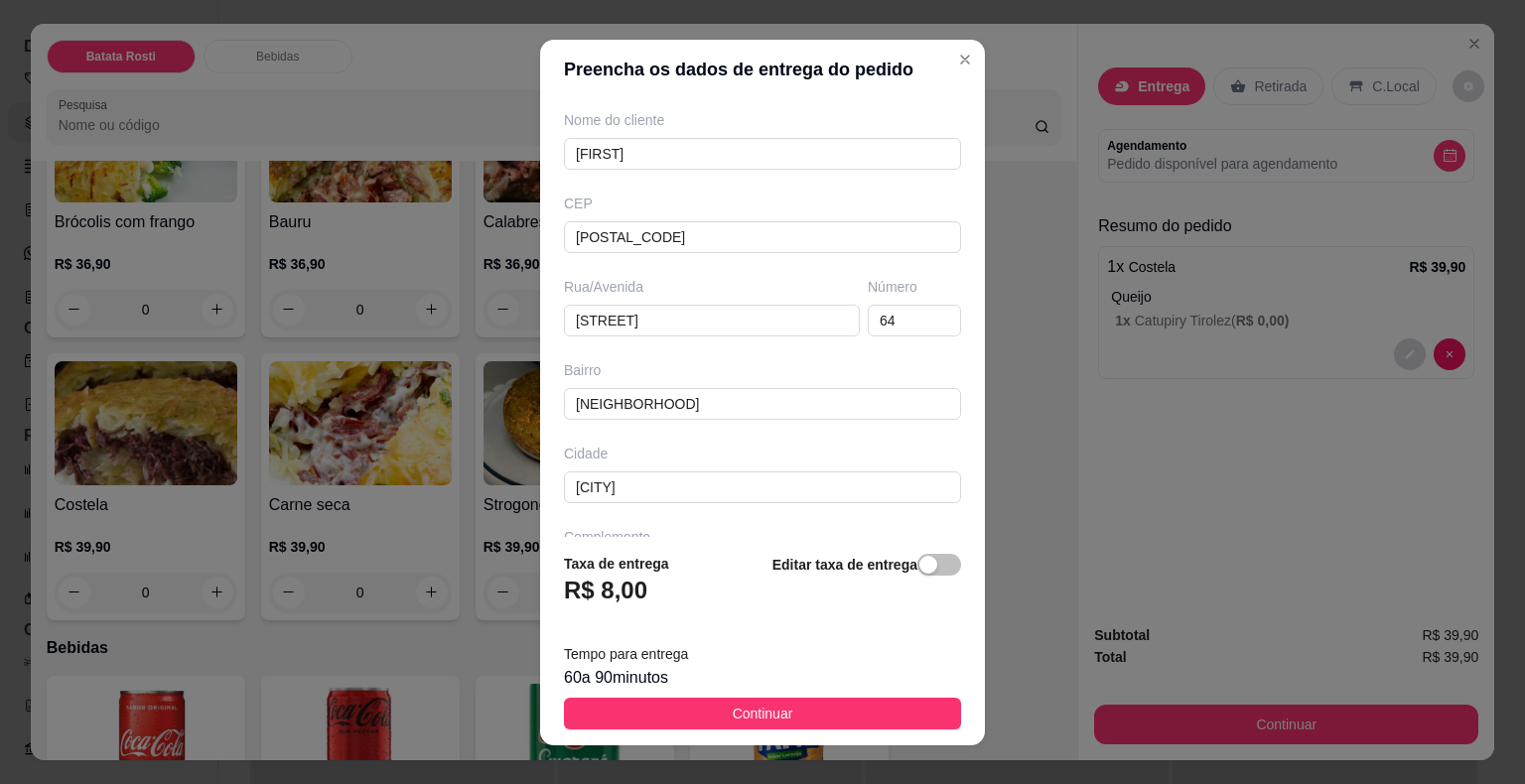 scroll, scrollTop: 24, scrollLeft: 0, axis: vertical 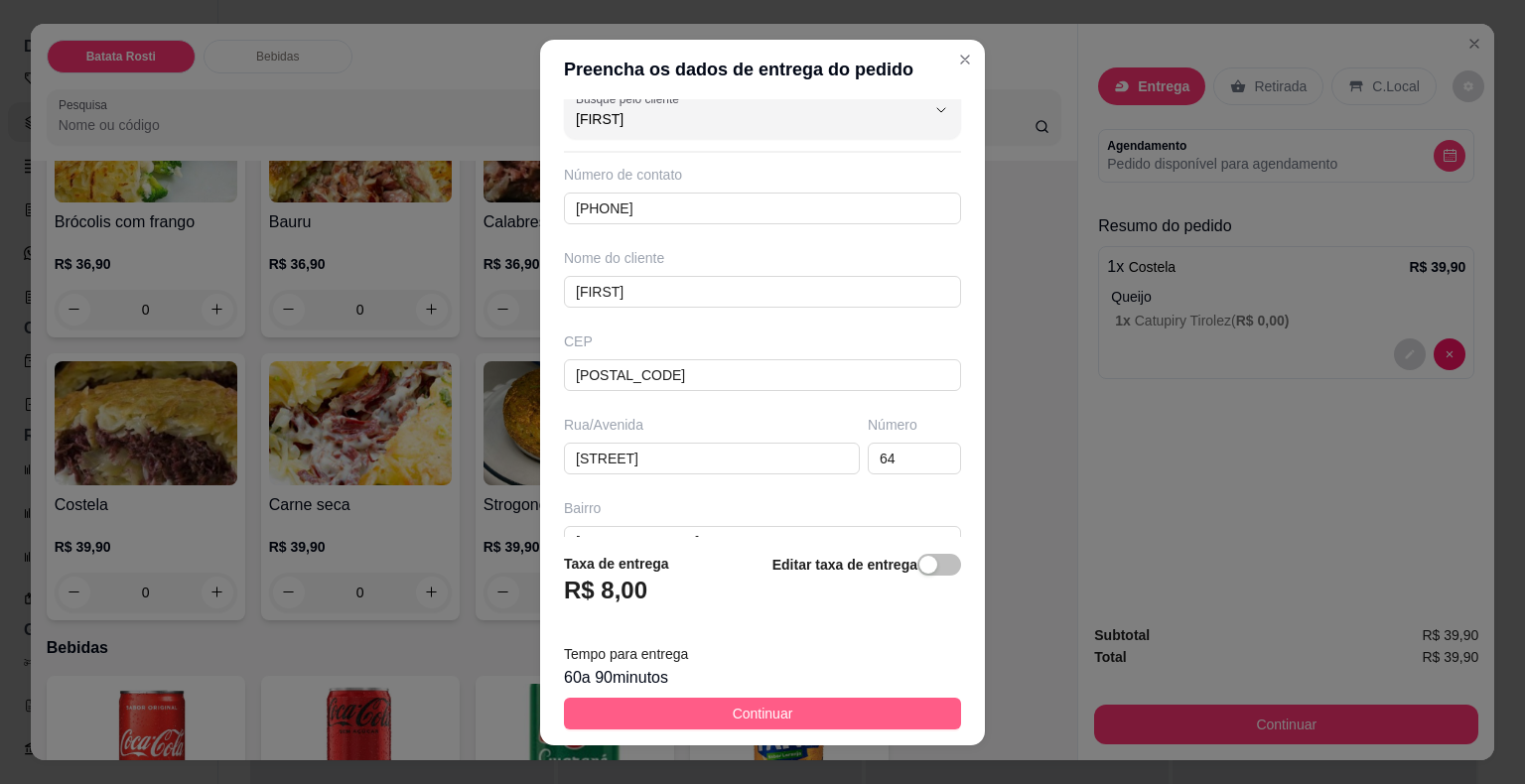click on "Continuar" at bounding box center (762, 714) 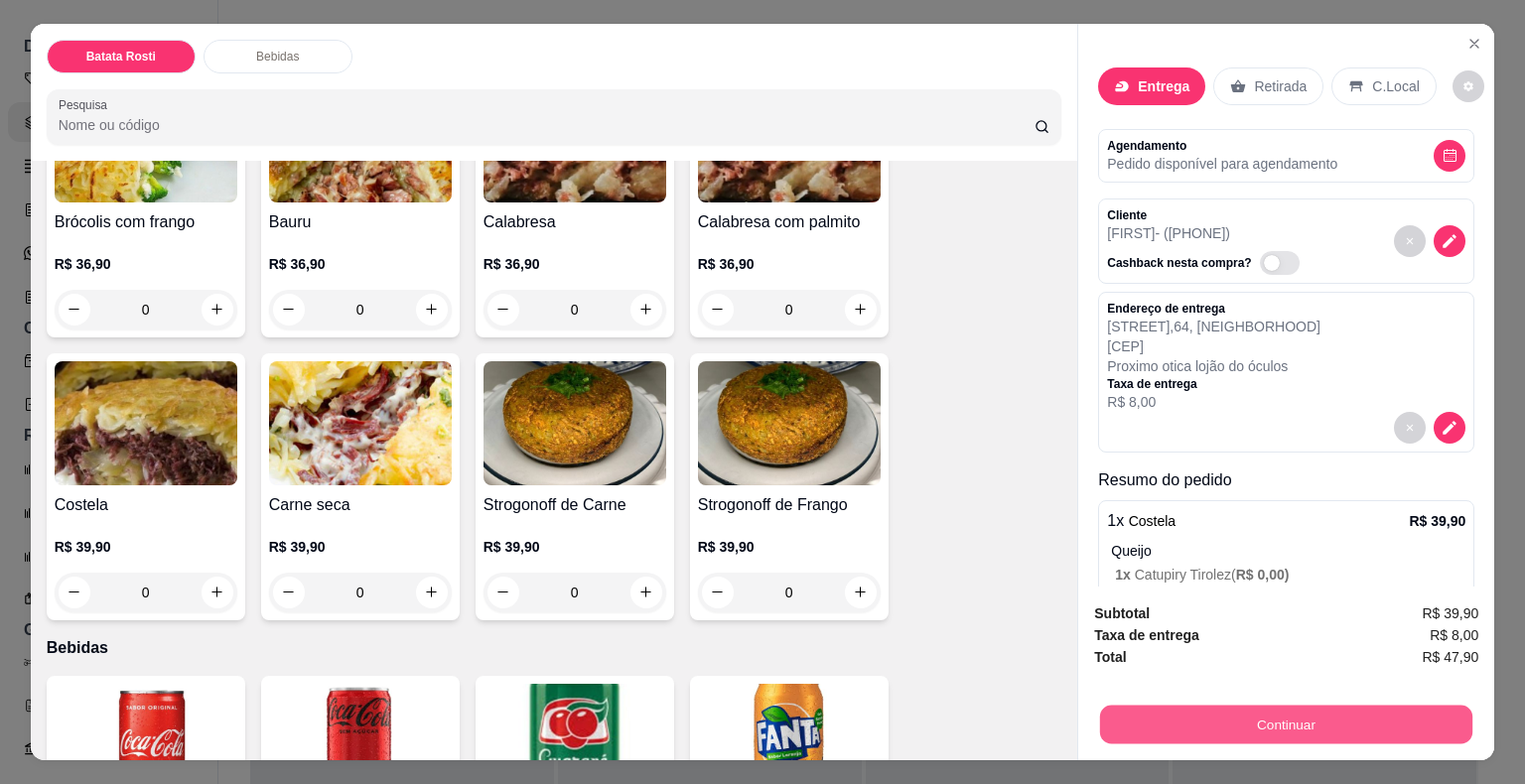 click on "Continuar" at bounding box center [1286, 724] 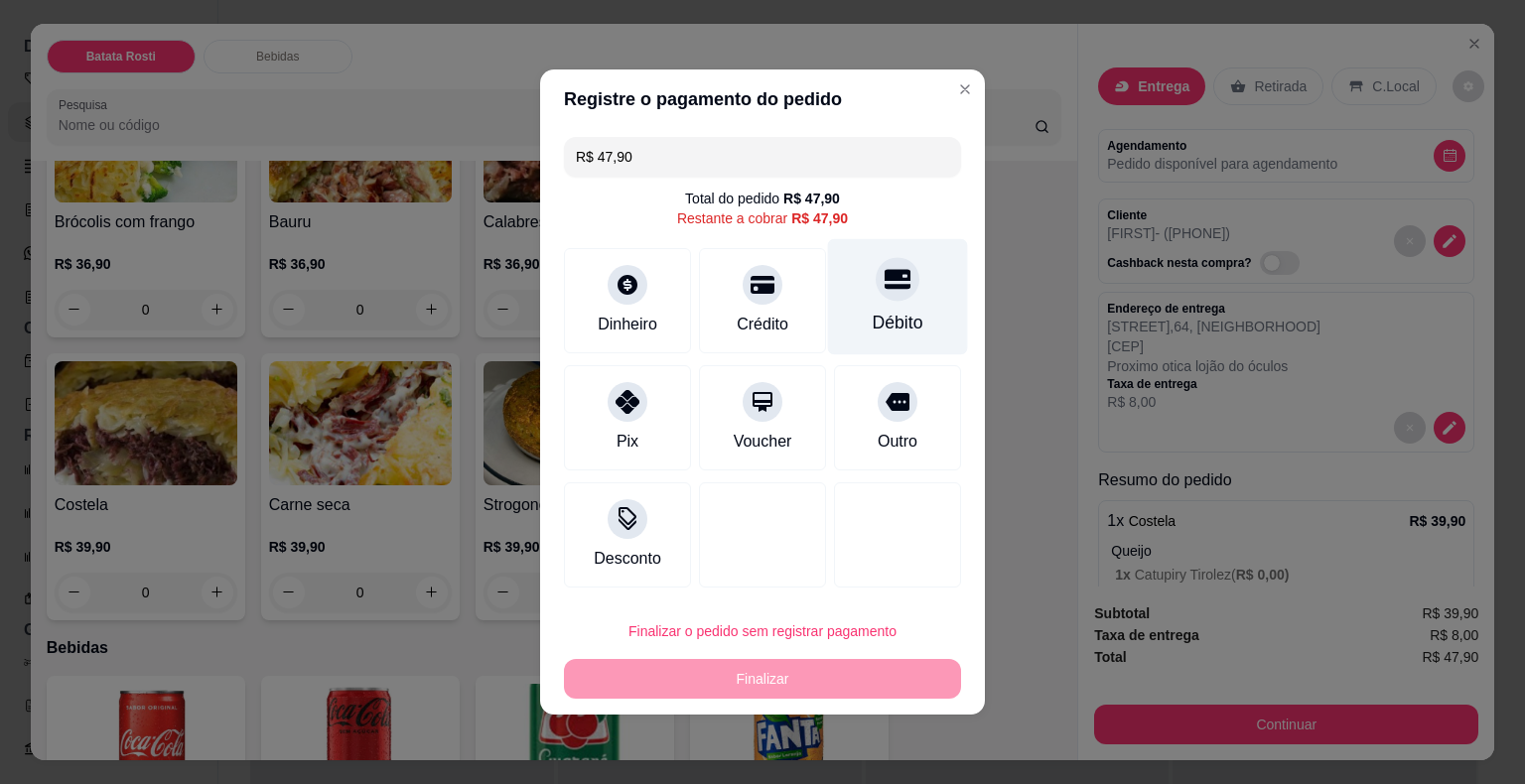 click at bounding box center (898, 279) 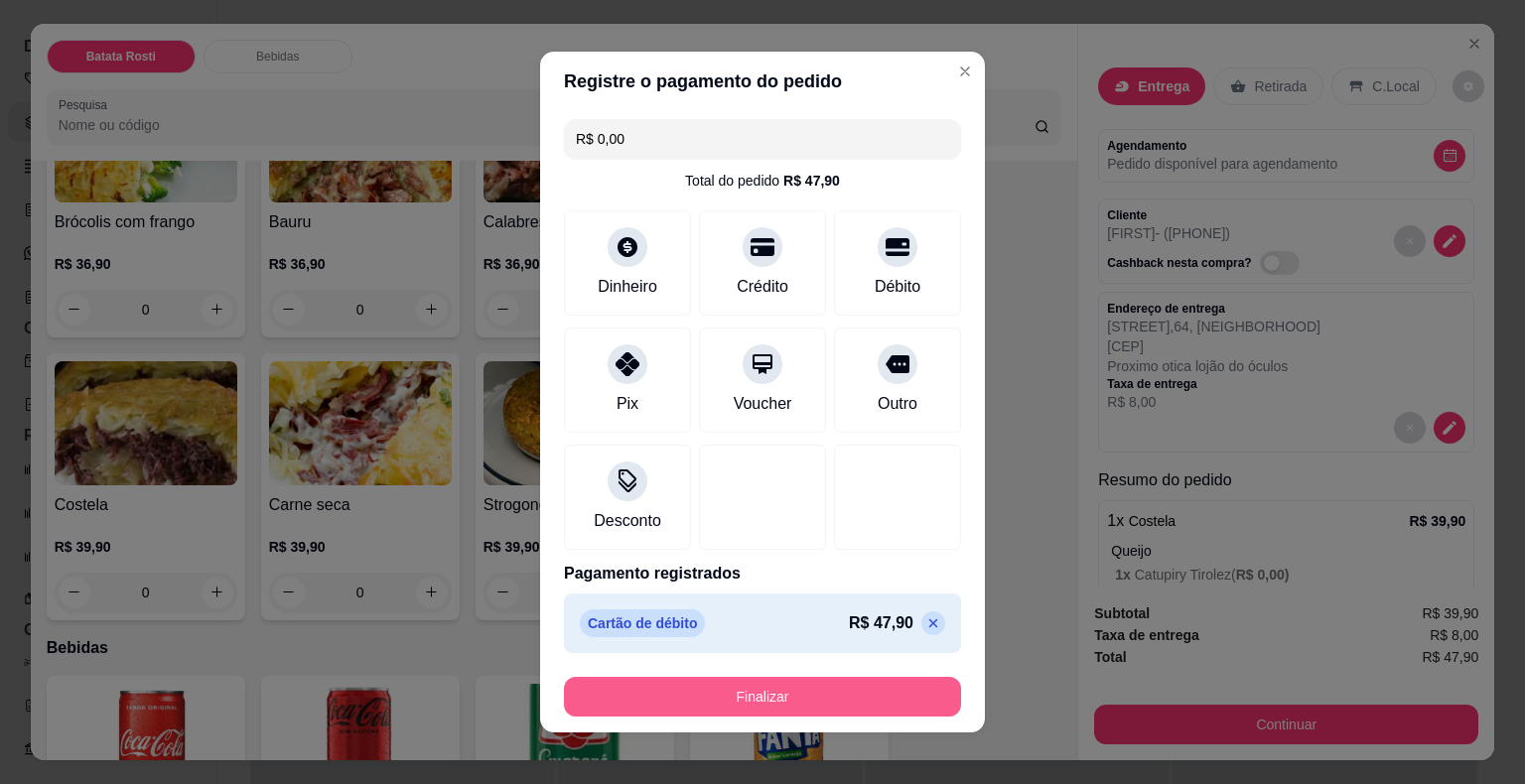 click on "Finalizar" at bounding box center (762, 697) 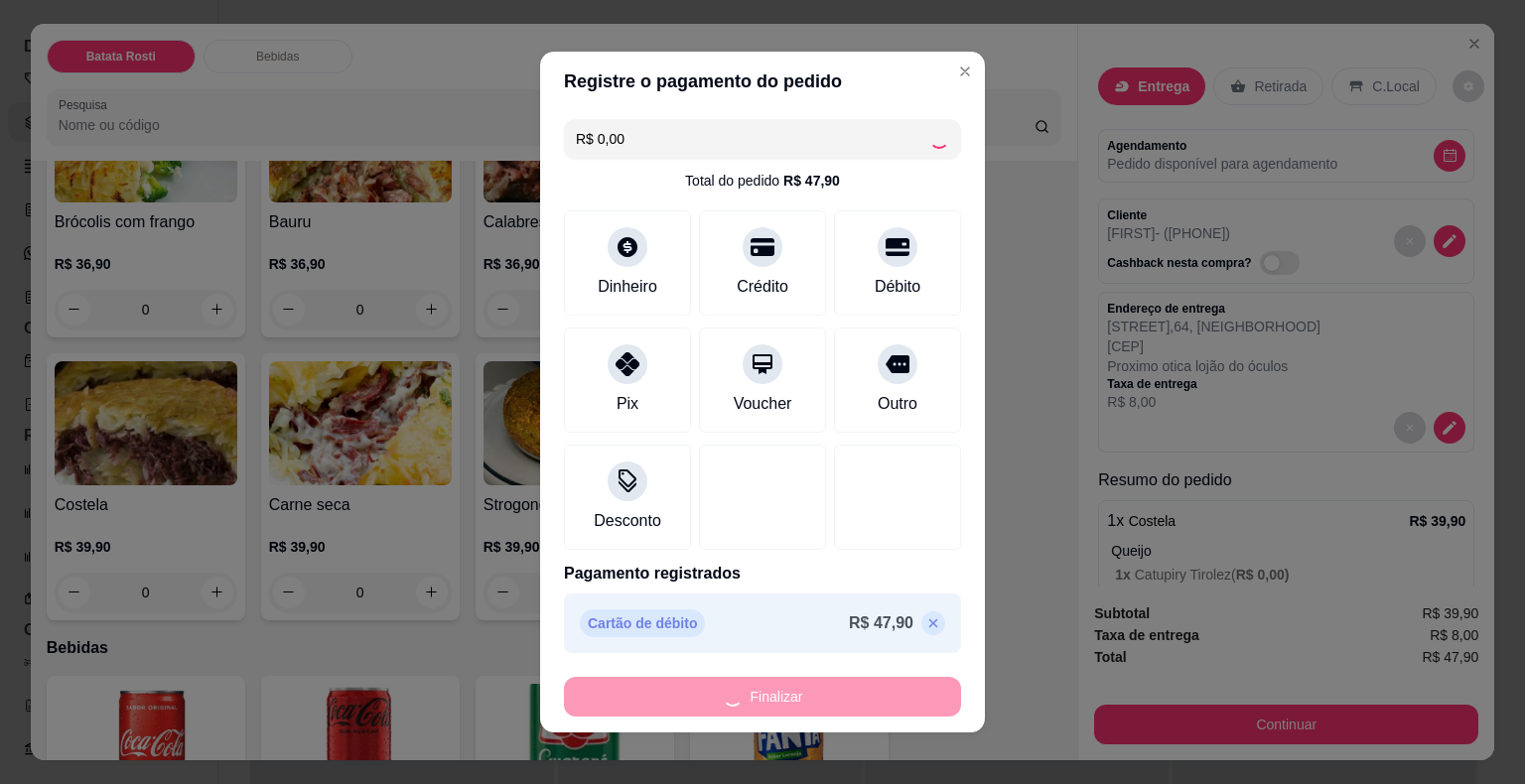 type on "-R$ 47,90" 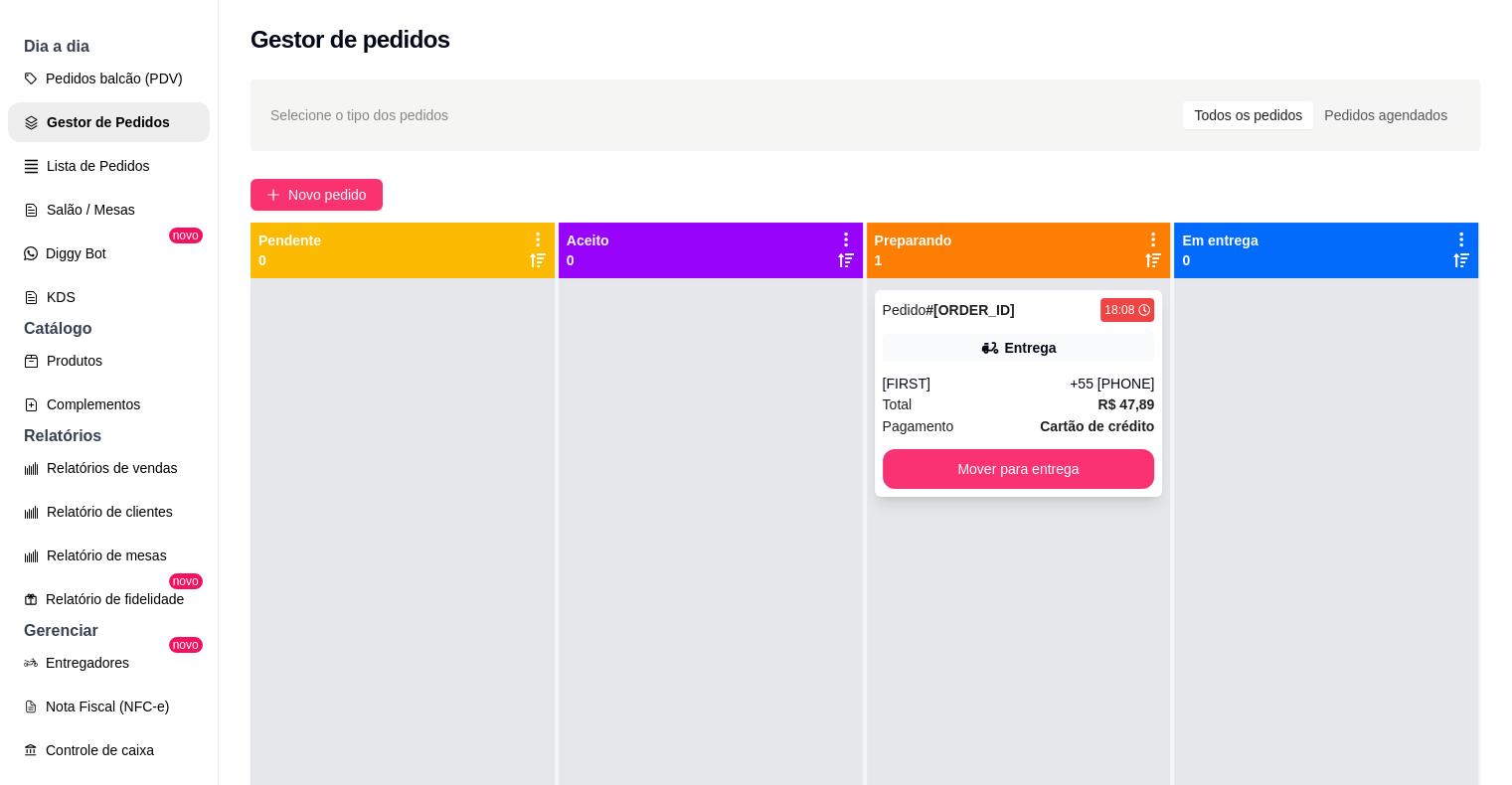 click on "Pedido  # 0001-ee7ca 18:08" at bounding box center [1019, 310] 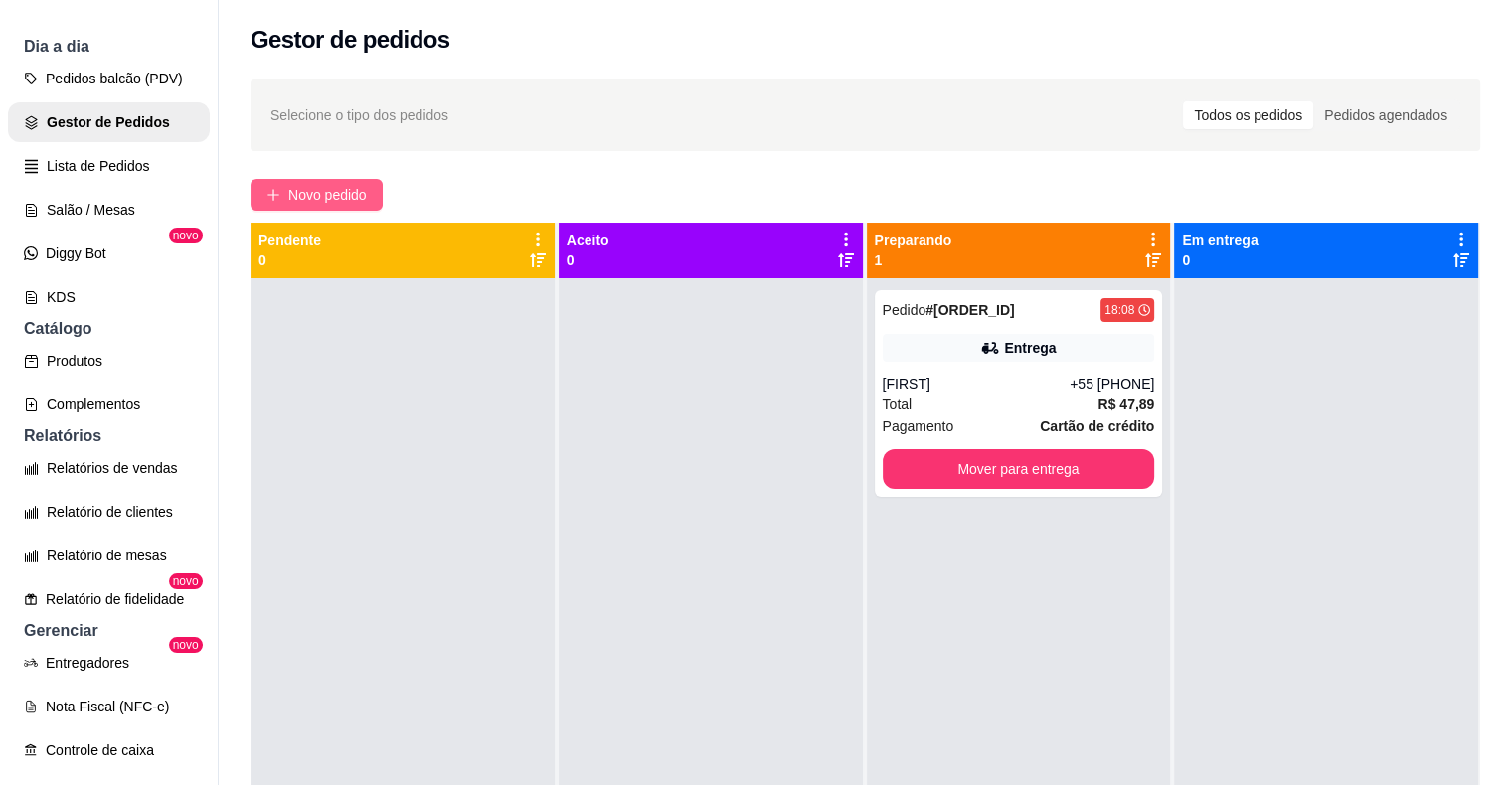 click on "Novo pedido" at bounding box center (327, 195) 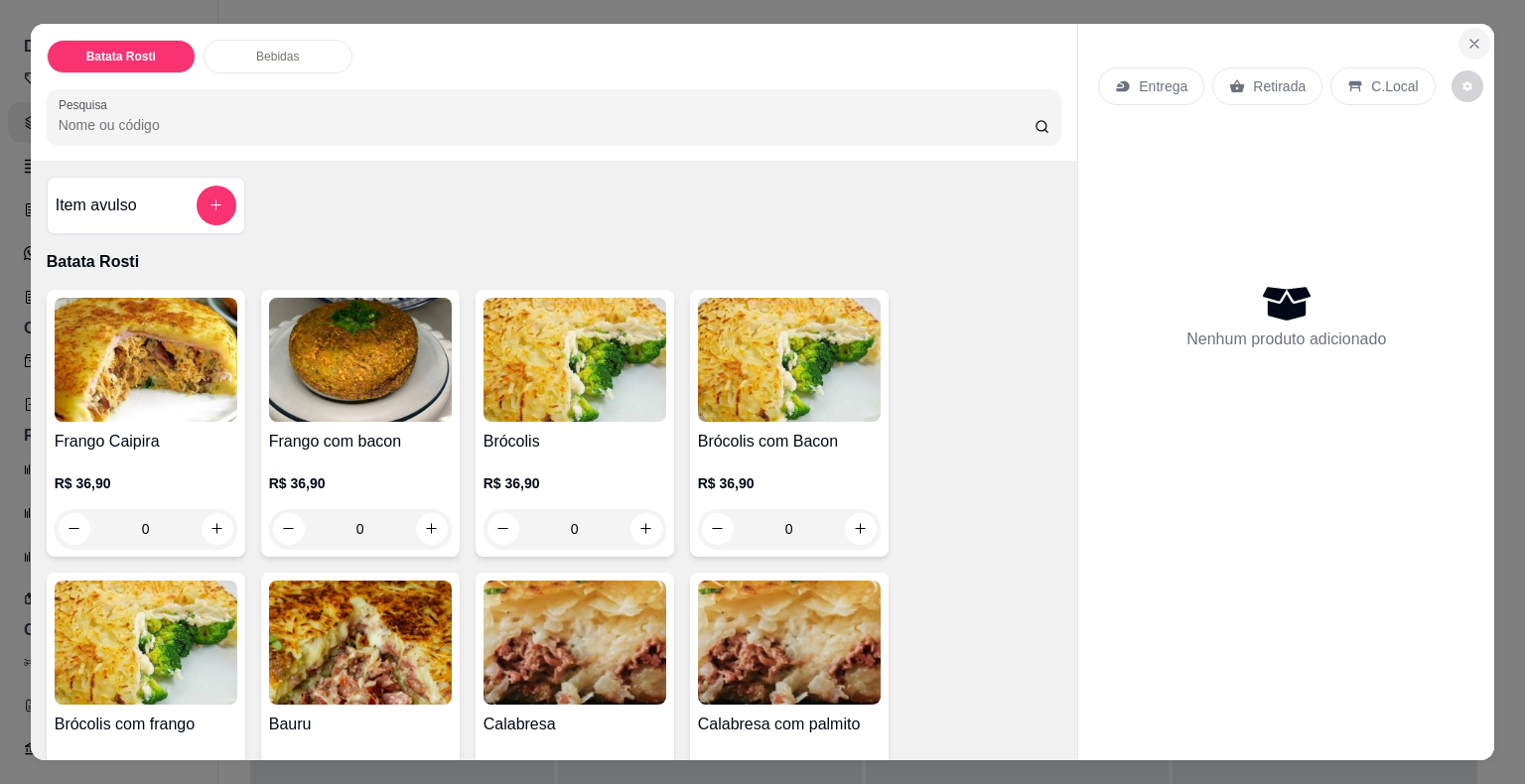 click at bounding box center [1474, 44] 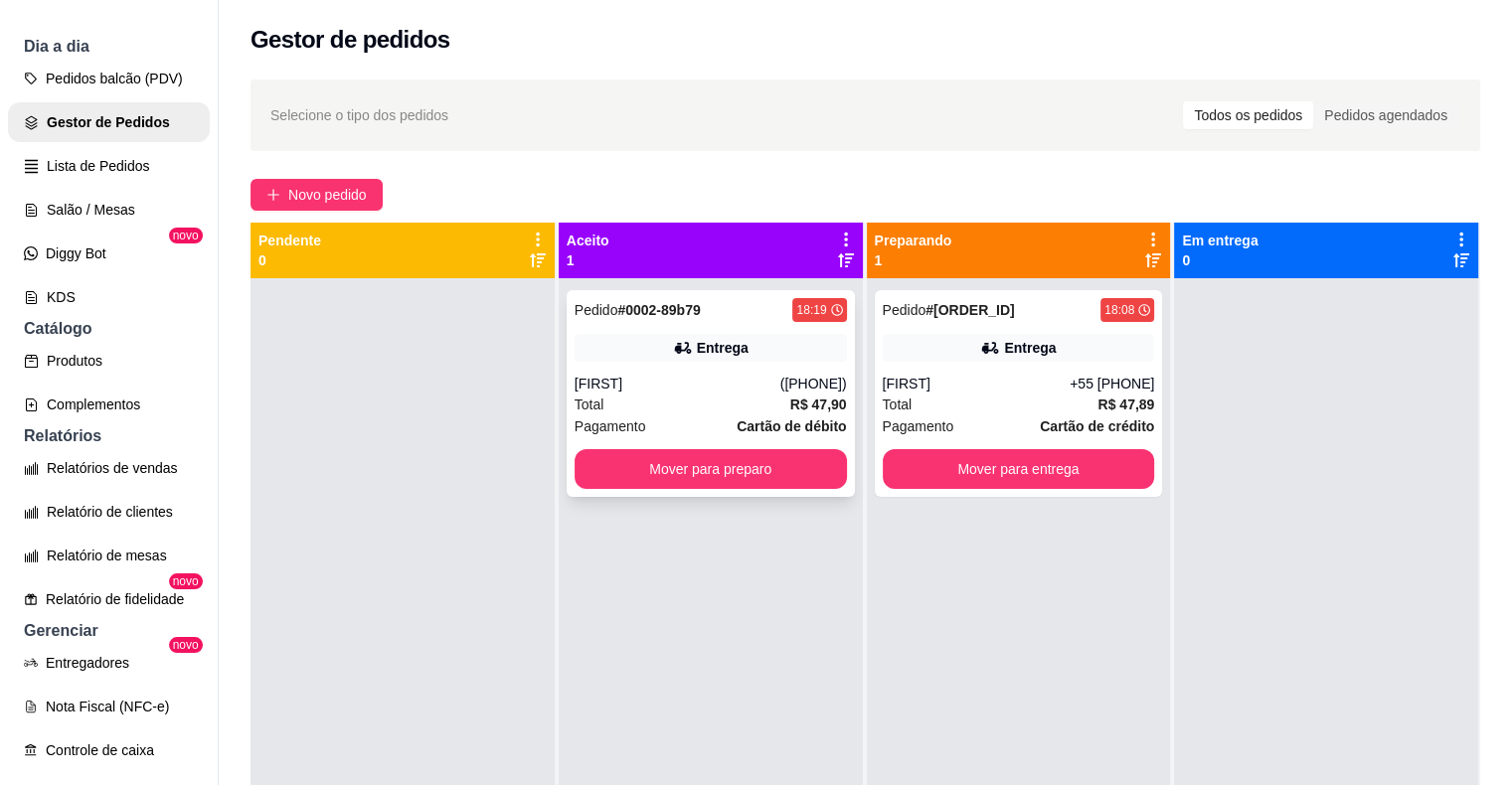 click on "Pedido # 0002-89b79 18:19 Entrega [FIRST] ([PHONE]) Total R$ 47,90 Pagamento Cartão de débito Mover para preparo" at bounding box center [711, 393] 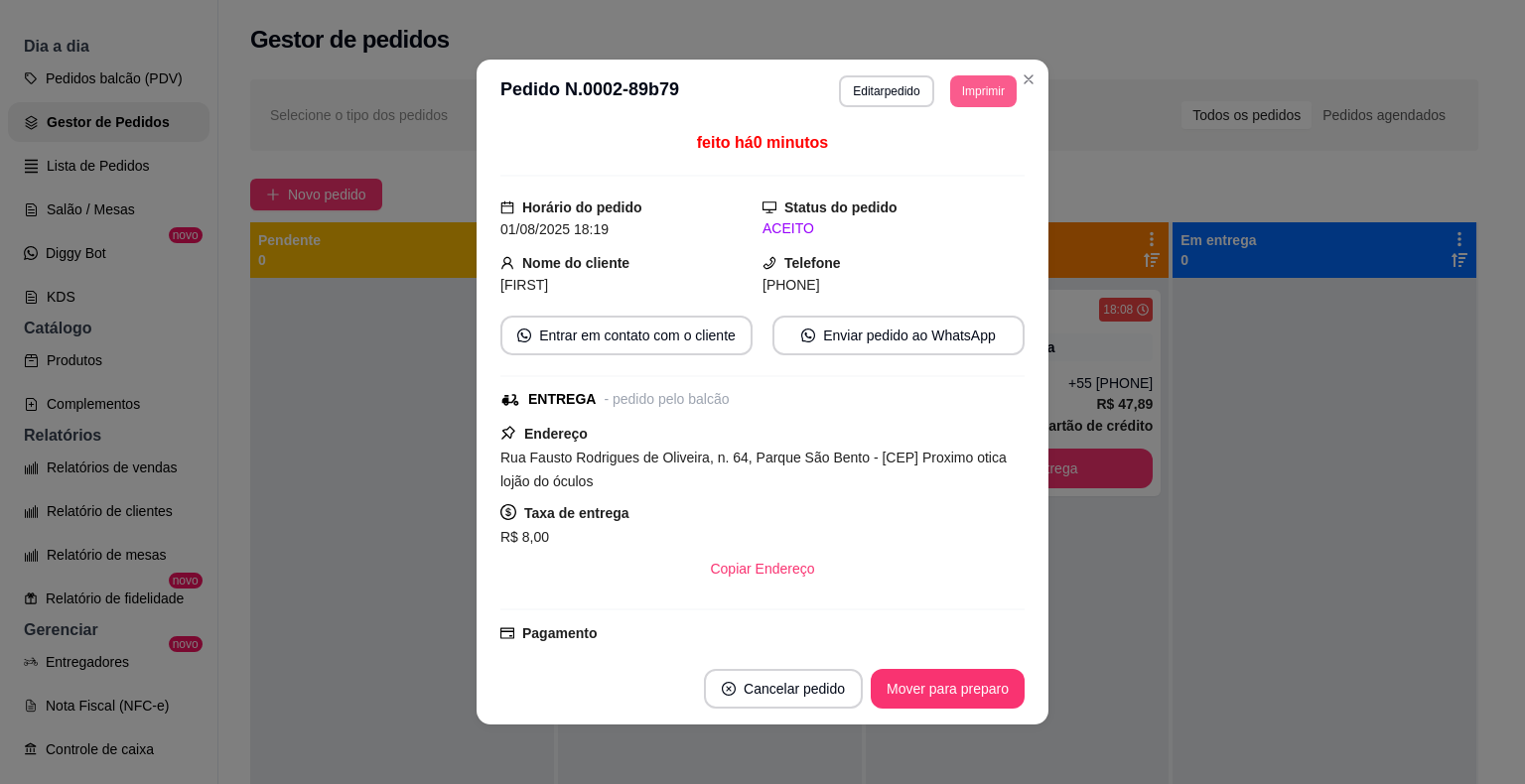 click on "Imprimir" at bounding box center [983, 91] 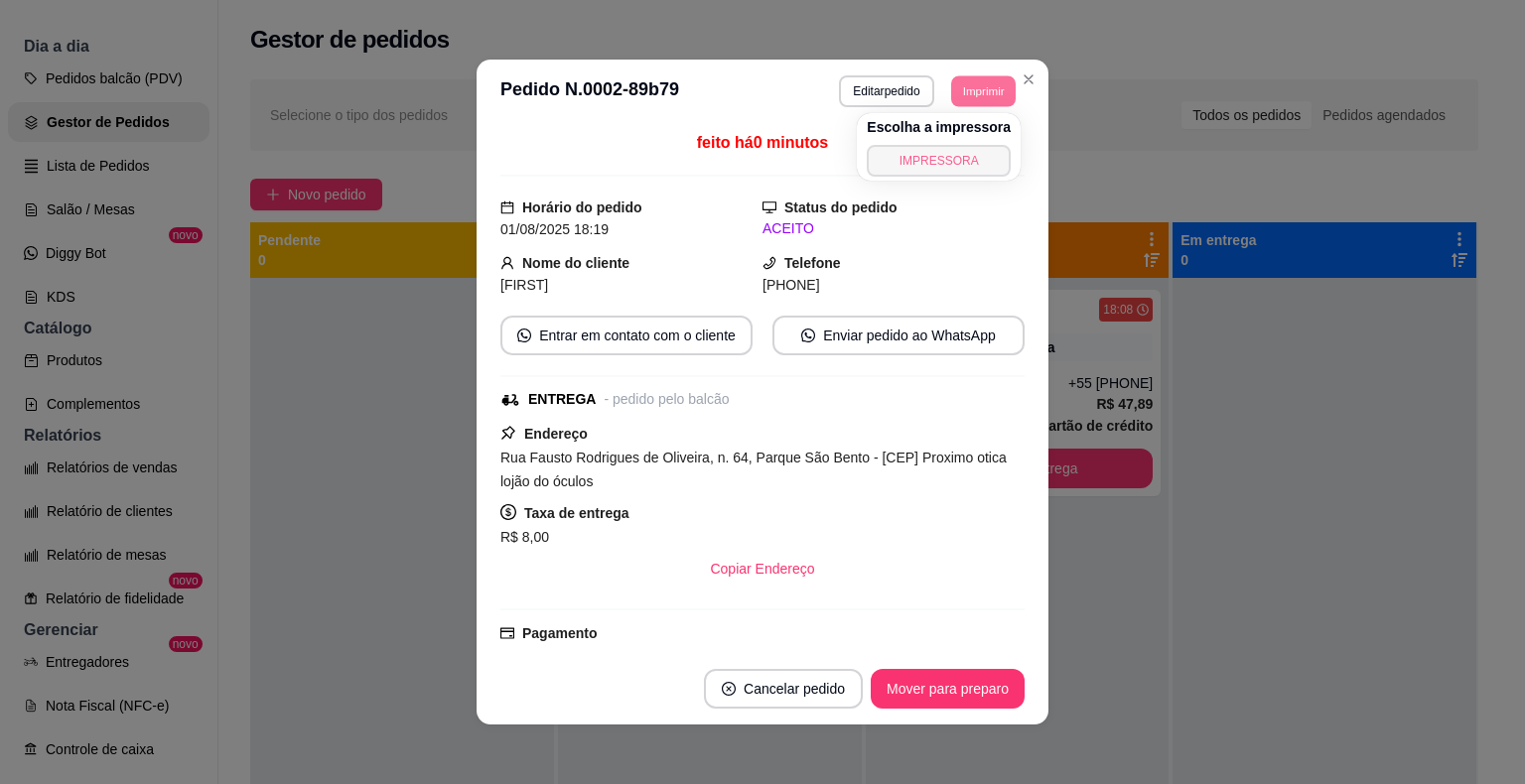 click on "IMPRESSORA" at bounding box center (938, 161) 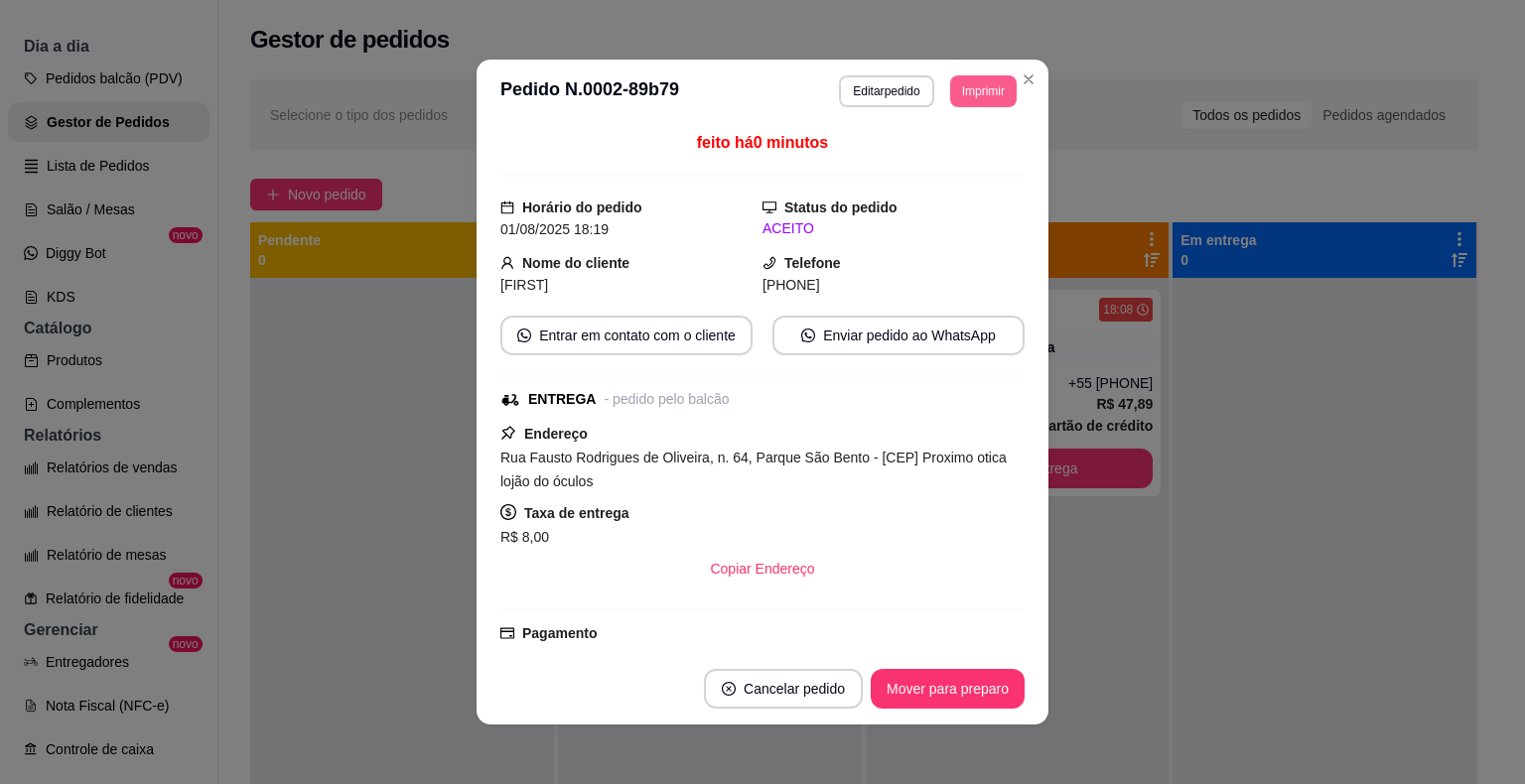 click on "Imprimir" at bounding box center [983, 91] 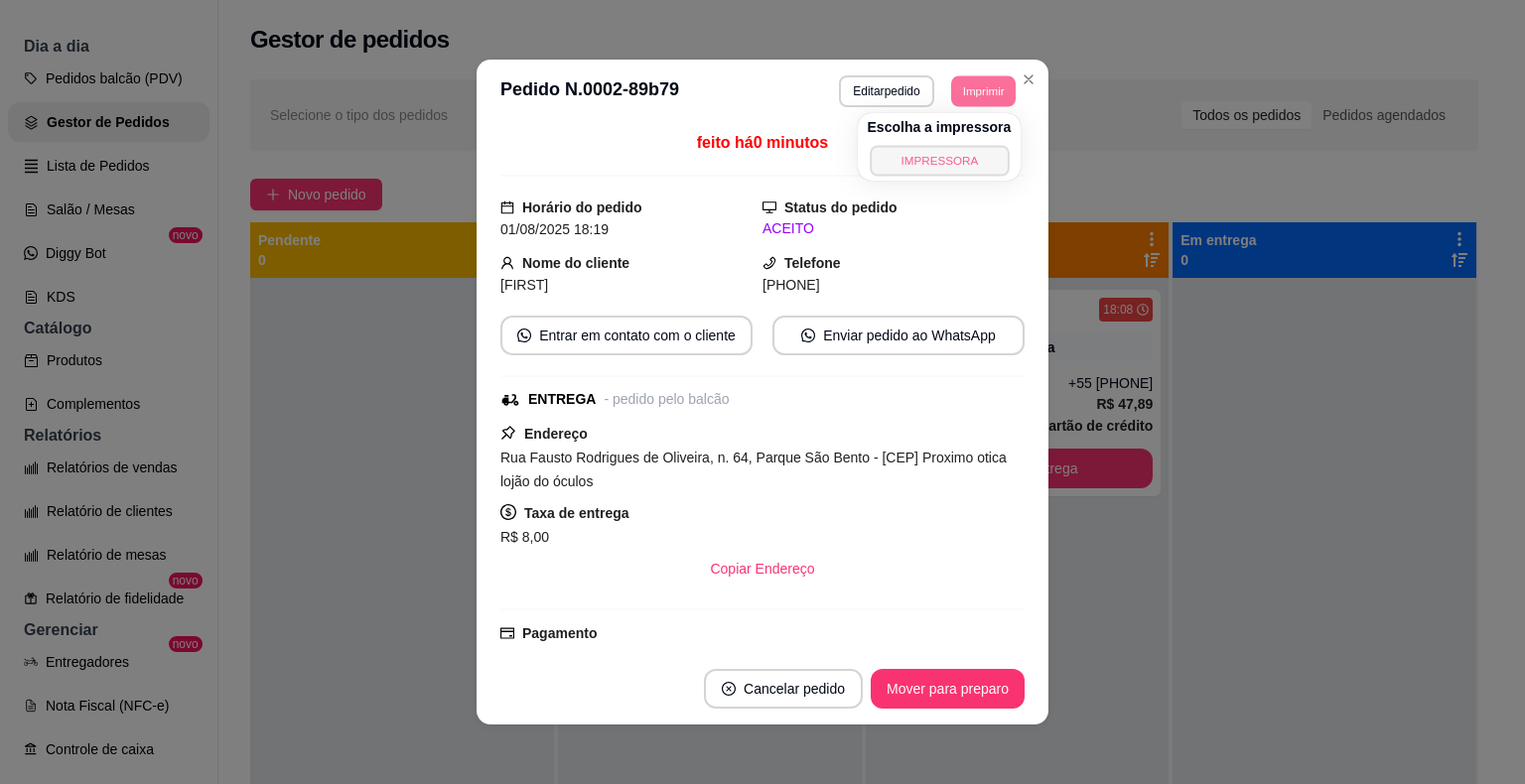 click on "IMPRESSORA" at bounding box center (939, 160) 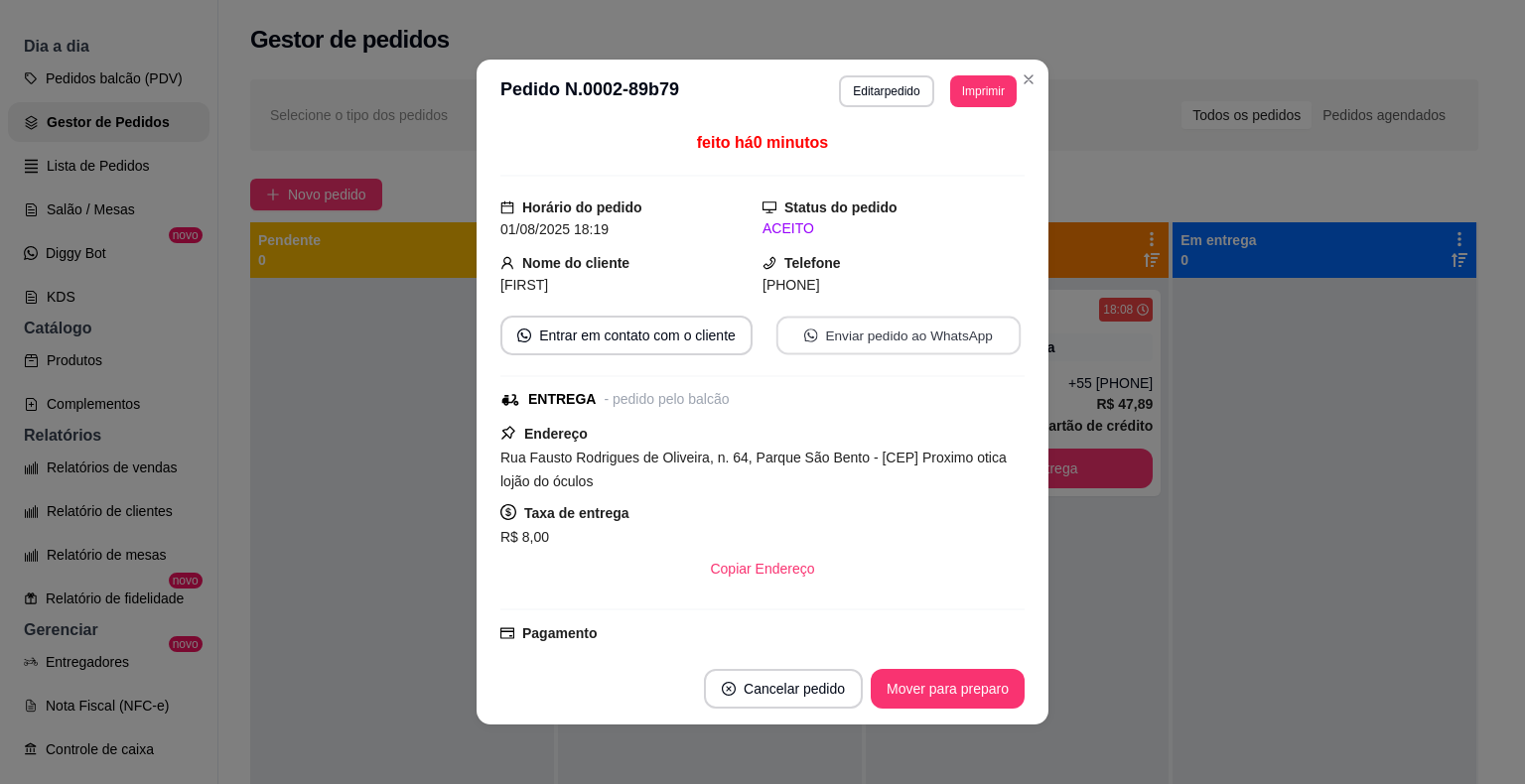 click on "Enviar pedido ao WhatsApp" at bounding box center [899, 335] 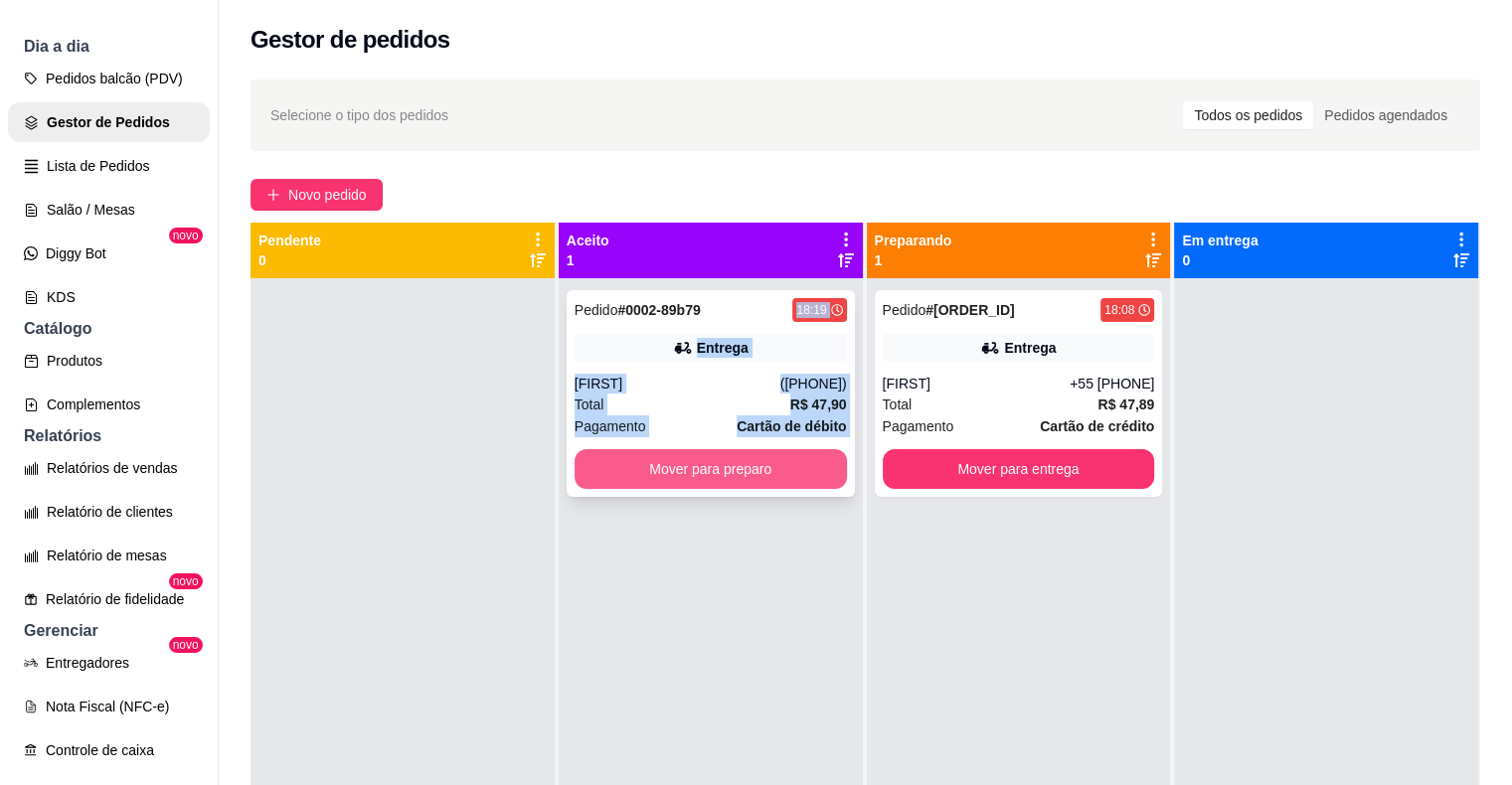drag, startPoint x: 712, startPoint y: 299, endPoint x: 823, endPoint y: 487, distance: 218.32315 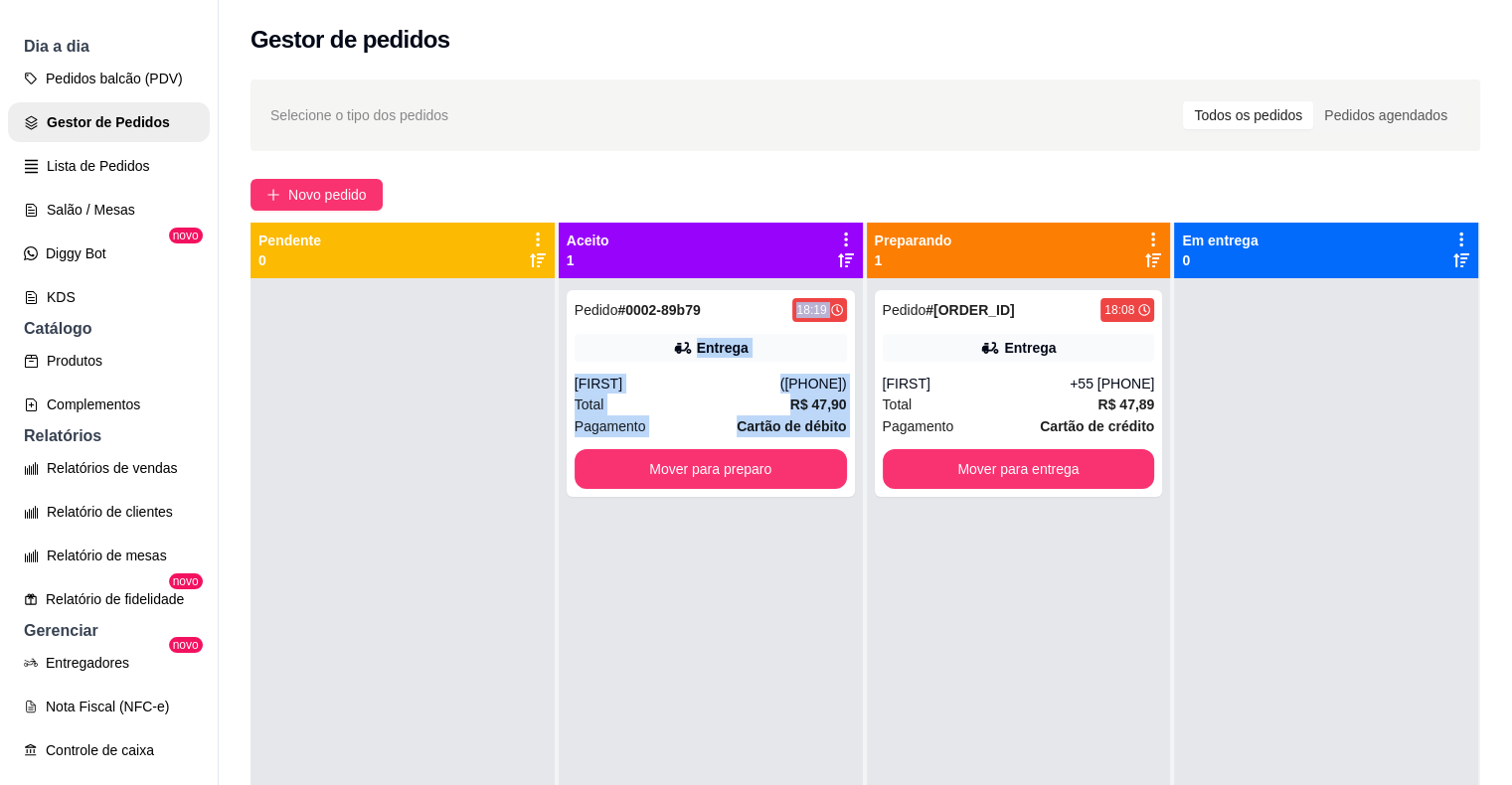 click on "Pedido # 0002-89b79 18:19 Entrega [FIRST] ([PHONE]) Total R$ 47,90 Pagamento Cartão de débito Mover para preparo" at bounding box center (711, 671) 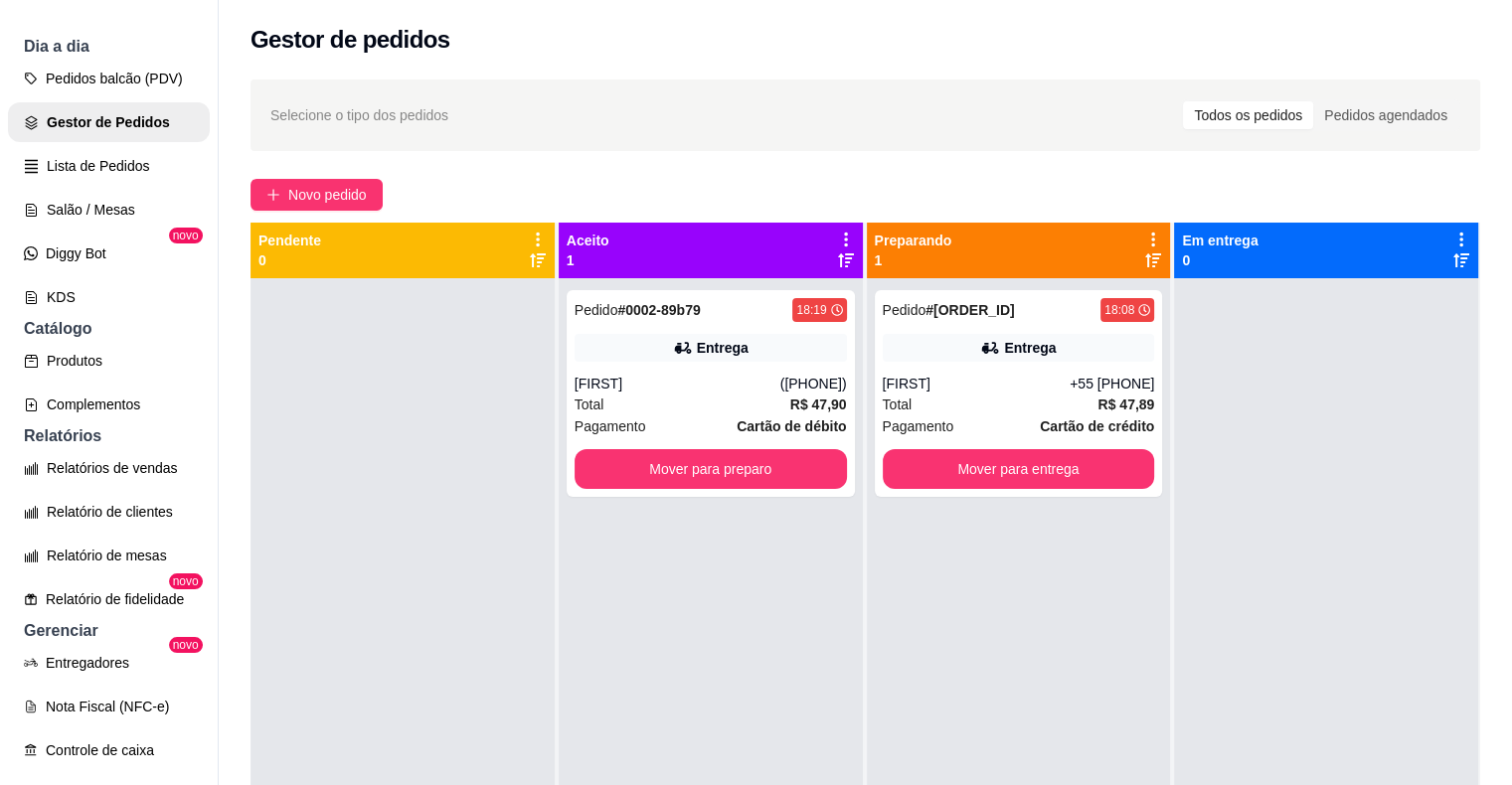 click on "Pedido # 0002-89b79 18:19 Entrega [FIRST] ([PHONE]) Total R$ 47,90 Pagamento Cartão de débito Mover para preparo" at bounding box center (711, 671) 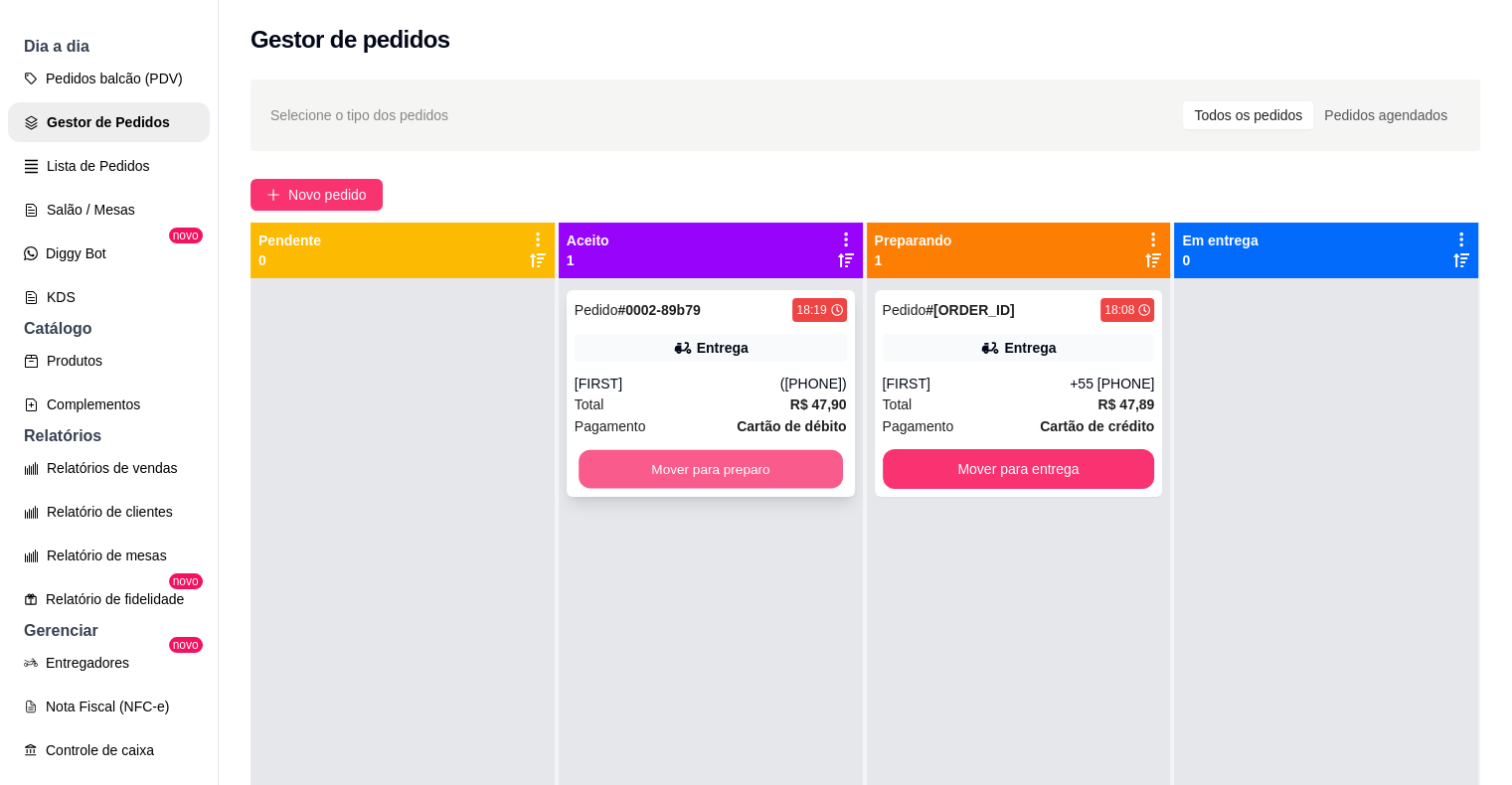 click on "Mover para preparo" at bounding box center (711, 469) 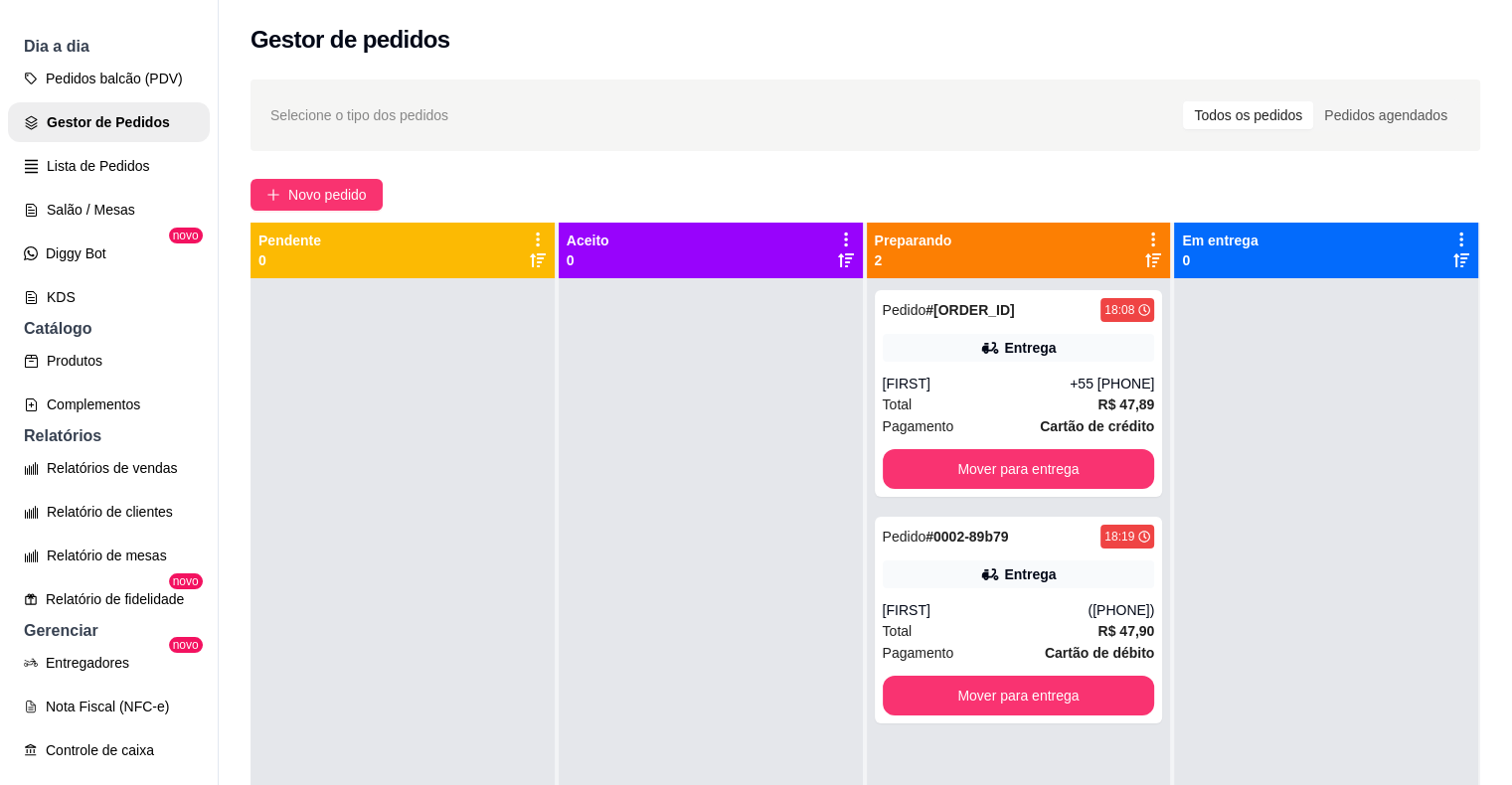 click on "Selecione o tipo dos pedidos Todos os pedidos Pedidos agendados Novo pedido Pendente 0 Aceito 0 Preparando 2 Pedido  # [ORDER_ID] [TIME] Entrega [FIRST] +[PHONE] Total R$ 47,89 Pagamento Cartão de crédito Mover para entrega Pedido  # [ORDER_ID] [TIME] Entrega [FIRST] ([PHONE]) Total R$ 47,90 Pagamento Cartão de débito Mover para entrega Em entrega 0" at bounding box center (865, 550) 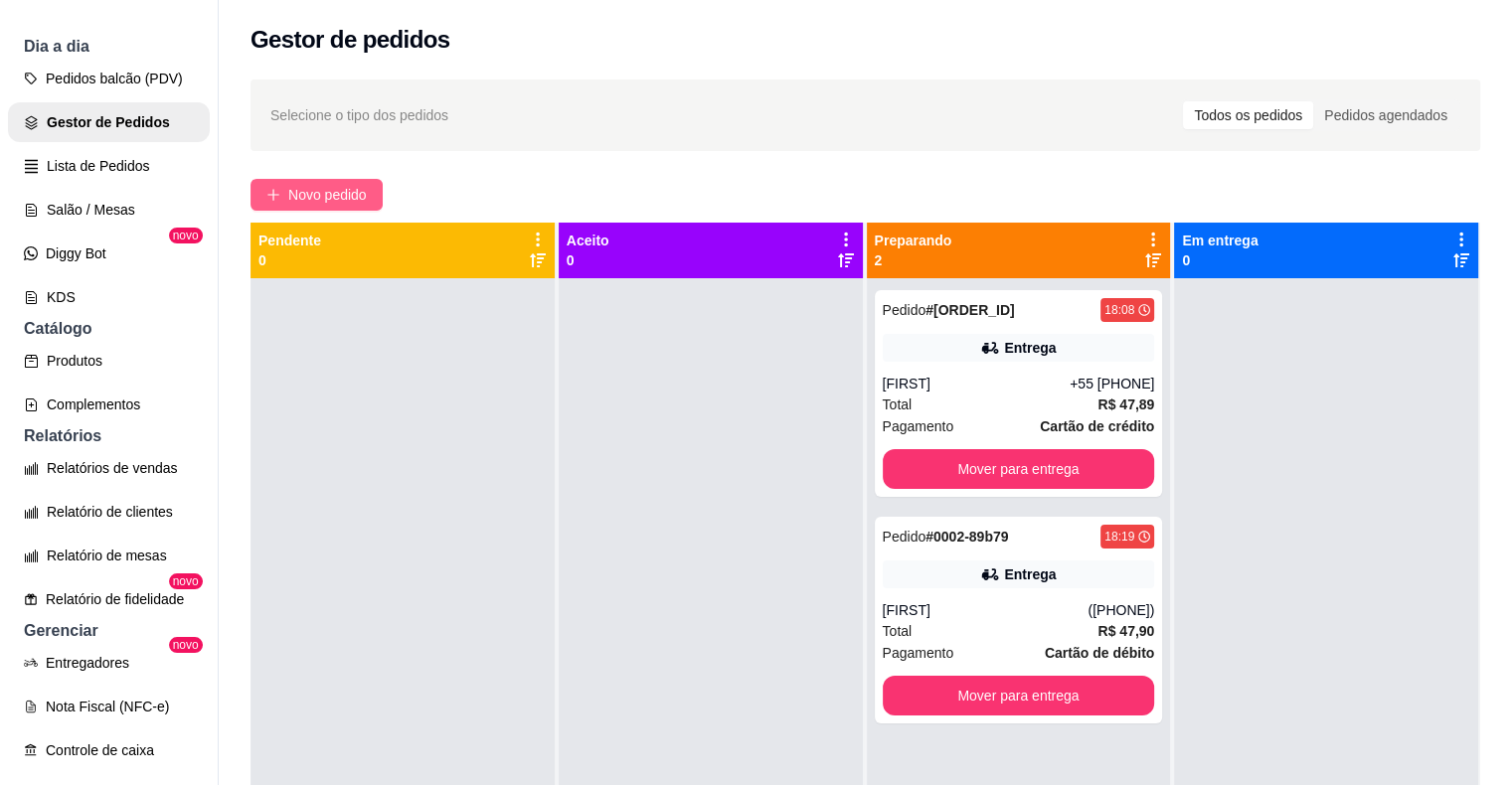 click on "Novo pedido" at bounding box center [316, 195] 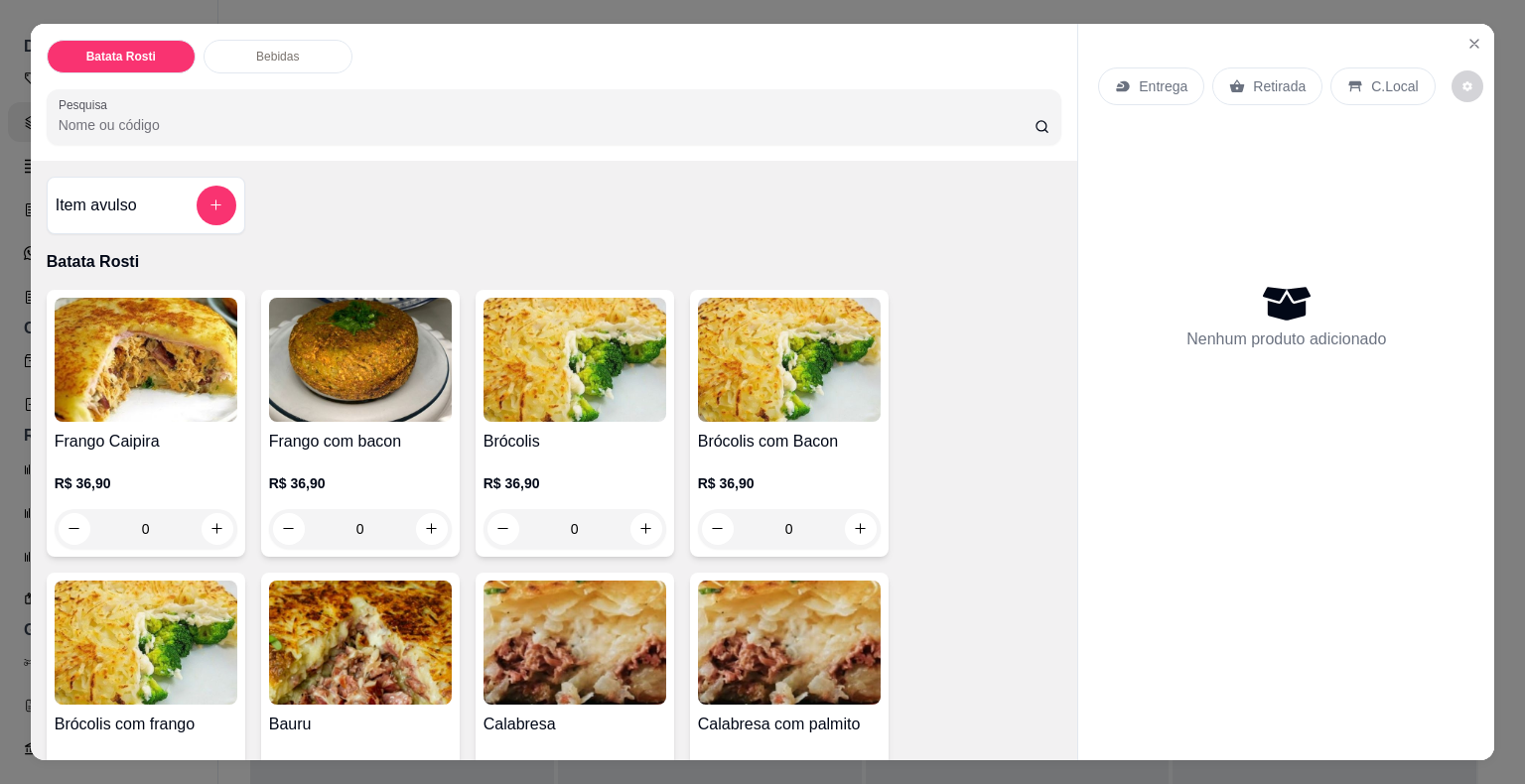 click on "Entrega" at bounding box center [1151, 86] 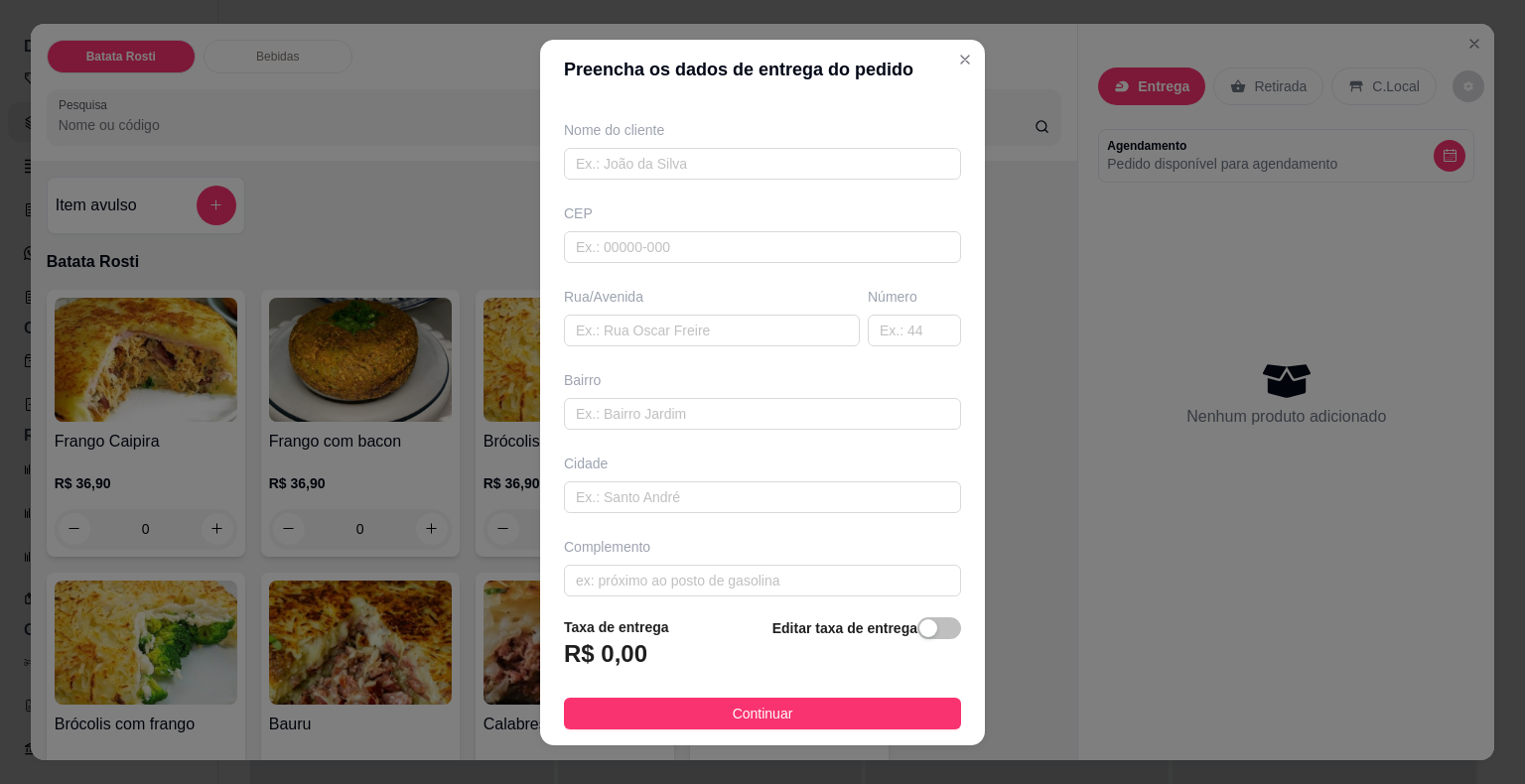 scroll, scrollTop: 164, scrollLeft: 0, axis: vertical 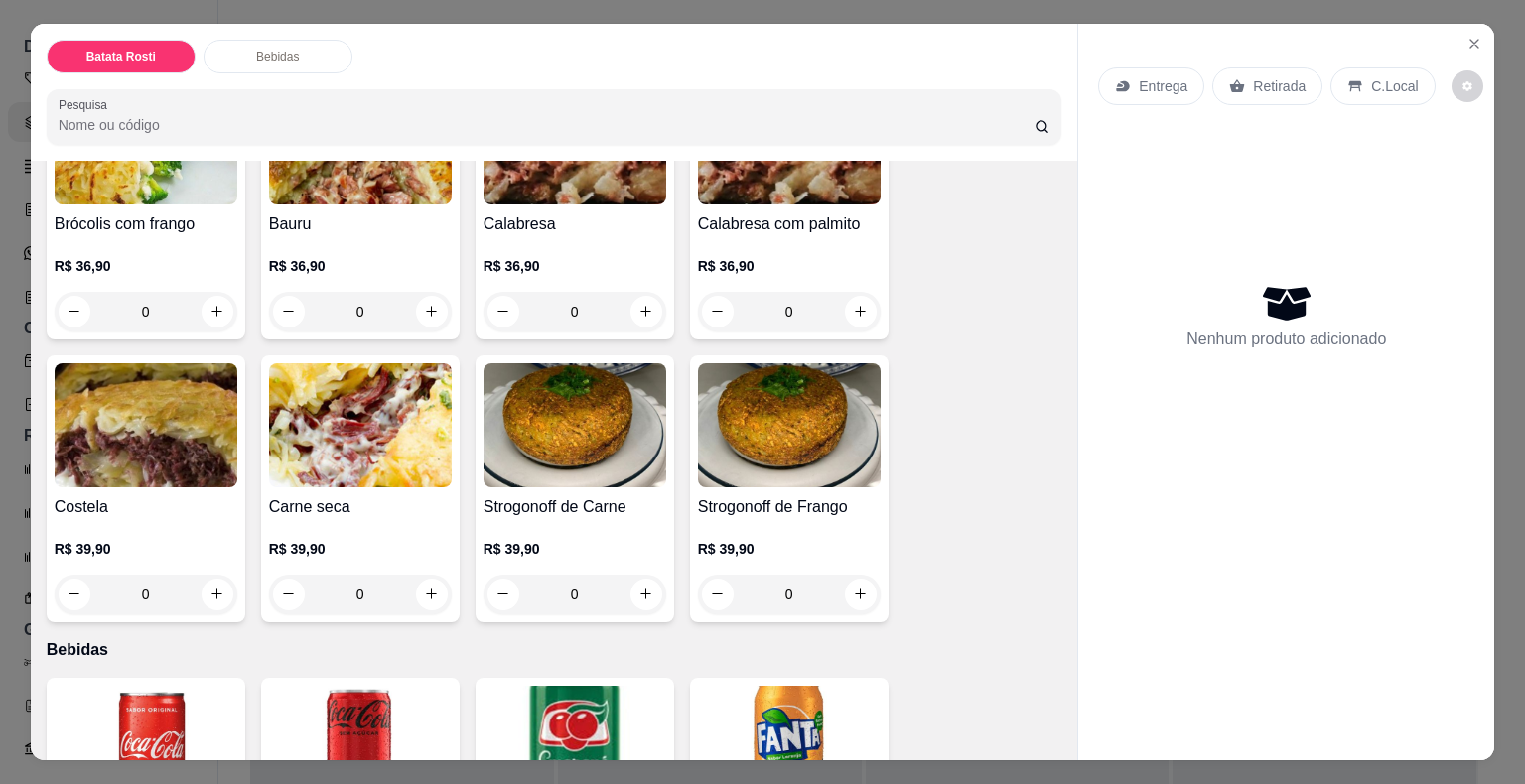 click on "0" at bounding box center (146, 594) 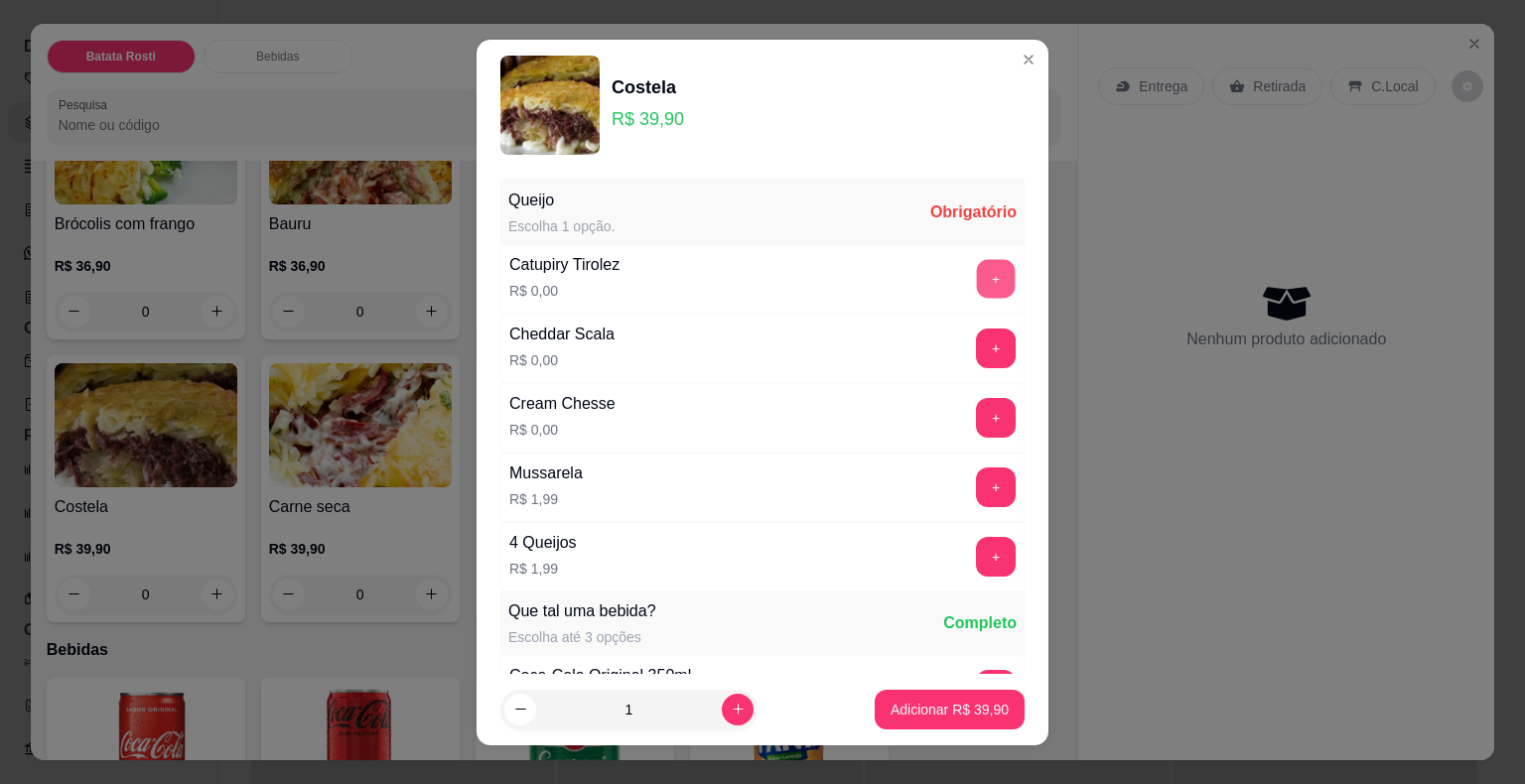 click on "+" at bounding box center (996, 278) 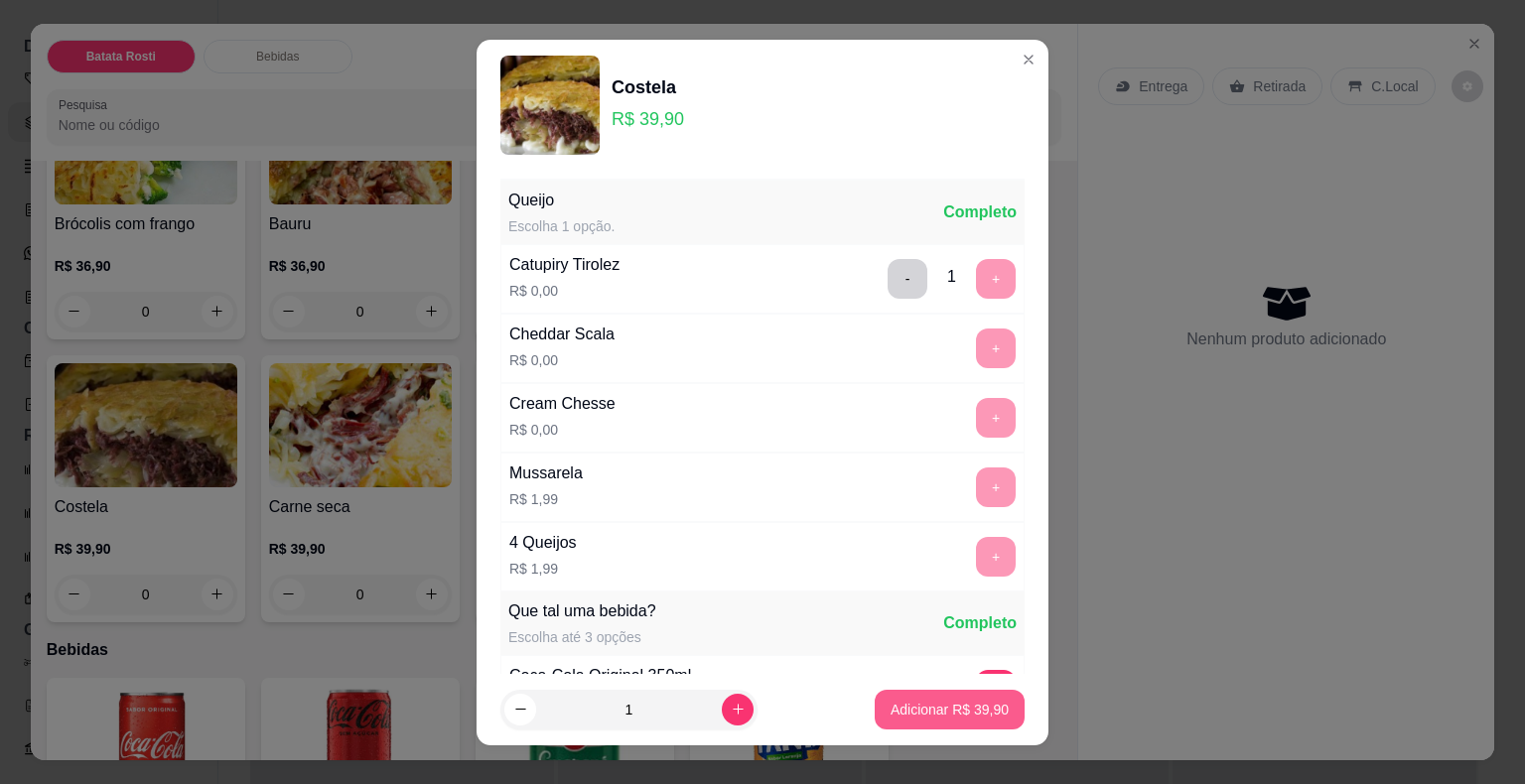 click on "Adicionar   R$ 39,90" at bounding box center (949, 710) 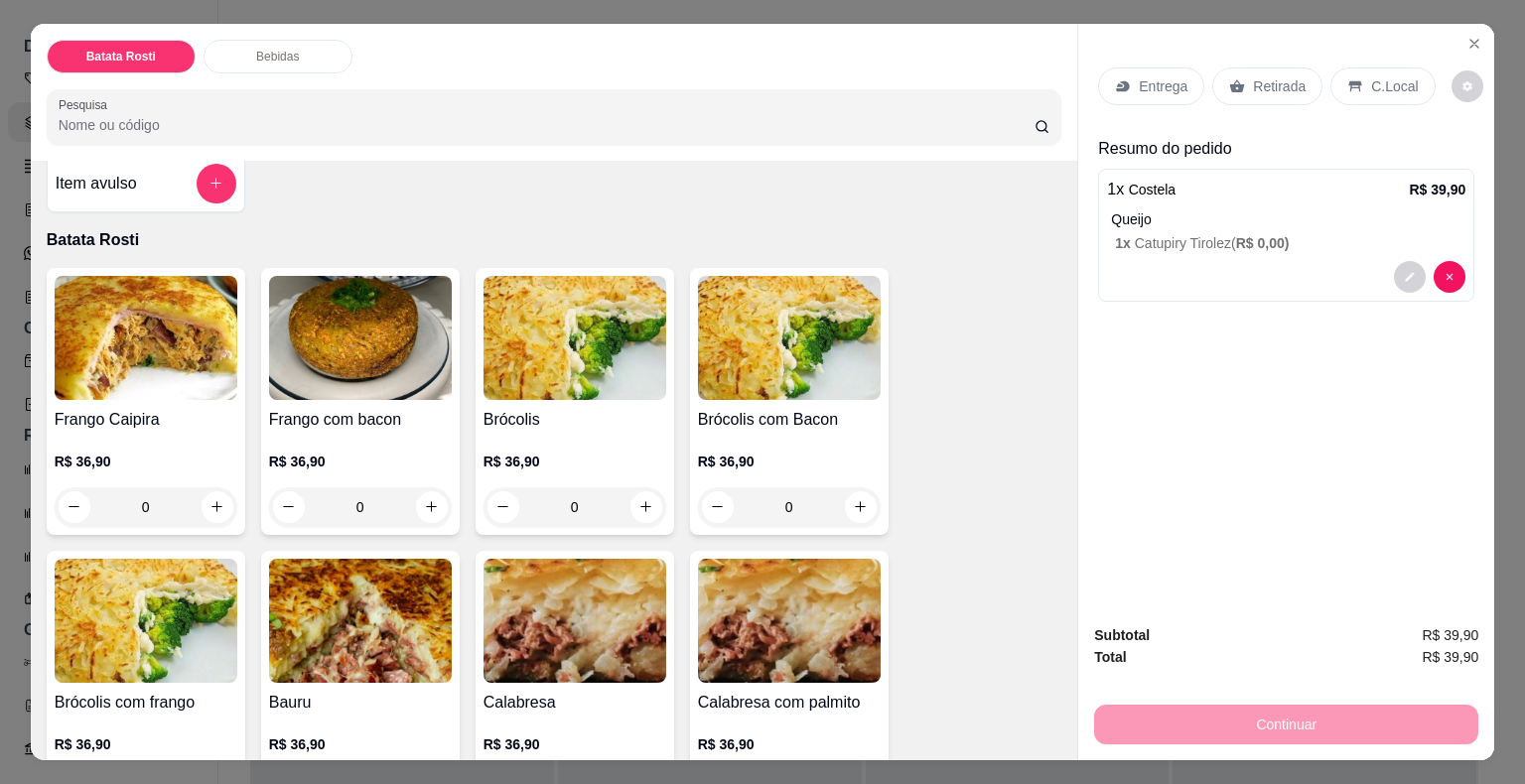 scroll, scrollTop: 16, scrollLeft: 0, axis: vertical 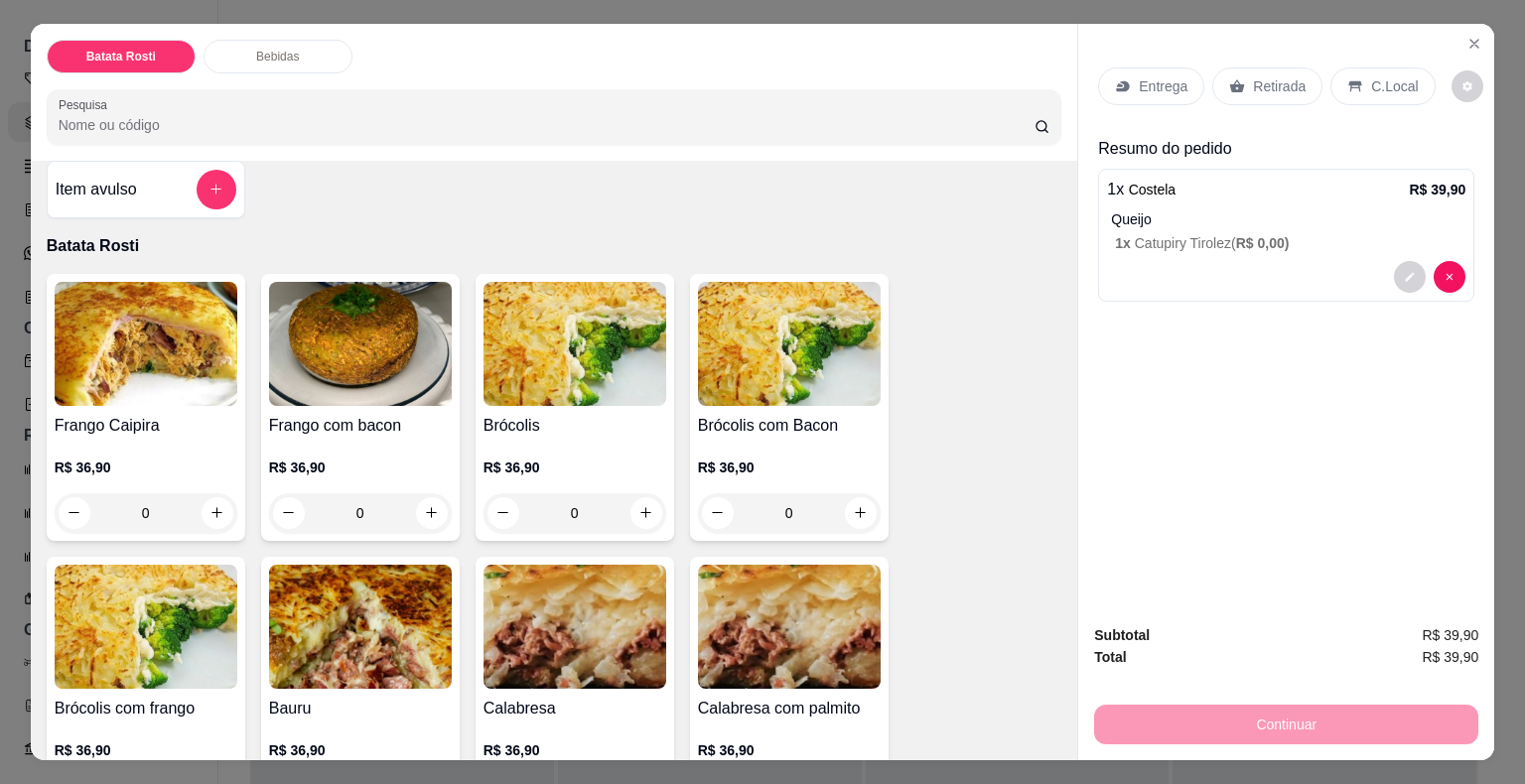 click on "0" at bounding box center (360, 513) 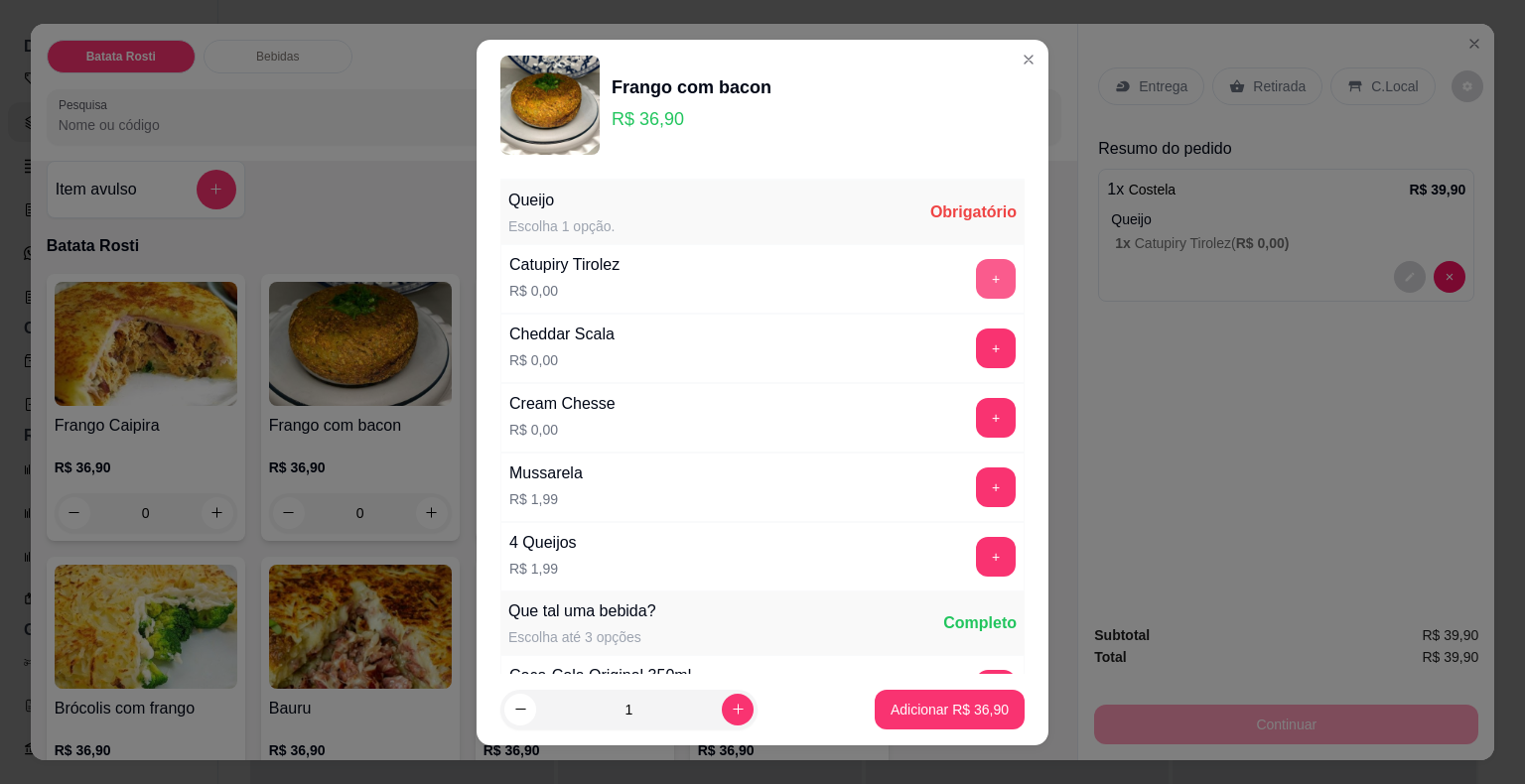 click on "+" at bounding box center (996, 279) 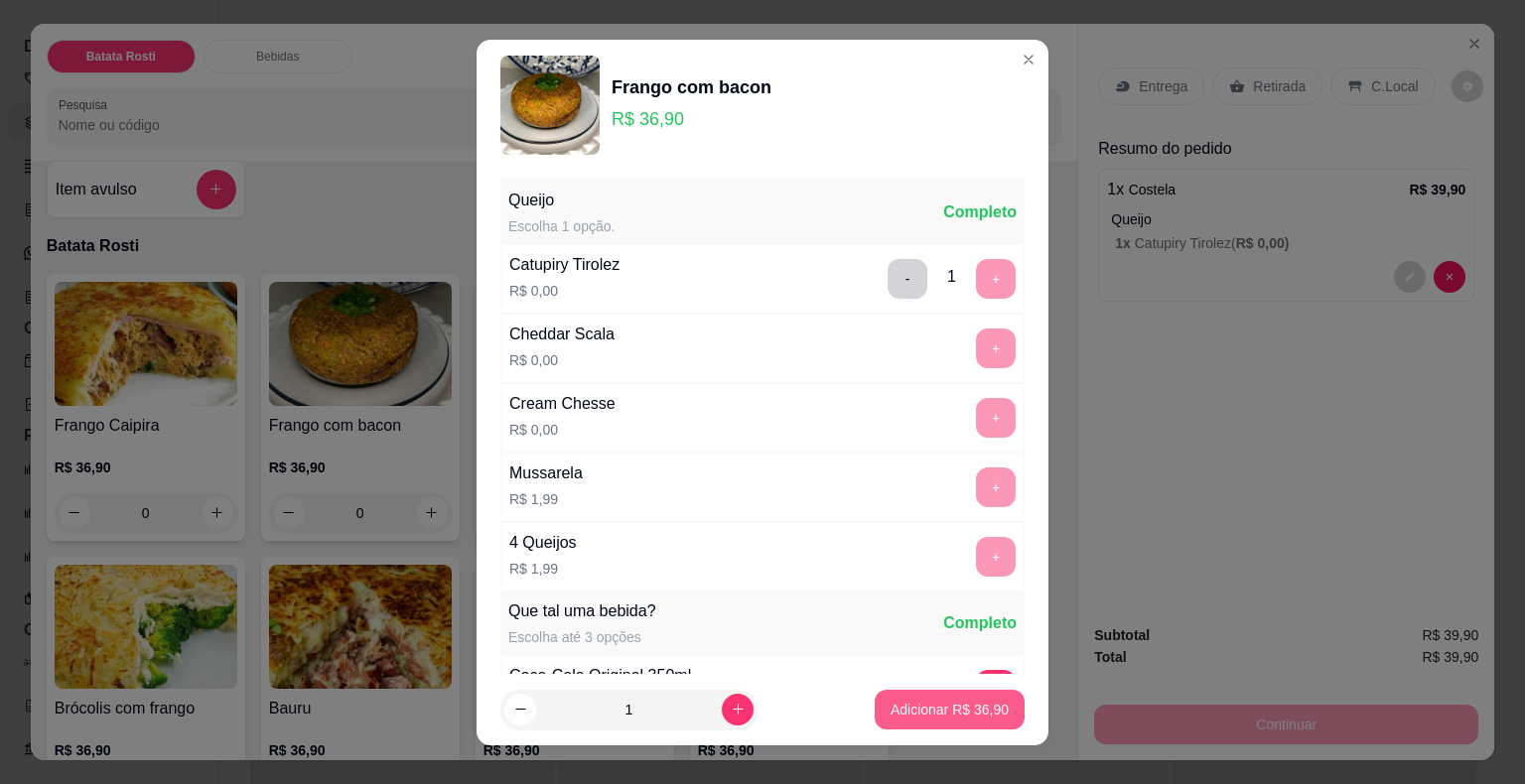 click on "Adicionar   R$ 36,90" at bounding box center (949, 710) 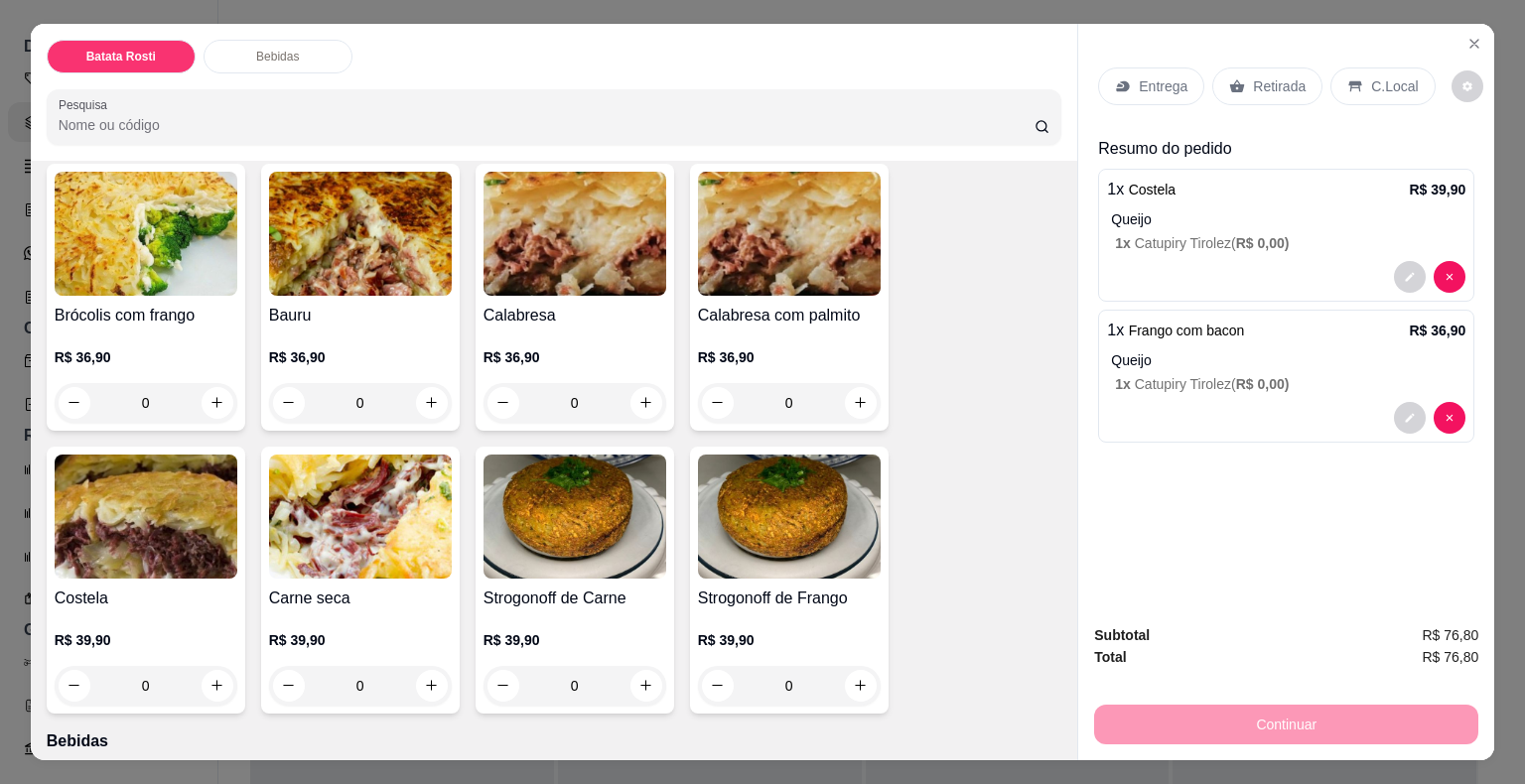 scroll, scrollTop: 411, scrollLeft: 0, axis: vertical 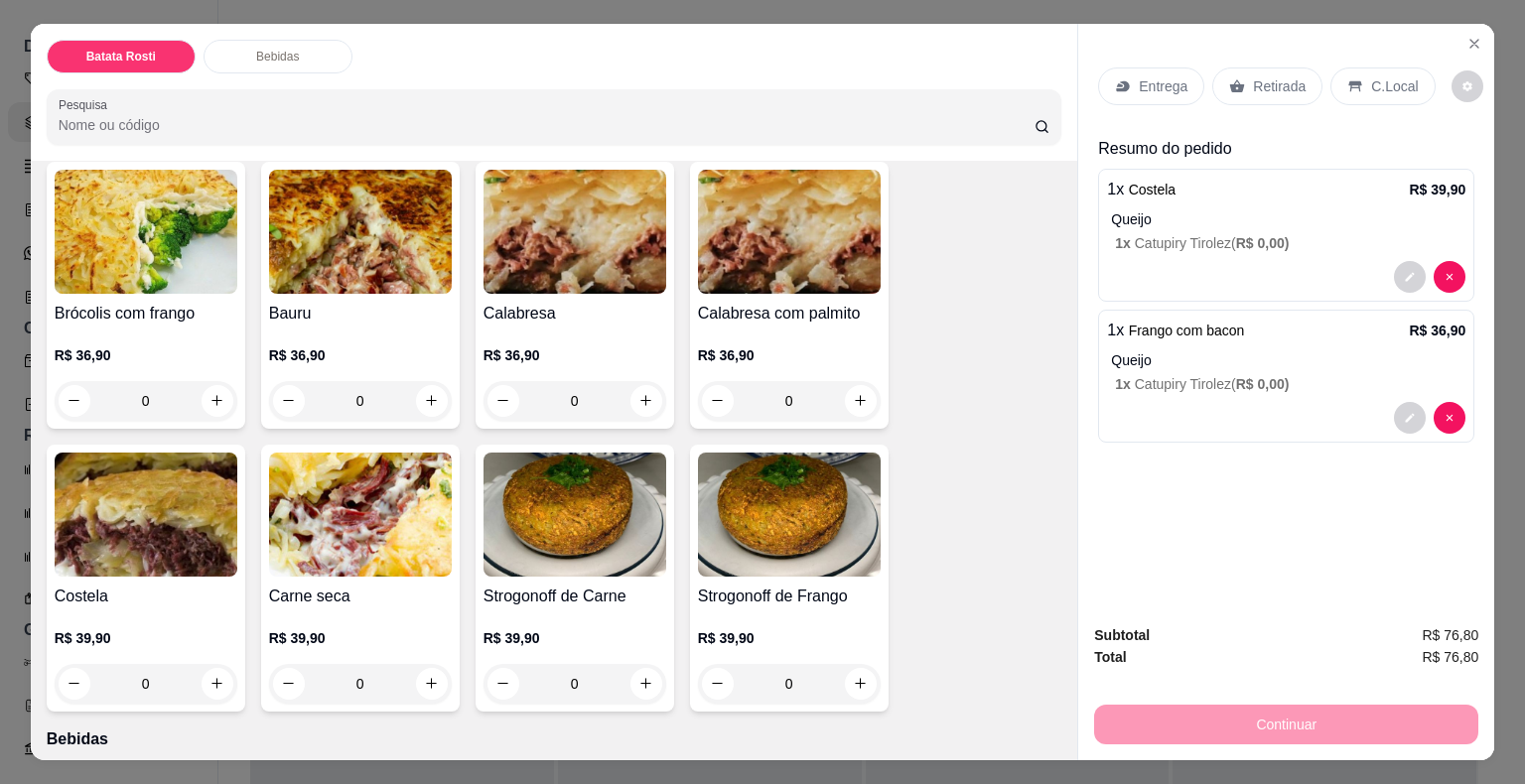 click on "0" at bounding box center (575, 401) 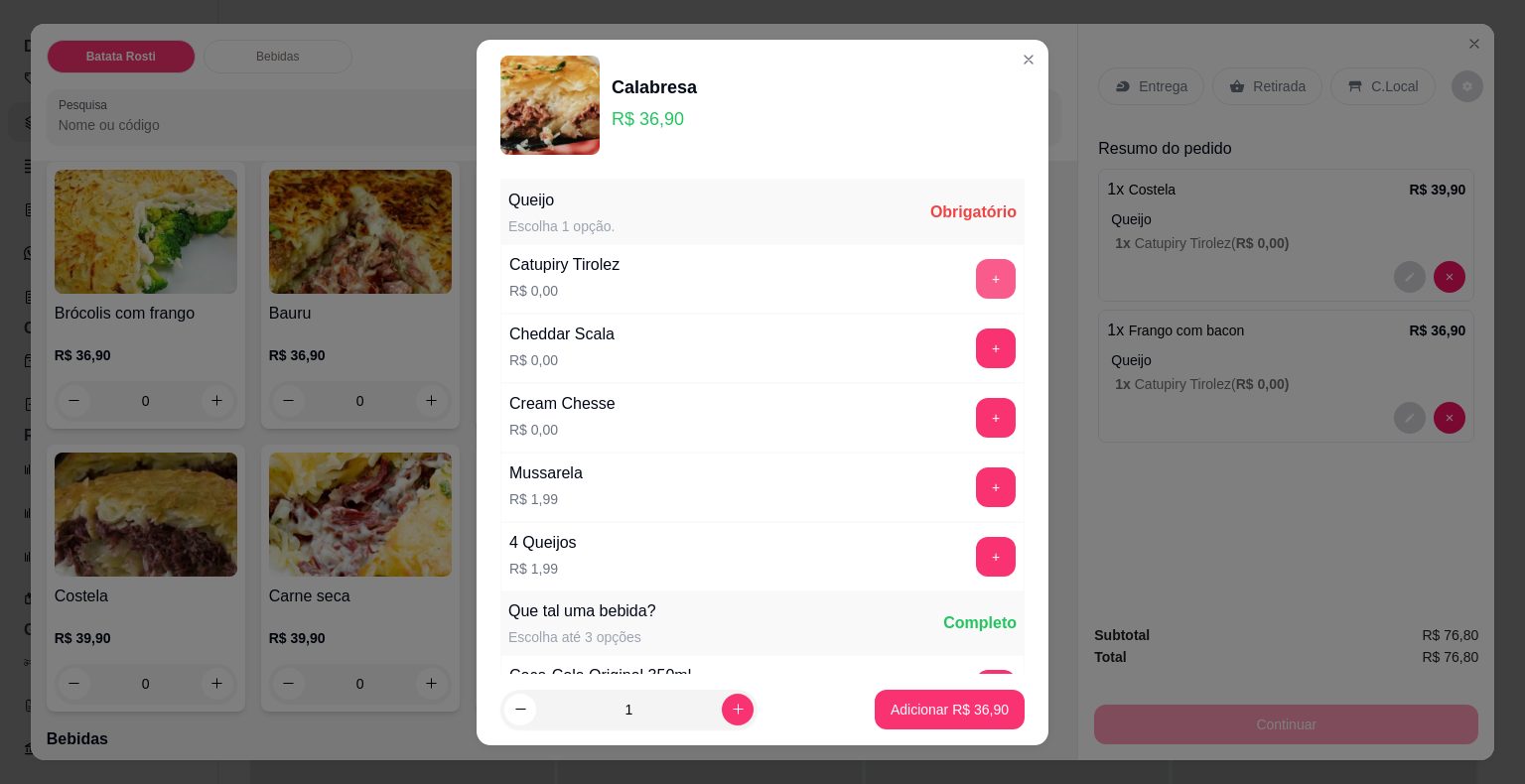 click on "+" at bounding box center [996, 279] 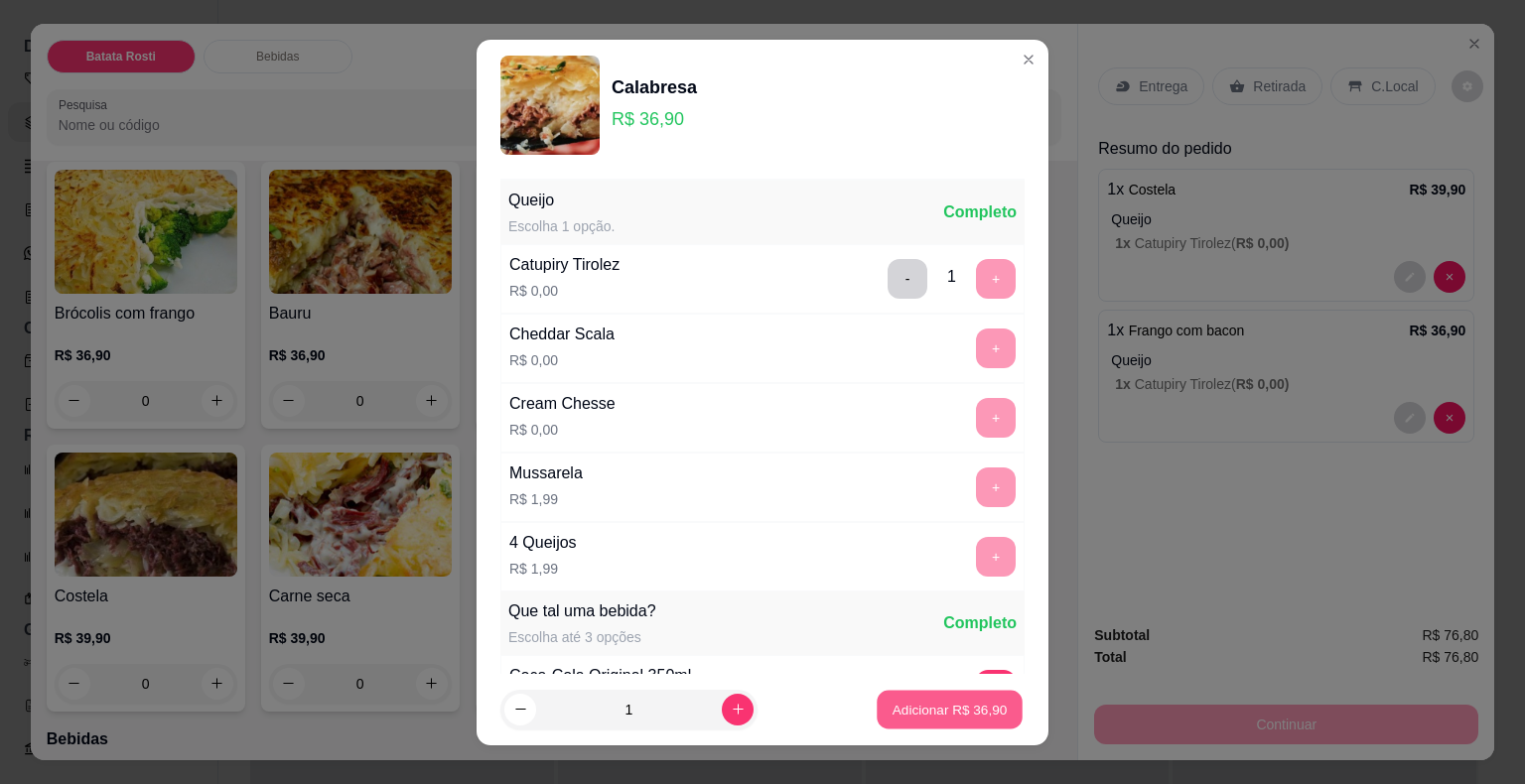 click on "Adicionar   R$ 36,90" at bounding box center (950, 709) 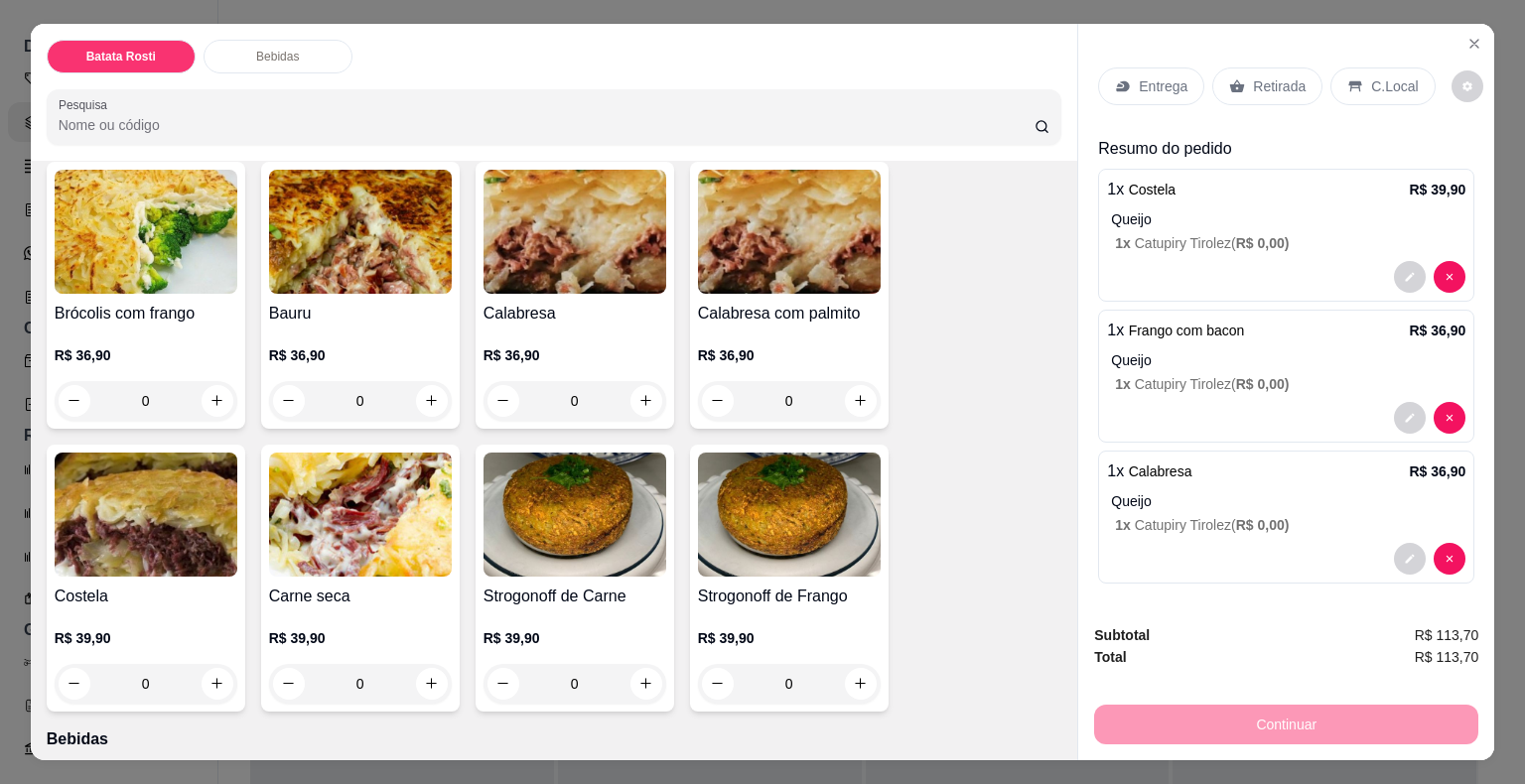 click on "Entrega" at bounding box center [1163, 86] 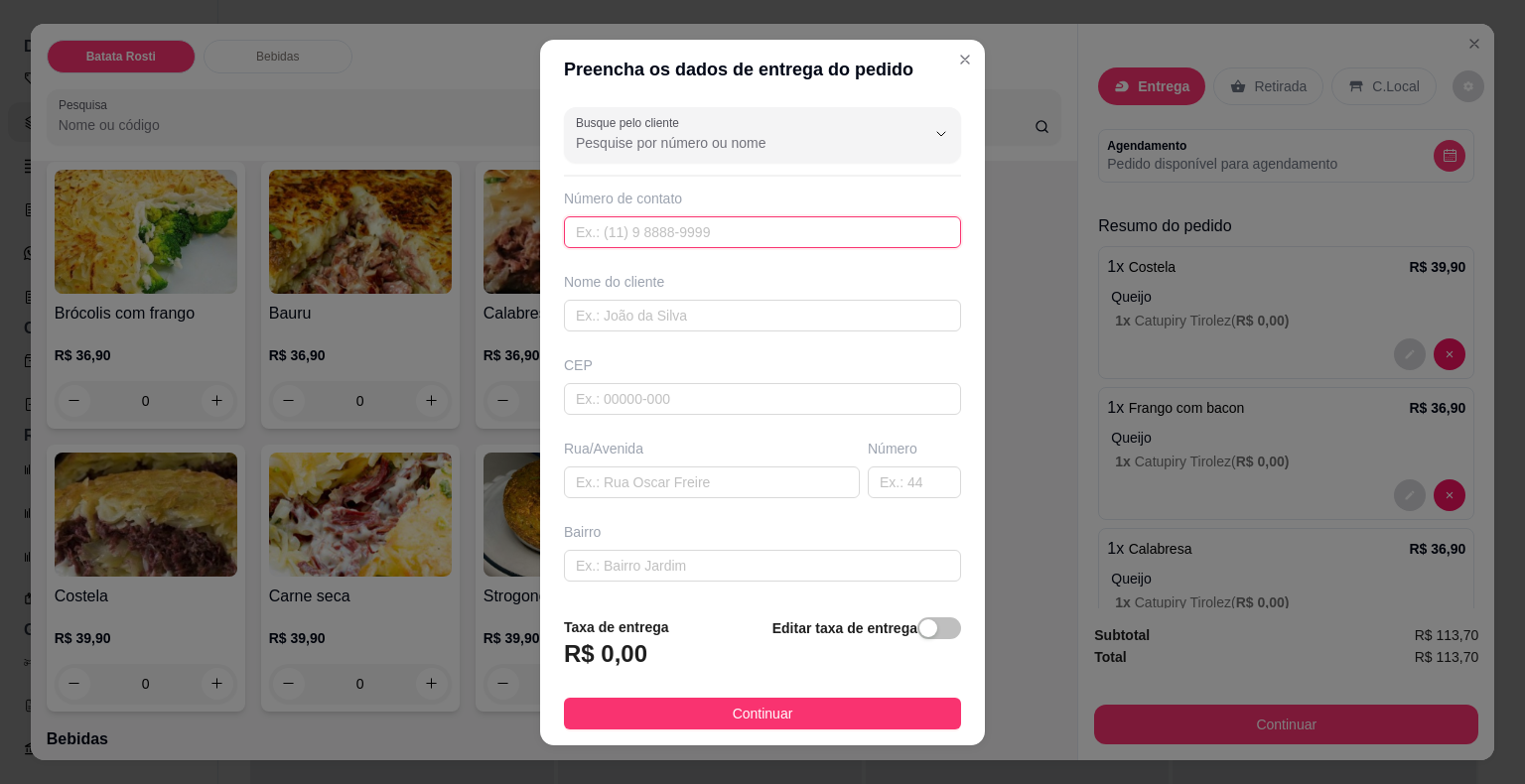 click at bounding box center (762, 232) 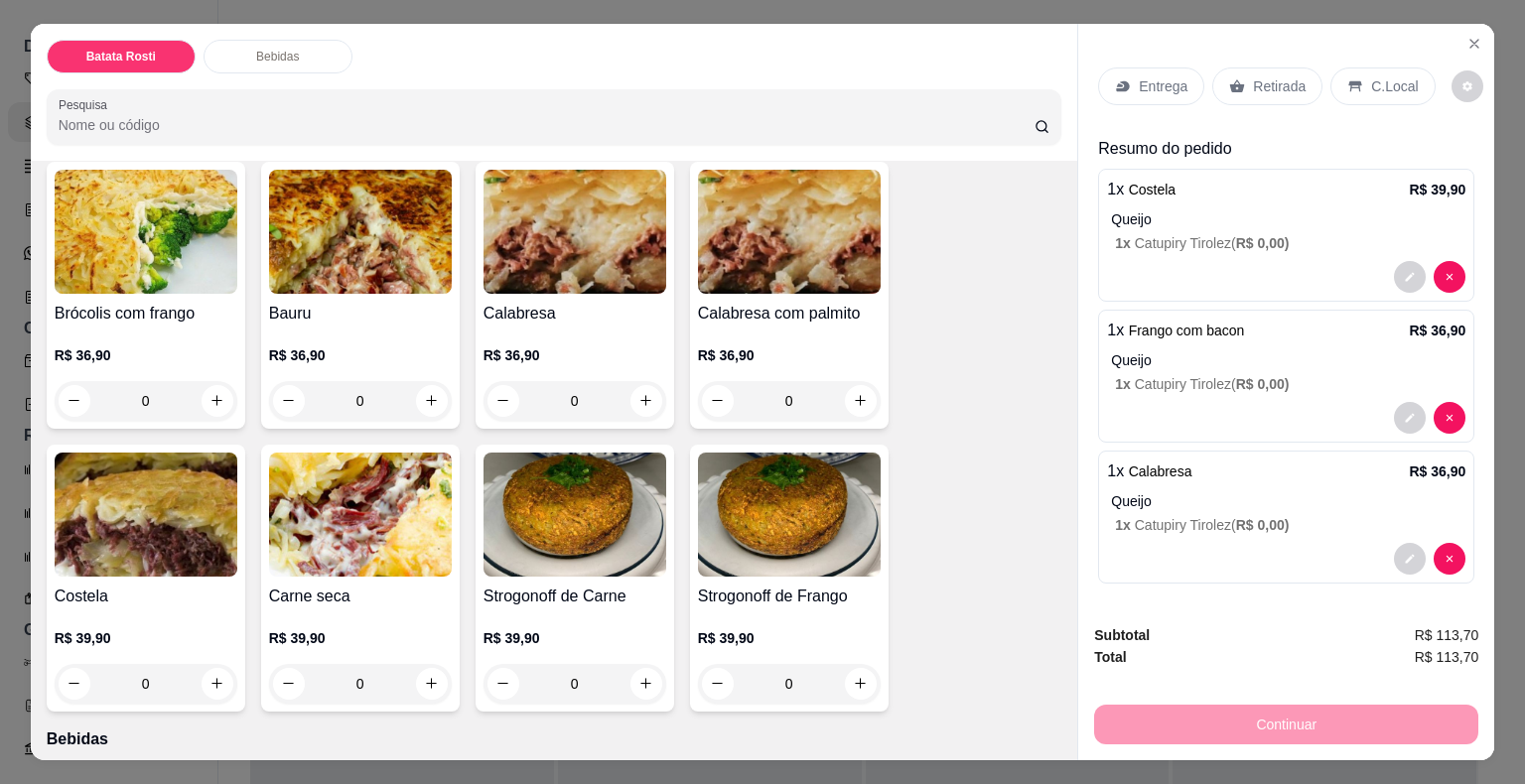 click on "Entrega" at bounding box center [1163, 86] 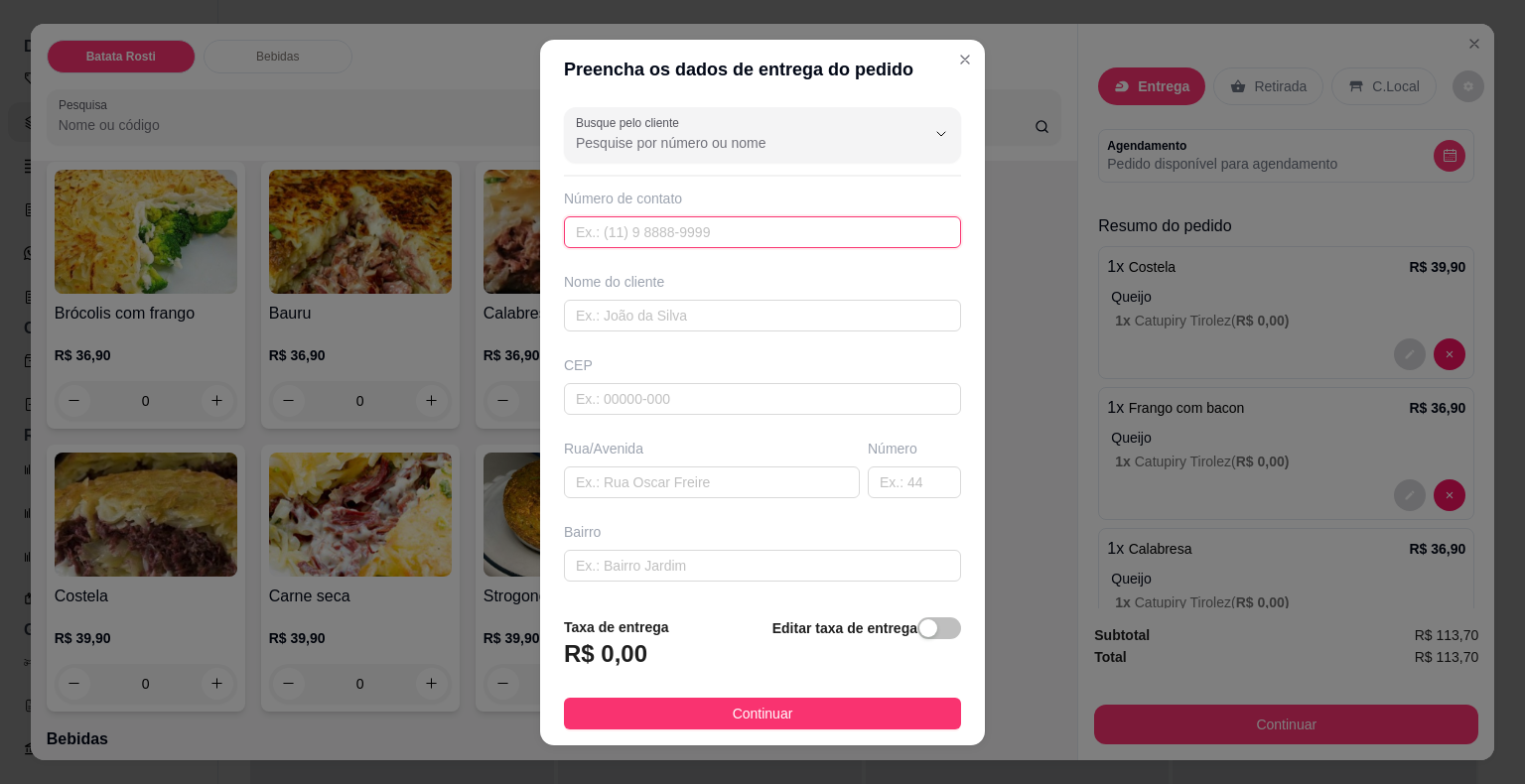 click at bounding box center [762, 232] 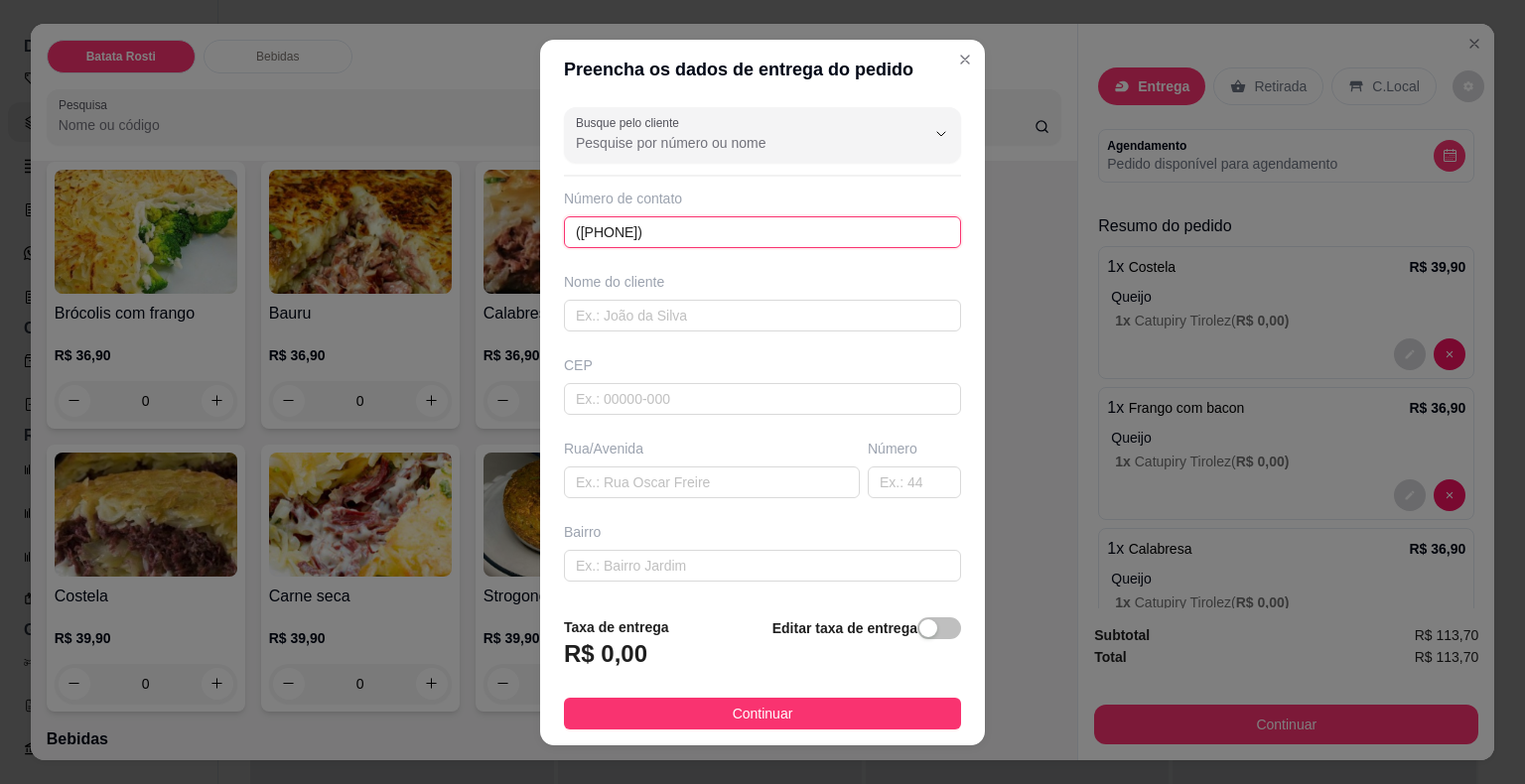 click on "([PHONE])" at bounding box center [762, 232] 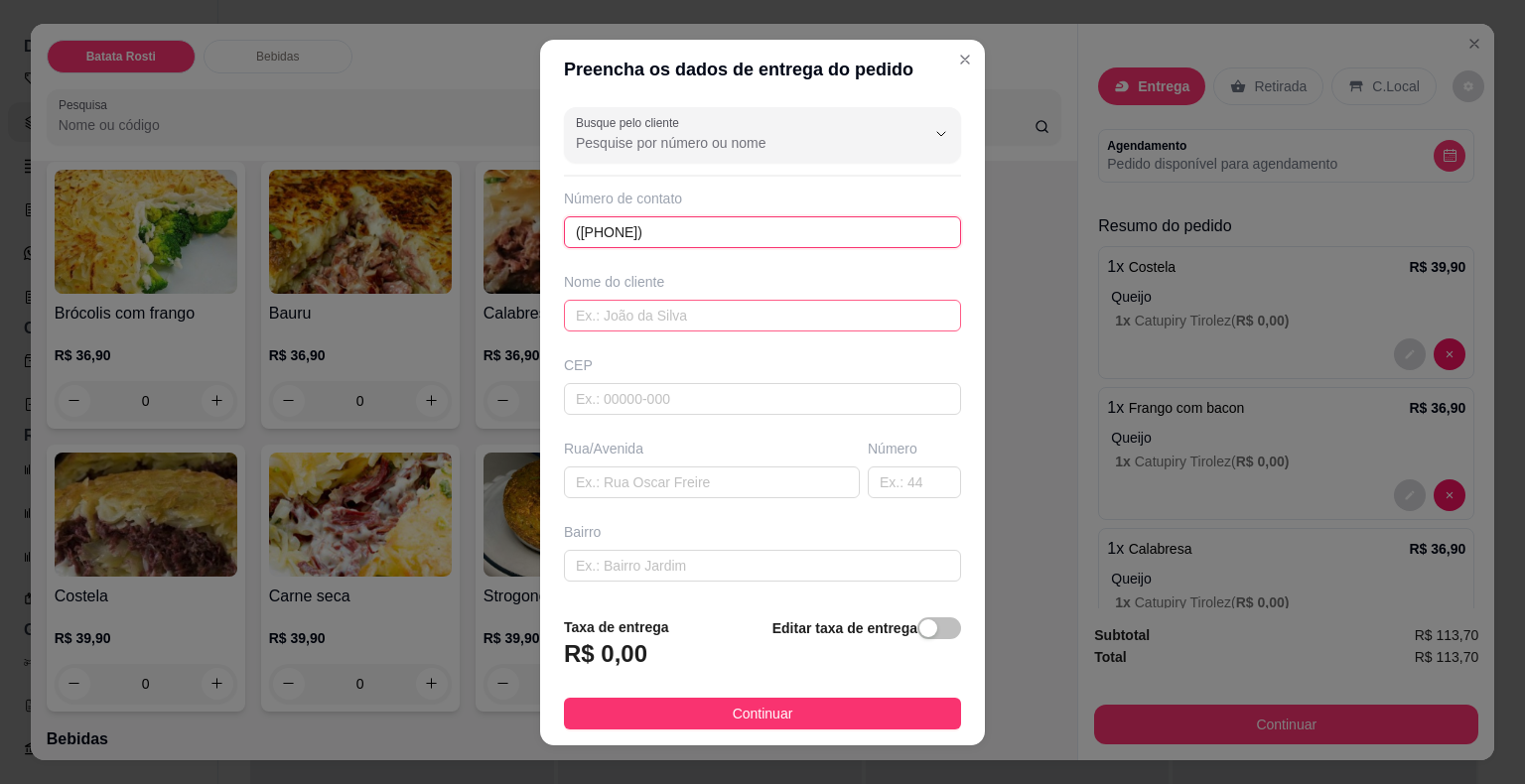 type on "([PHONE])" 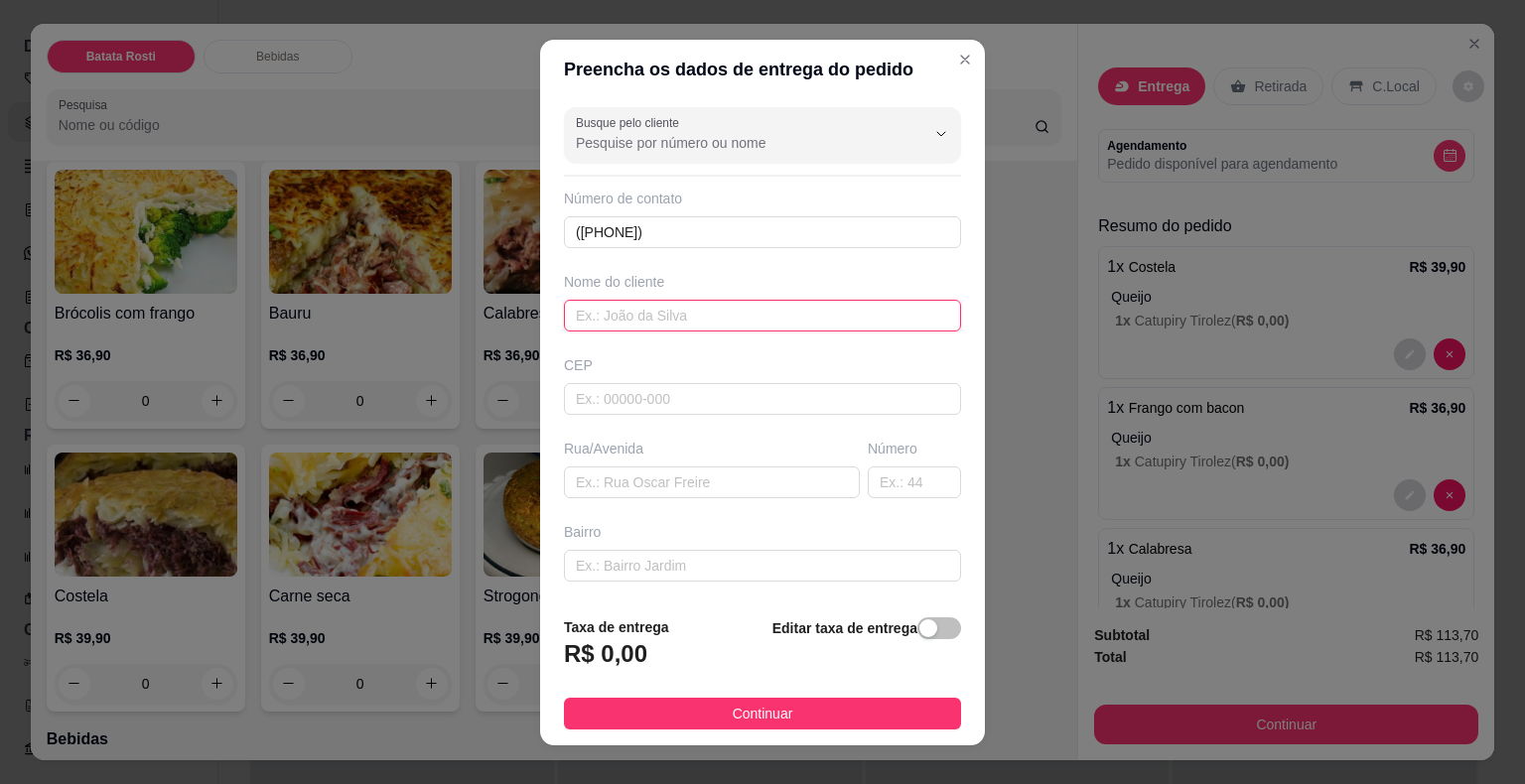 click at bounding box center (762, 316) 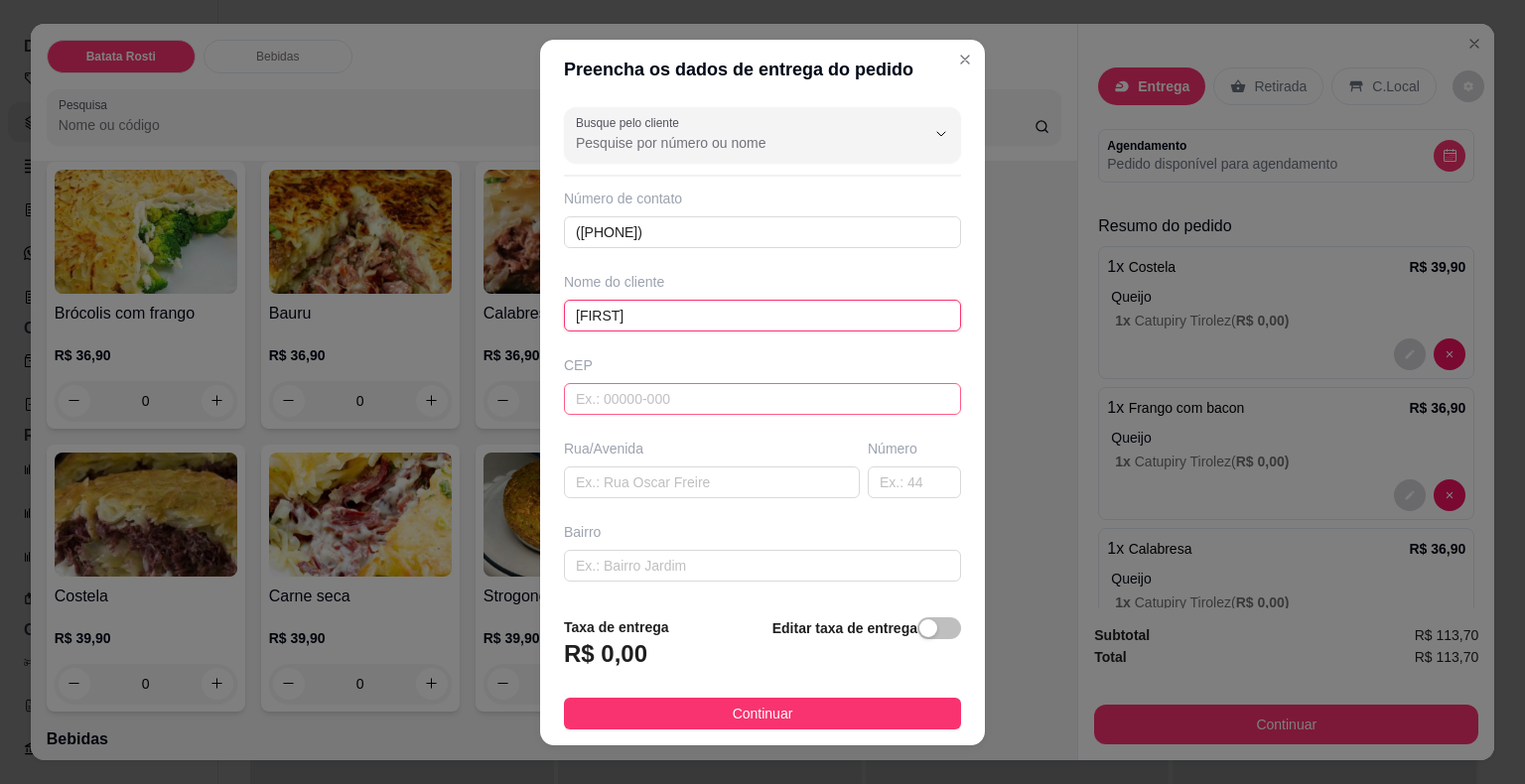 type on "[FIRST]" 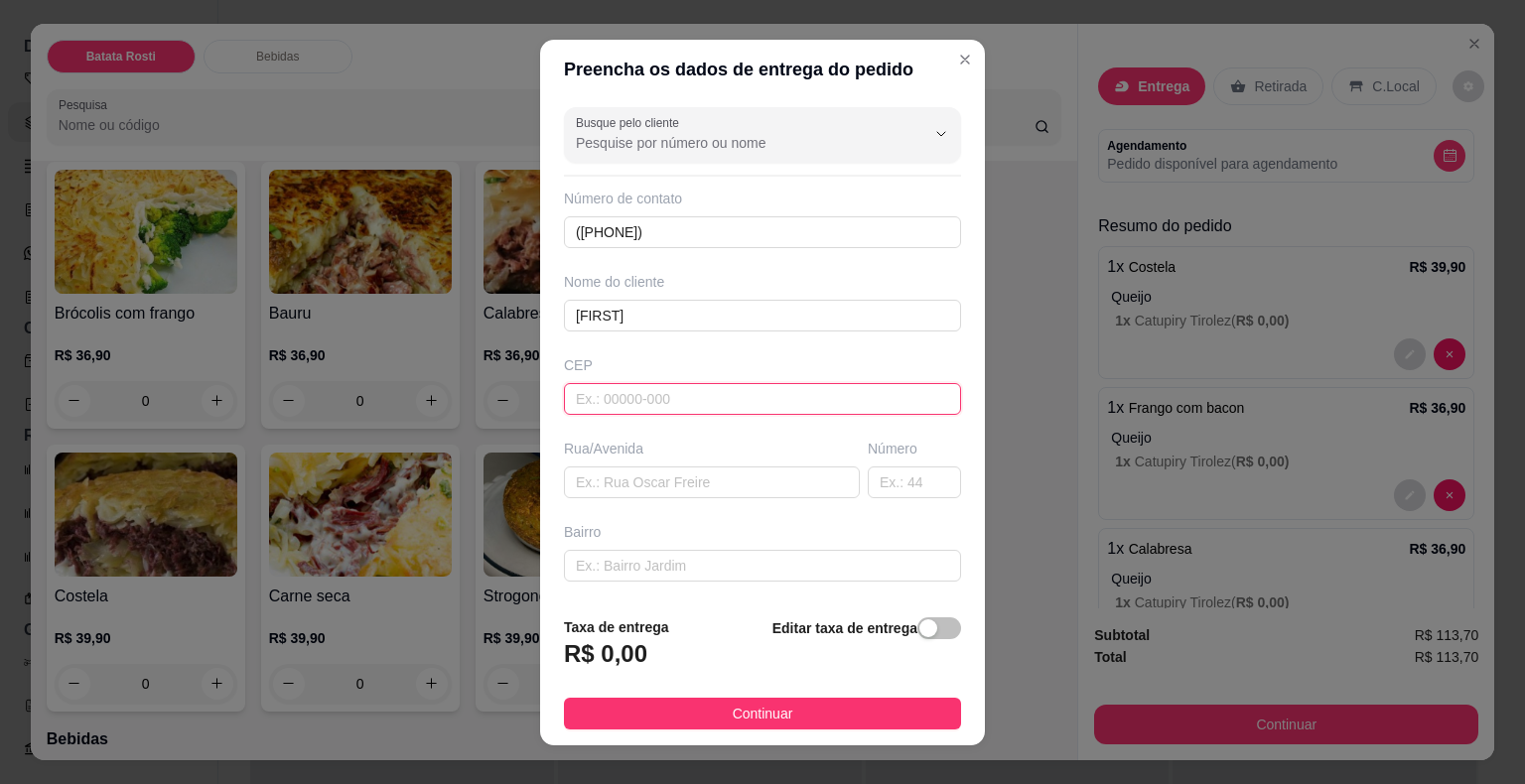 click at bounding box center (762, 399) 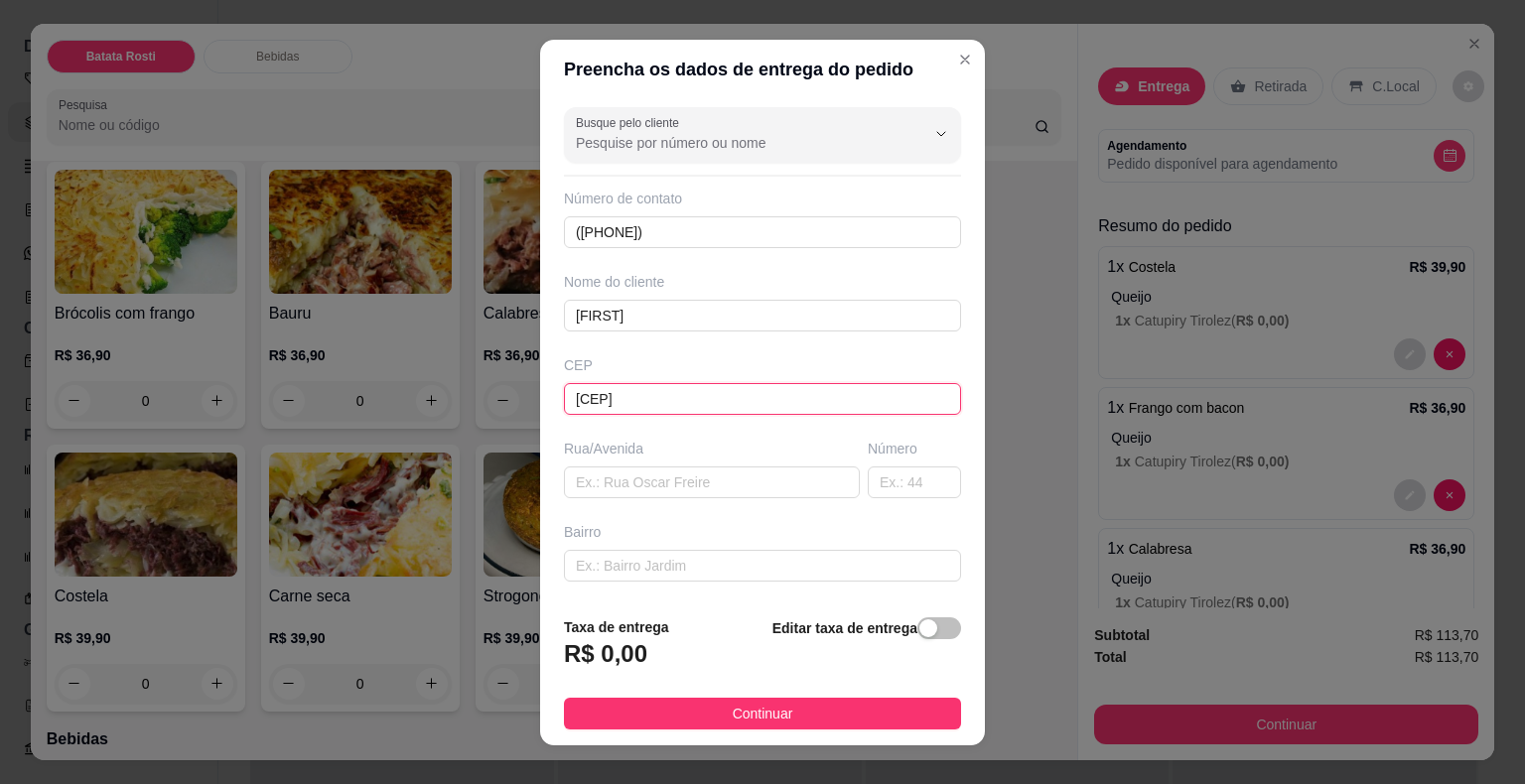 type on "[CEP]" 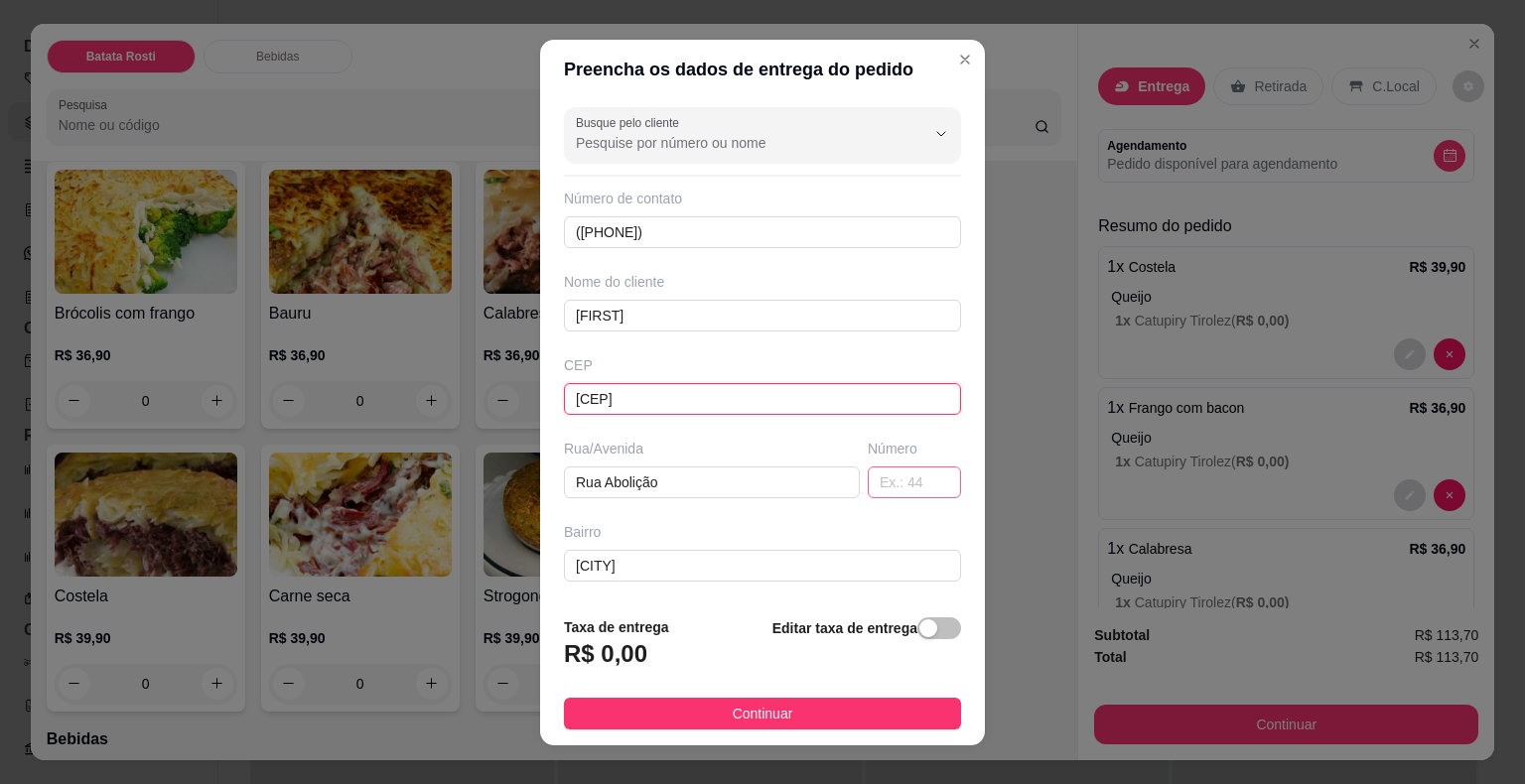 type on "[CEP]" 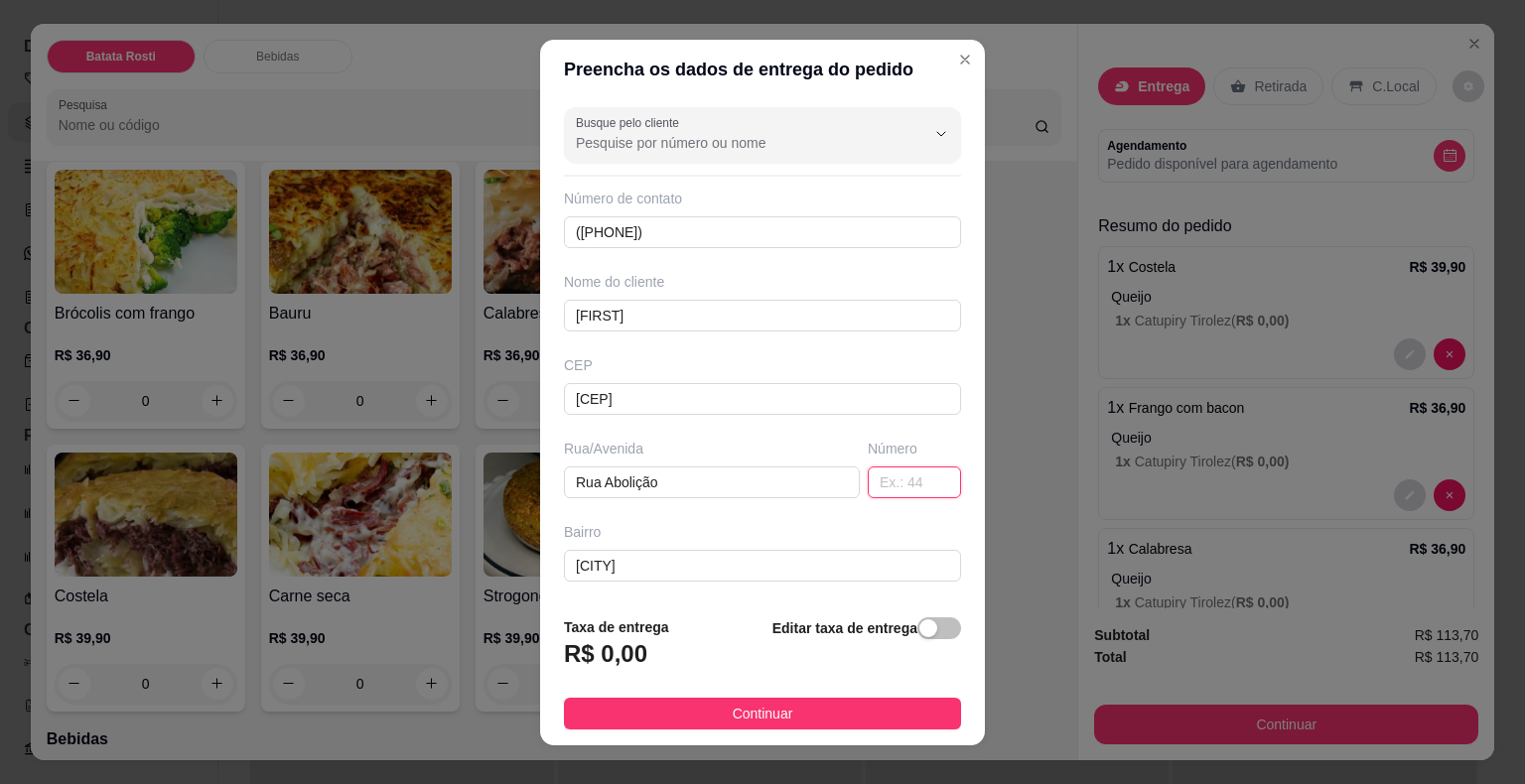 click at bounding box center [914, 482] 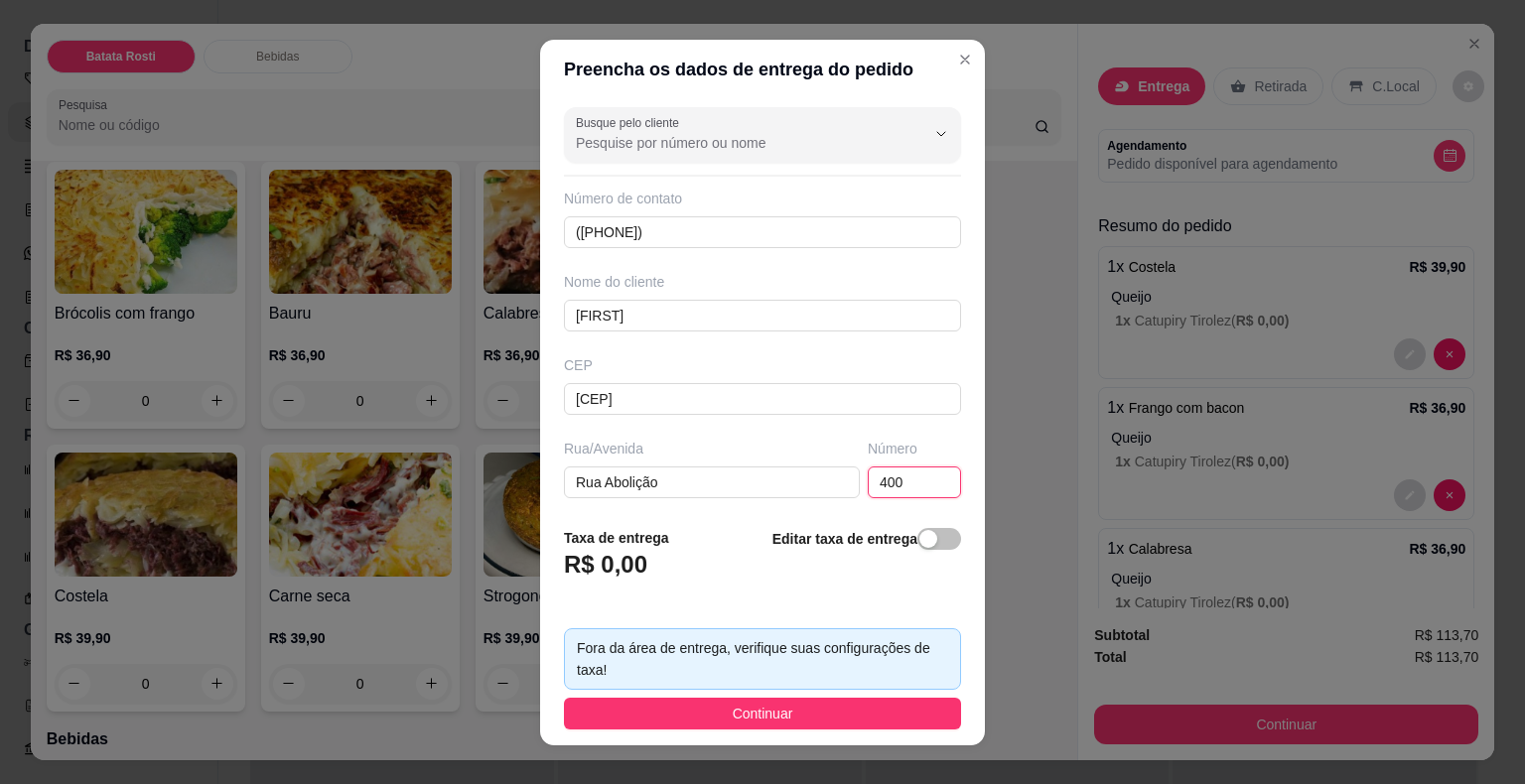 type on "400" 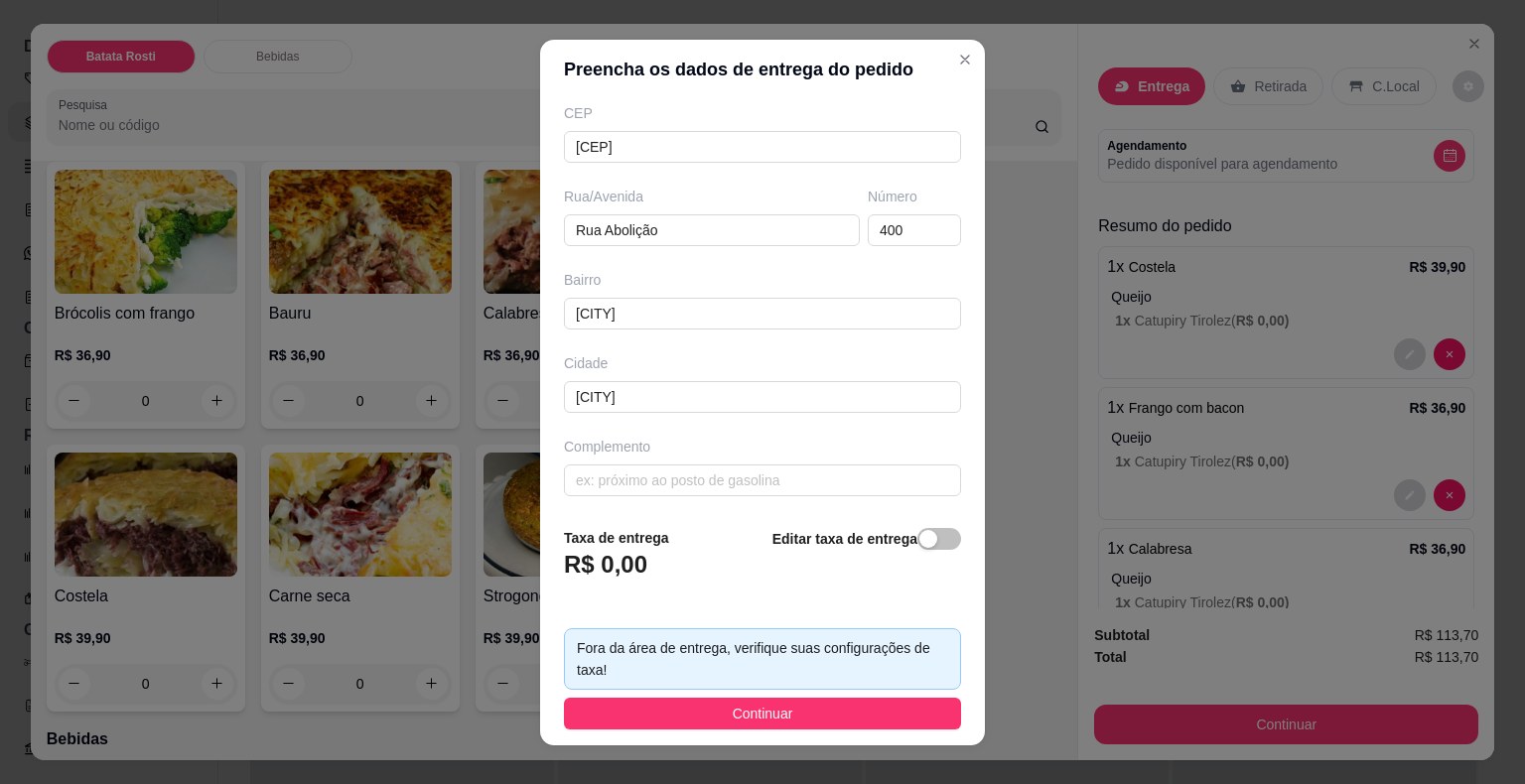 scroll, scrollTop: 253, scrollLeft: 0, axis: vertical 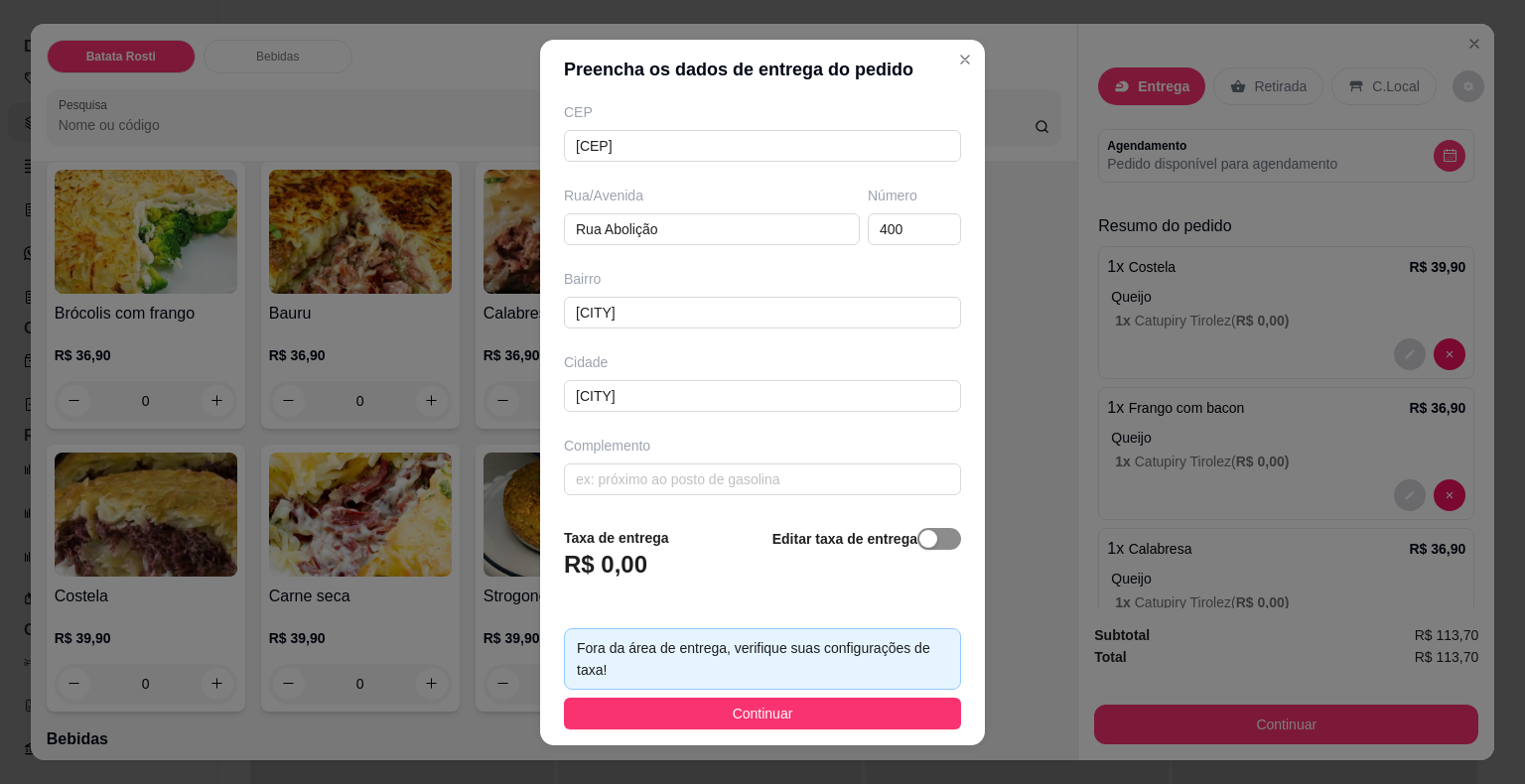click at bounding box center (939, 539) 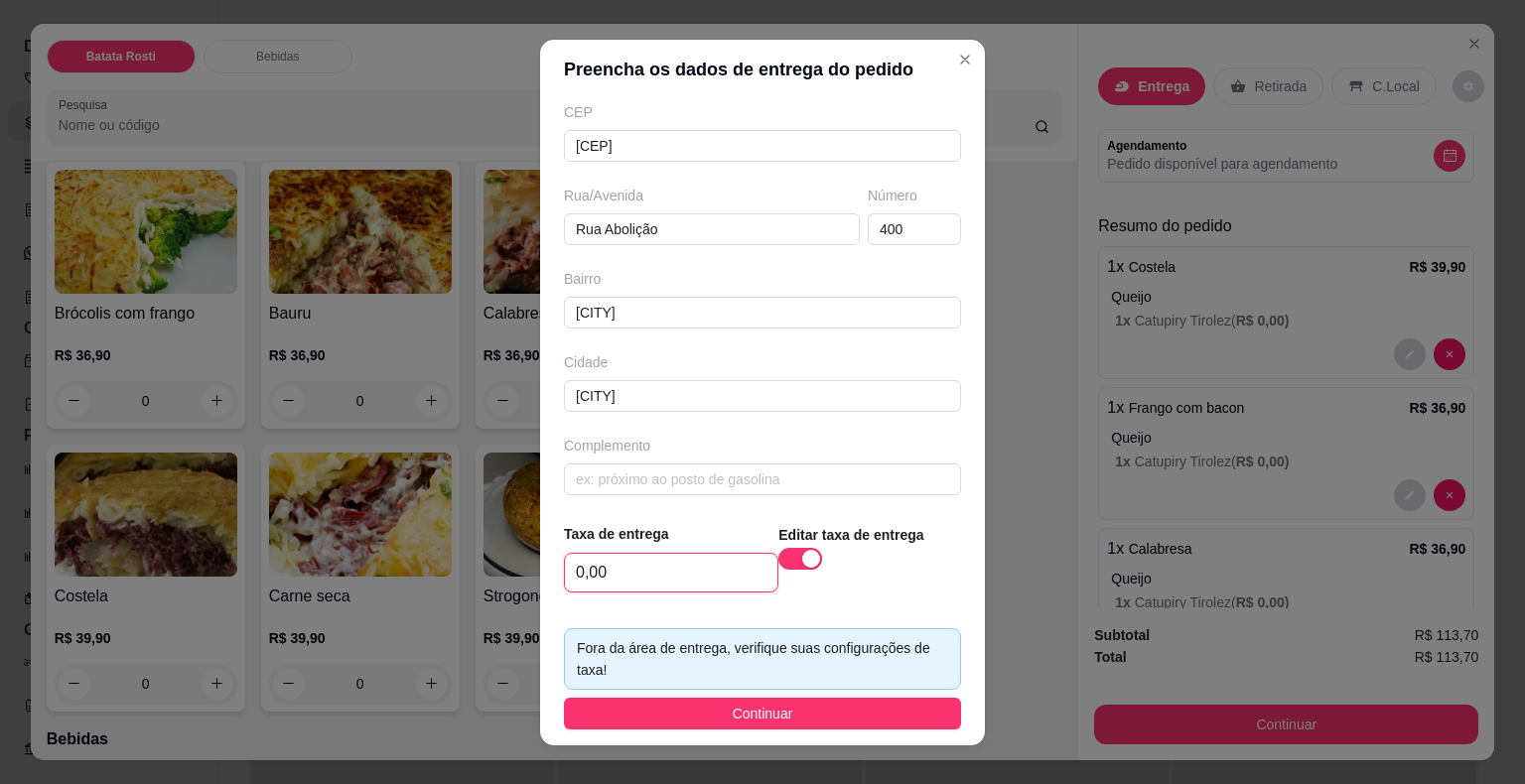 click on "0,00" at bounding box center (671, 573) 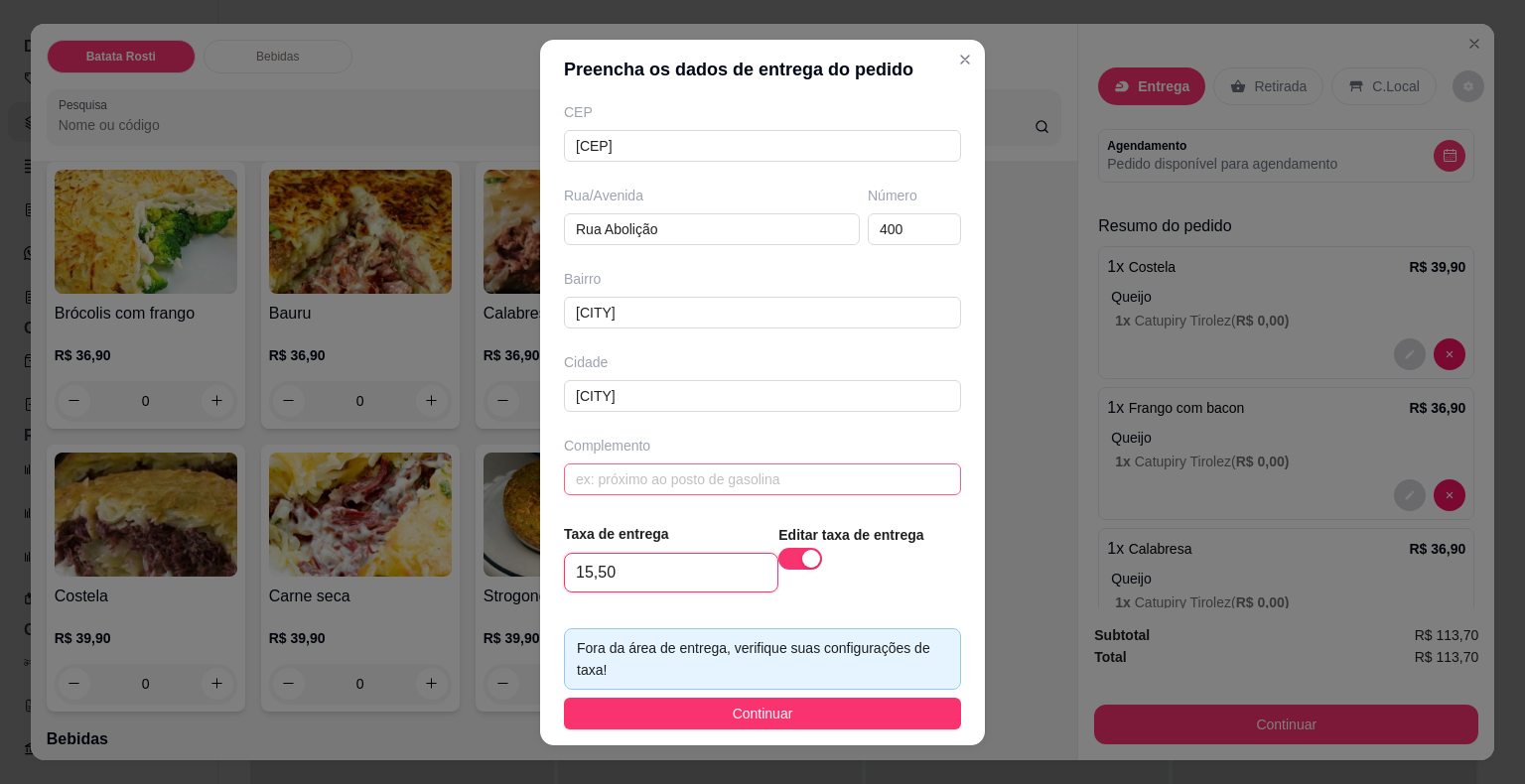 type on "15,50" 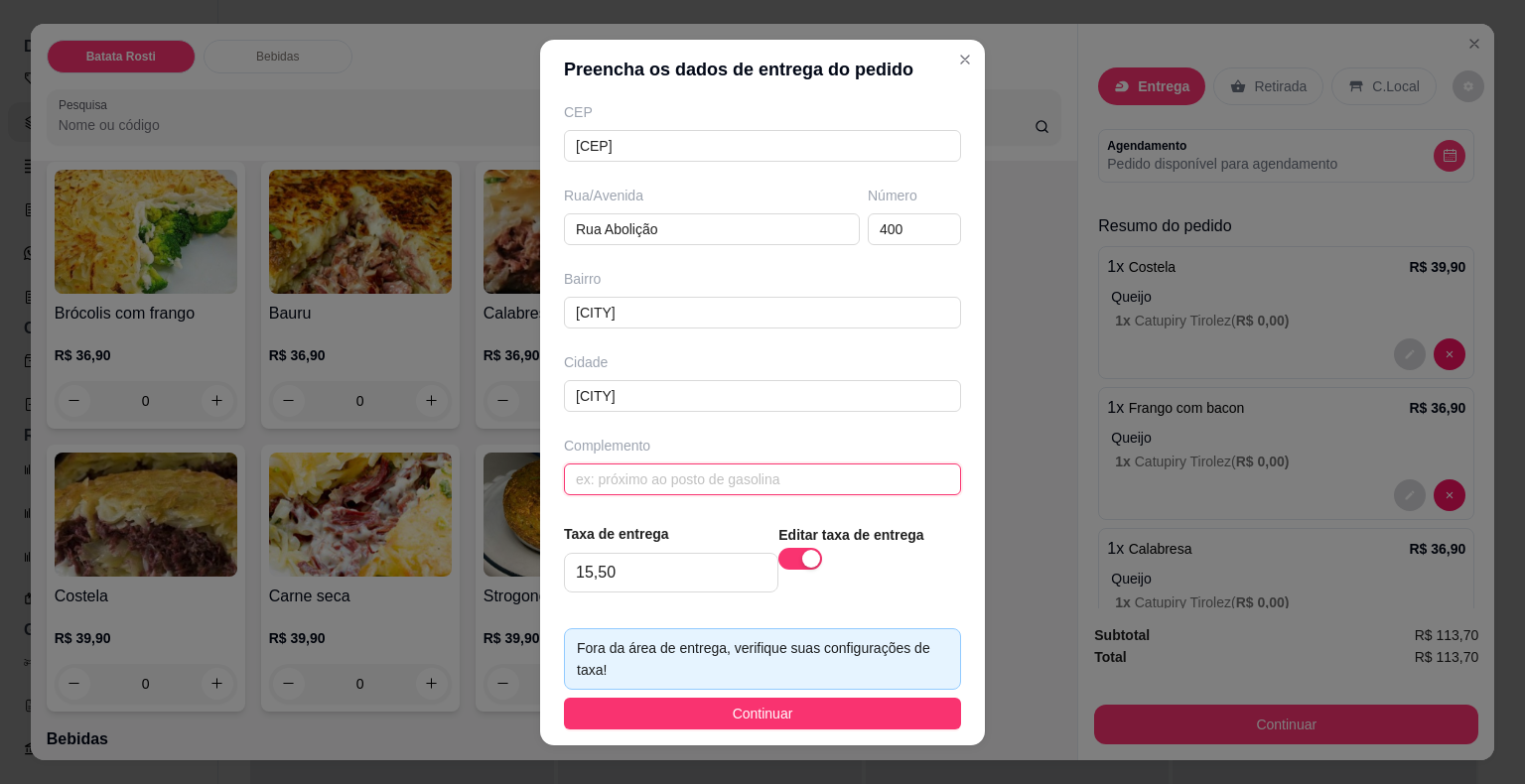 click at bounding box center [762, 479] 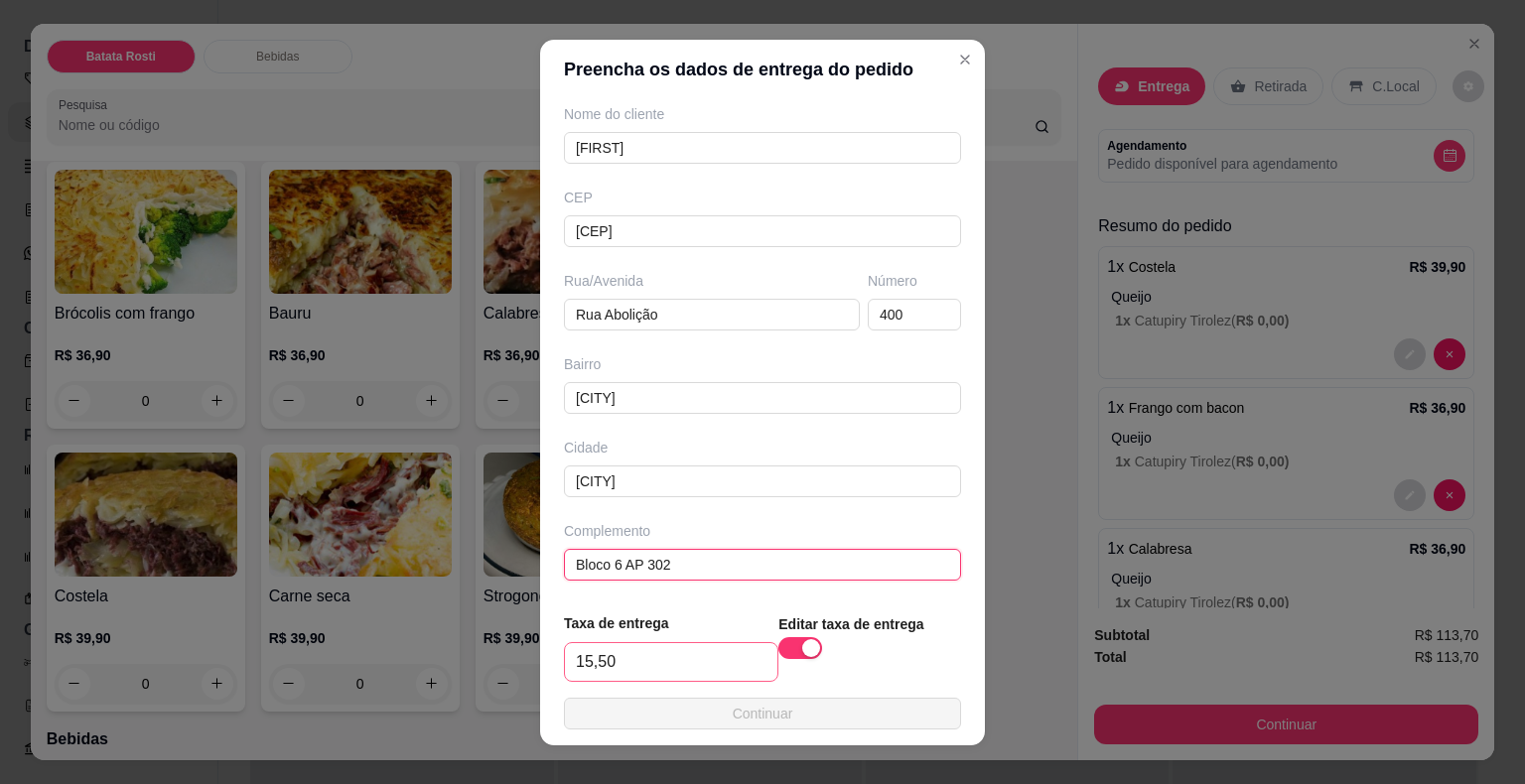 scroll, scrollTop: 253, scrollLeft: 0, axis: vertical 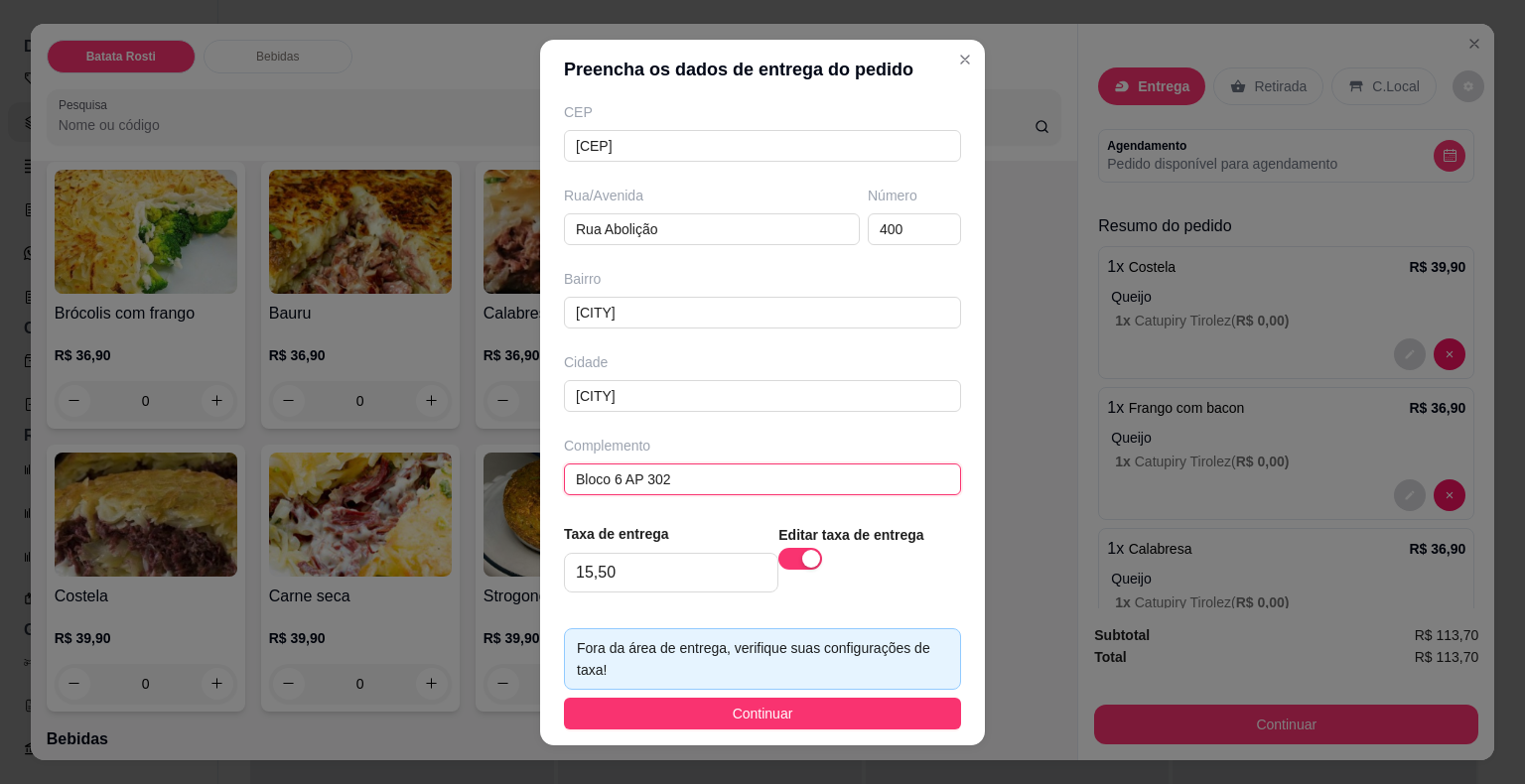 click on "Bloco 6 AP 302" at bounding box center (762, 479) 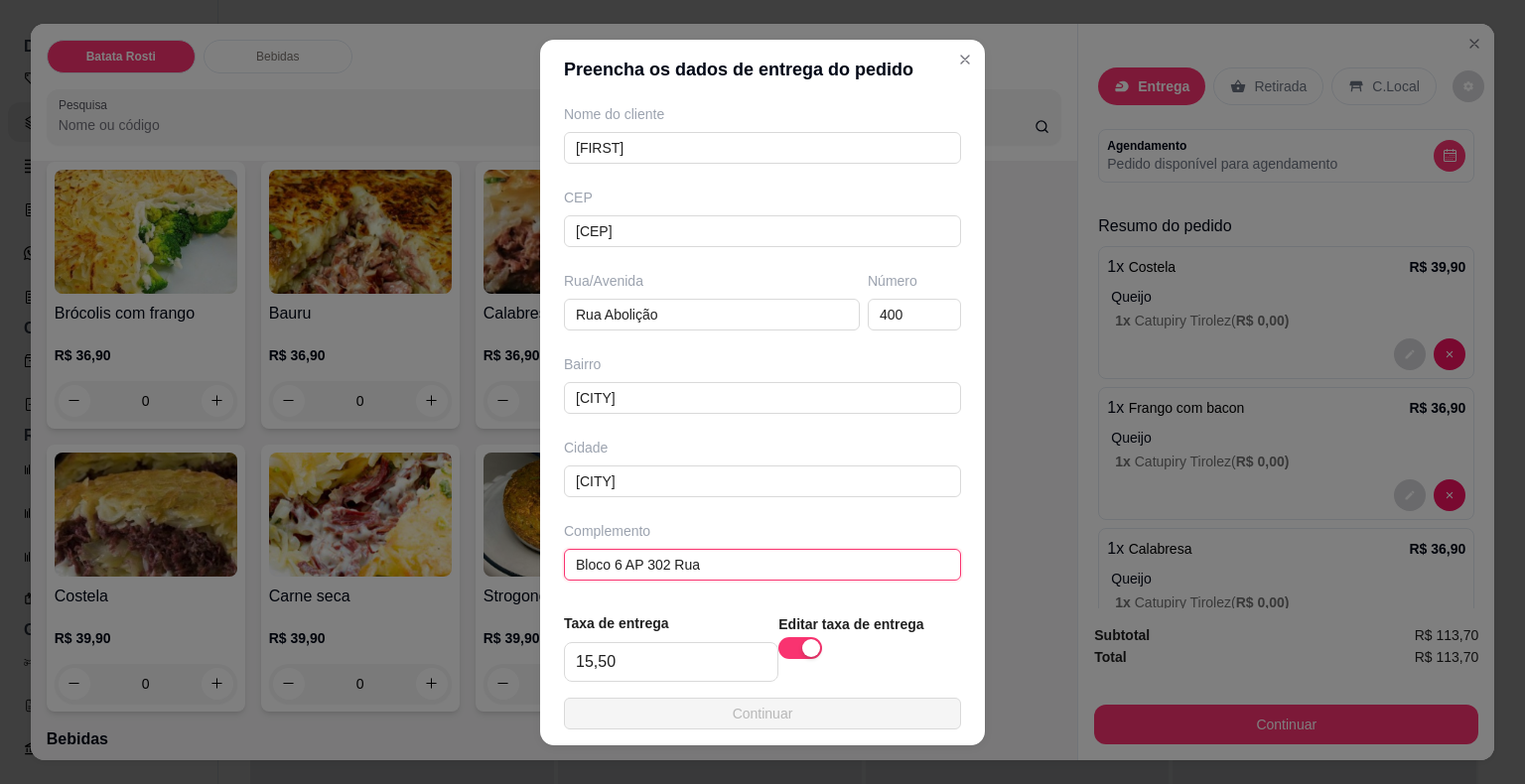 scroll, scrollTop: 253, scrollLeft: 0, axis: vertical 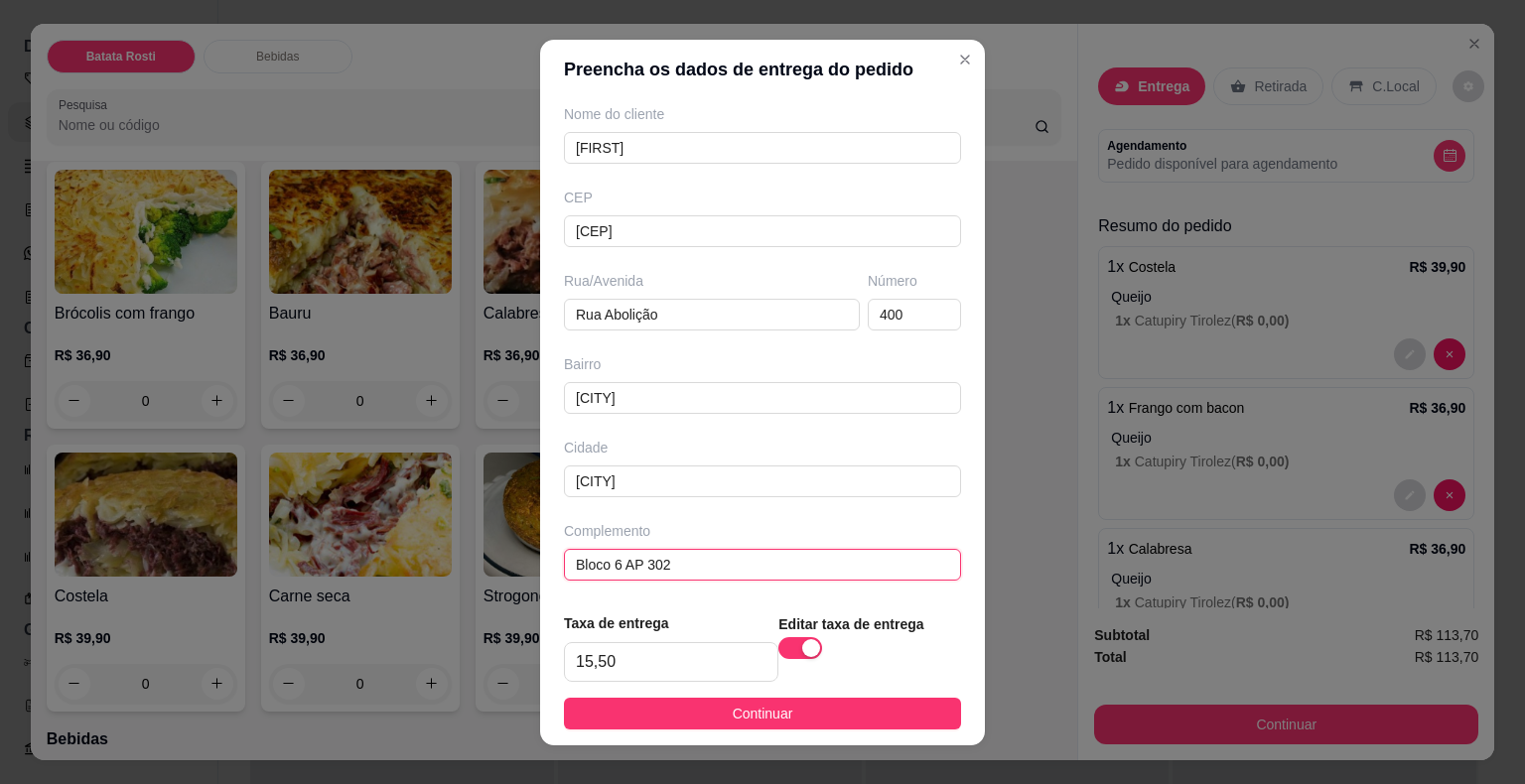 type on "Bloco 6 AP 302" 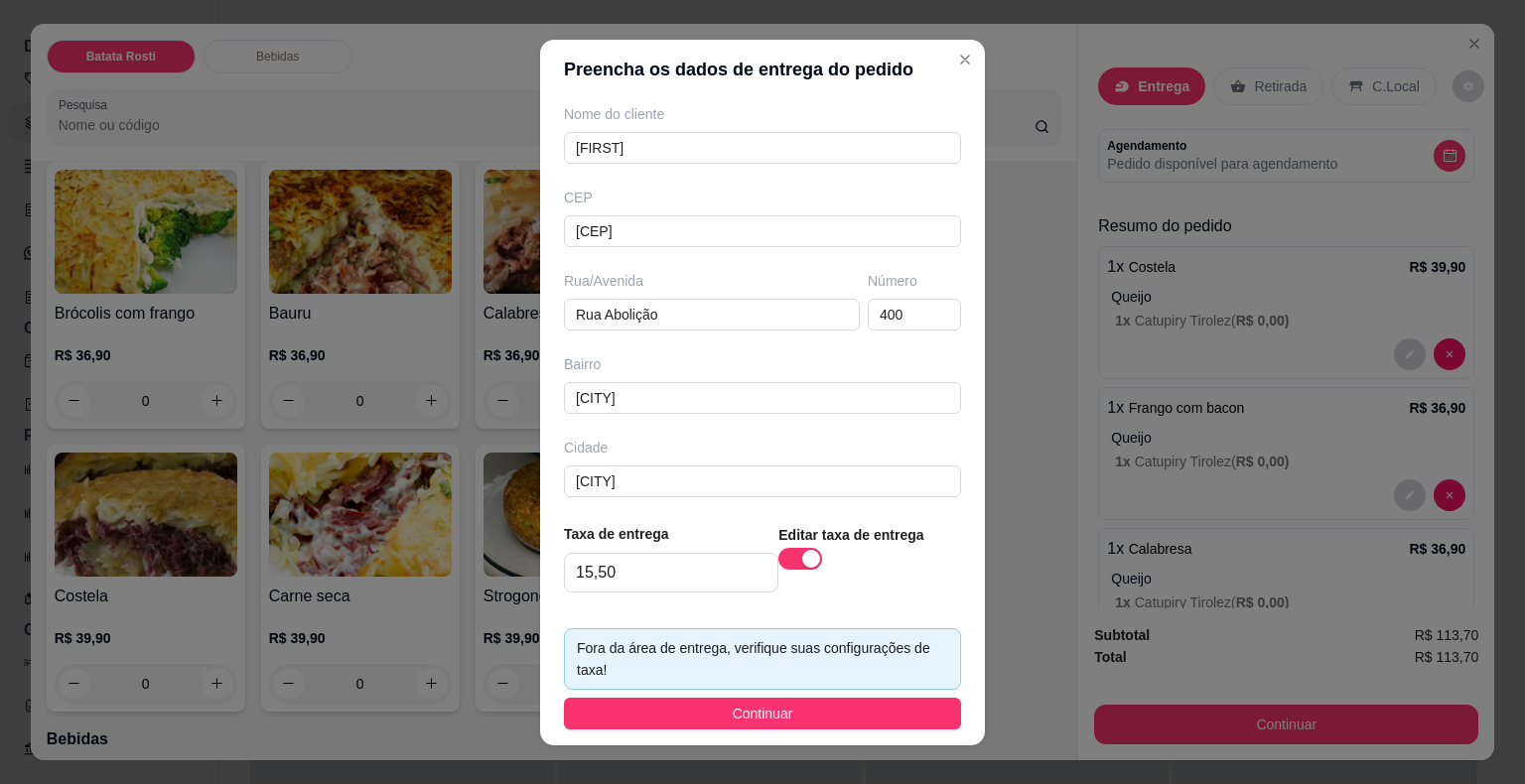 scroll, scrollTop: 253, scrollLeft: 0, axis: vertical 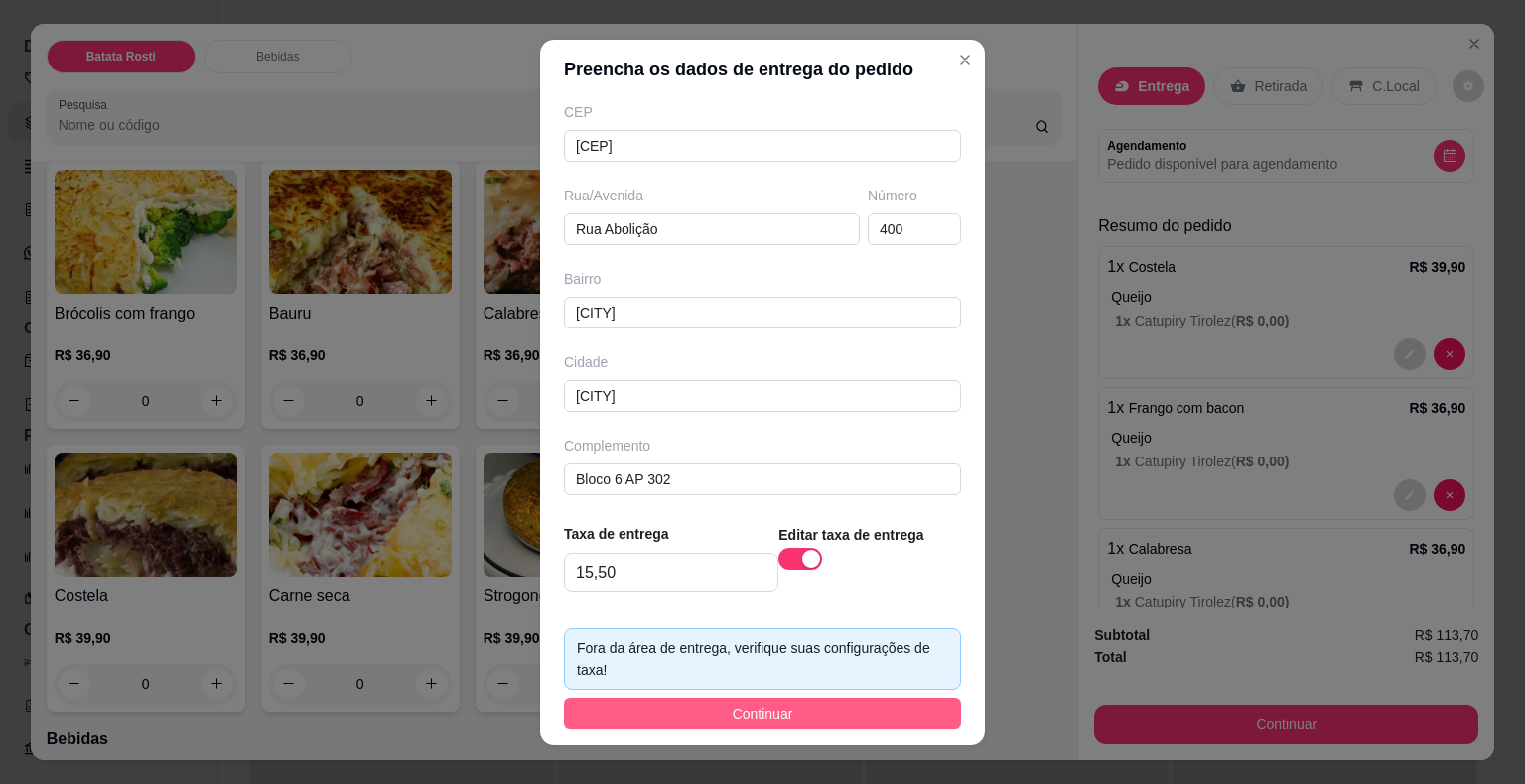 click on "Continuar" at bounding box center [762, 714] 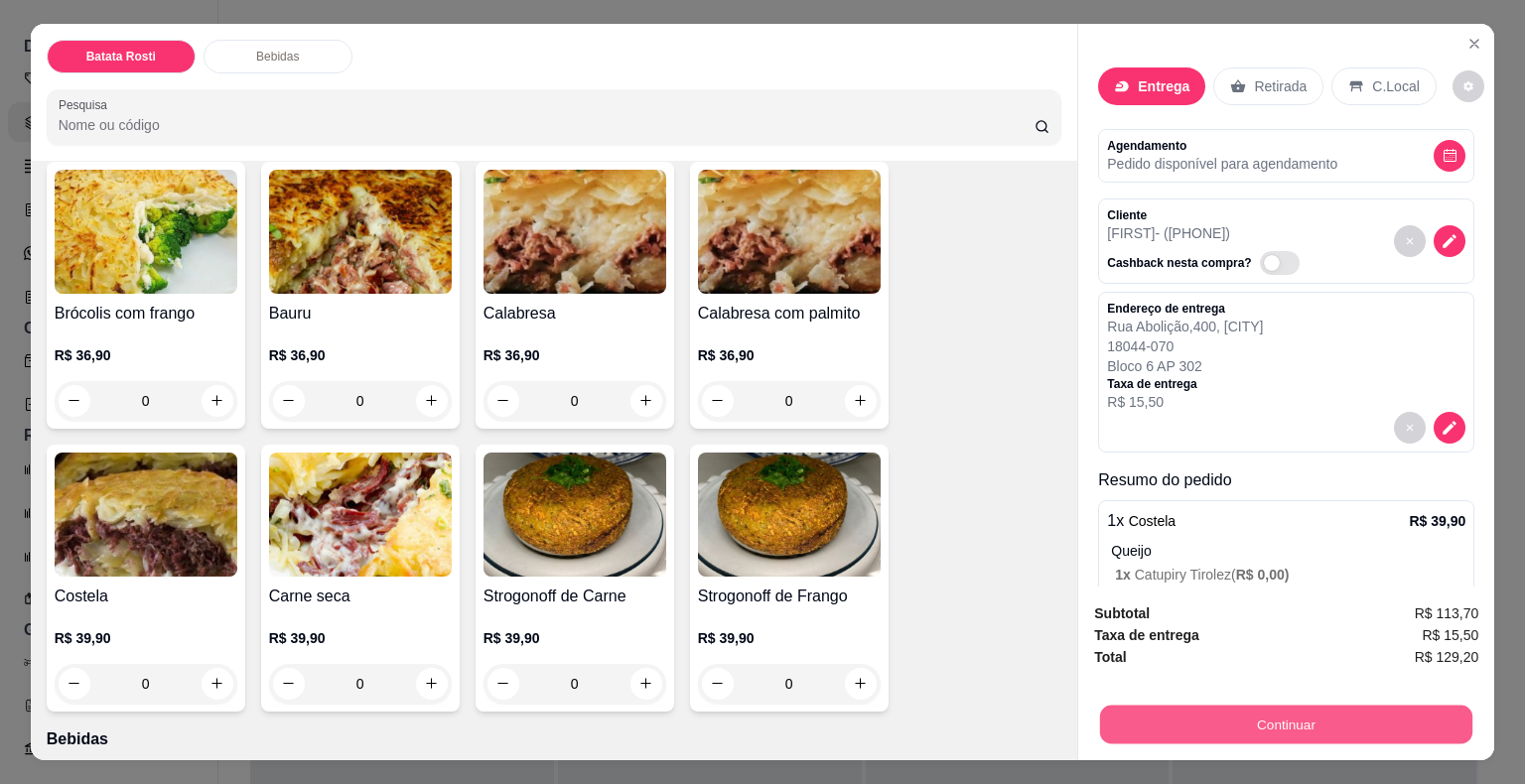 click on "Continuar" at bounding box center (1286, 724) 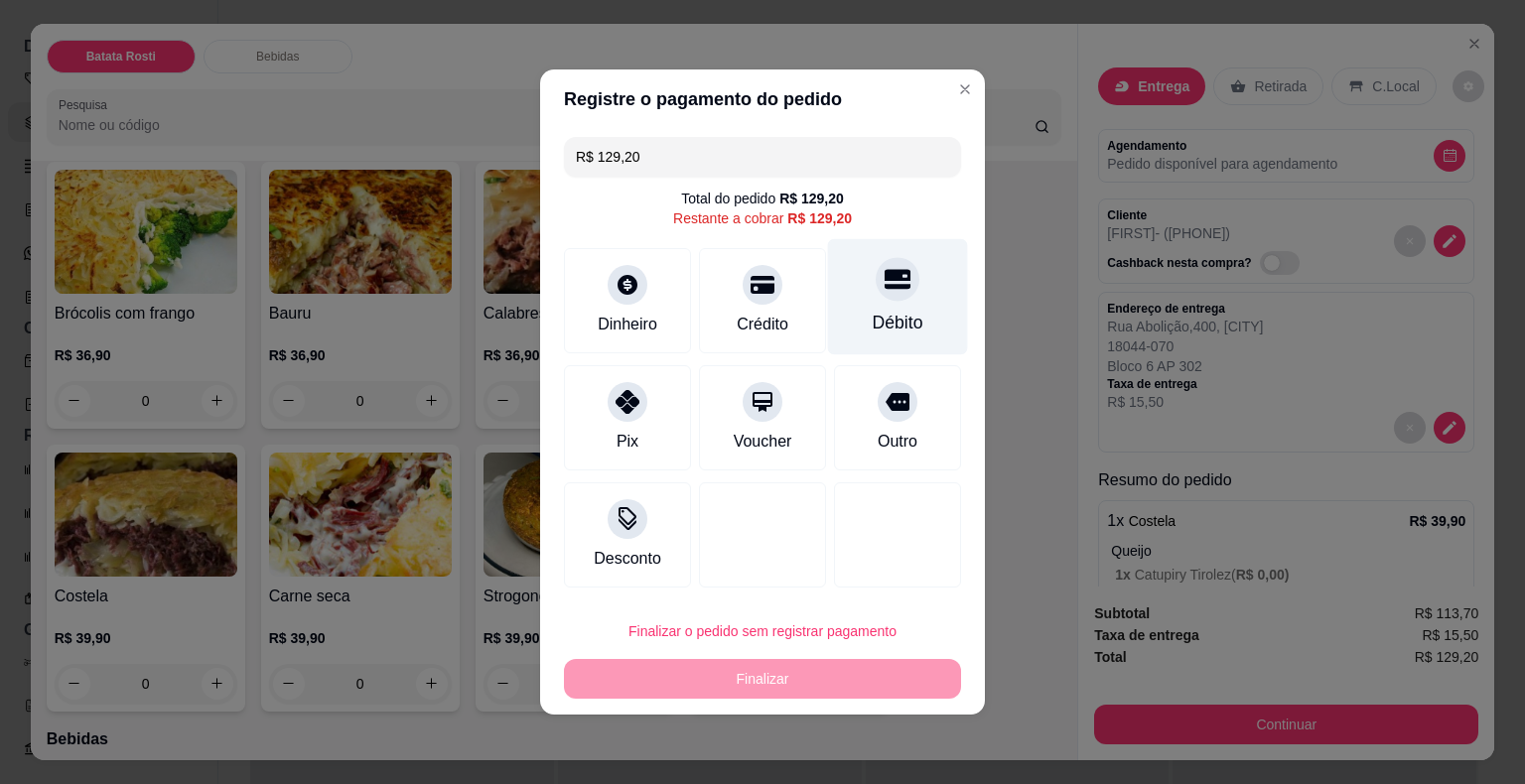 click at bounding box center (898, 279) 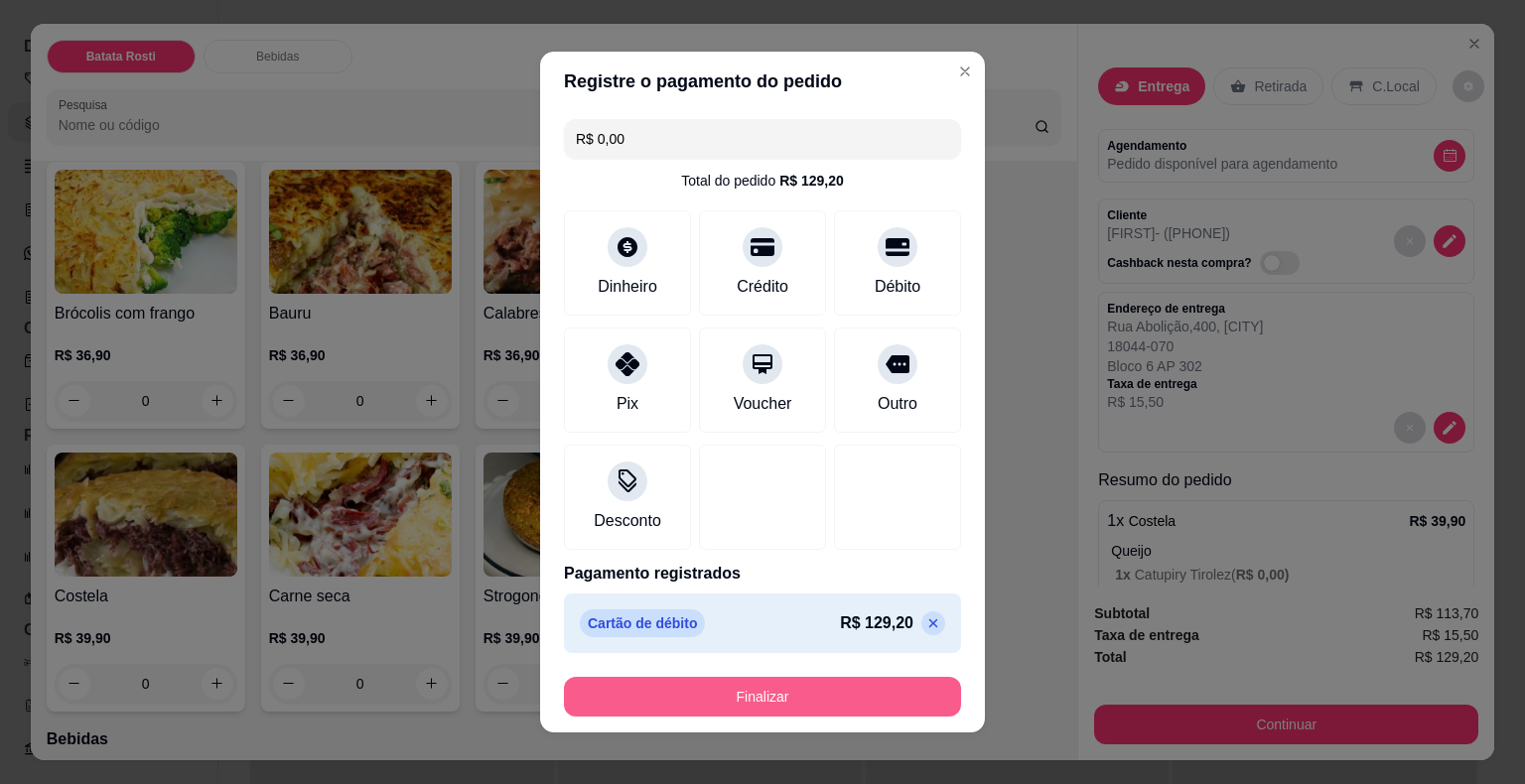 click on "Finalizar" at bounding box center (762, 697) 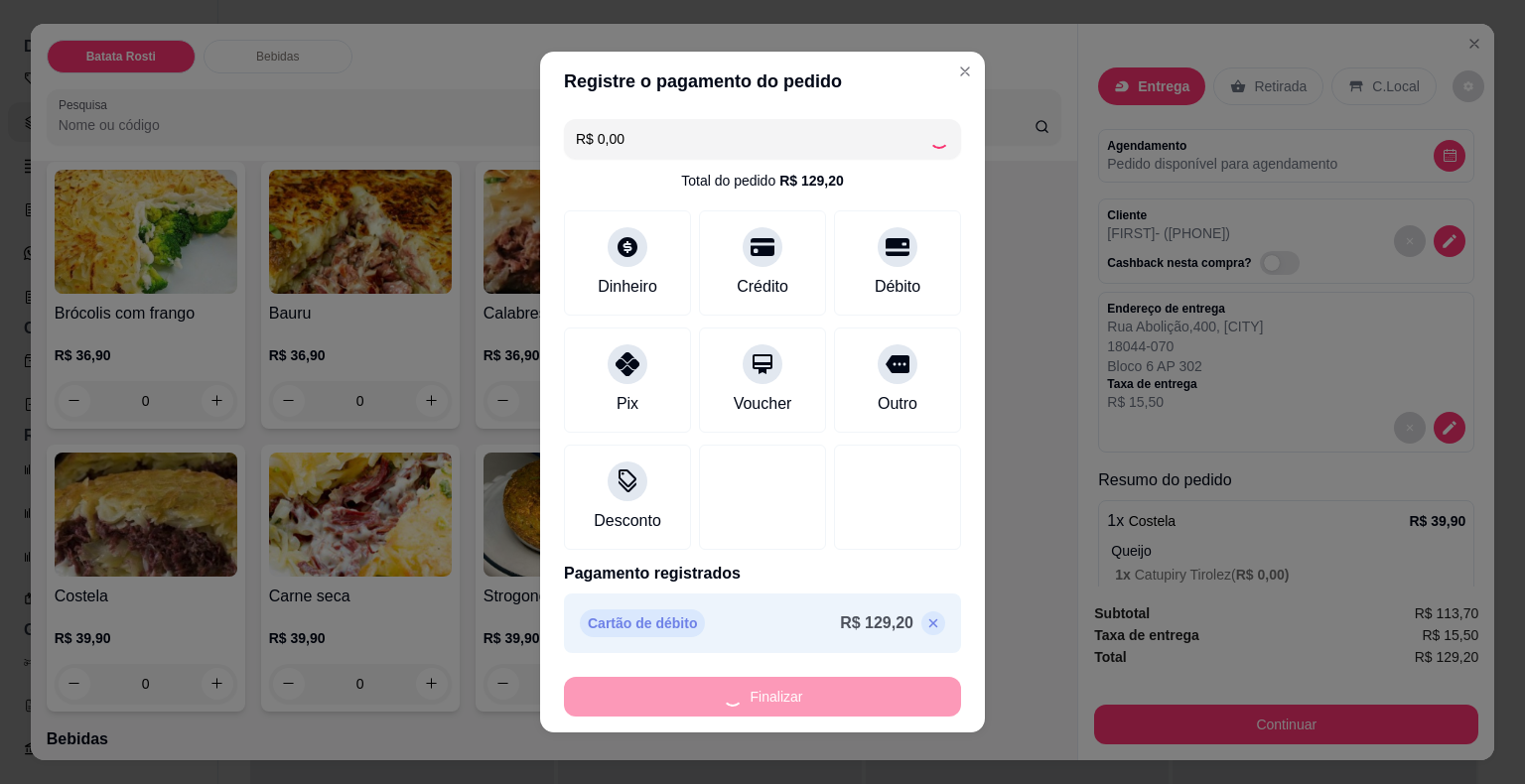 type on "-R$ 129,20" 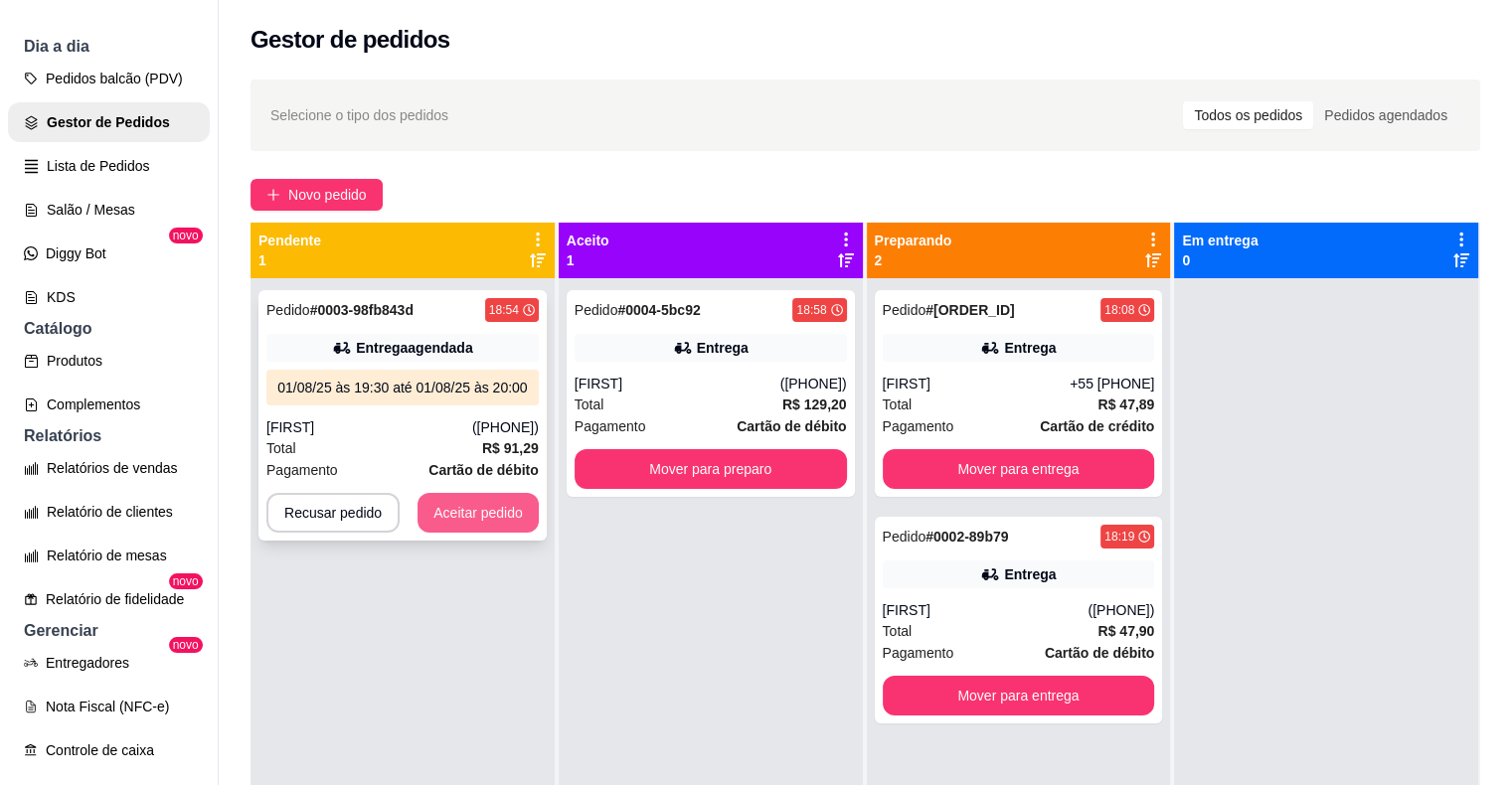 click on "Aceitar pedido" at bounding box center [478, 513] 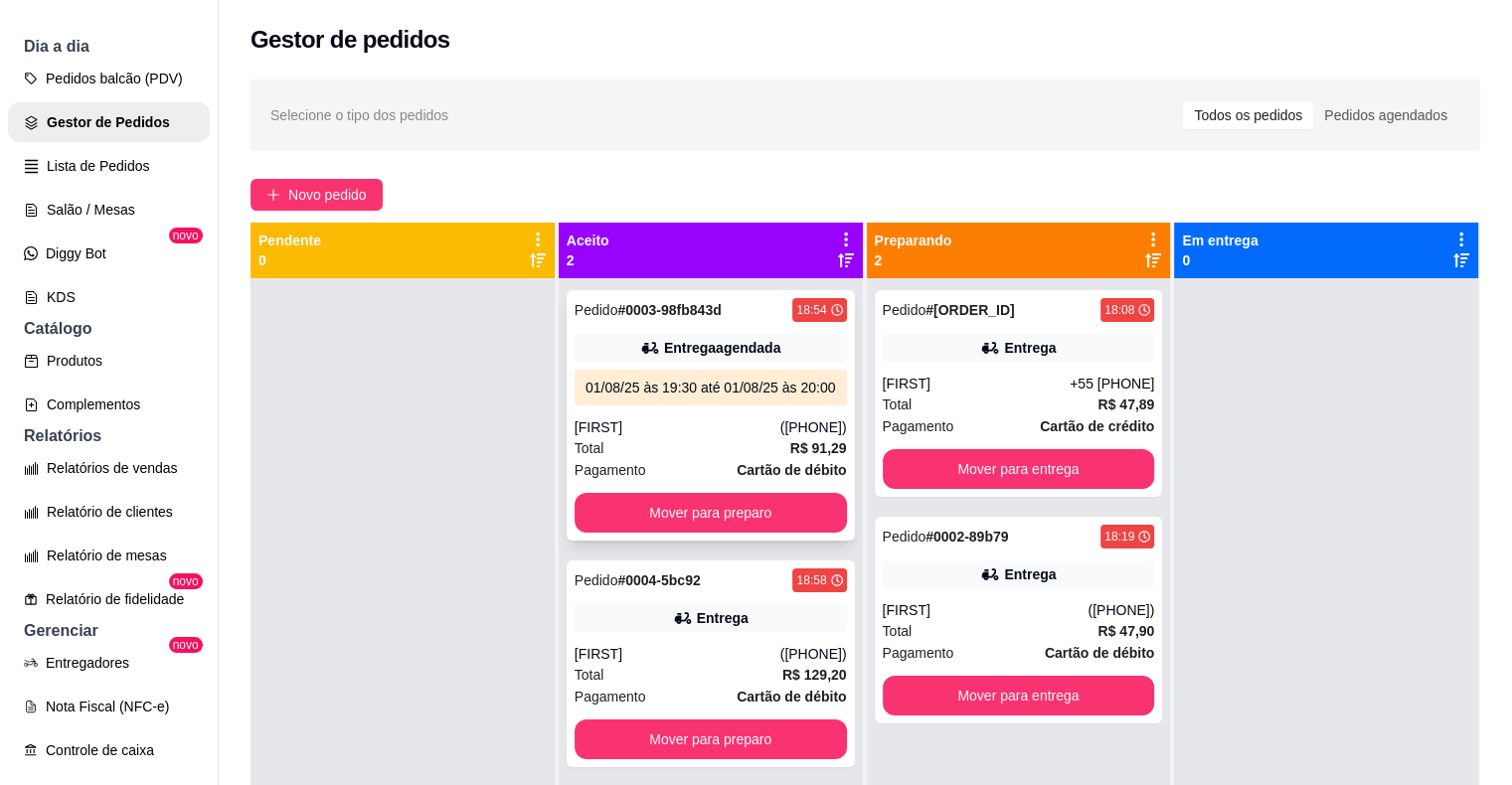 click on "Pedido  # 0003-98fb843d 18:54" at bounding box center (711, 310) 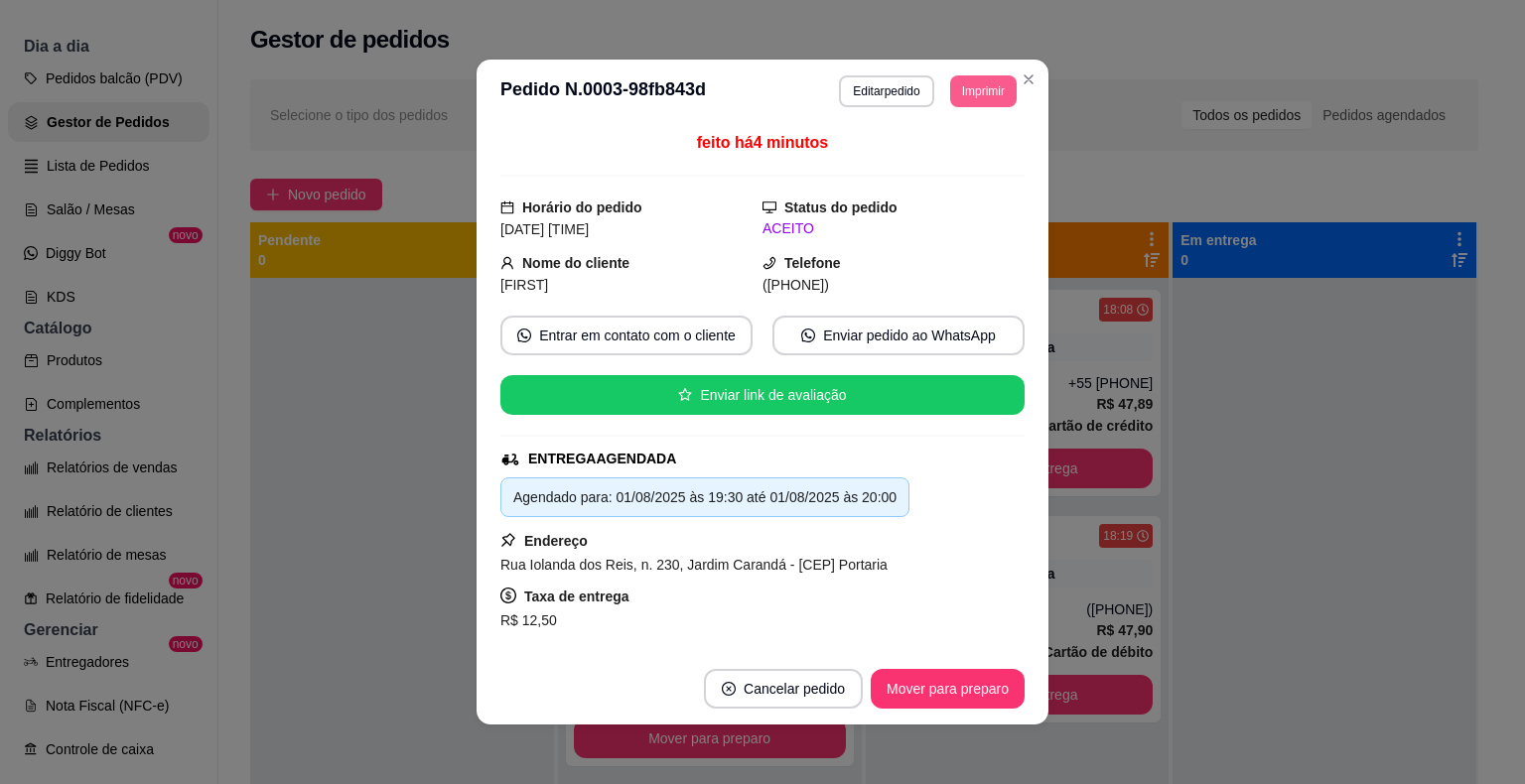 click on "Imprimir" at bounding box center (983, 91) 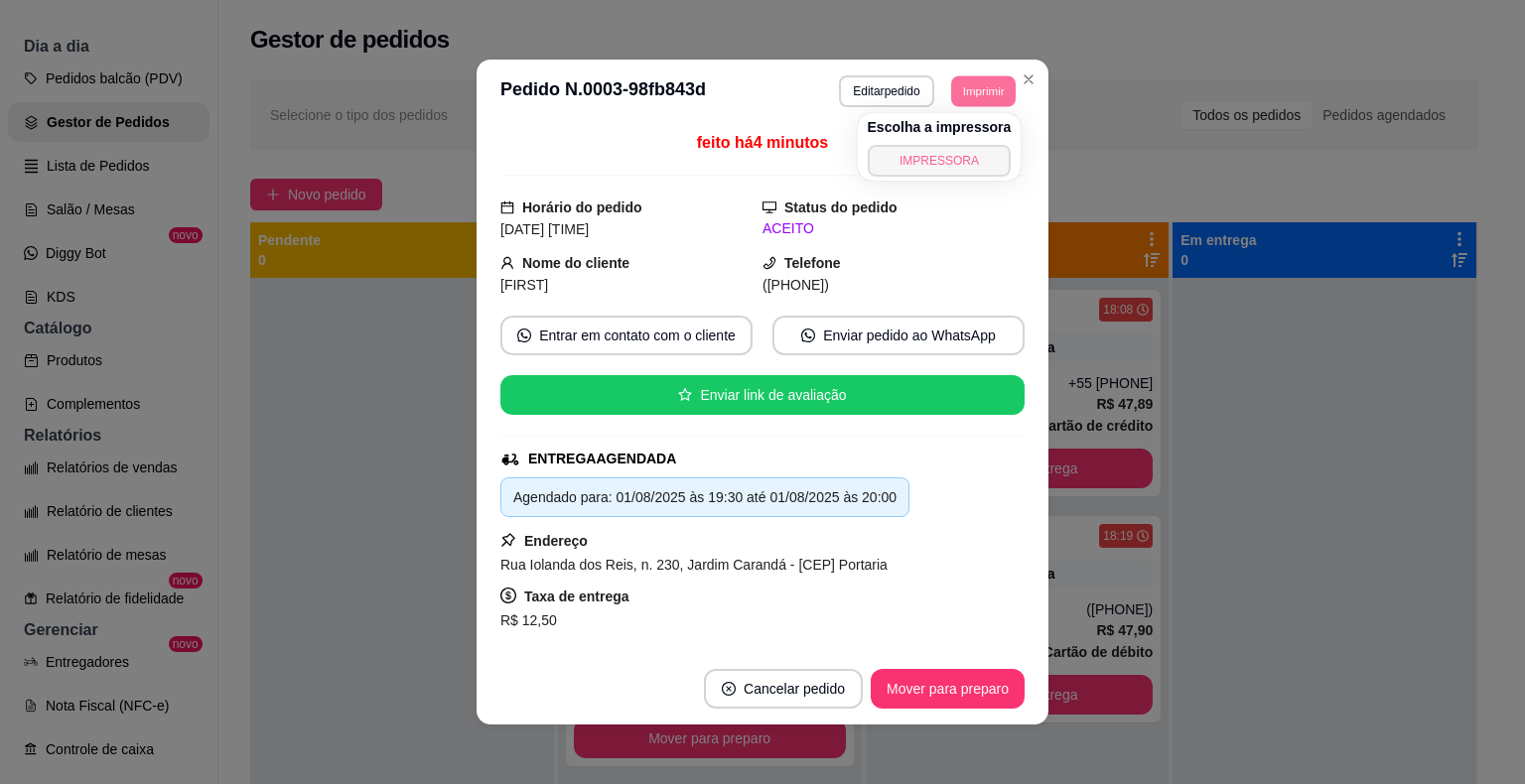 click on "IMPRESSORA" at bounding box center [939, 161] 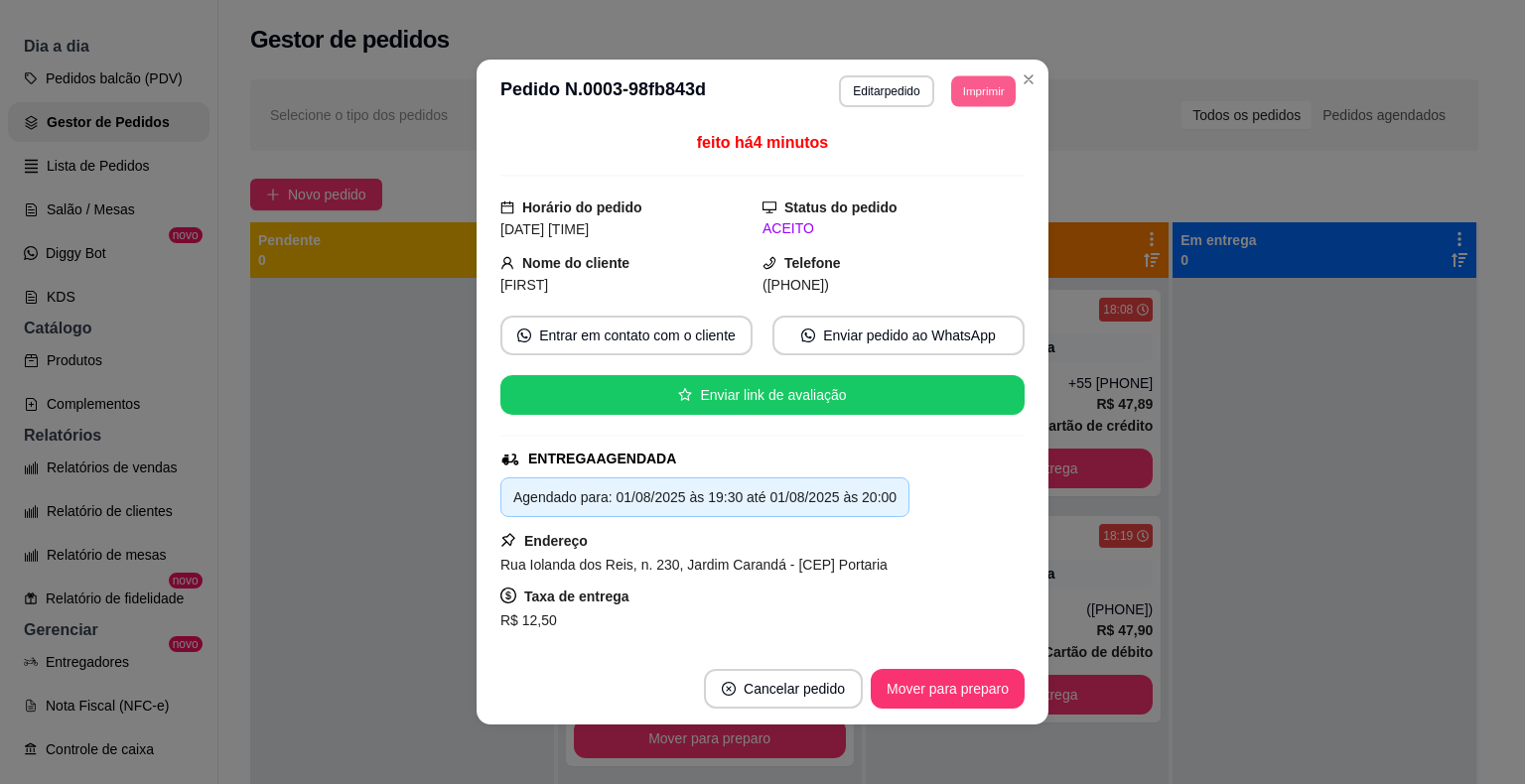 click on "Imprimir" at bounding box center (983, 90) 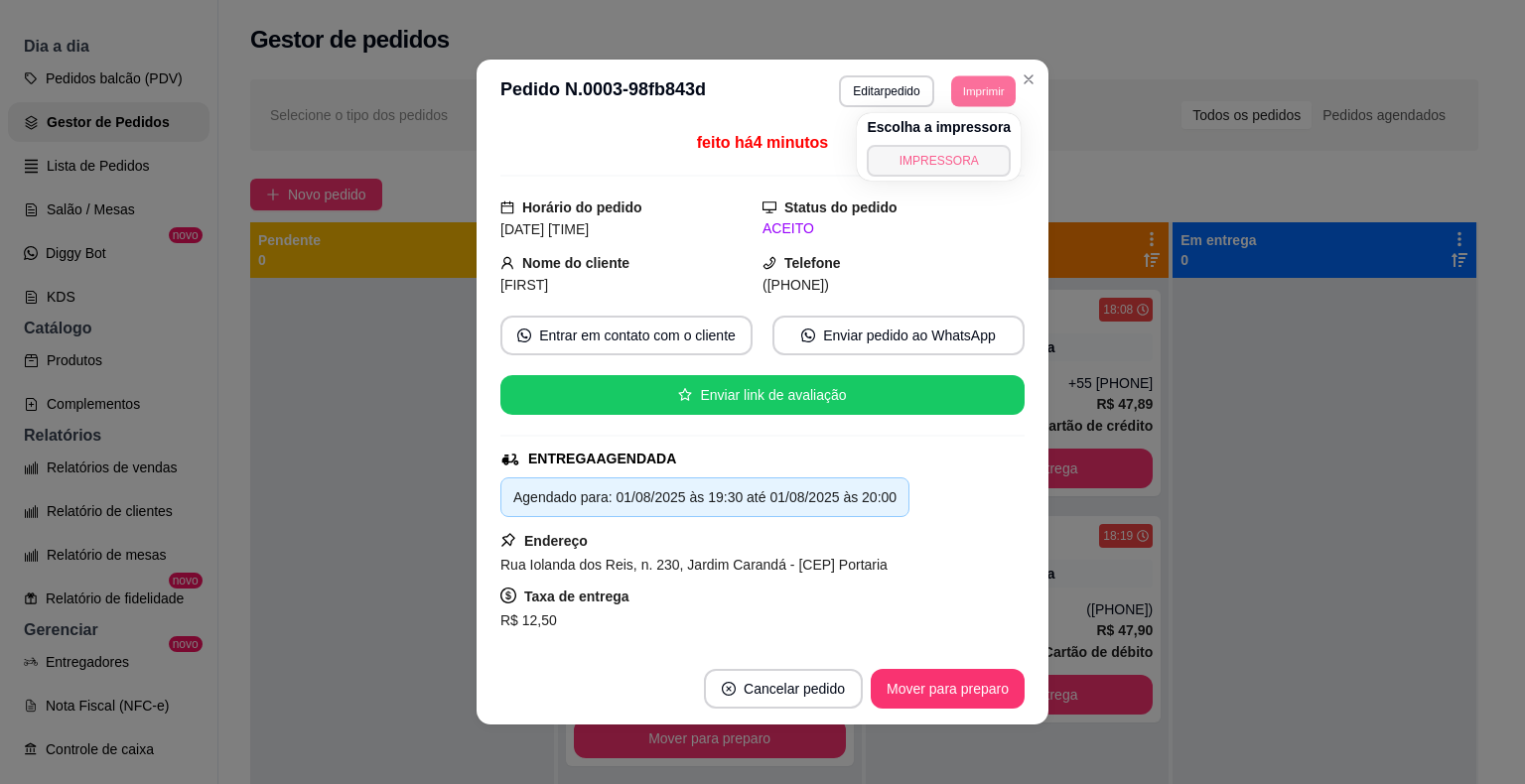 click on "IMPRESSORA" at bounding box center (938, 161) 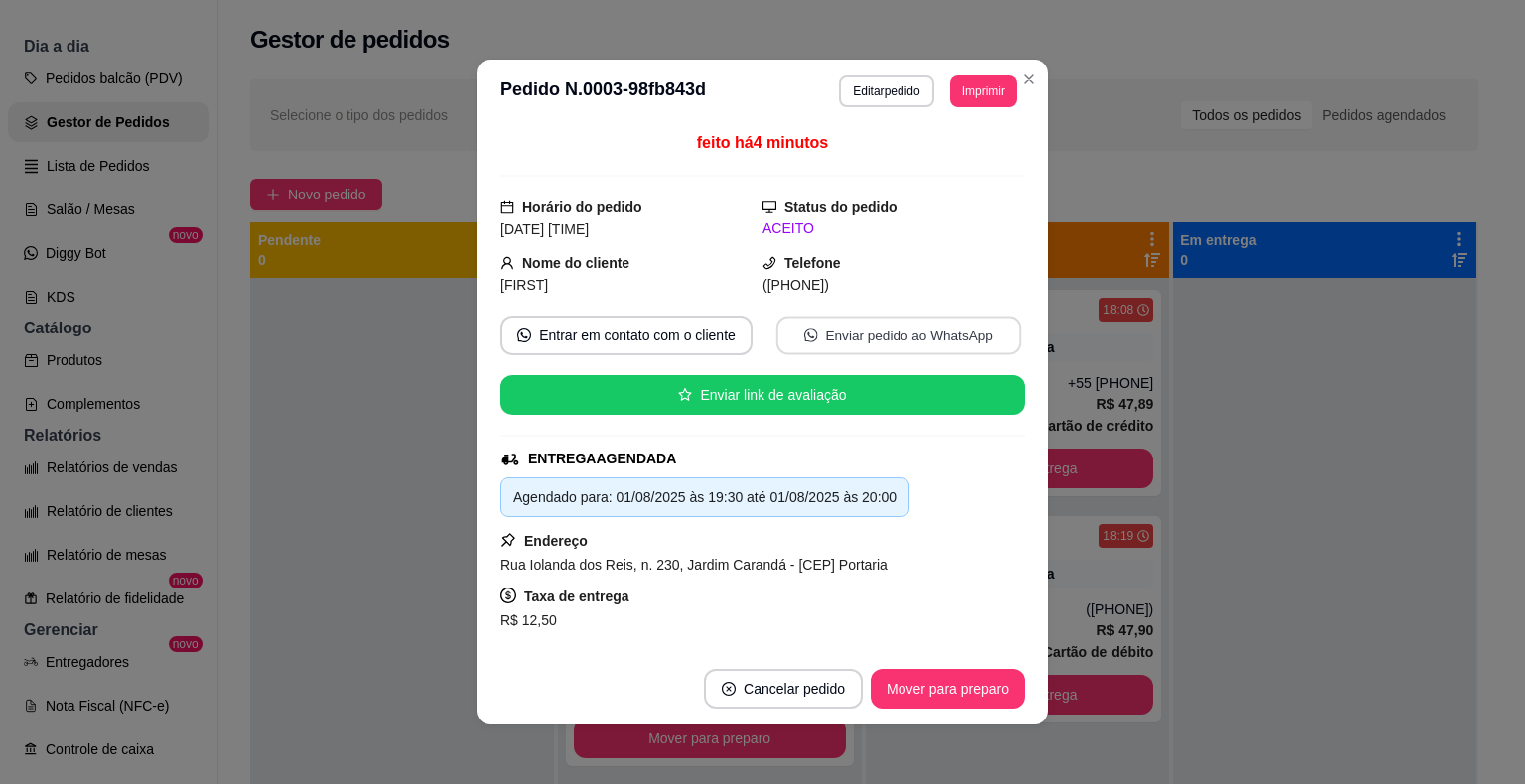 click on "Enviar pedido ao WhatsApp" at bounding box center (899, 335) 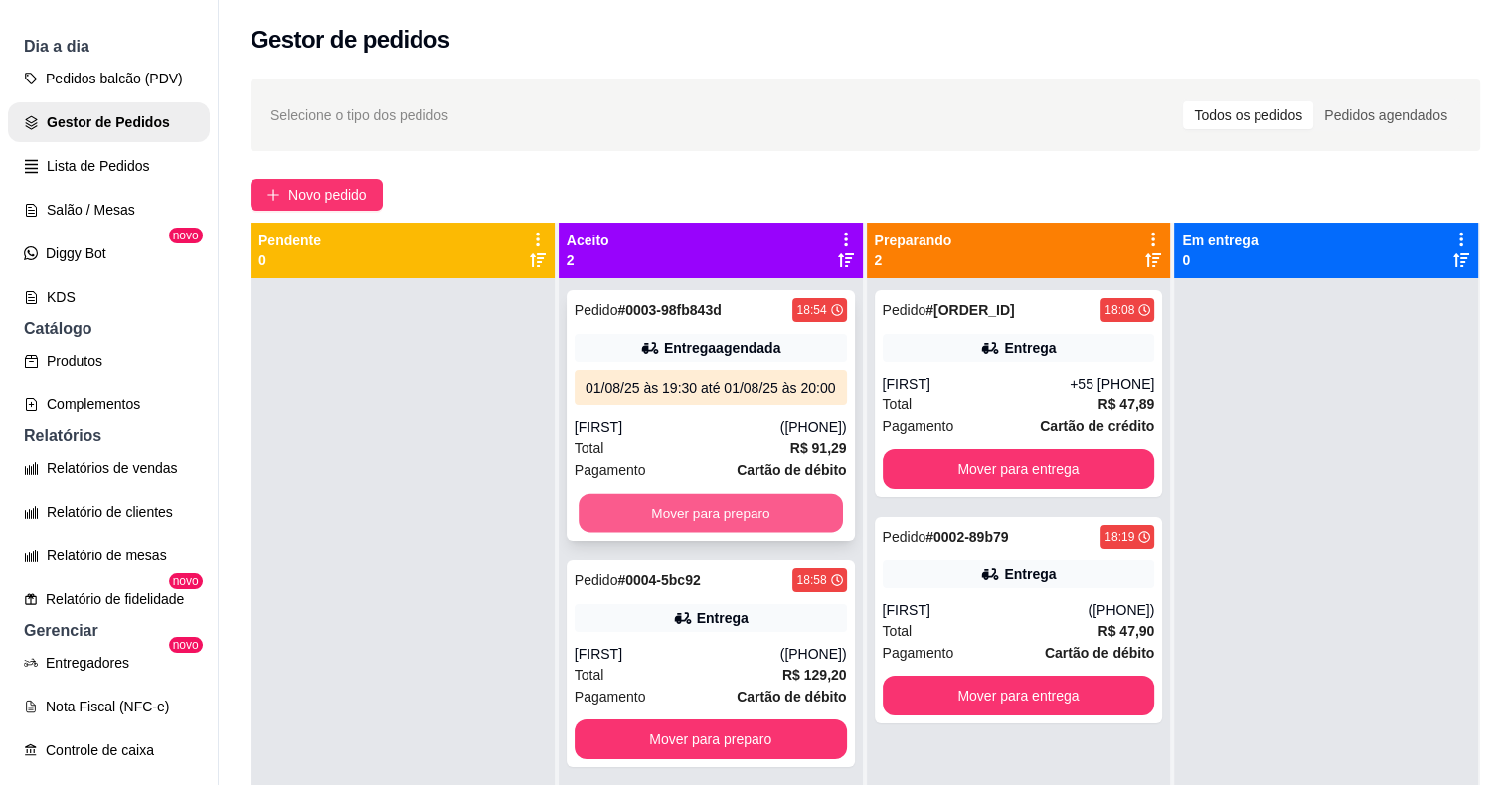 click on "Mover para preparo" at bounding box center [711, 513] 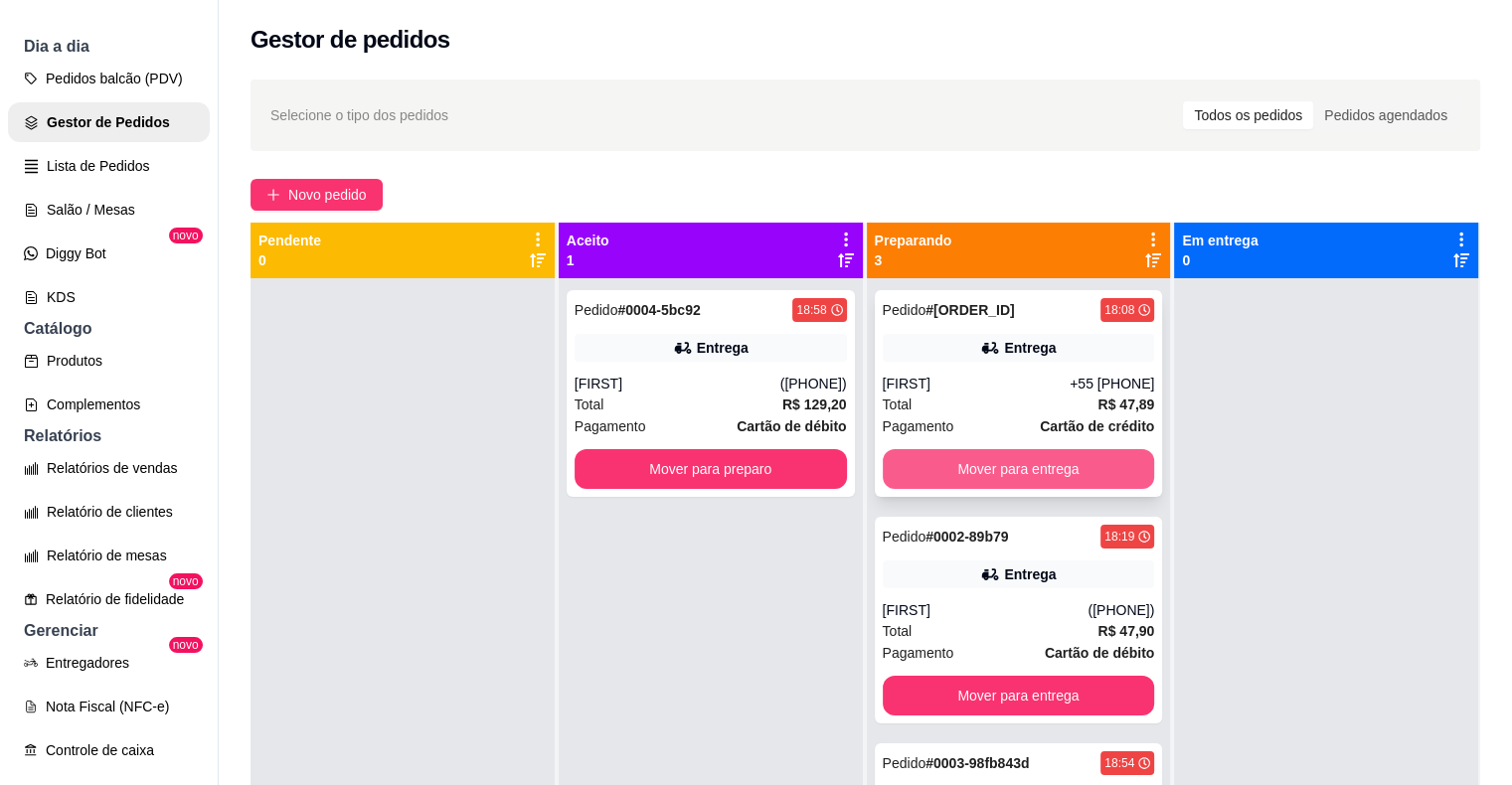 click on "Mover para entrega" at bounding box center [1019, 469] 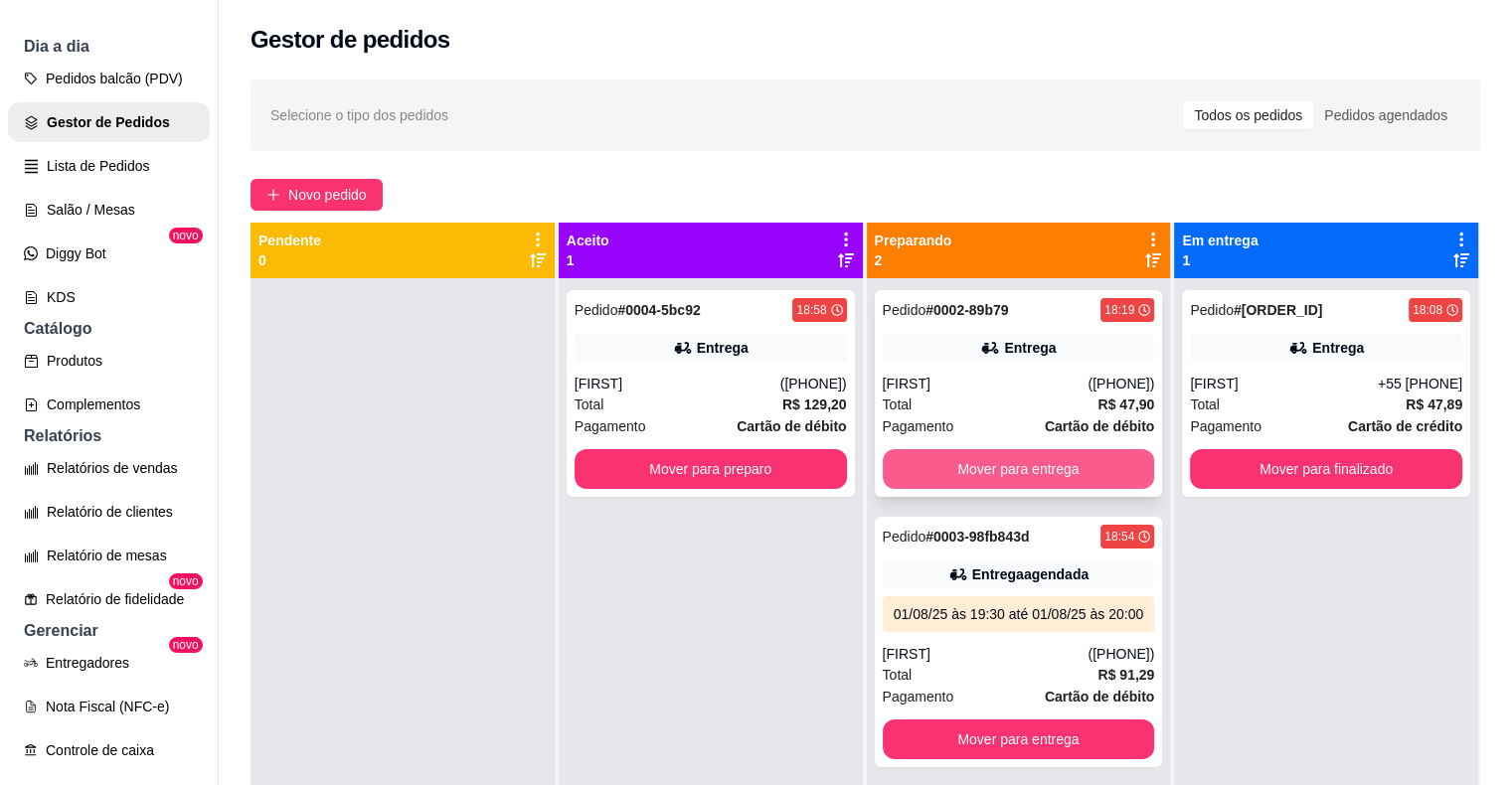 click on "Mover para entrega" at bounding box center (1019, 469) 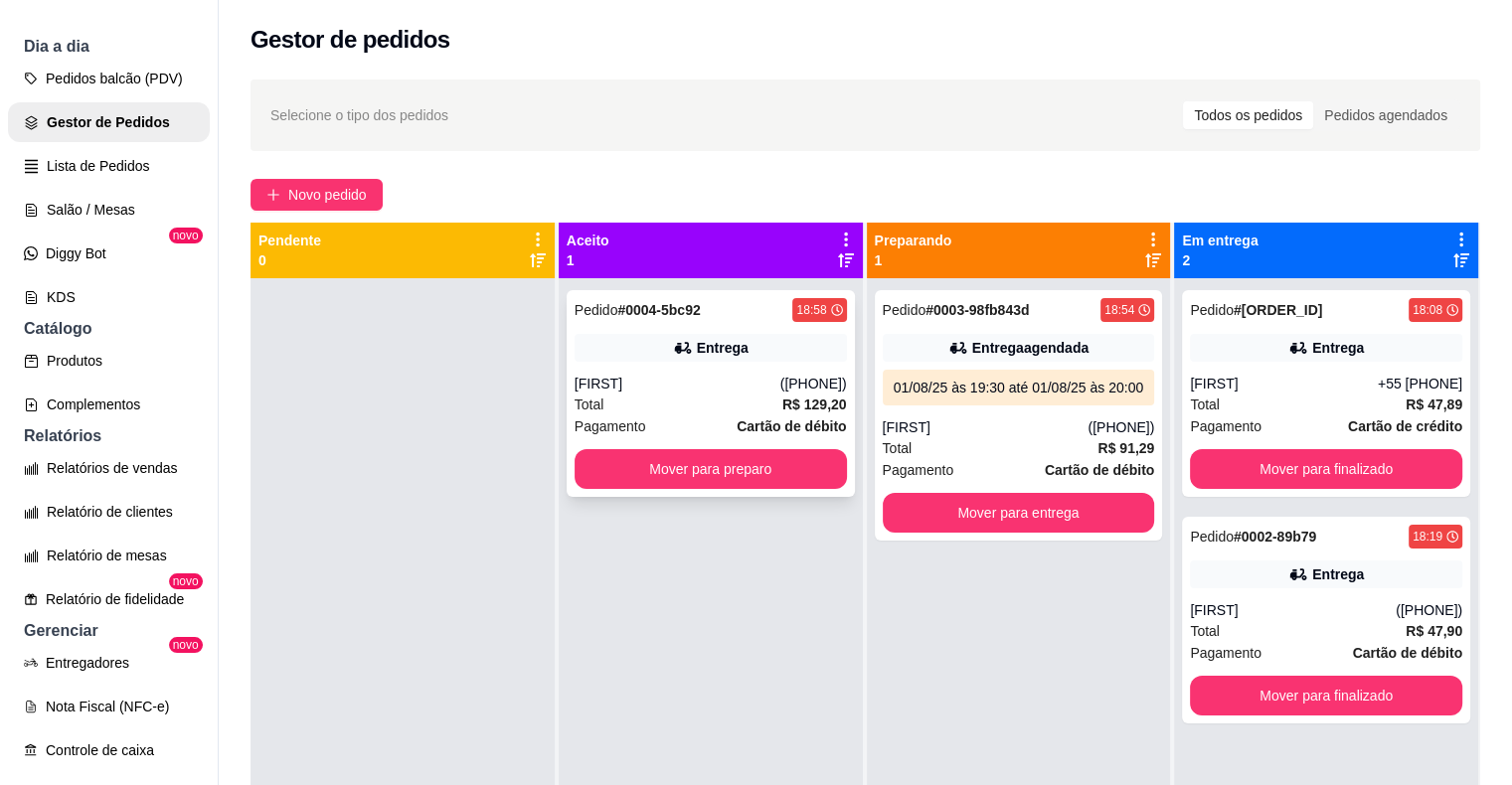 click on "Pedido  # 0004-5bc92 18:58" at bounding box center [711, 310] 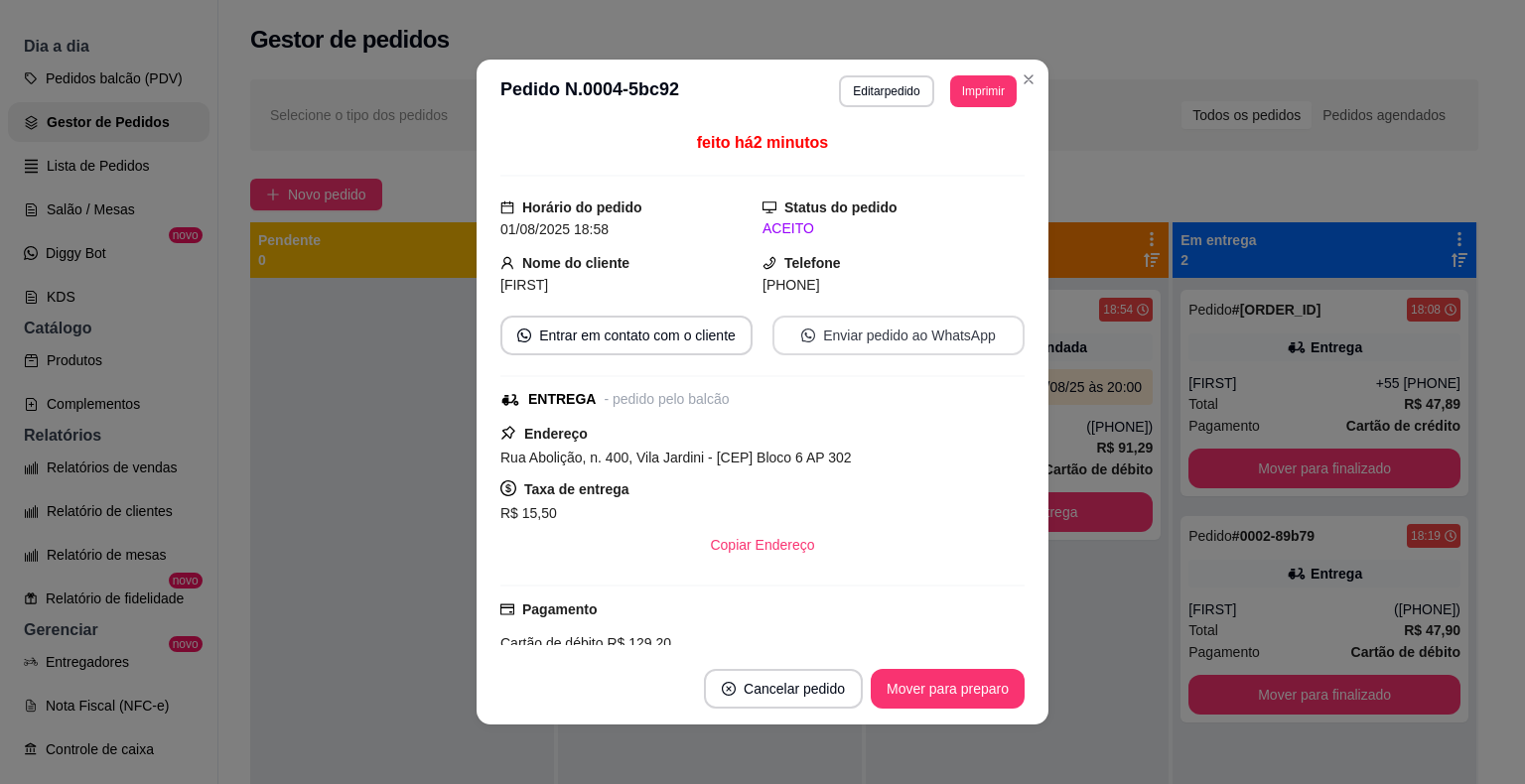 click on "Enviar pedido ao WhatsApp" at bounding box center (899, 335) 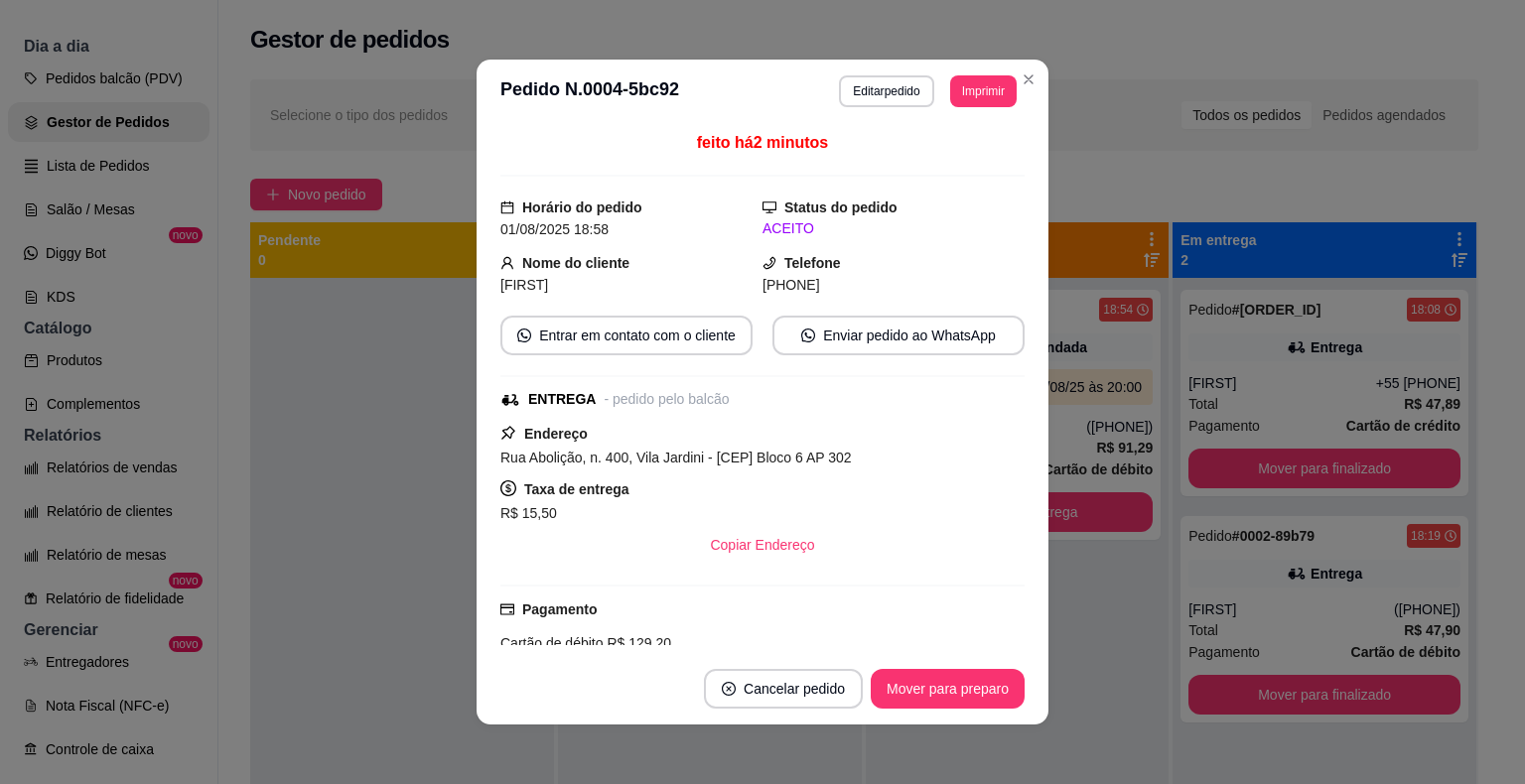 drag, startPoint x: 490, startPoint y: 452, endPoint x: 858, endPoint y: 460, distance: 368.08695 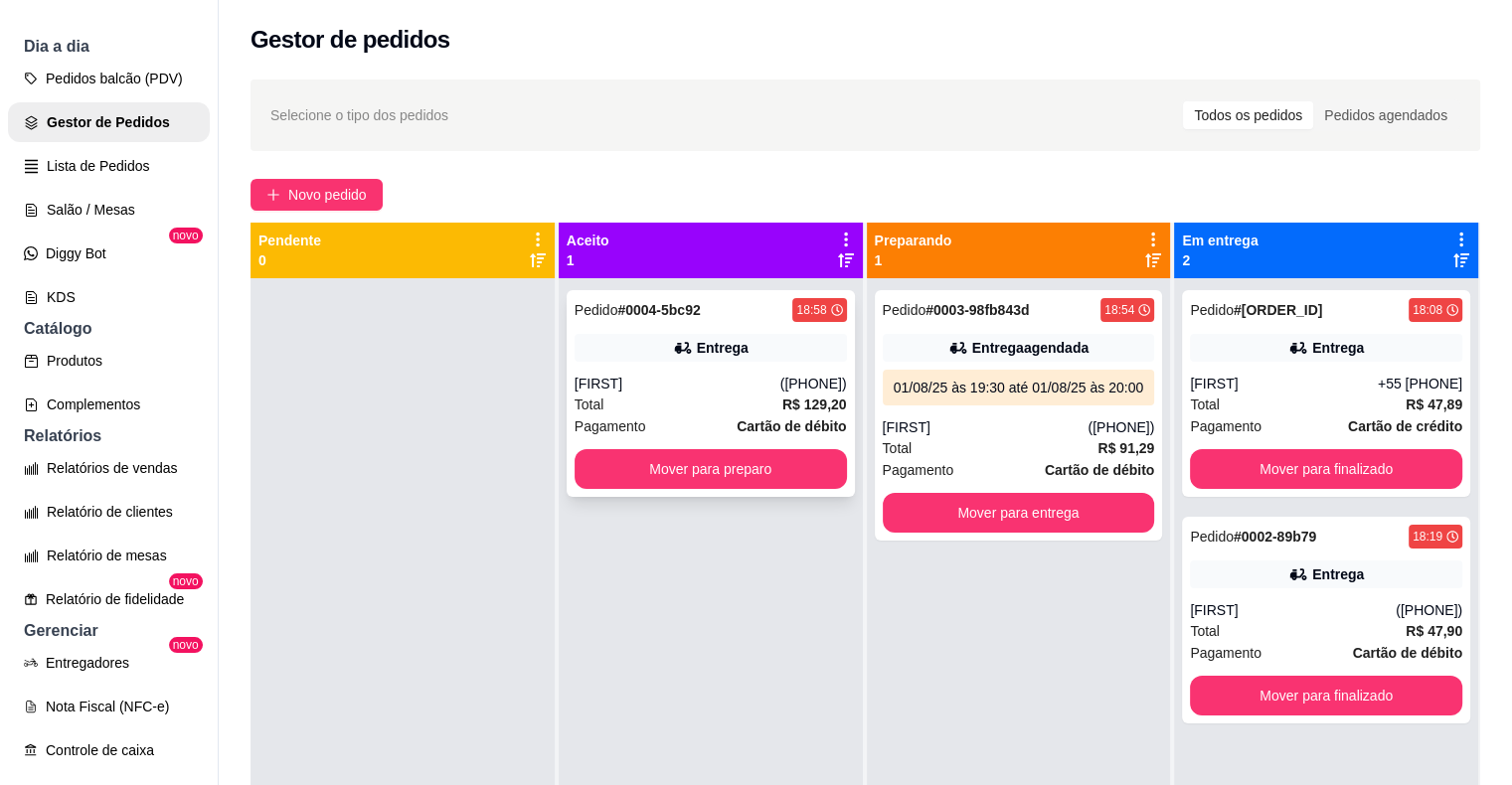 click on "Pedido  # [ORDER_ID] [TIME] Entrega [FIRST] ([PHONE]) Total R$ 129,20 Pagamento Cartão de débito Mover para preparo" at bounding box center [711, 393] 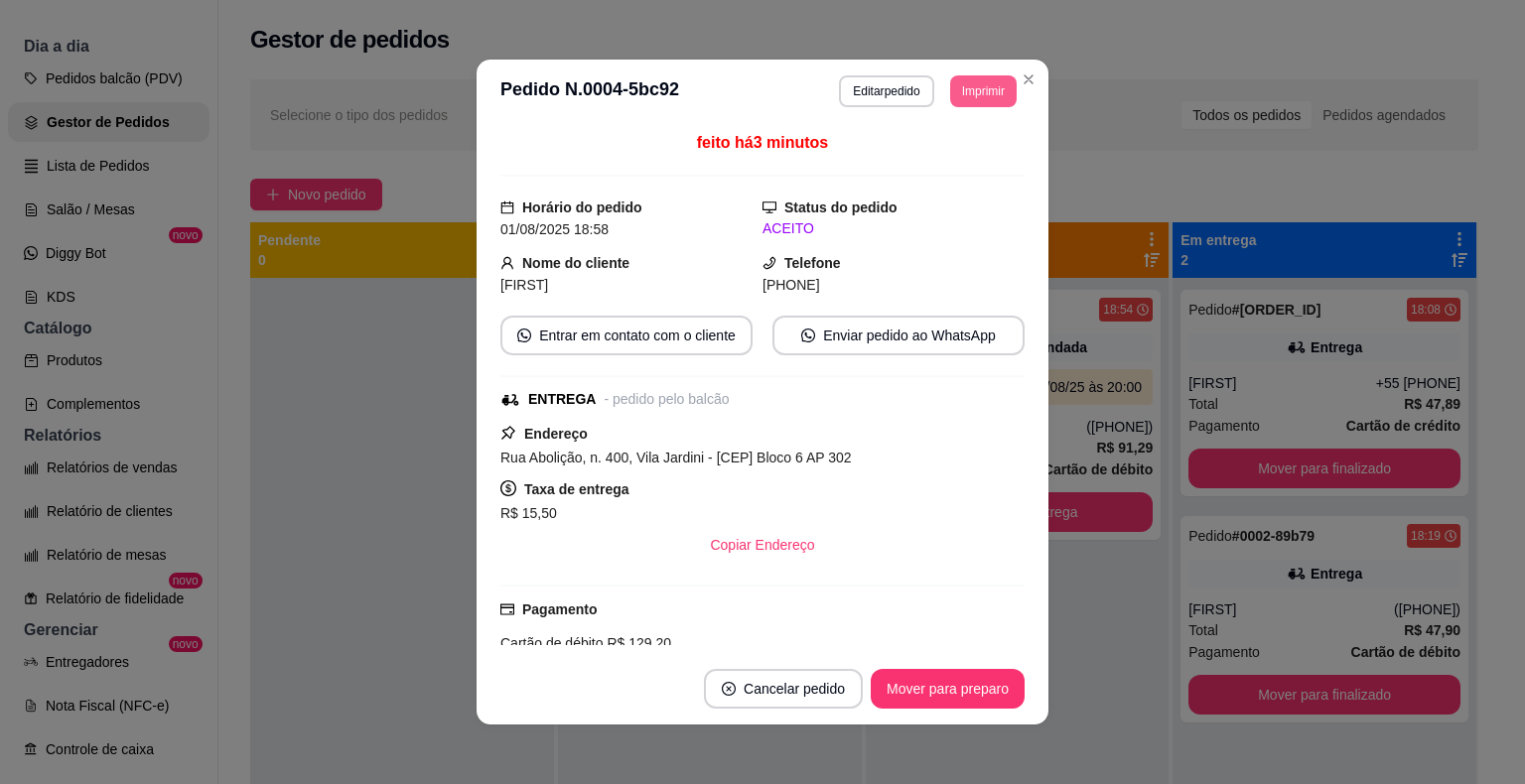 click on "Imprimir" at bounding box center [983, 91] 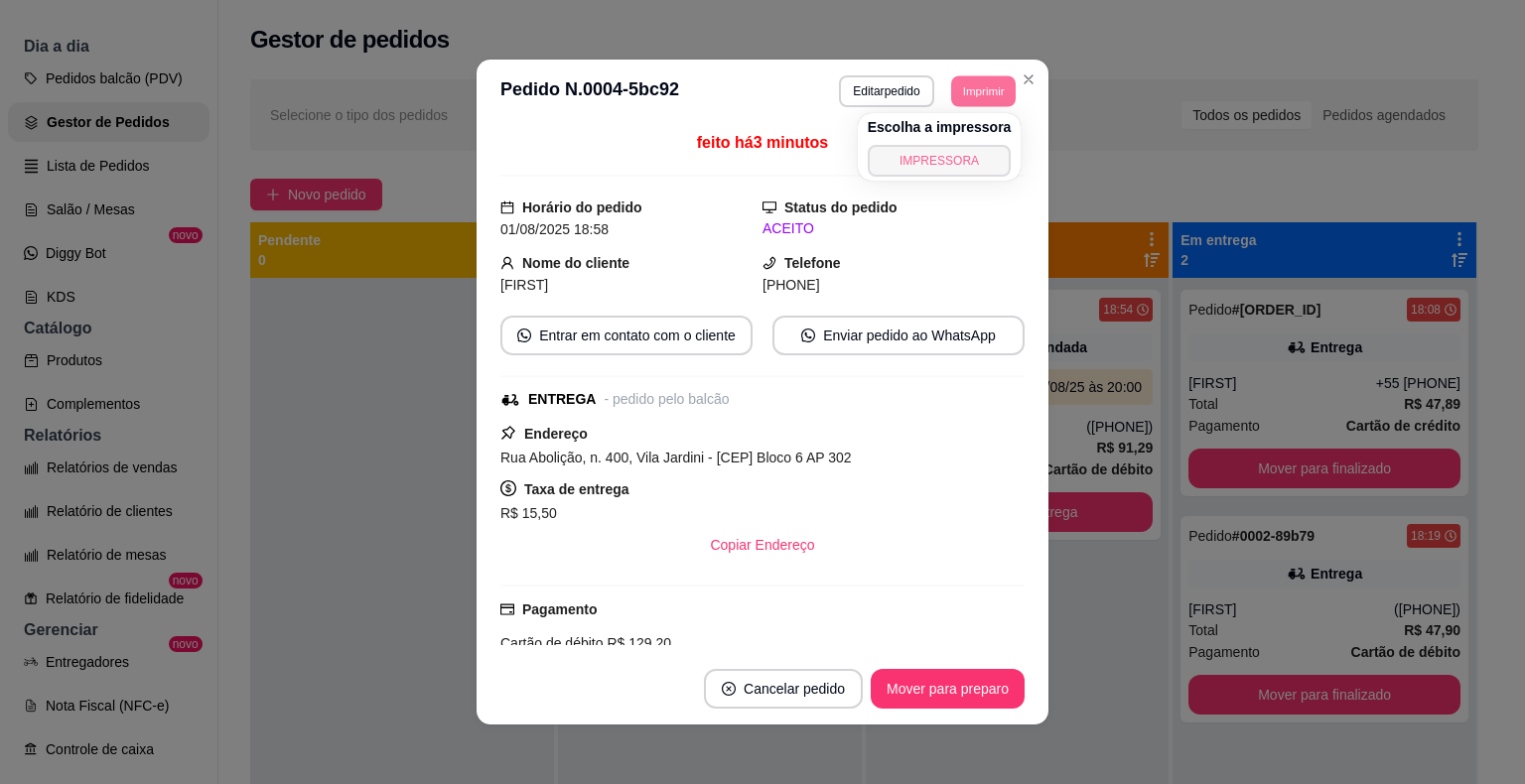 click on "IMPRESSORA" at bounding box center [939, 161] 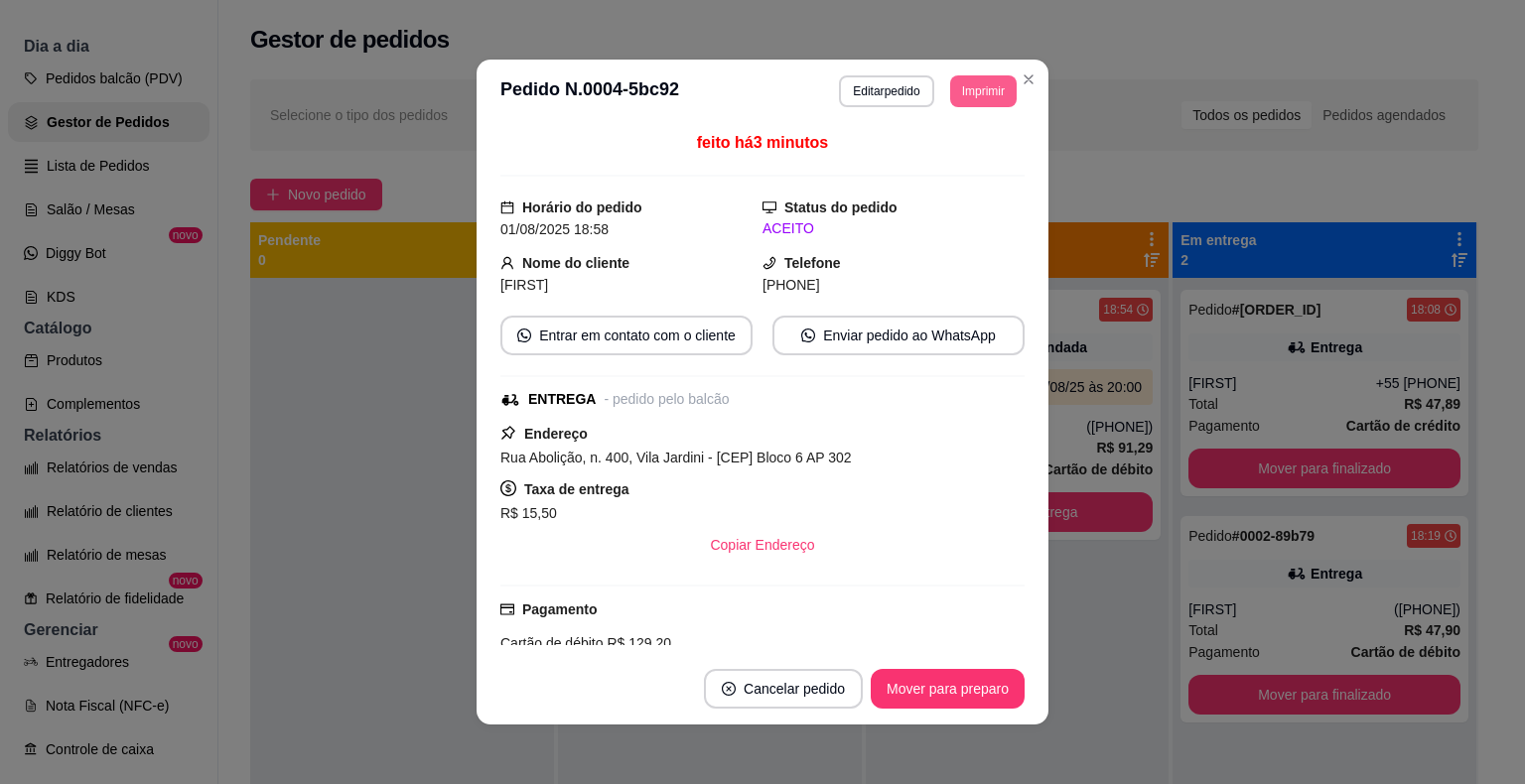 click on "Imprimir" at bounding box center [983, 91] 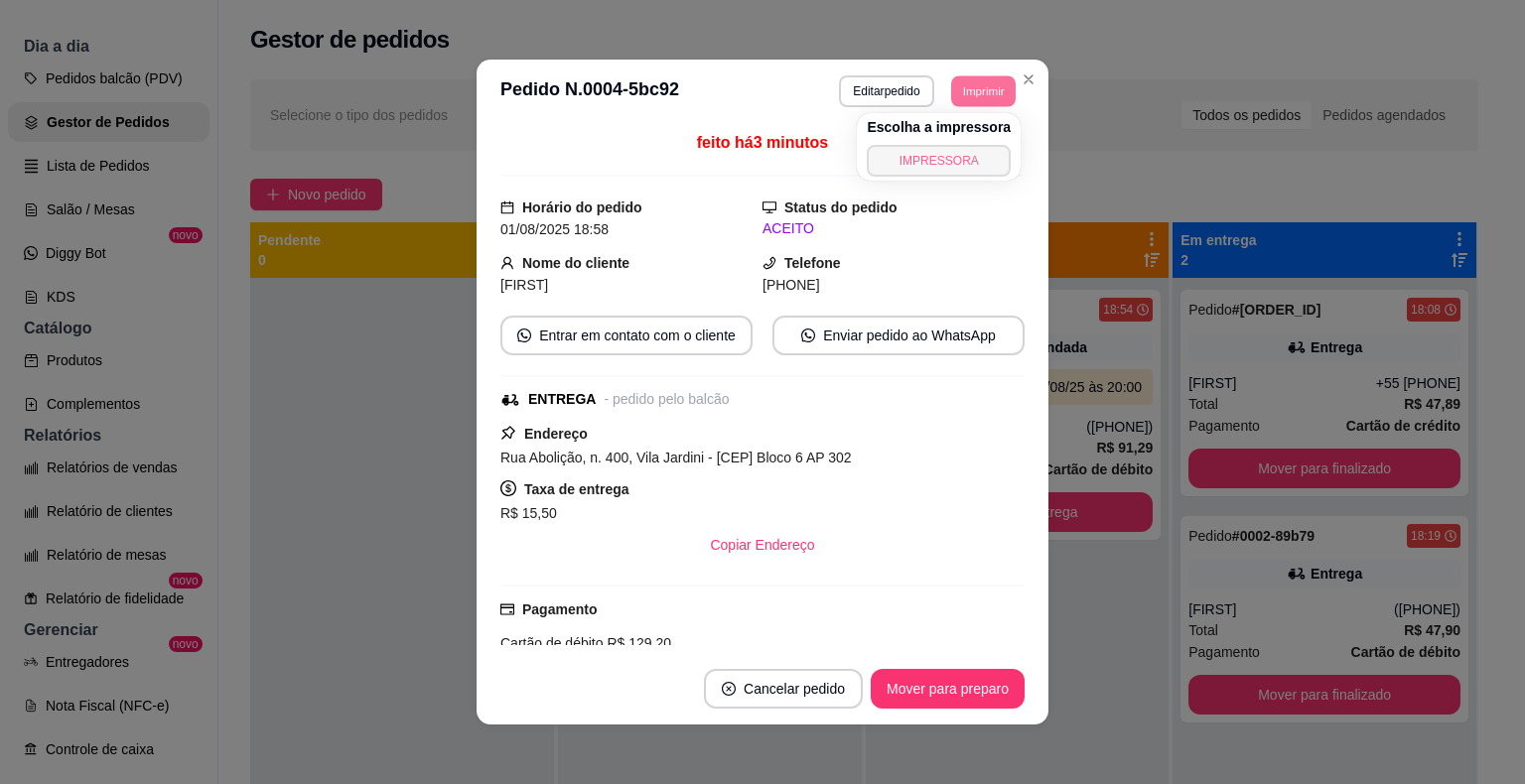 click on "IMPRESSORA" at bounding box center (938, 161) 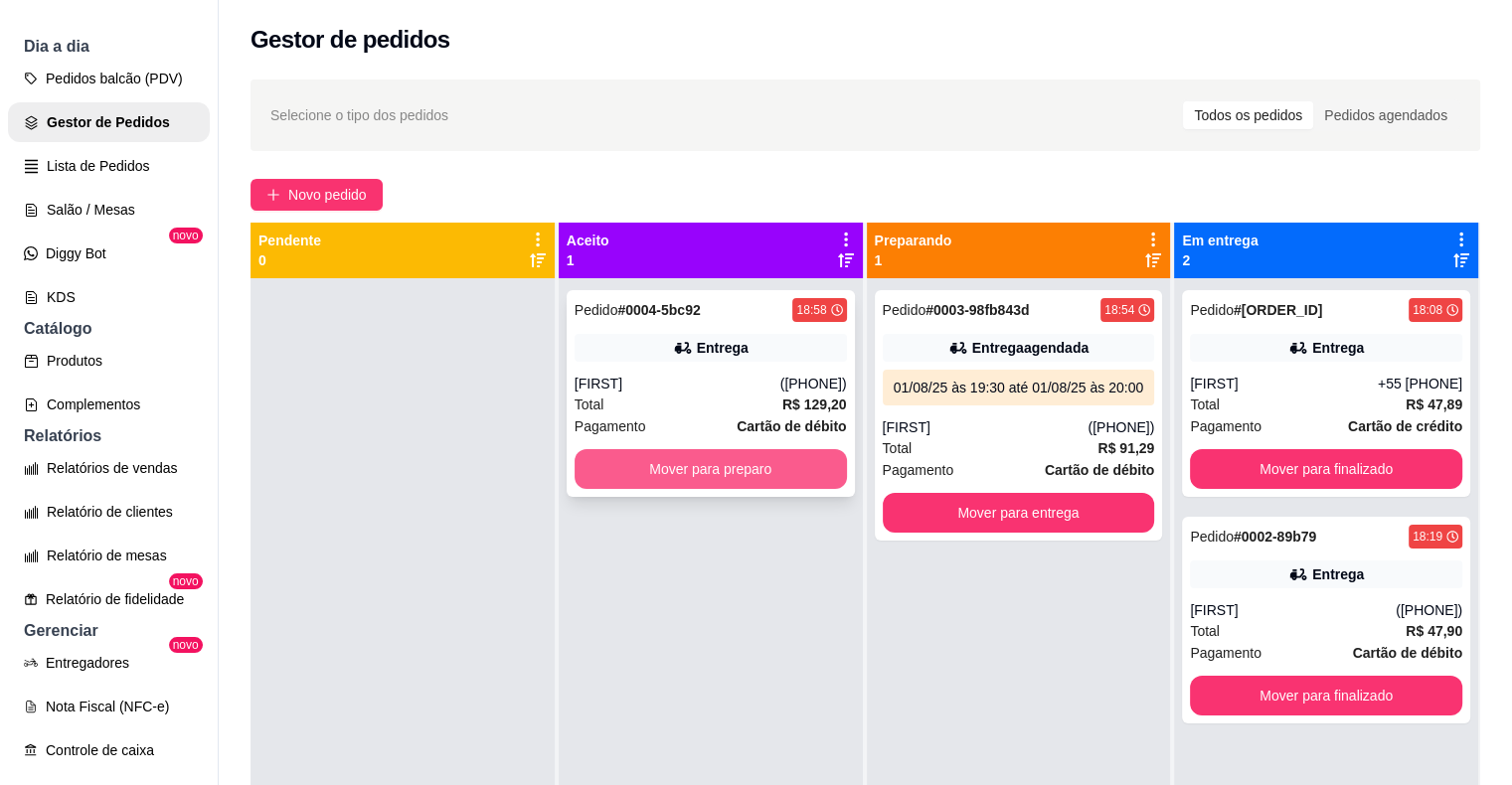 click on "Mover para preparo" at bounding box center (711, 469) 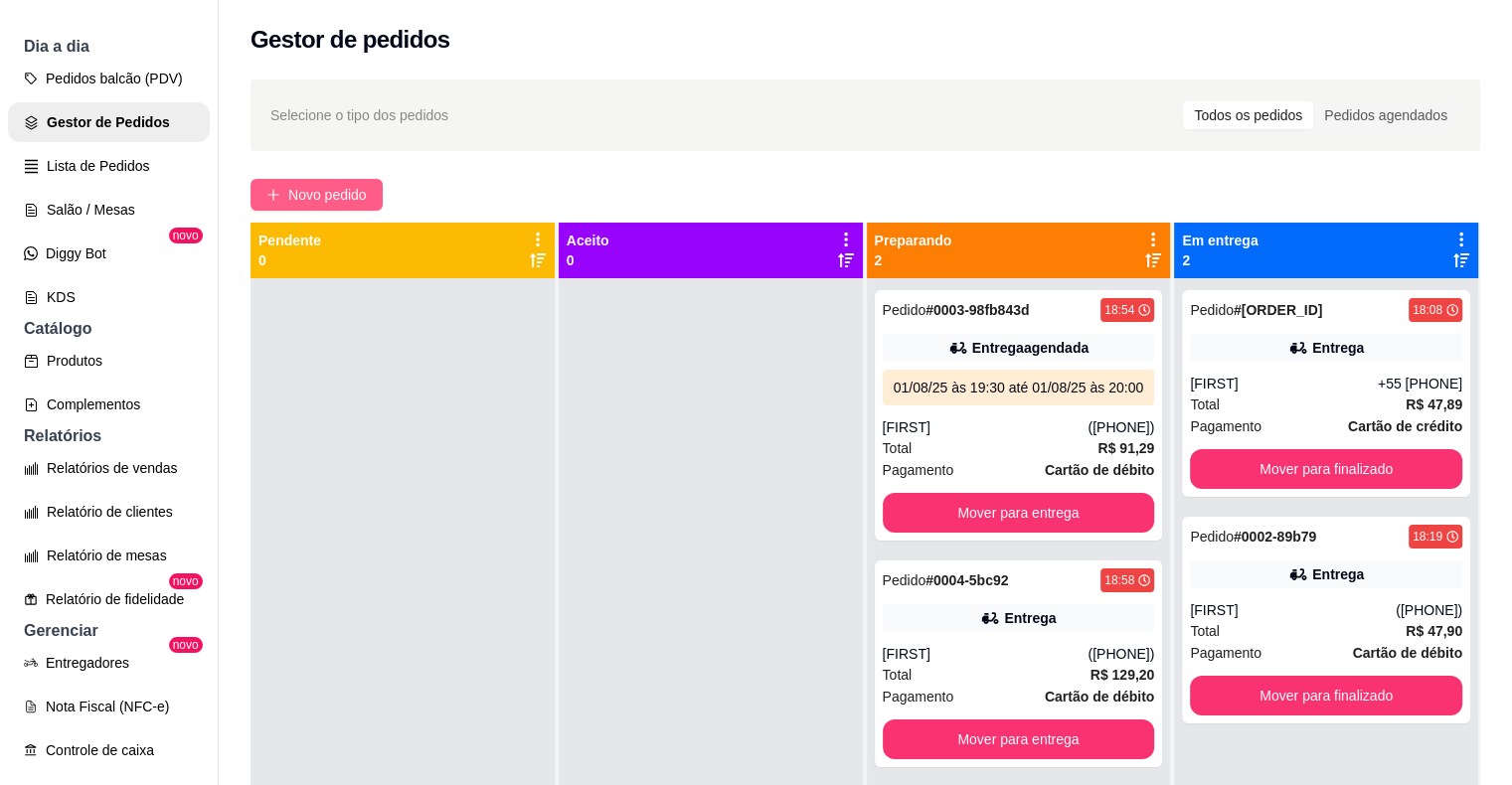 click on "Novo pedido" at bounding box center [327, 195] 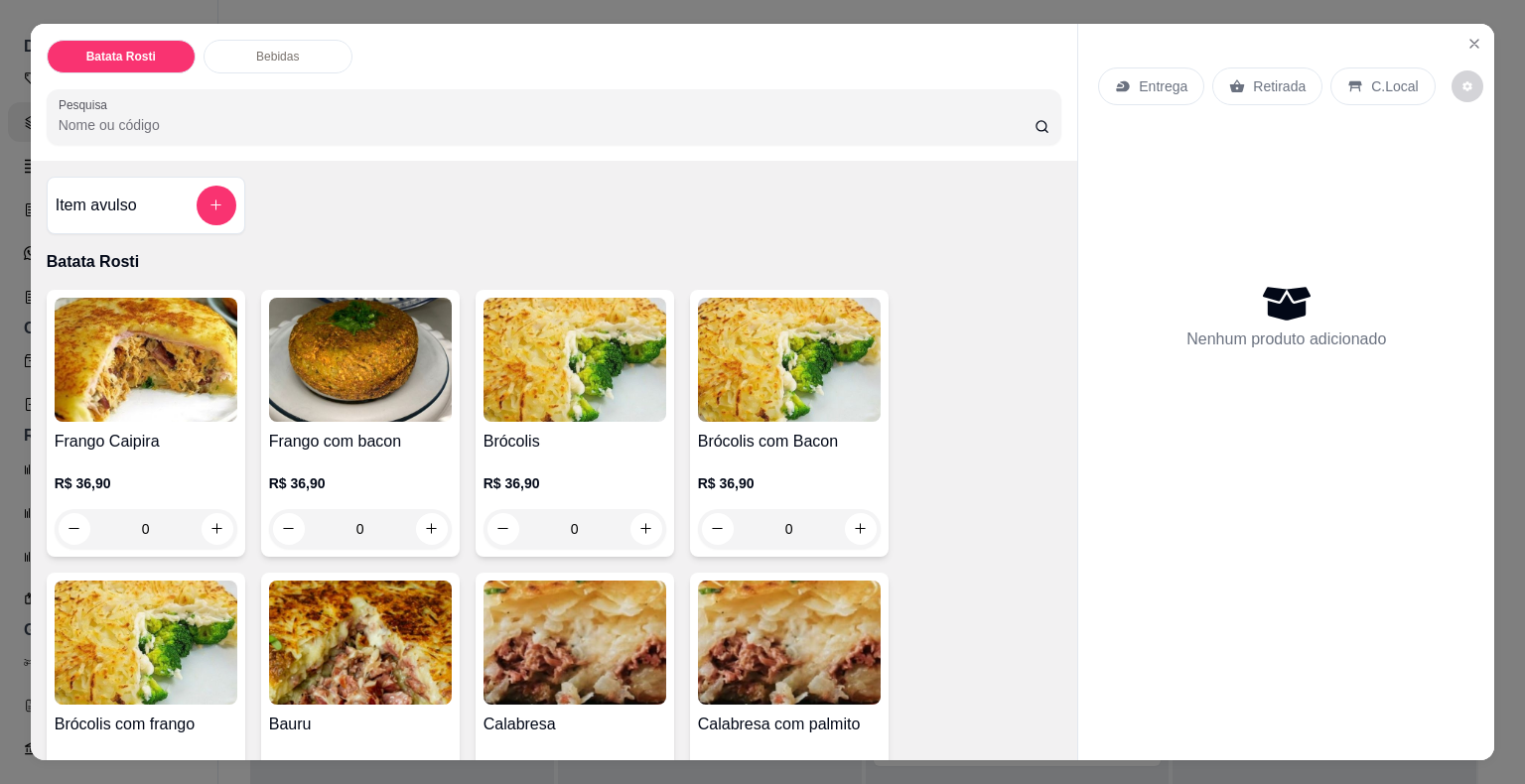click on "0" at bounding box center (575, 529) 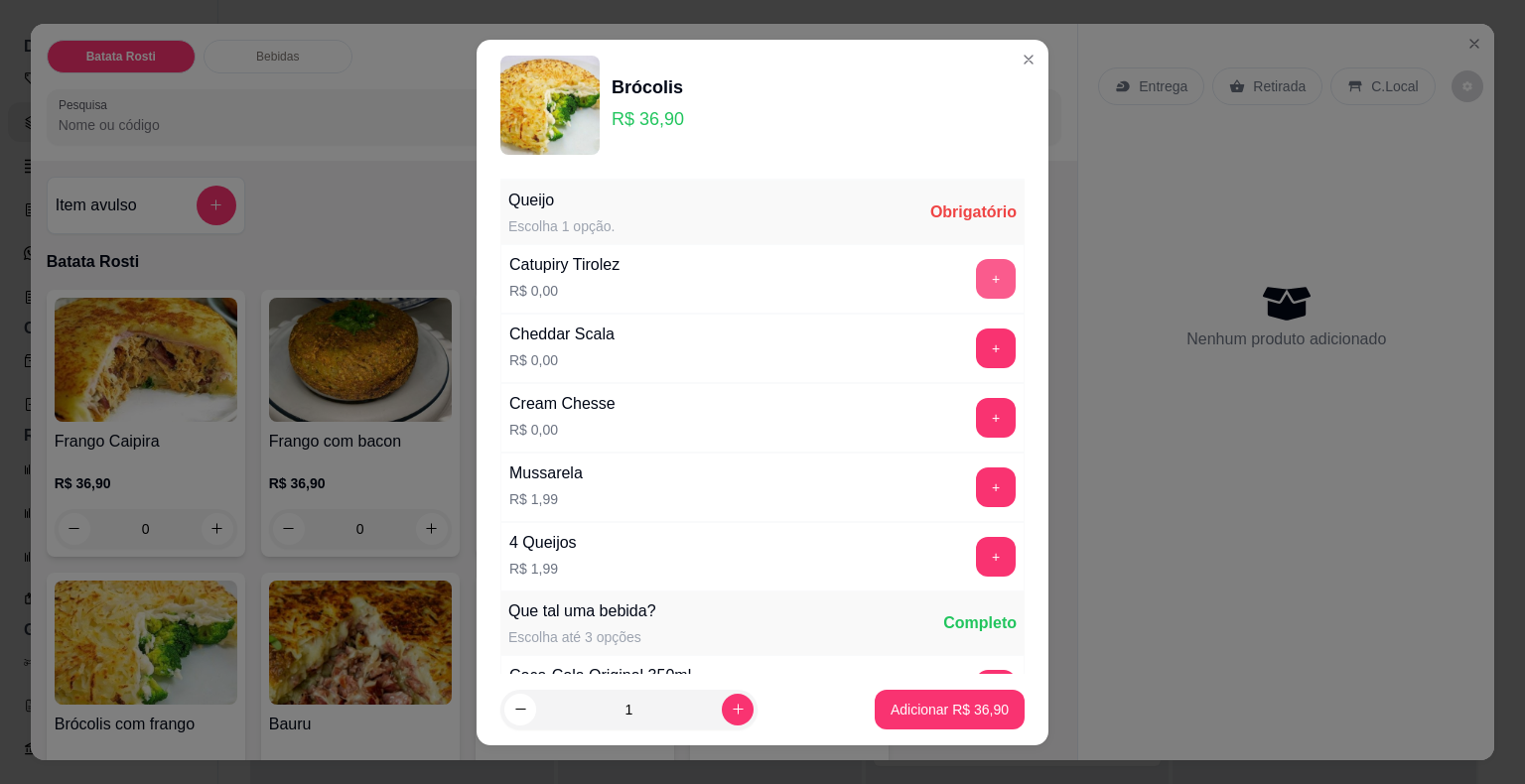 click on "+" at bounding box center [996, 279] 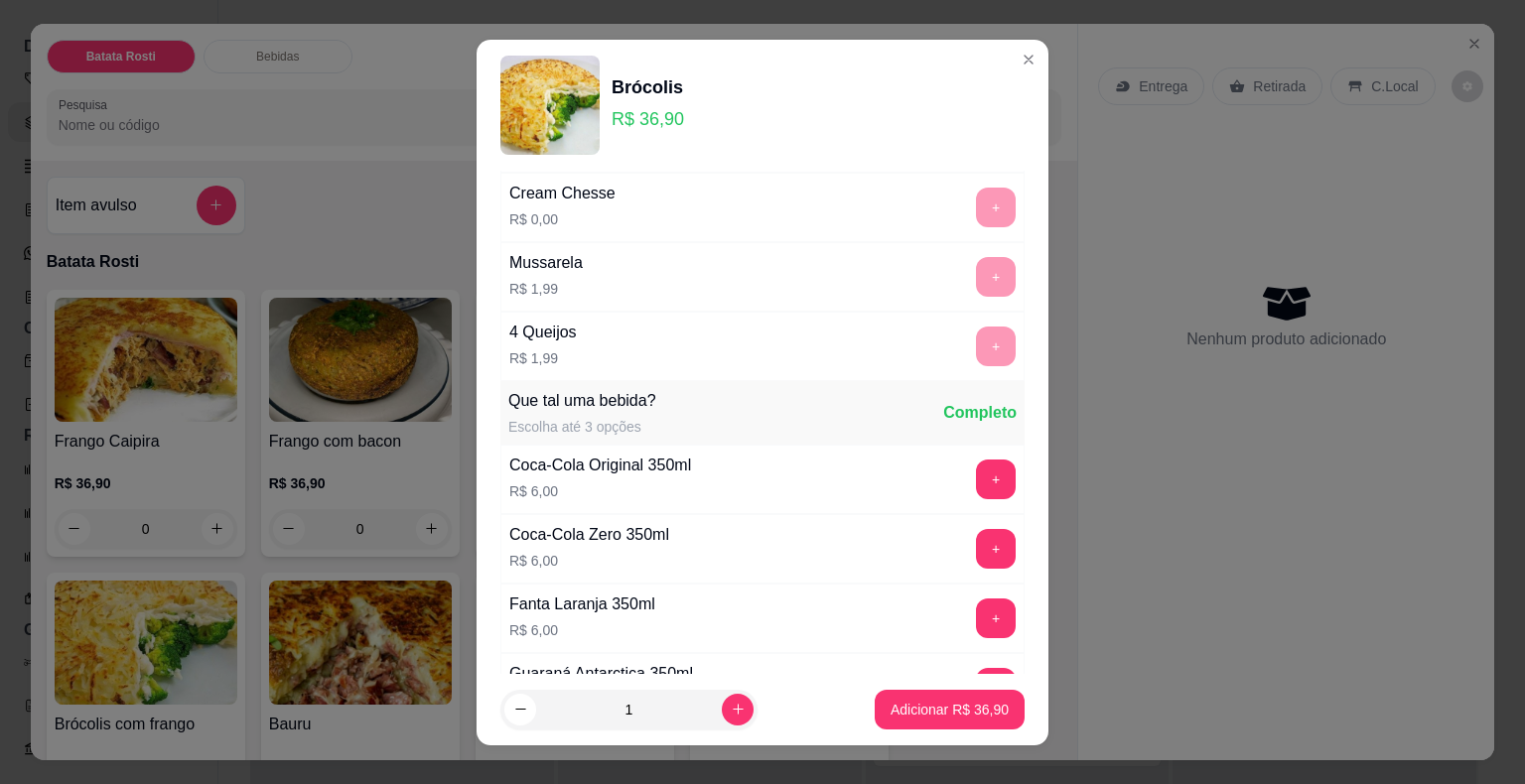 scroll, scrollTop: 213, scrollLeft: 0, axis: vertical 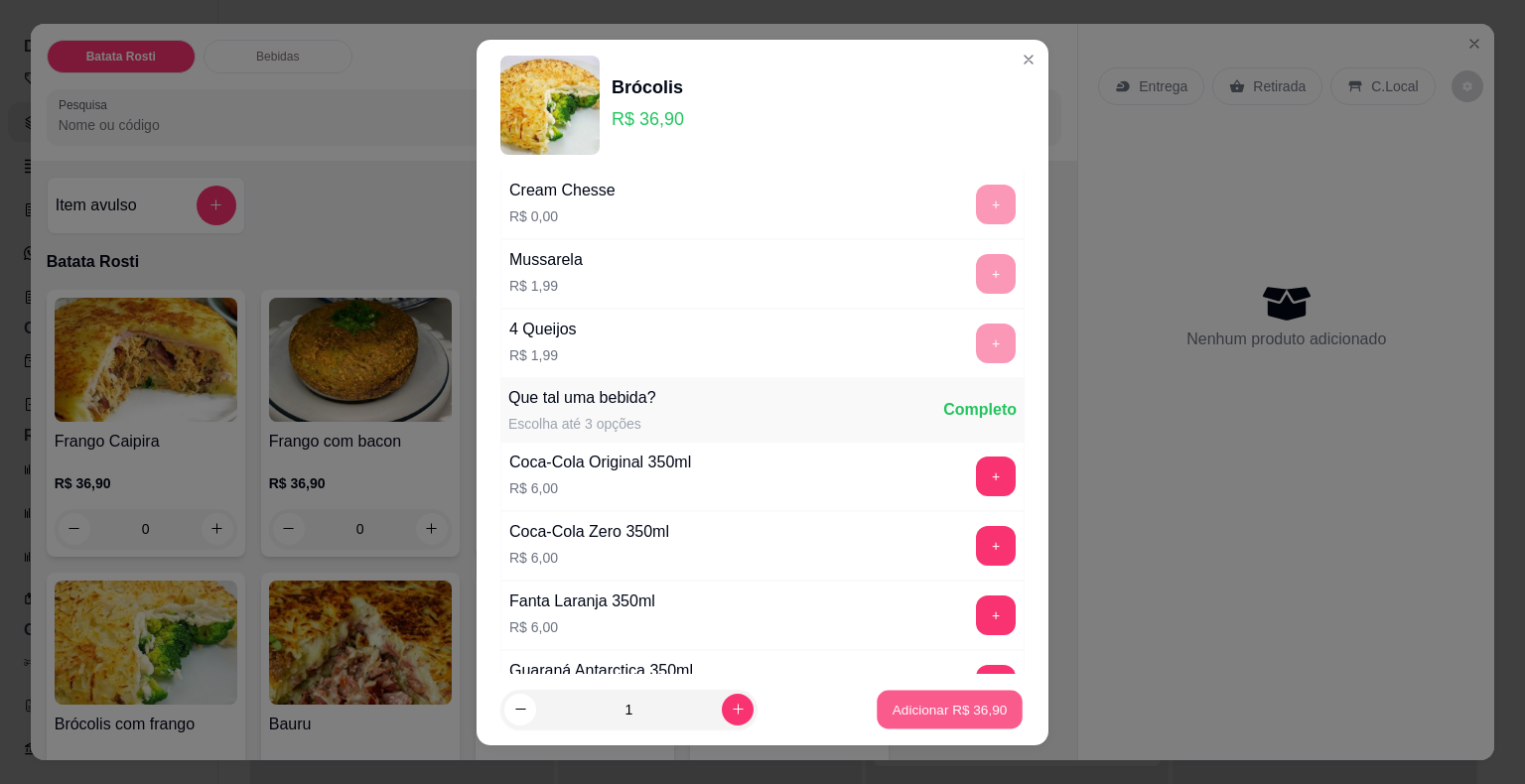 click on "Adicionar   R$ 36,90" at bounding box center (950, 709) 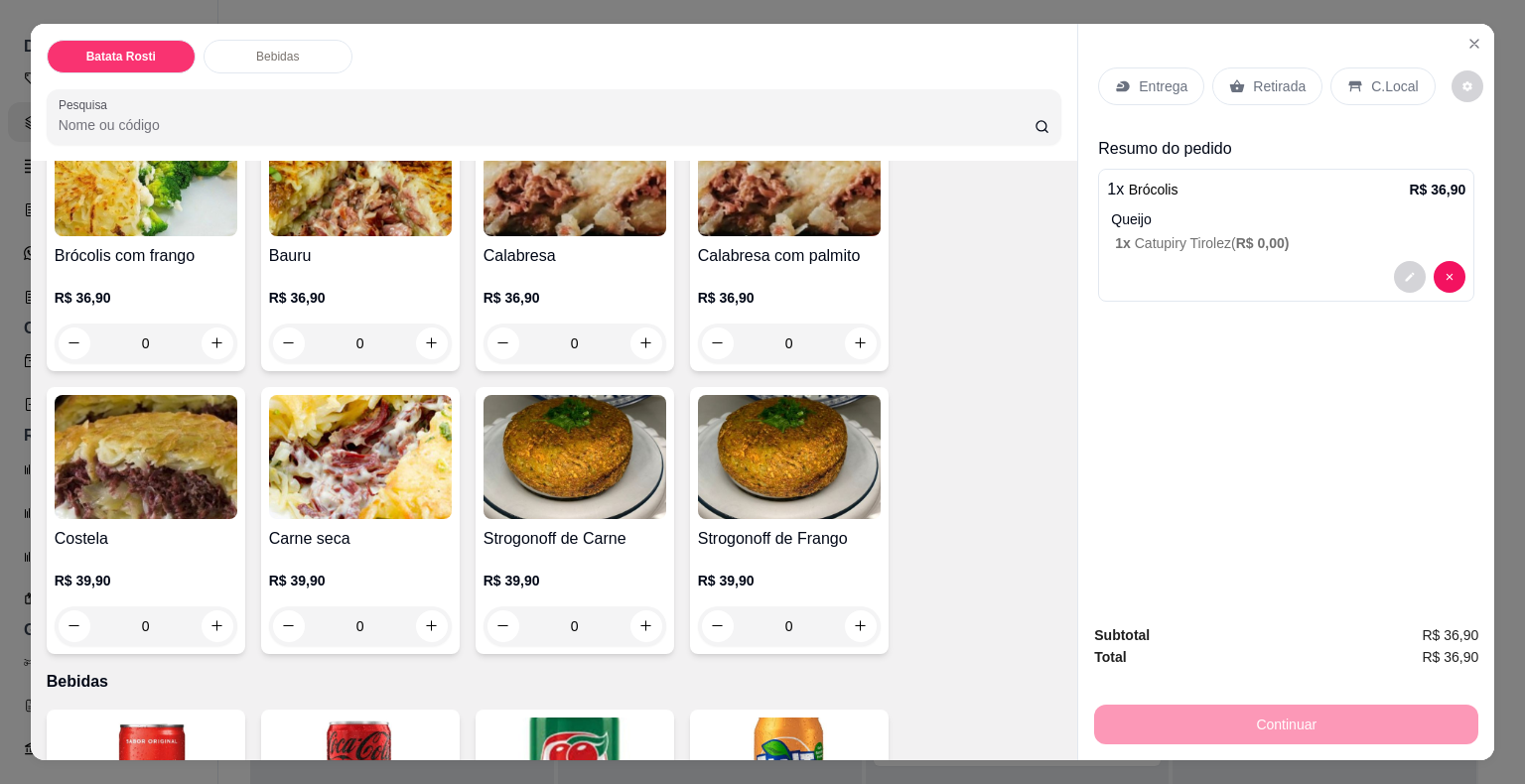 scroll, scrollTop: 473, scrollLeft: 0, axis: vertical 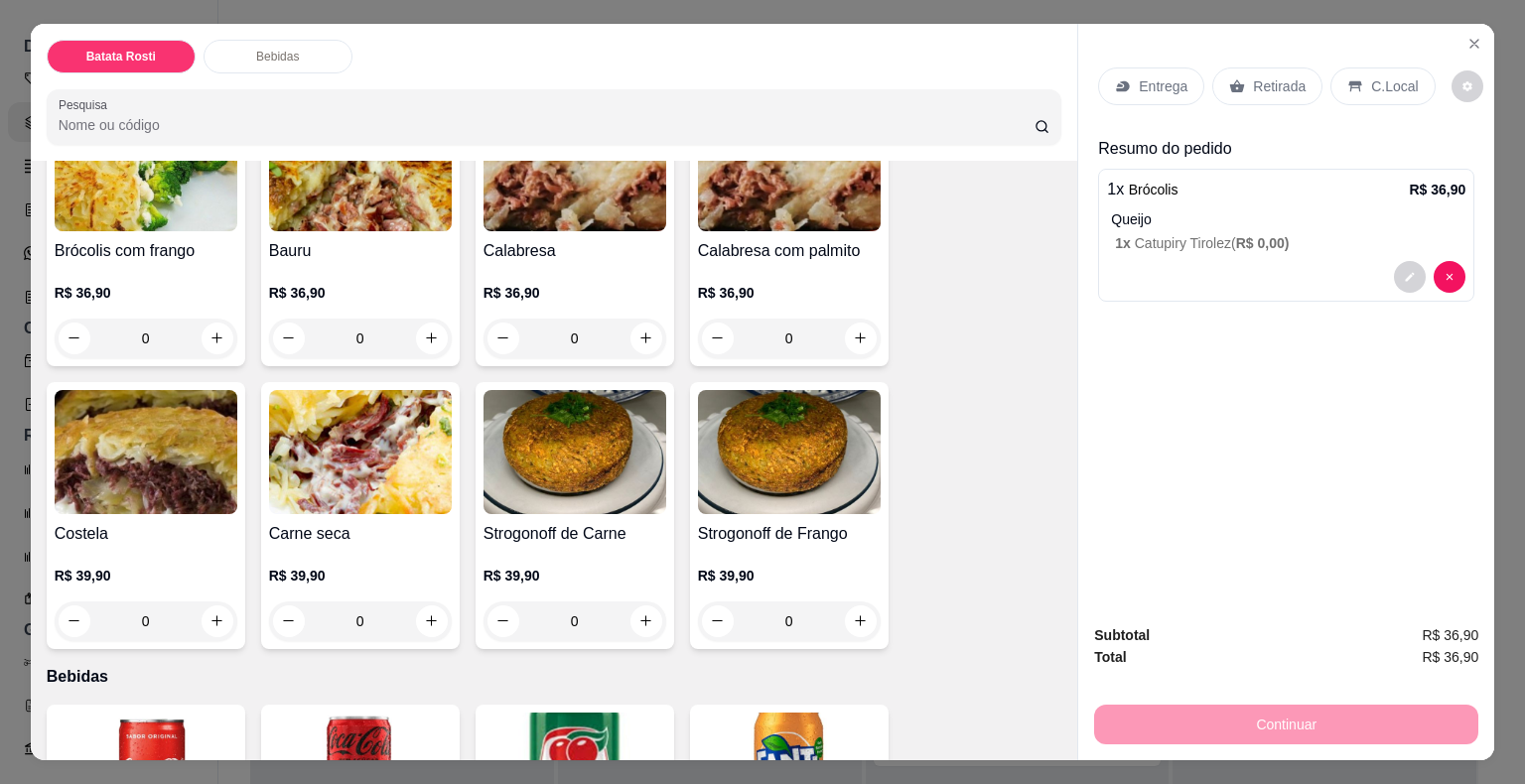 click on "0" at bounding box center (360, 621) 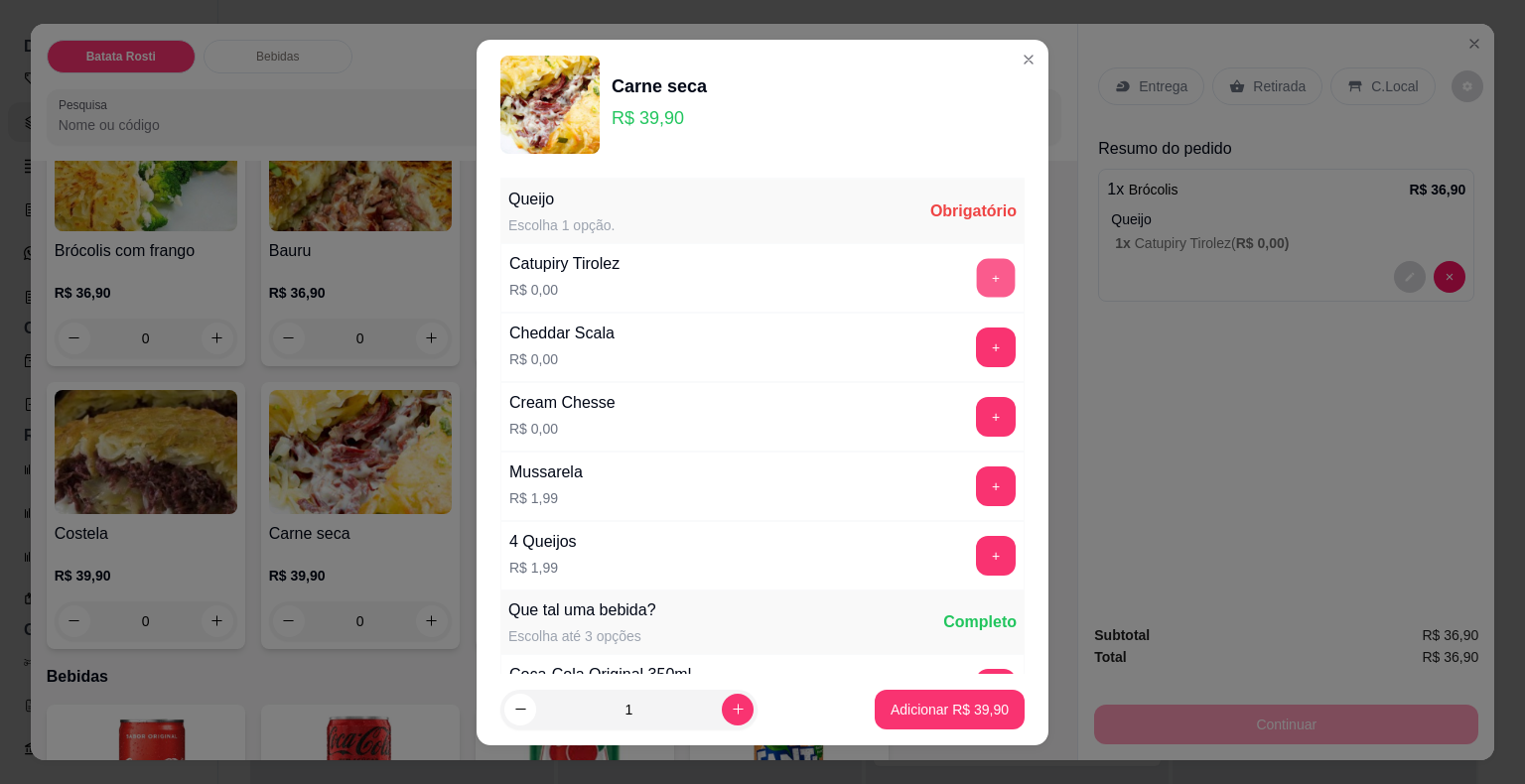 click on "+" at bounding box center (996, 278) 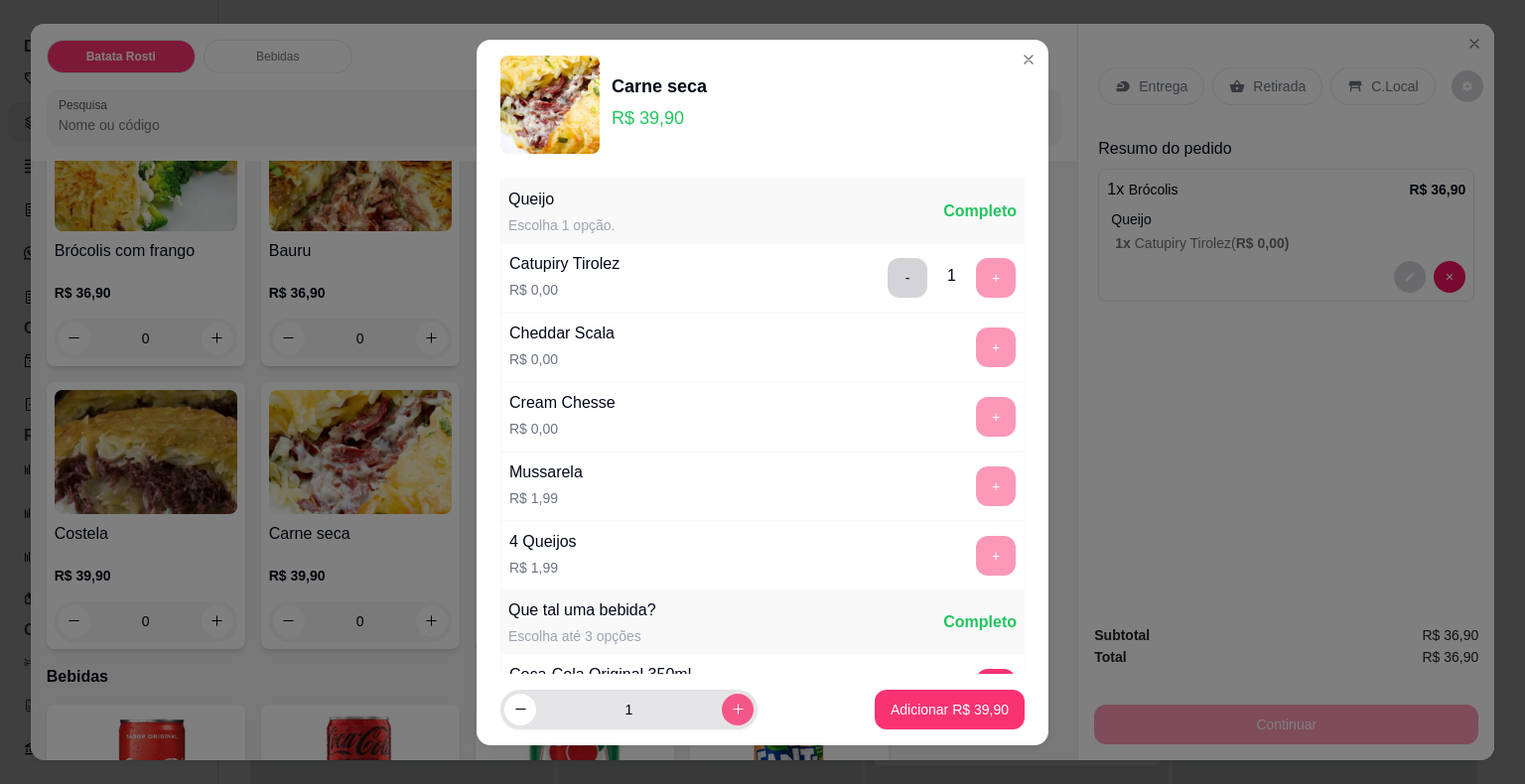 click 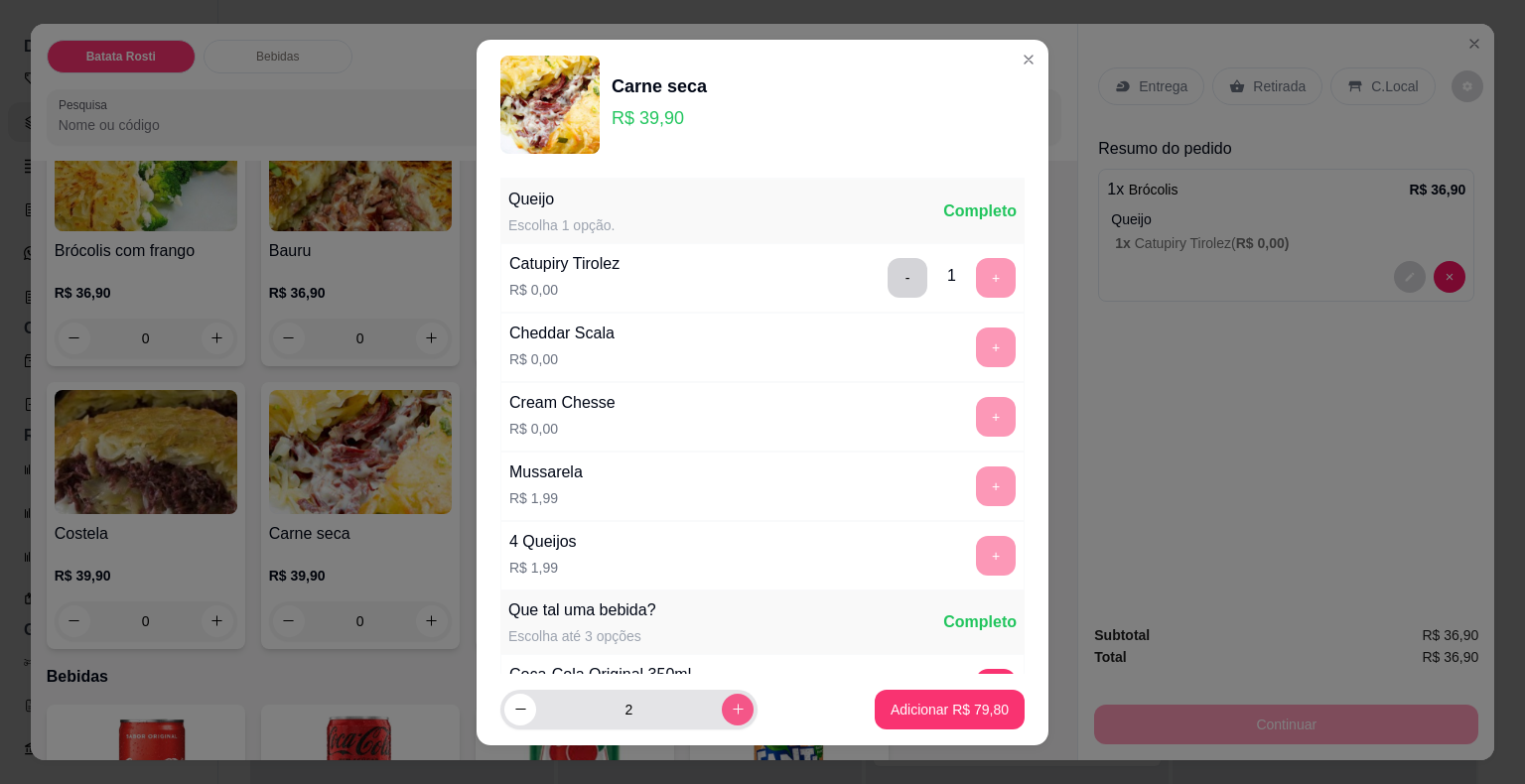 click 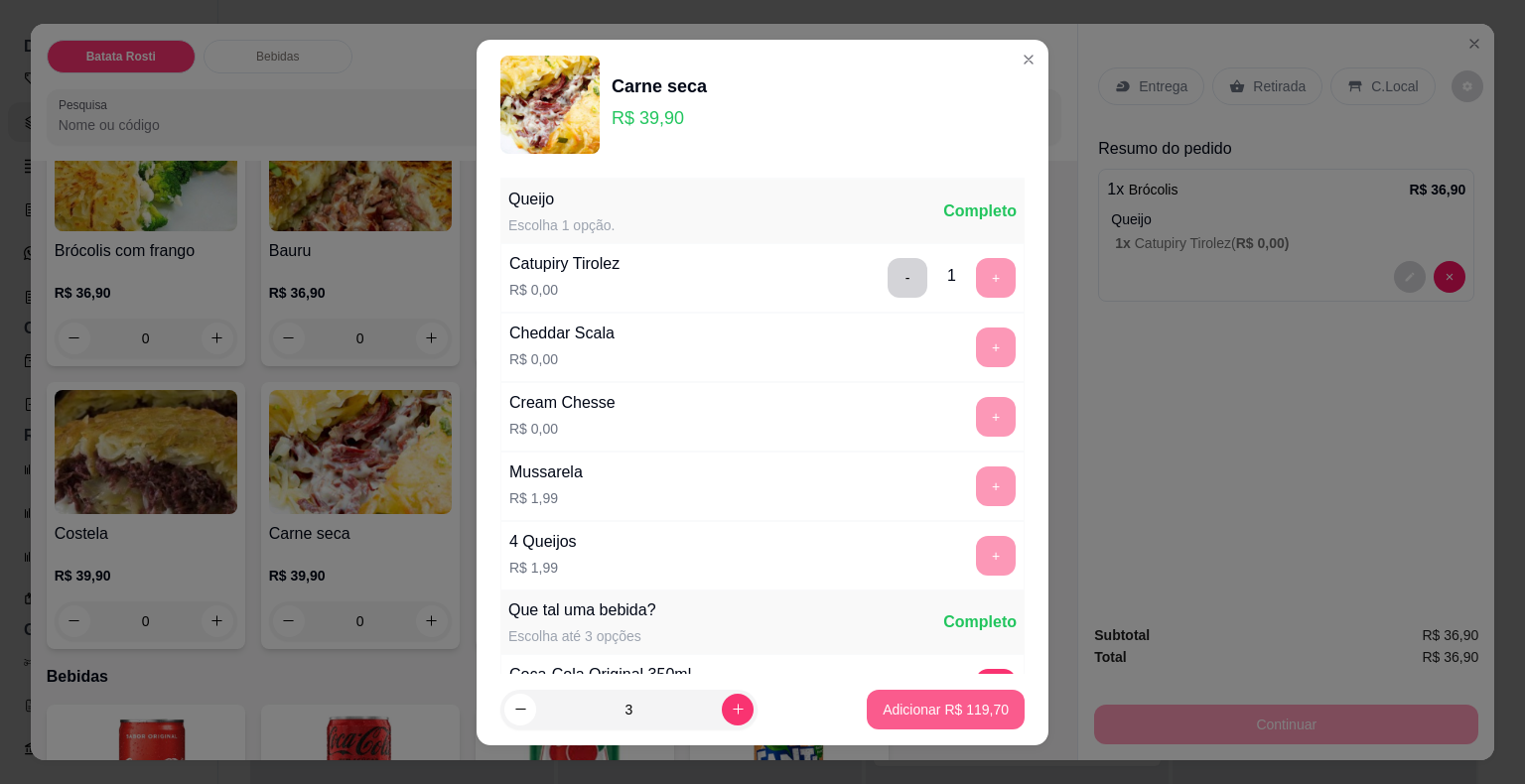 click on "Adicionar   R$ 119,70" at bounding box center [945, 710] 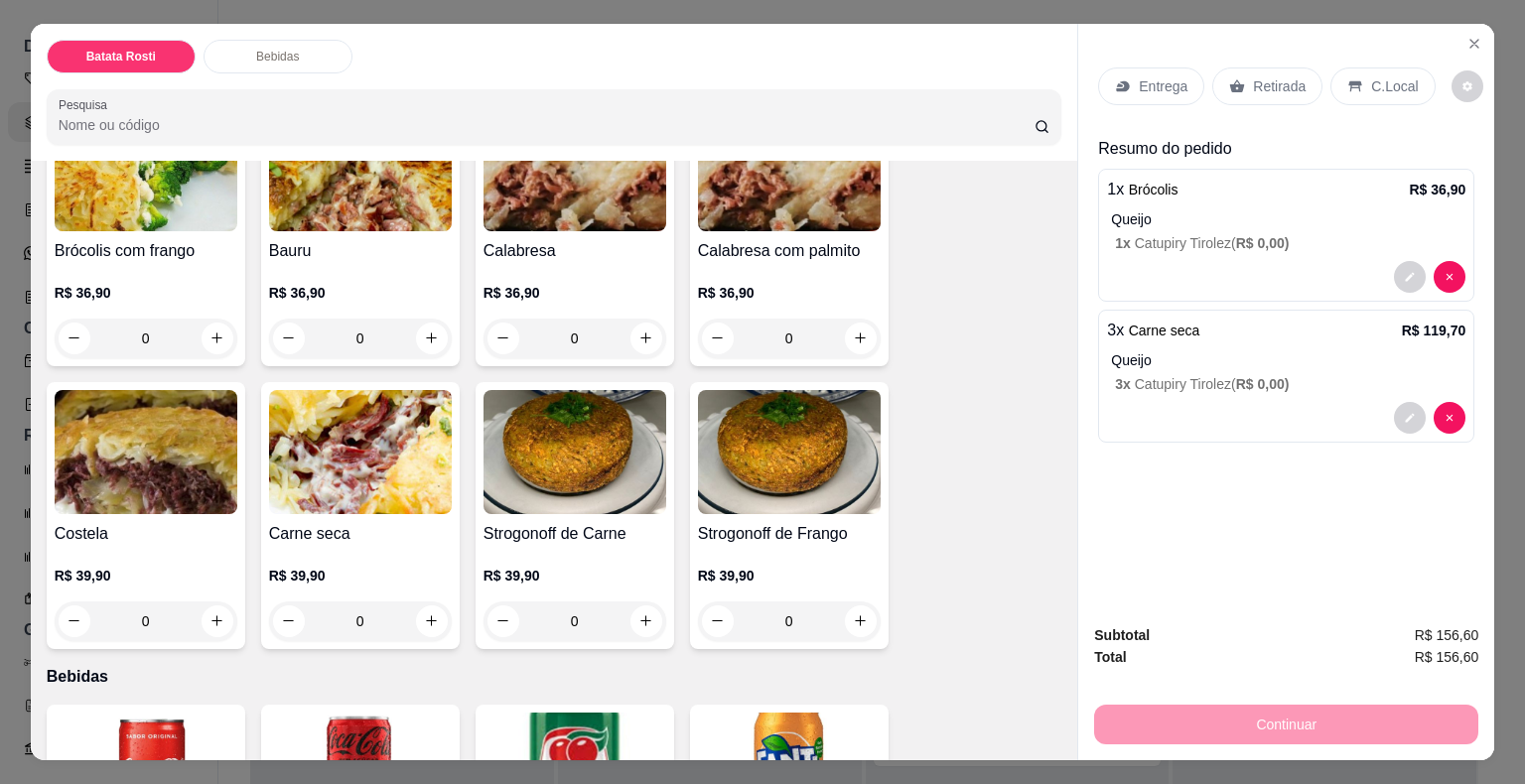 click on "Entrega" at bounding box center (1163, 86) 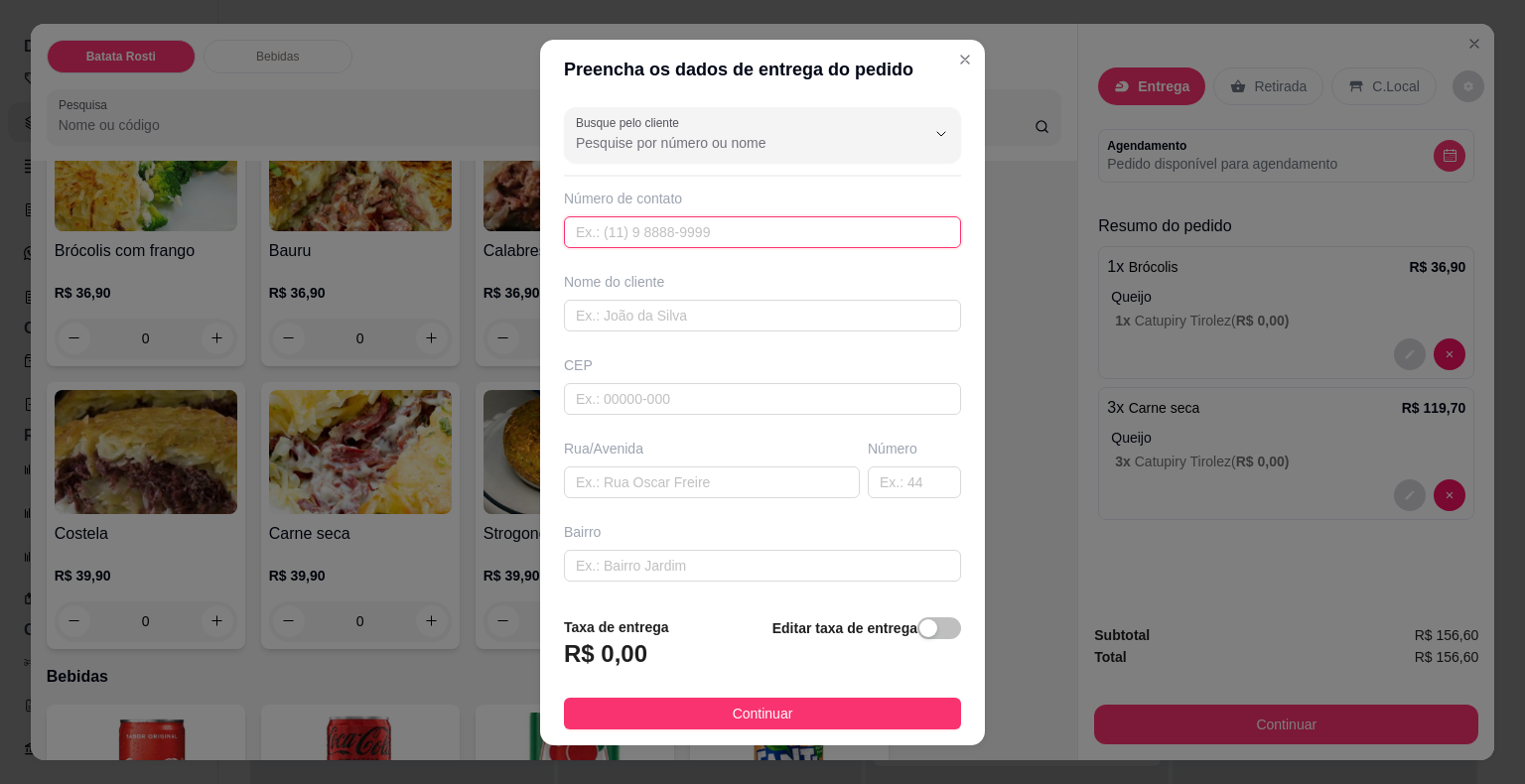 click at bounding box center (762, 232) 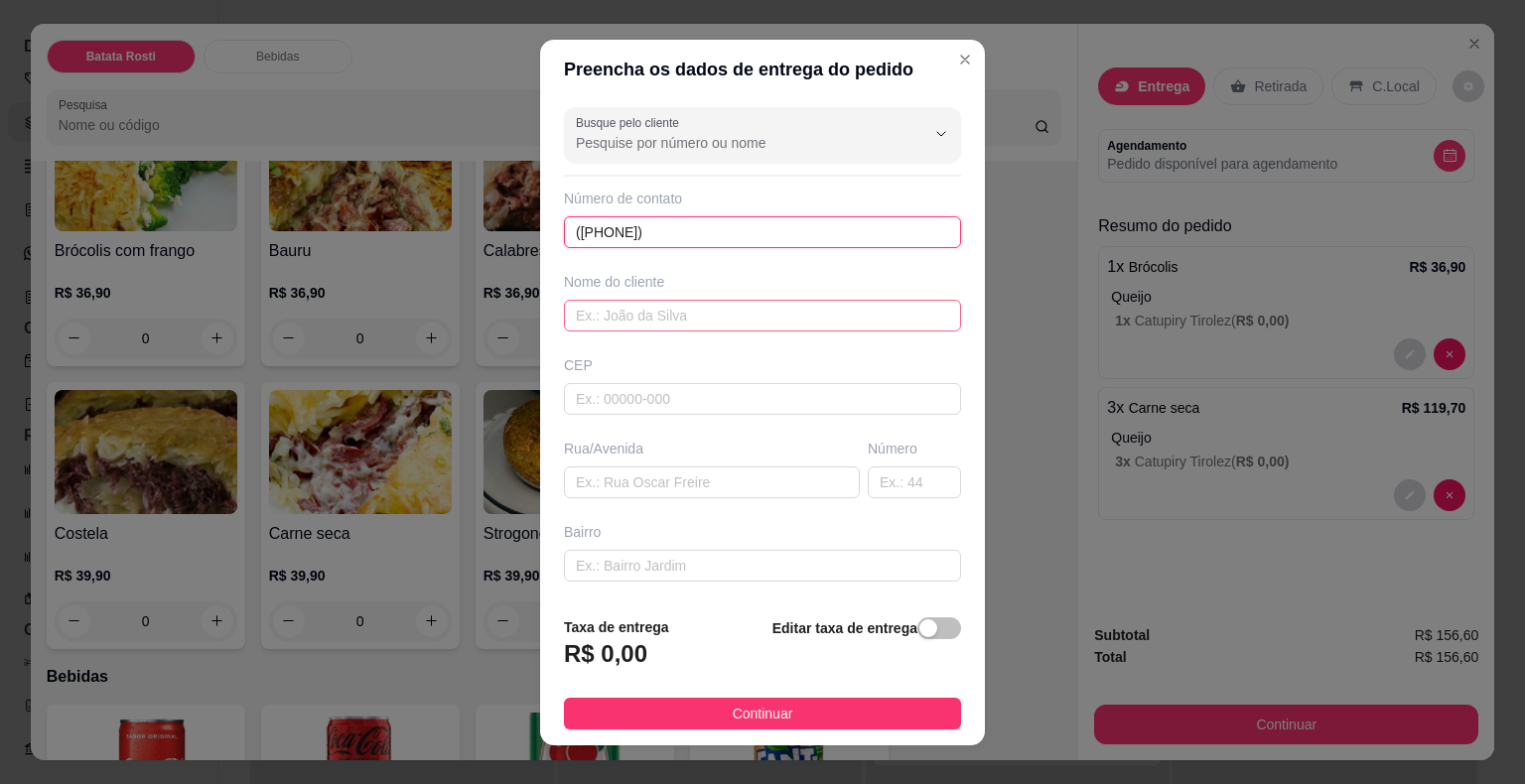 type on "([PHONE])" 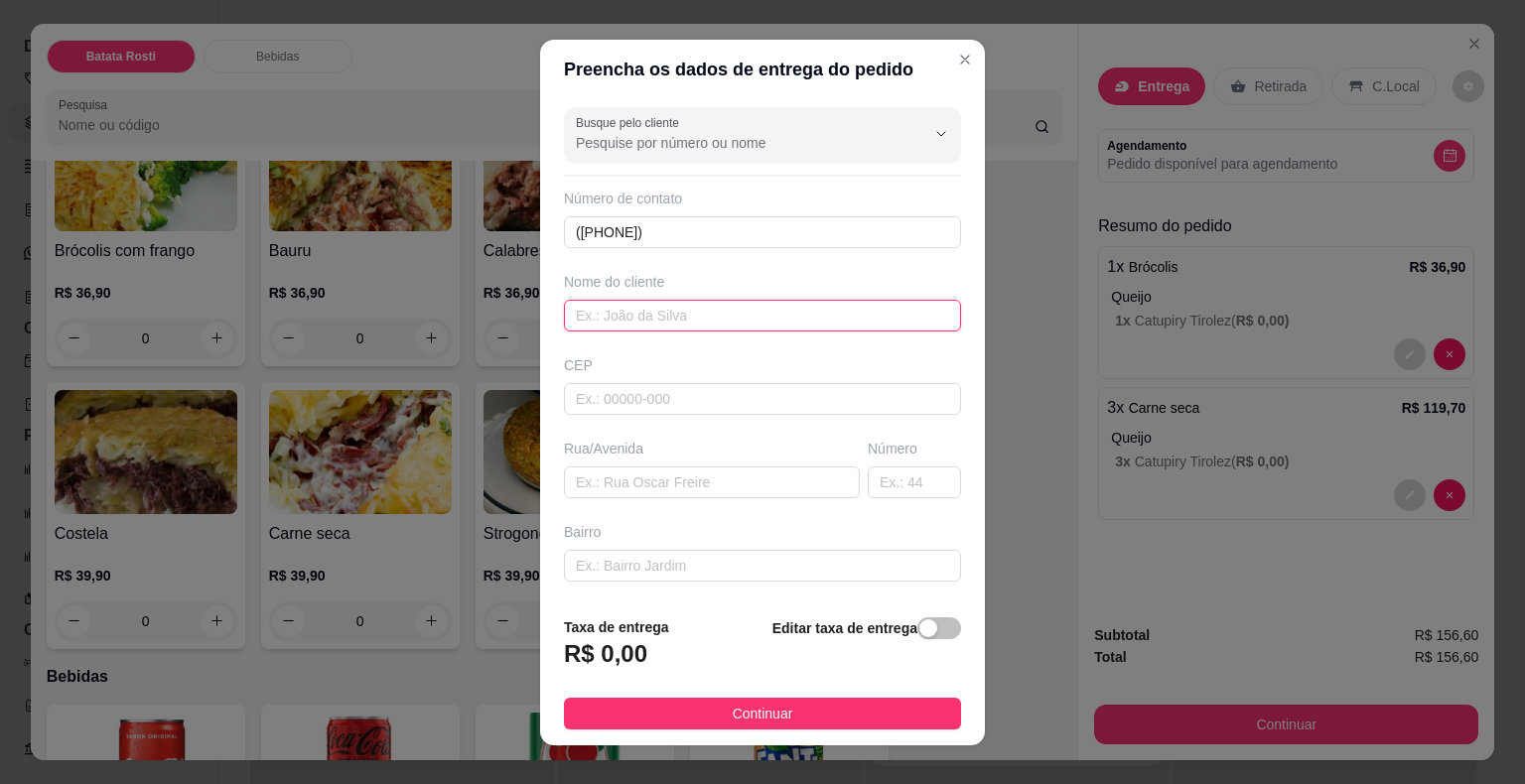 click at bounding box center (762, 316) 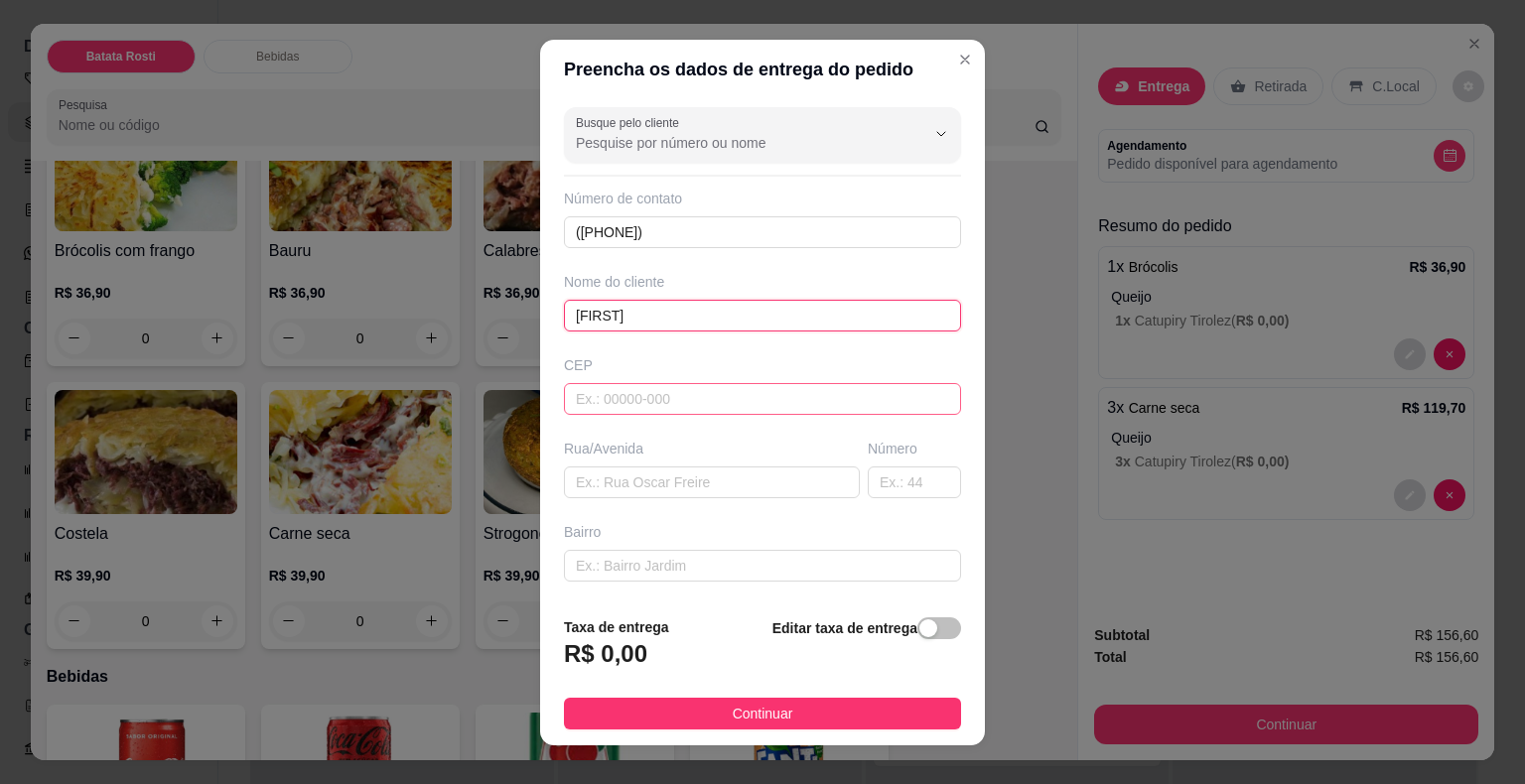 type on "[FIRST]" 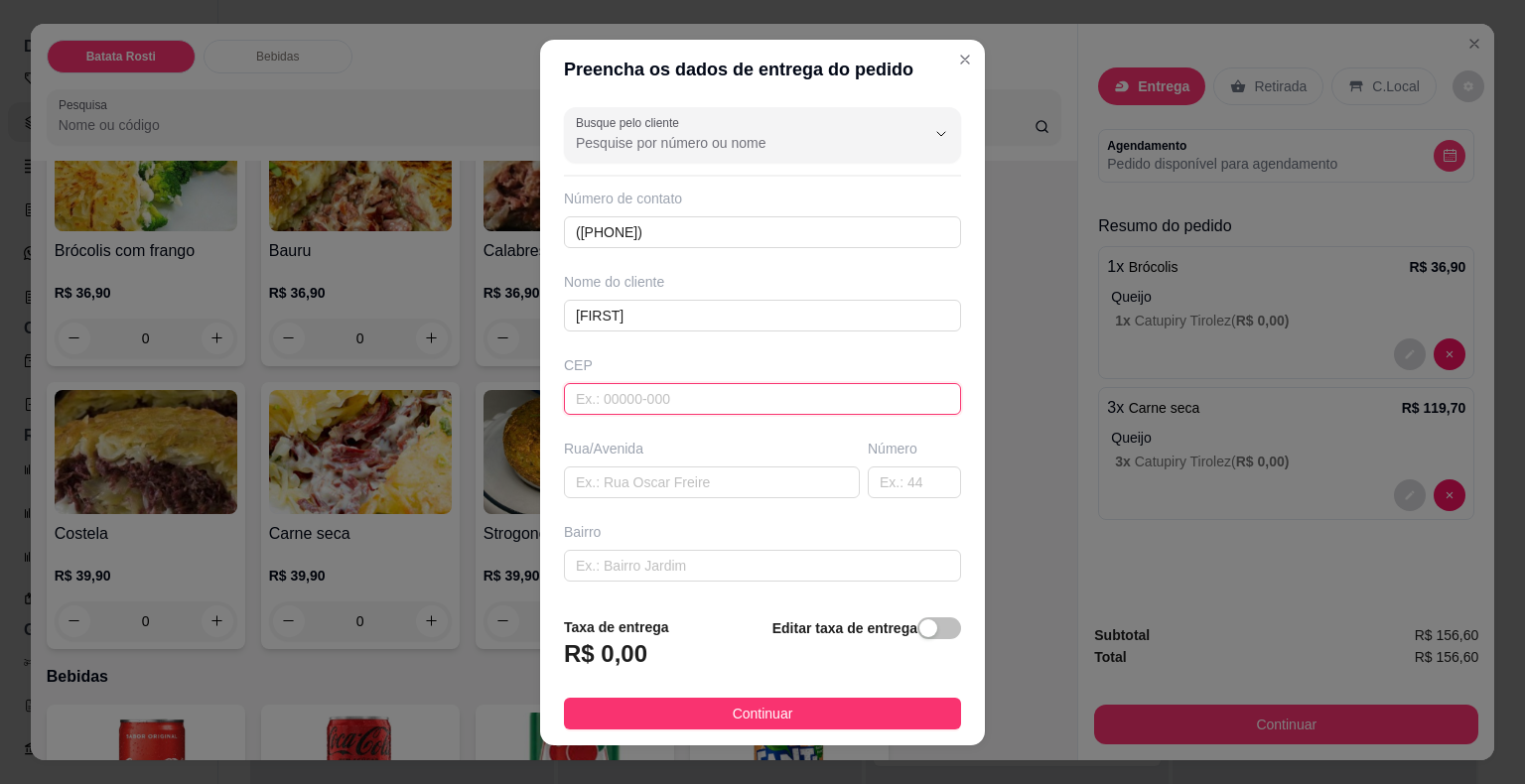 click at bounding box center (762, 399) 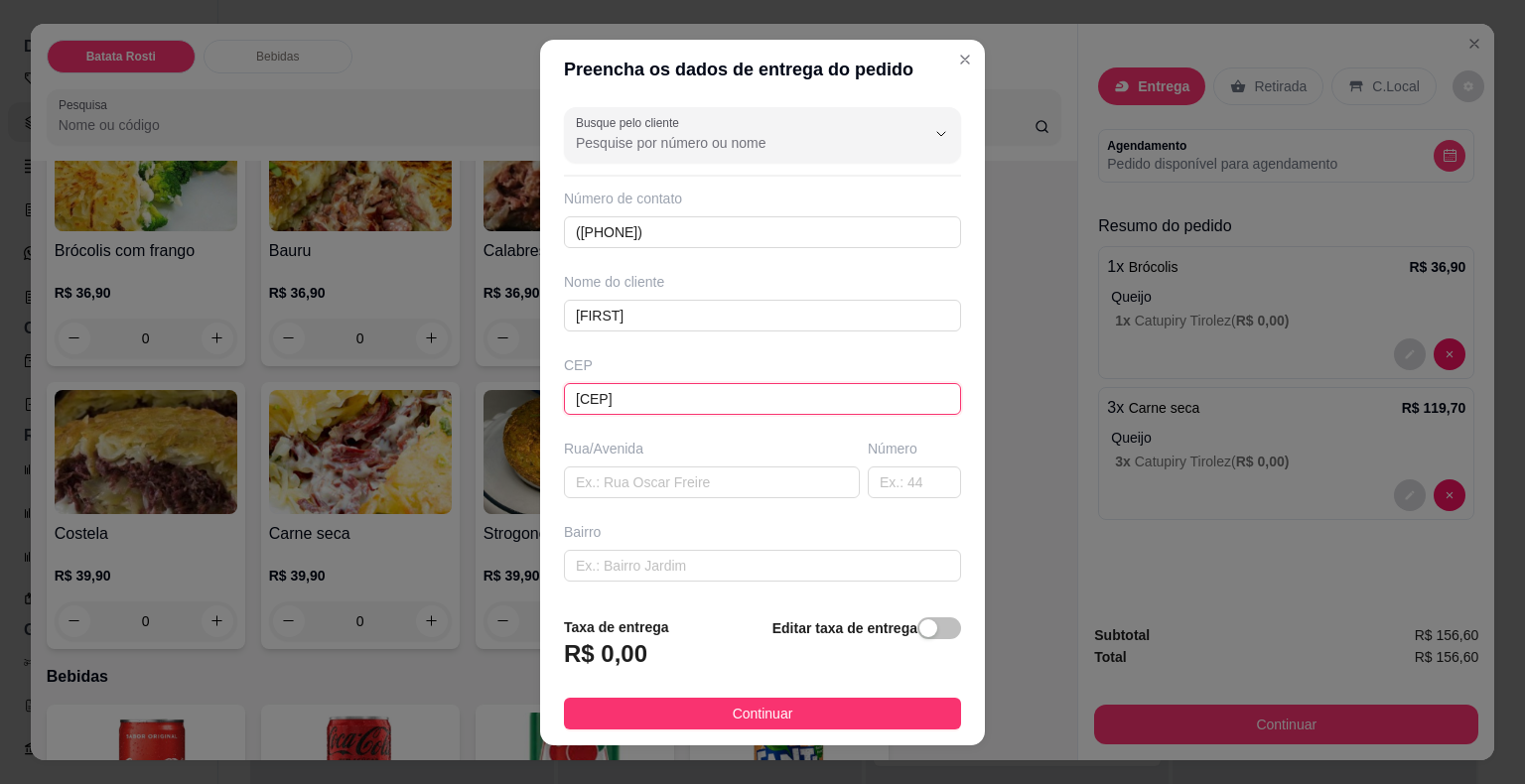 type on "18078721" 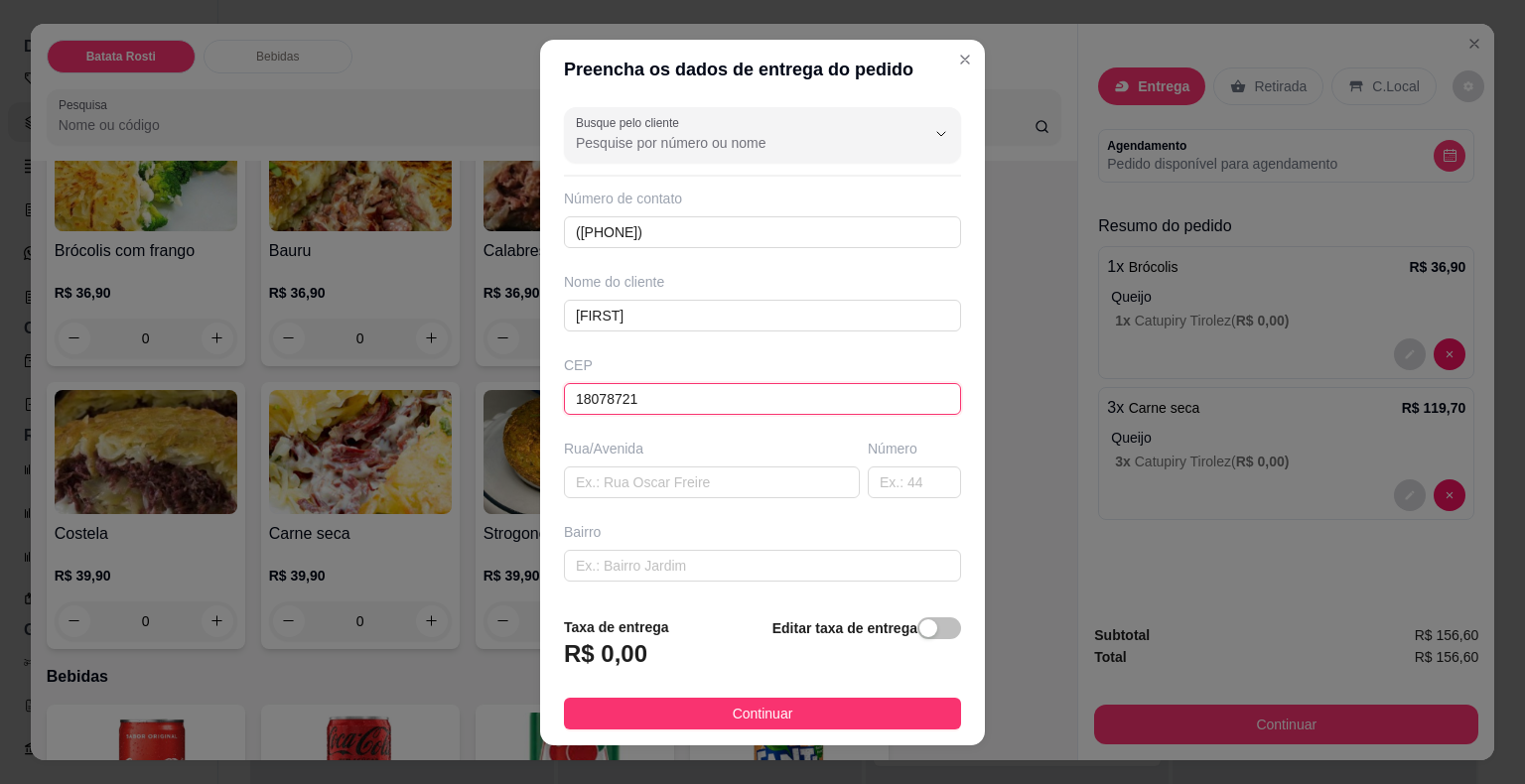 type on "Rua Agrário Antunes" 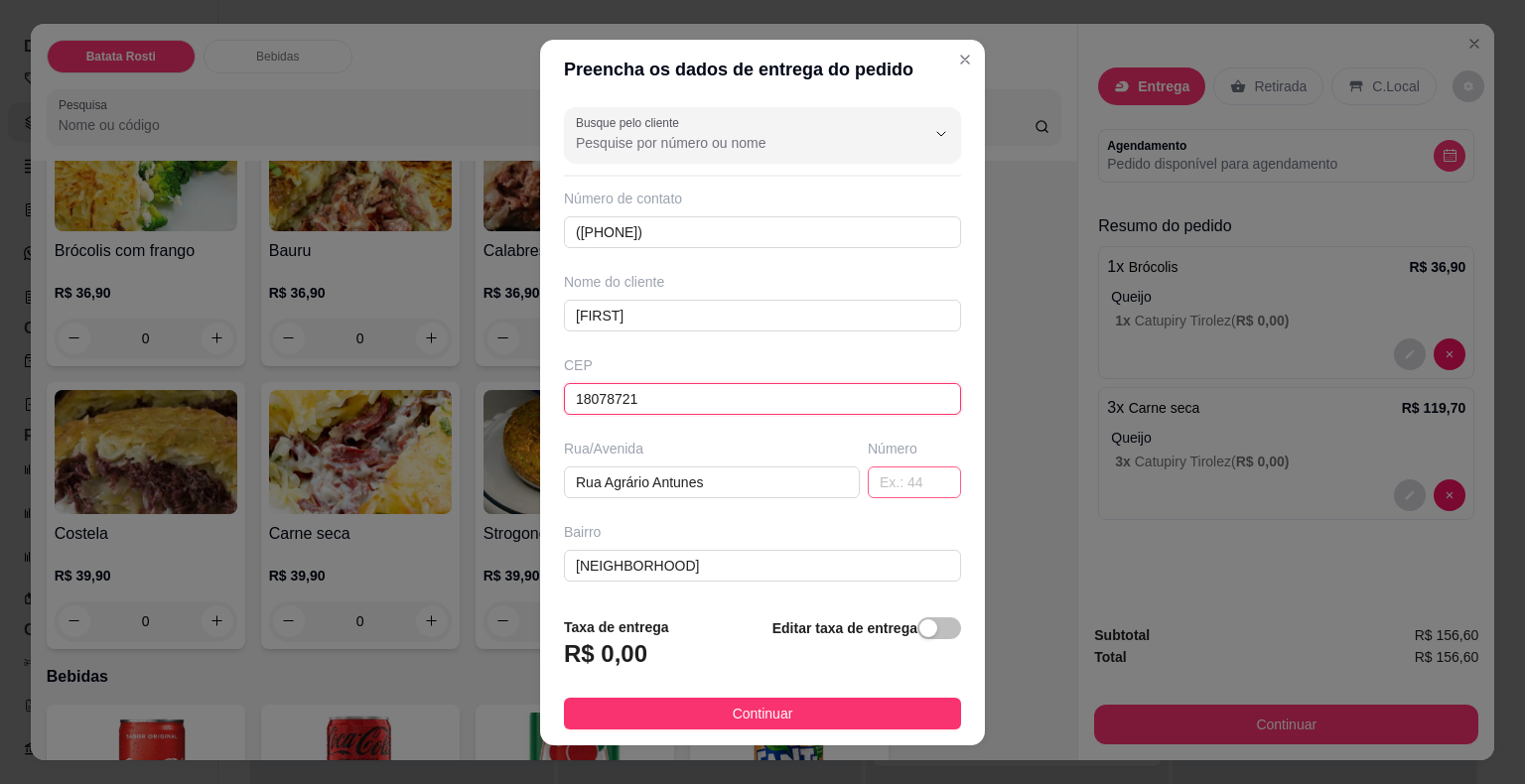 type on "18078721" 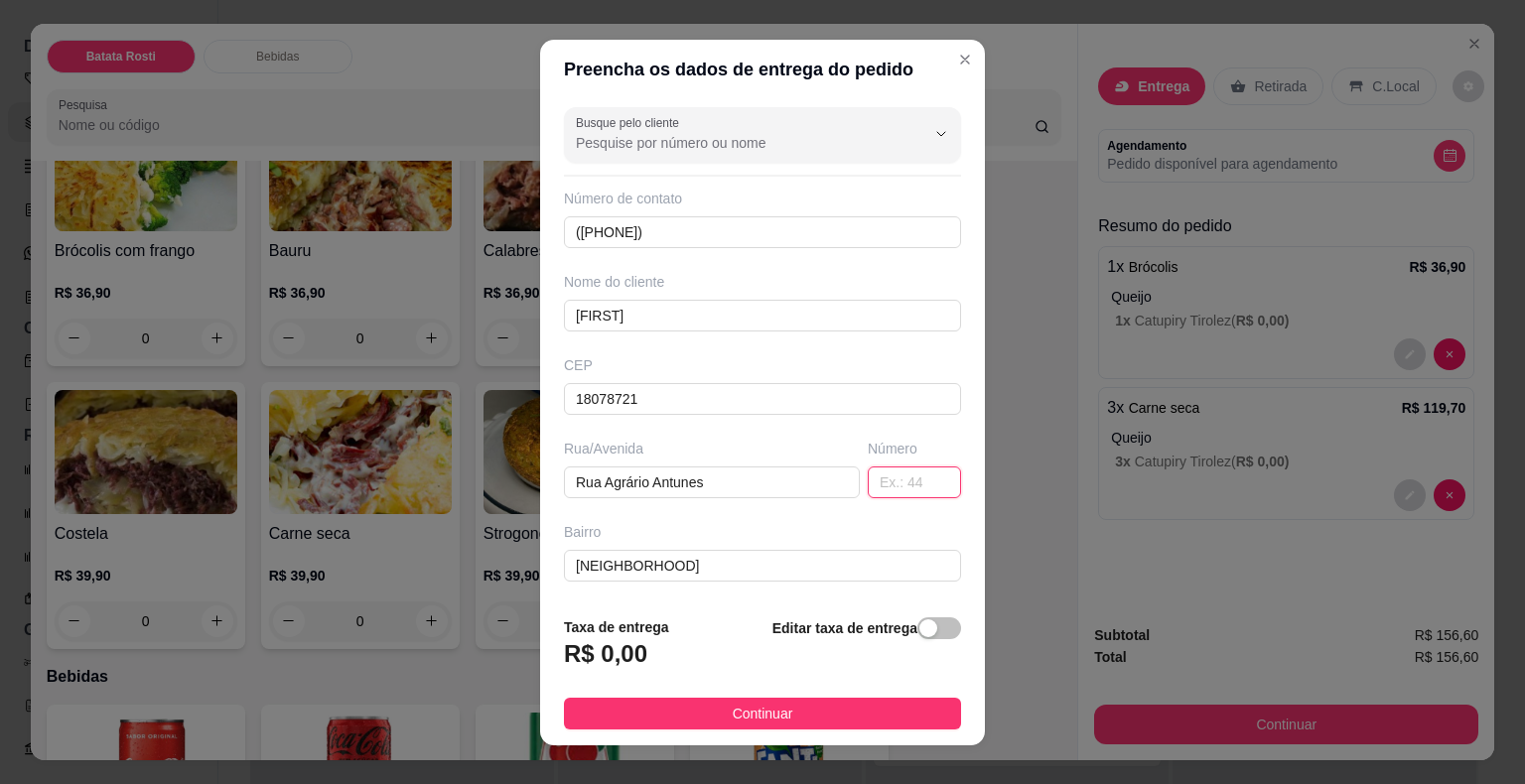 click at bounding box center [914, 482] 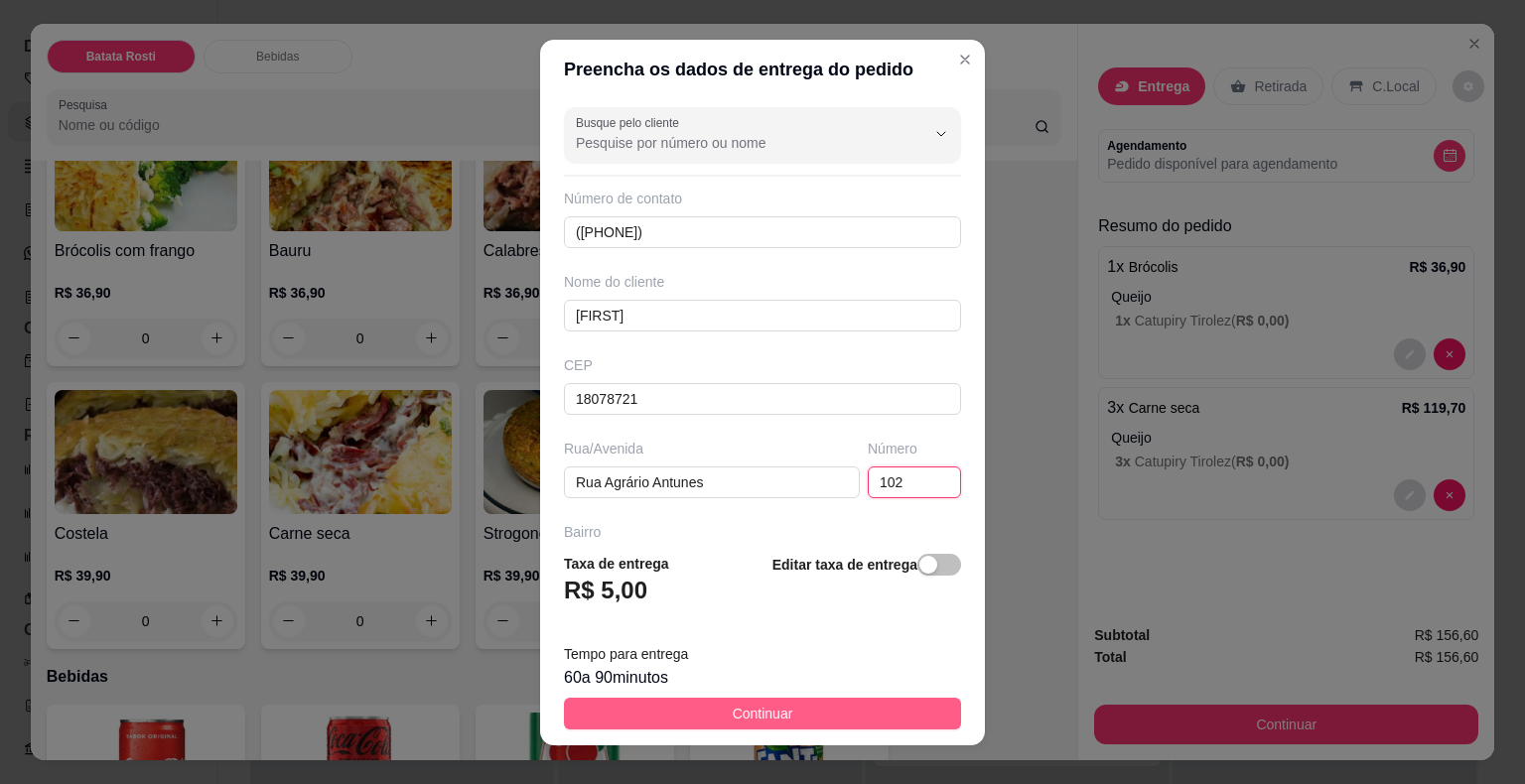 type on "102" 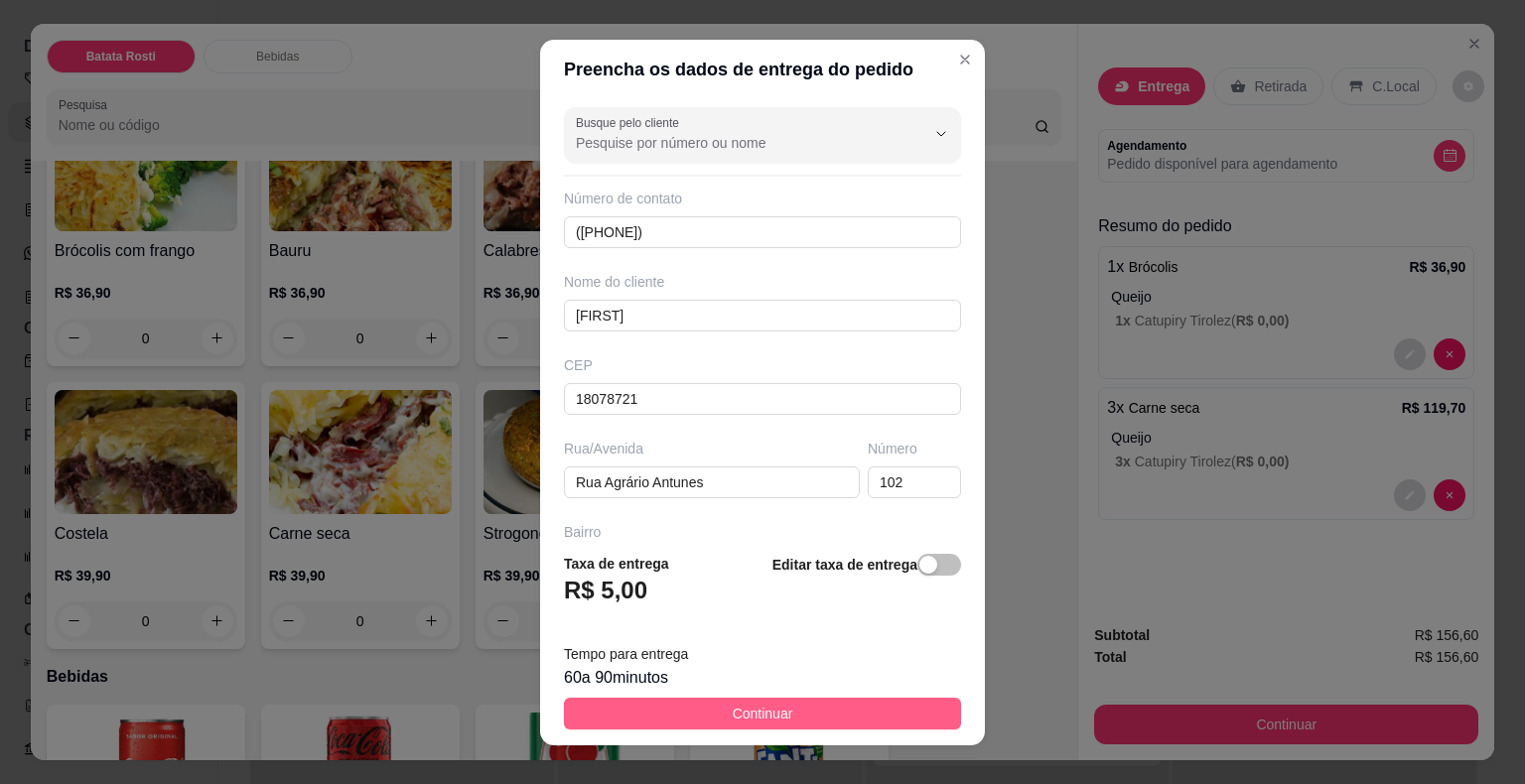 click on "Continuar" at bounding box center (762, 714) 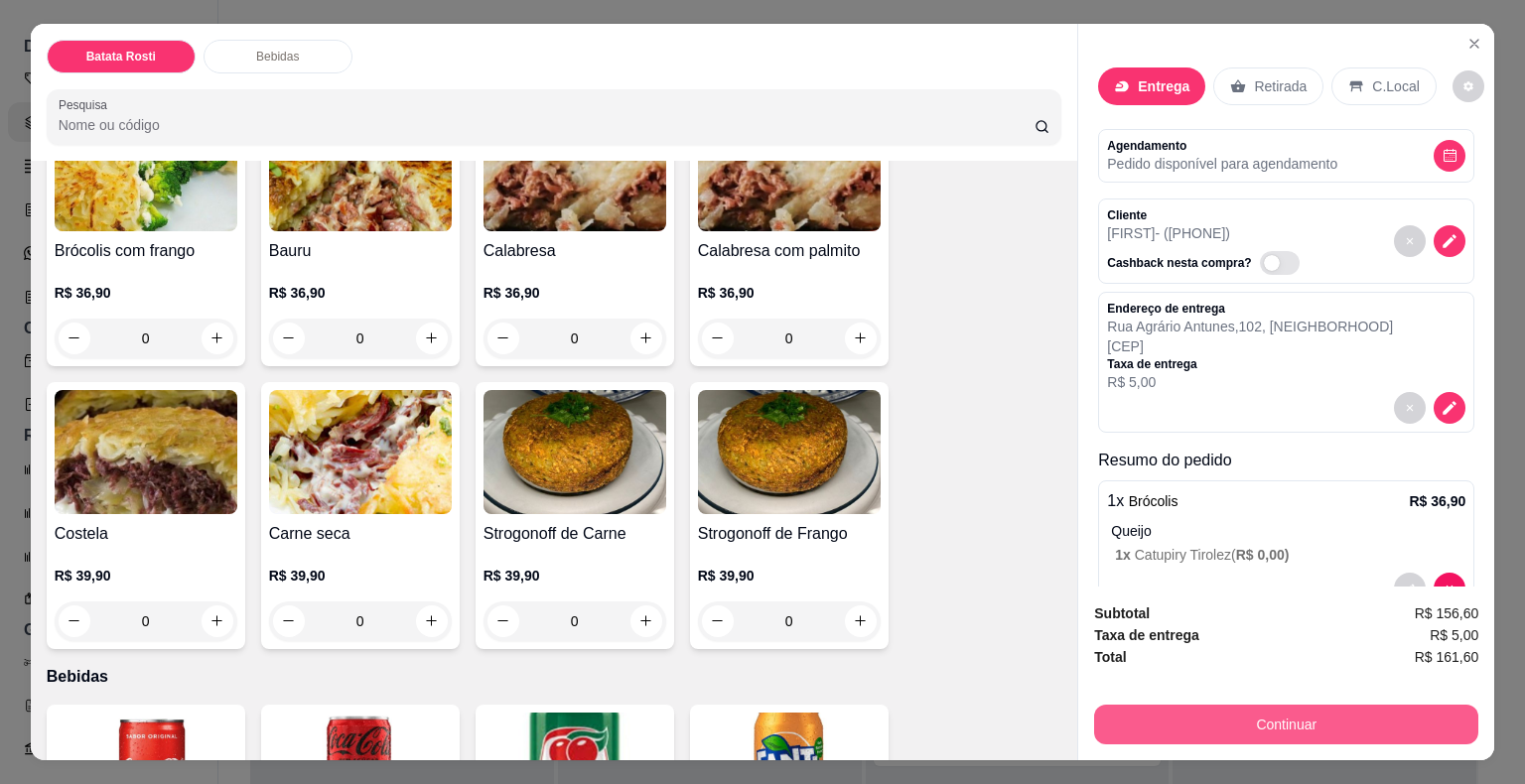 click on "Continuar" at bounding box center [1286, 724] 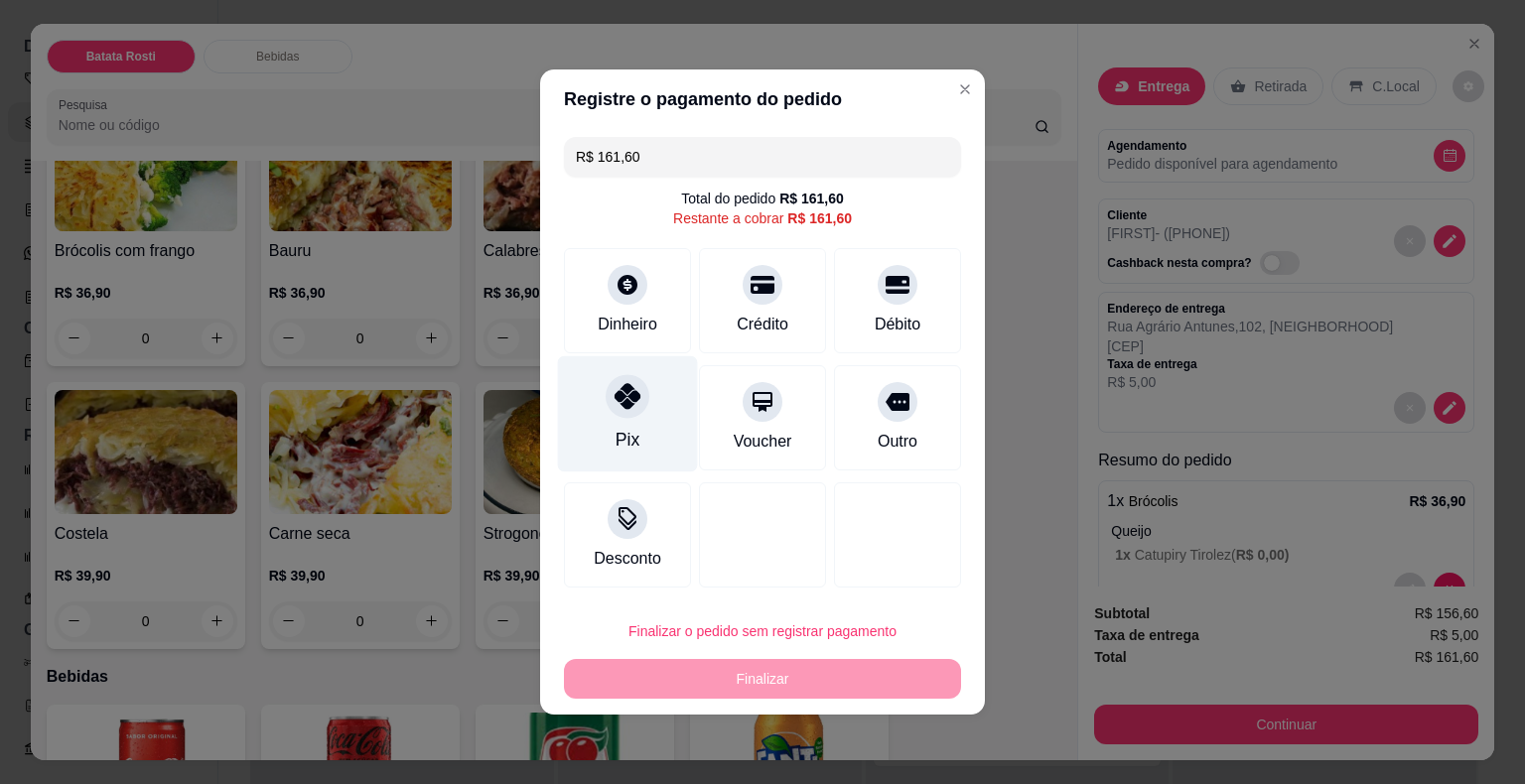 click on "Pix" at bounding box center [627, 414] 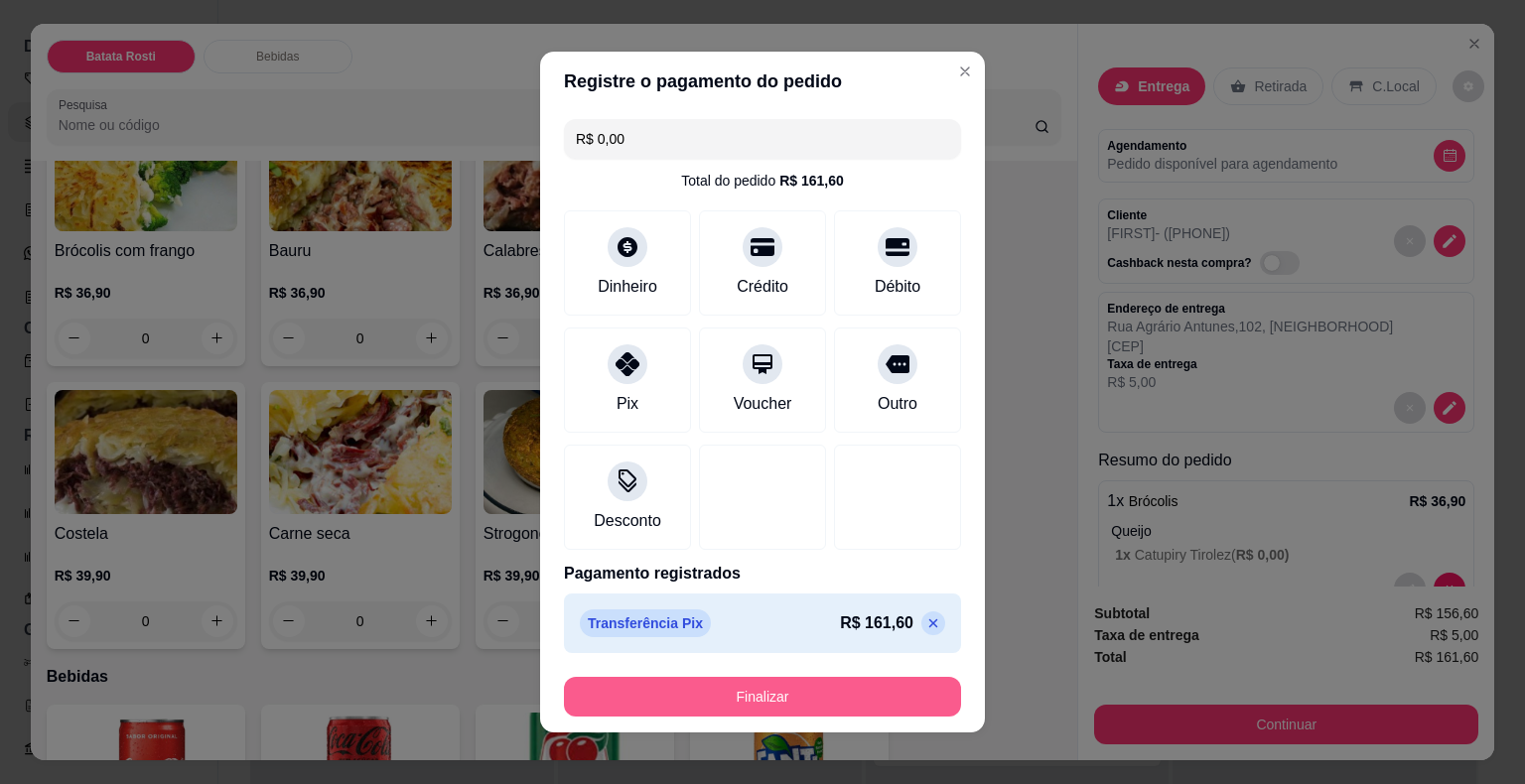 click on "Finalizar" at bounding box center [762, 697] 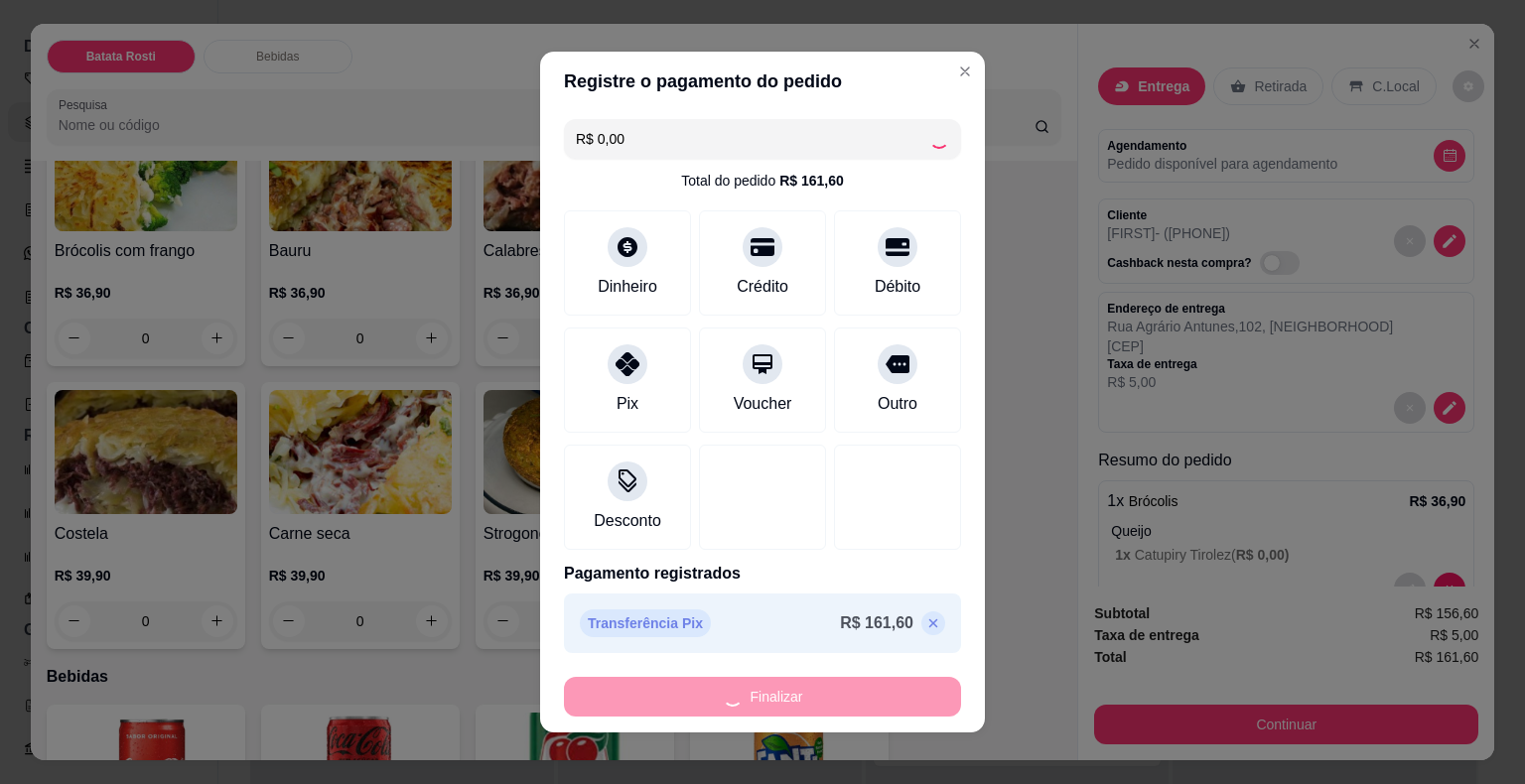 type on "-R$ 161,60" 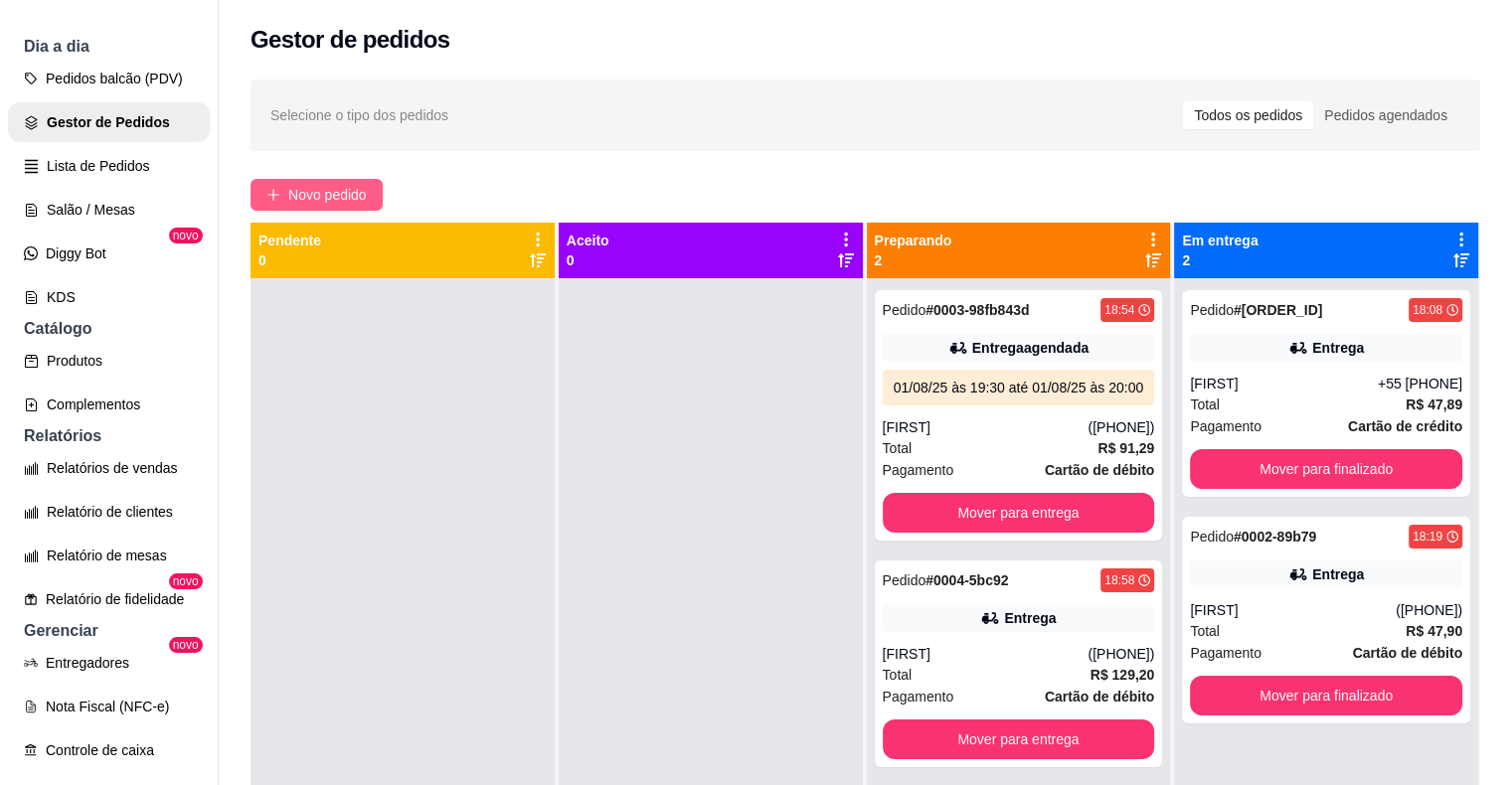 click on "Novo pedido" at bounding box center (316, 195) 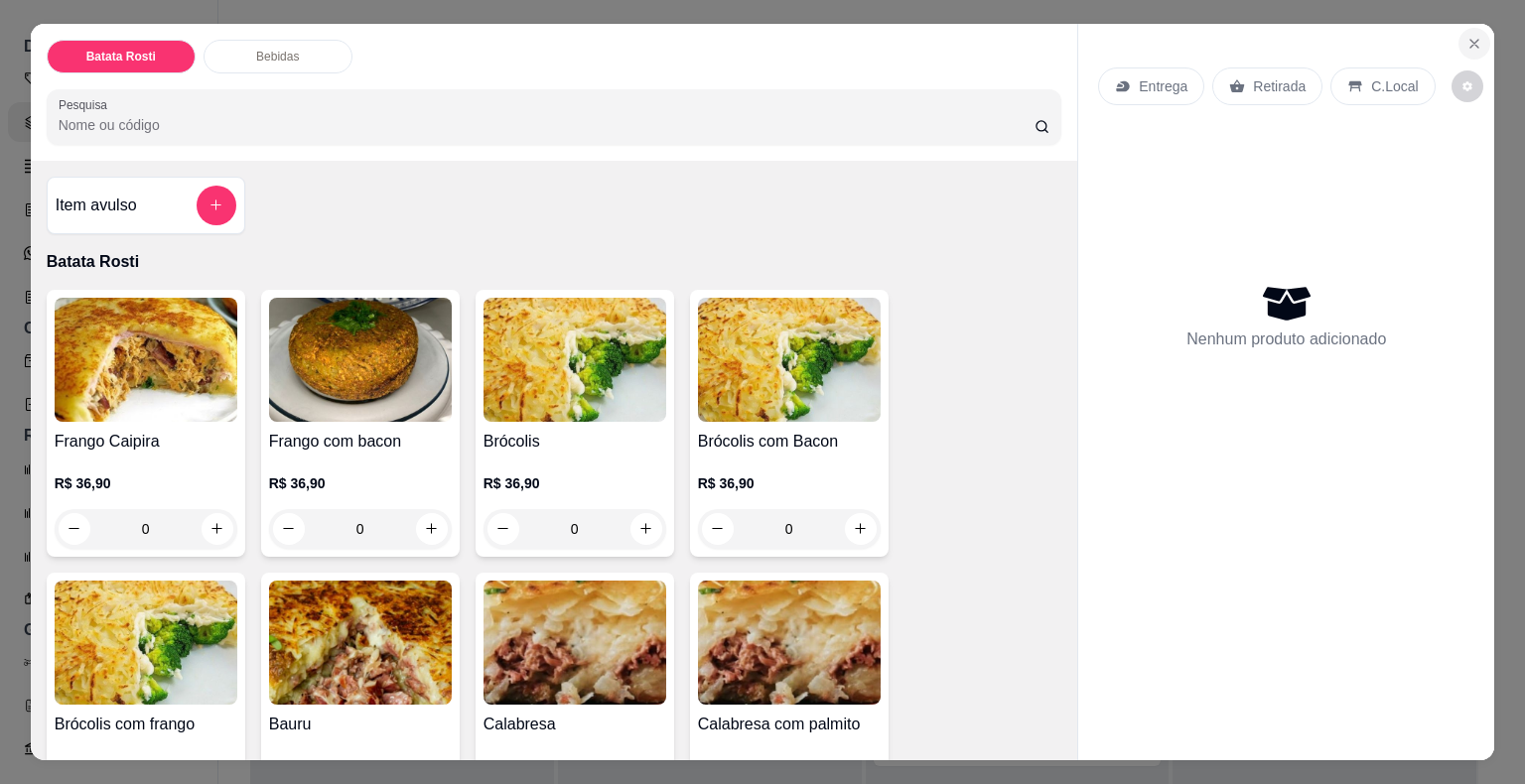 click 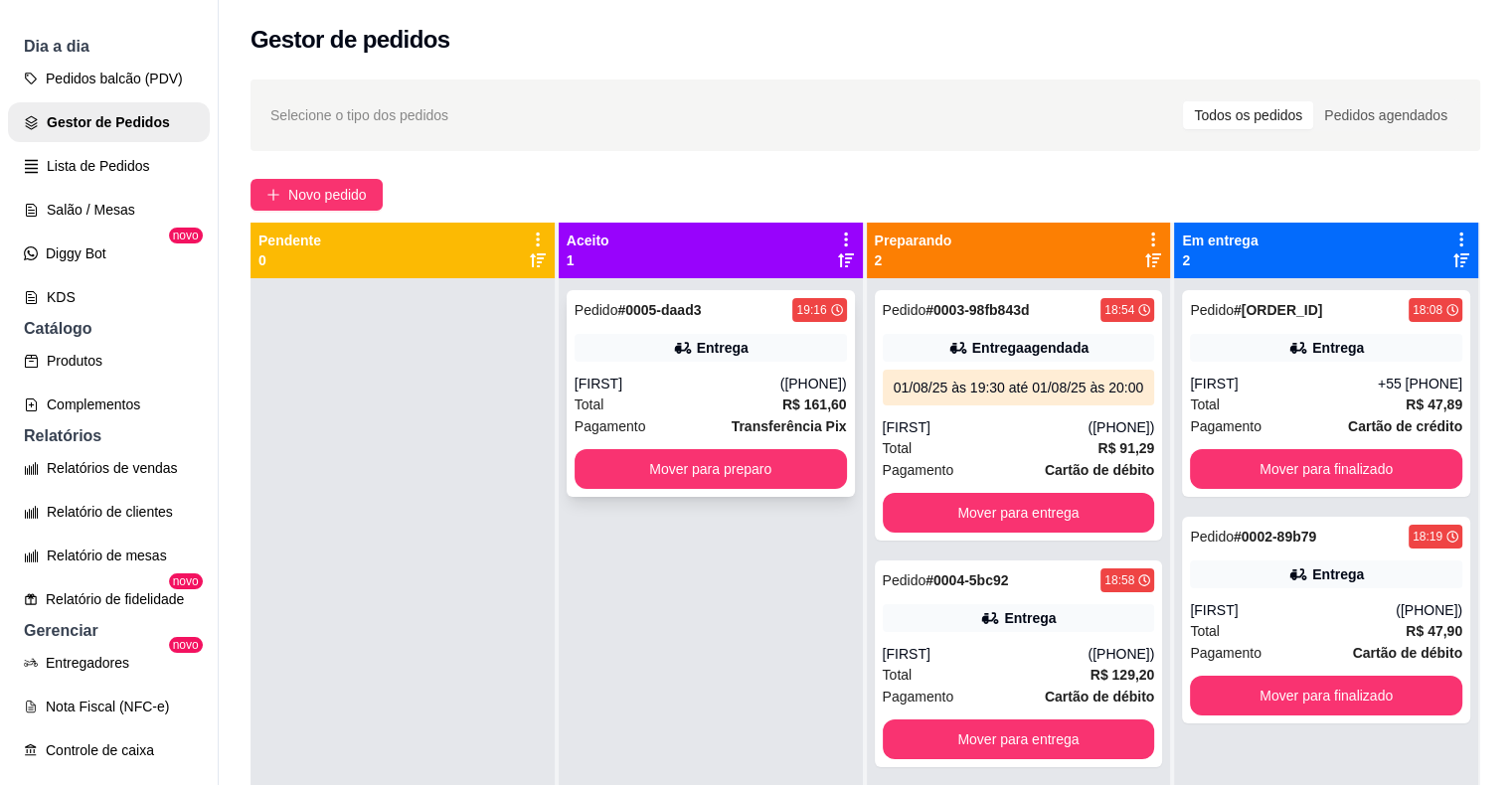 click on "Pedido # 0005-daad3 19:16 Entrega [FIRST] ([PHONE]) Total R$ 161,60 Pagamento Transferência Pix Mover para preparo" at bounding box center [711, 393] 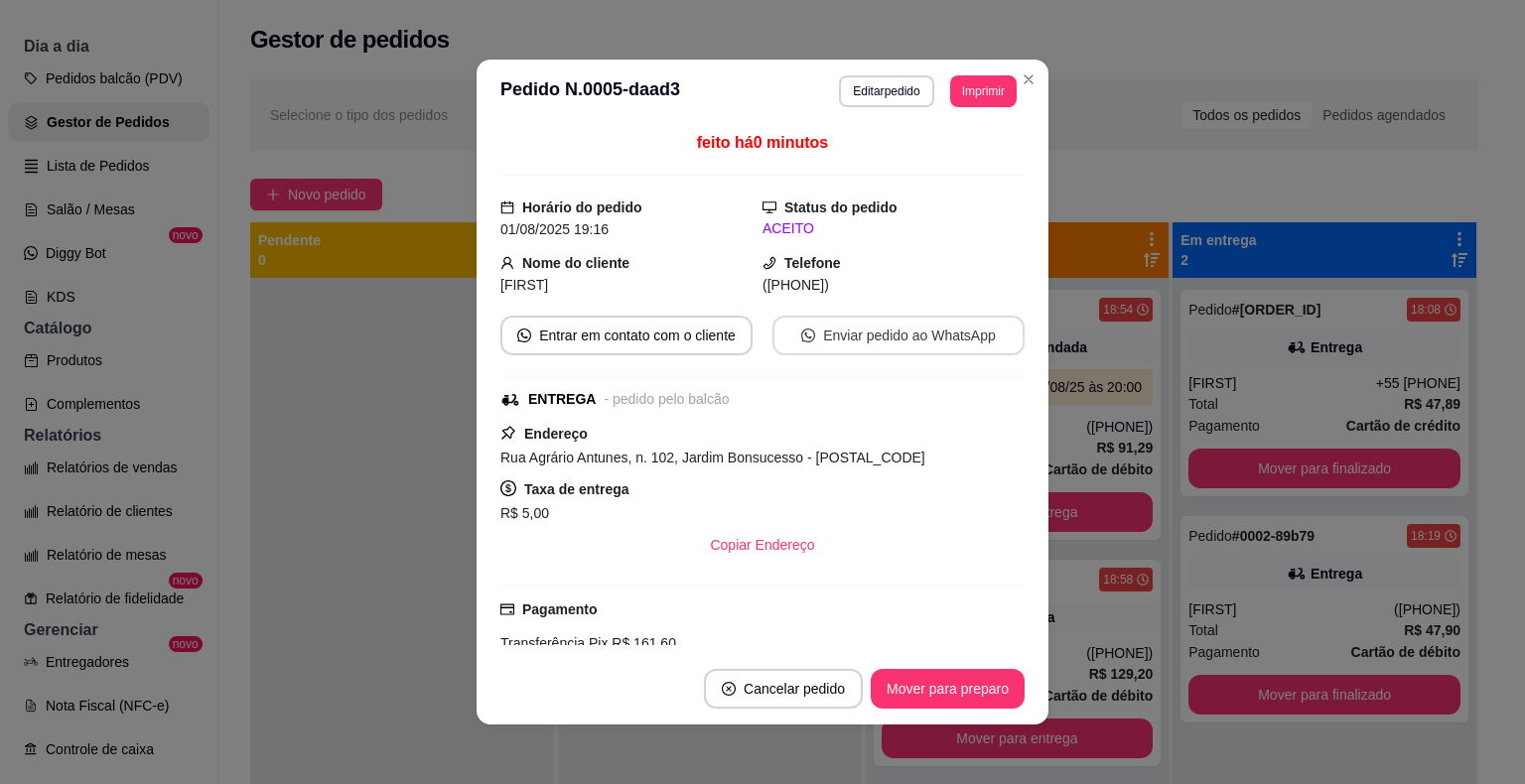 click on "Enviar pedido ao WhatsApp" at bounding box center [899, 335] 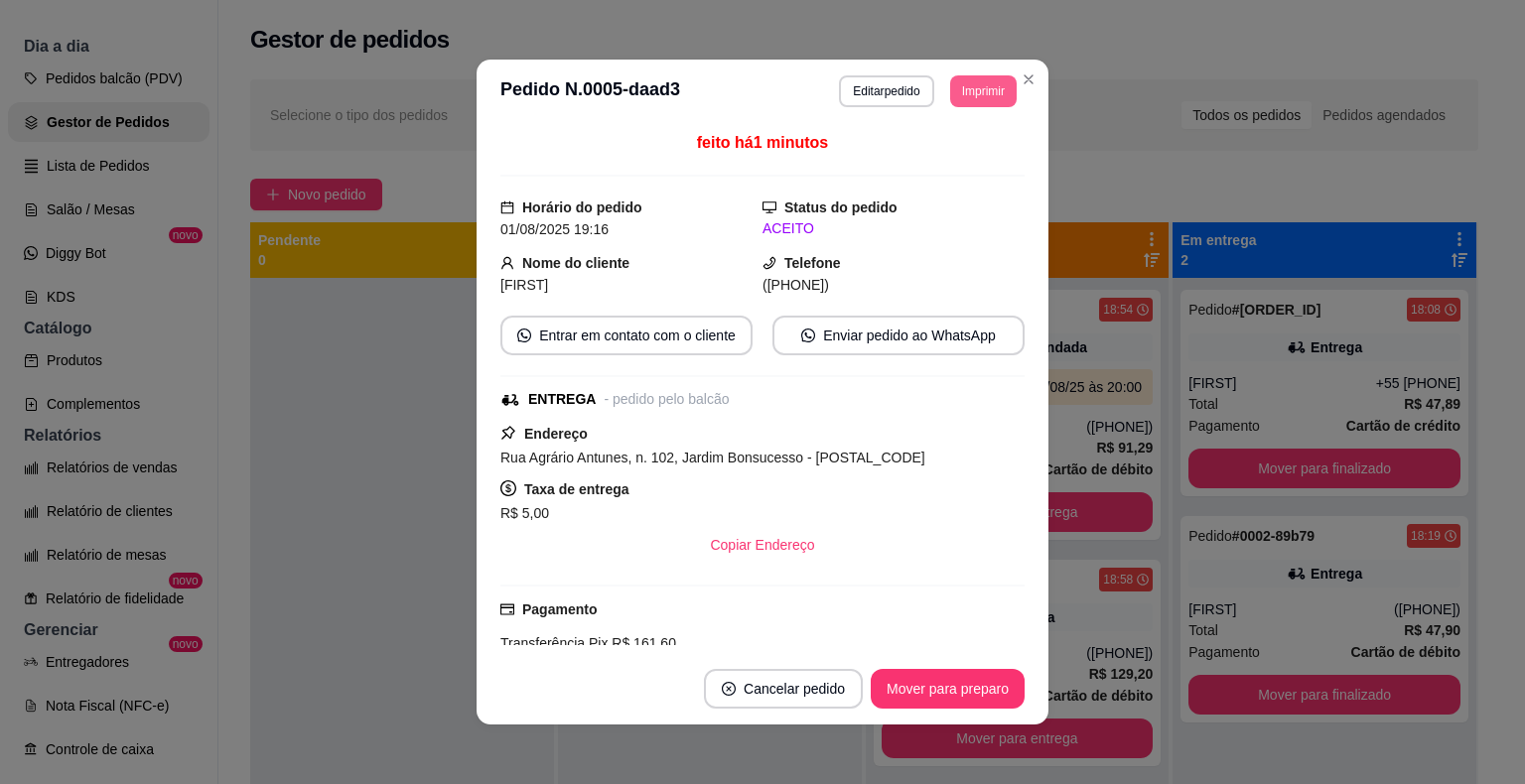 click on "Imprimir" at bounding box center [983, 91] 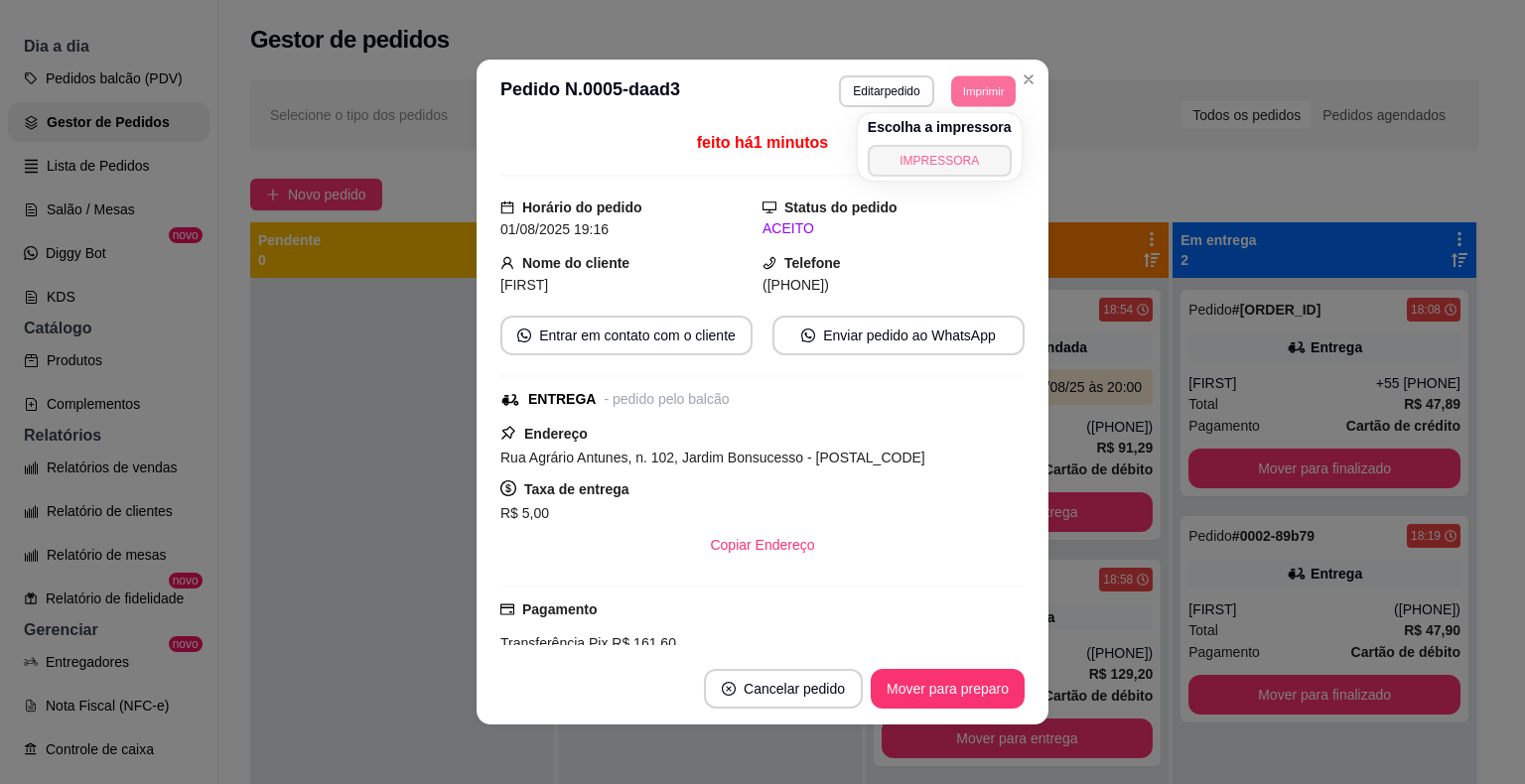 click on "IMPRESSORA" at bounding box center (939, 161) 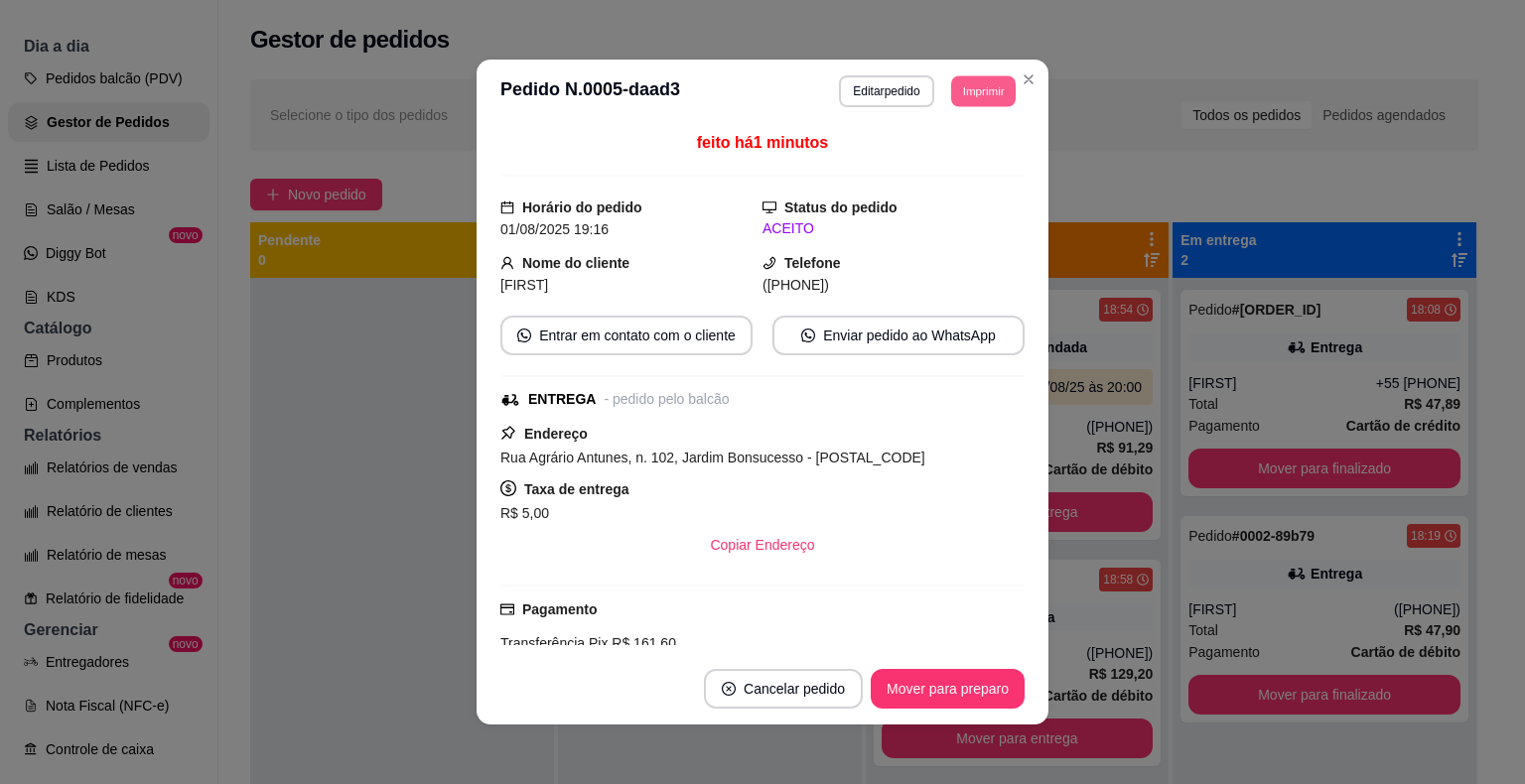 click on "Imprimir" at bounding box center [983, 90] 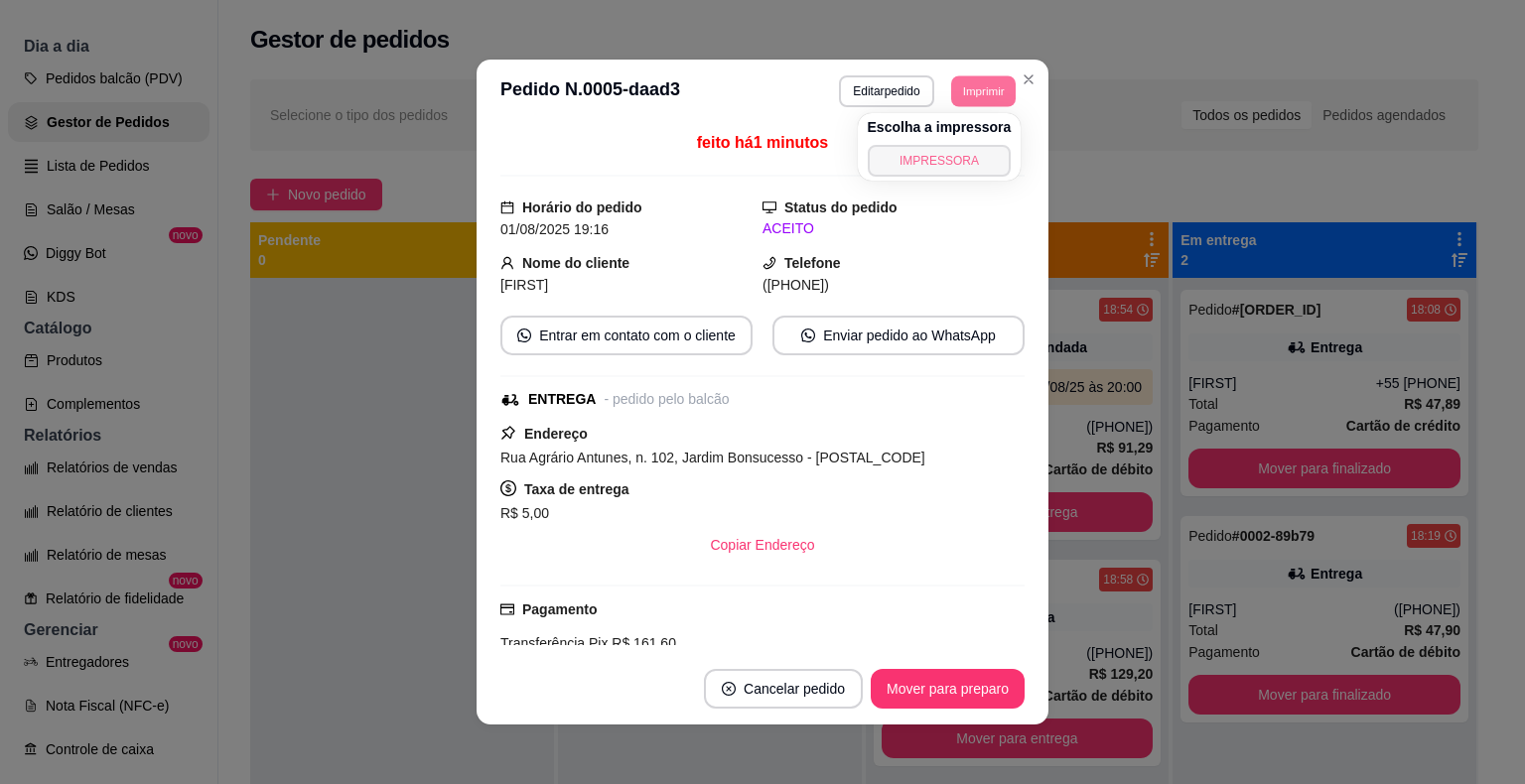 click on "IMPRESSORA" at bounding box center [939, 161] 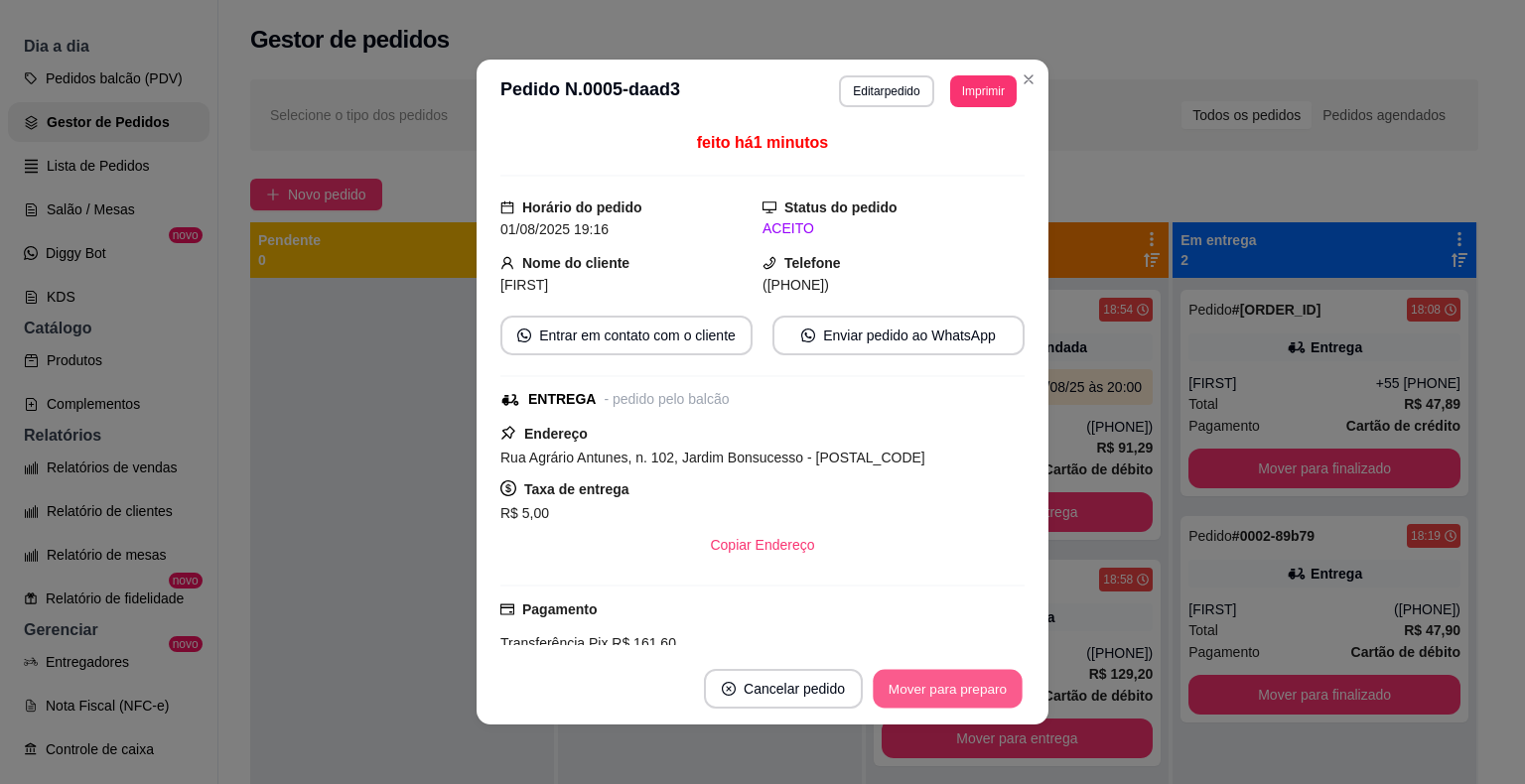 click on "Mover para preparo" at bounding box center (947, 689) 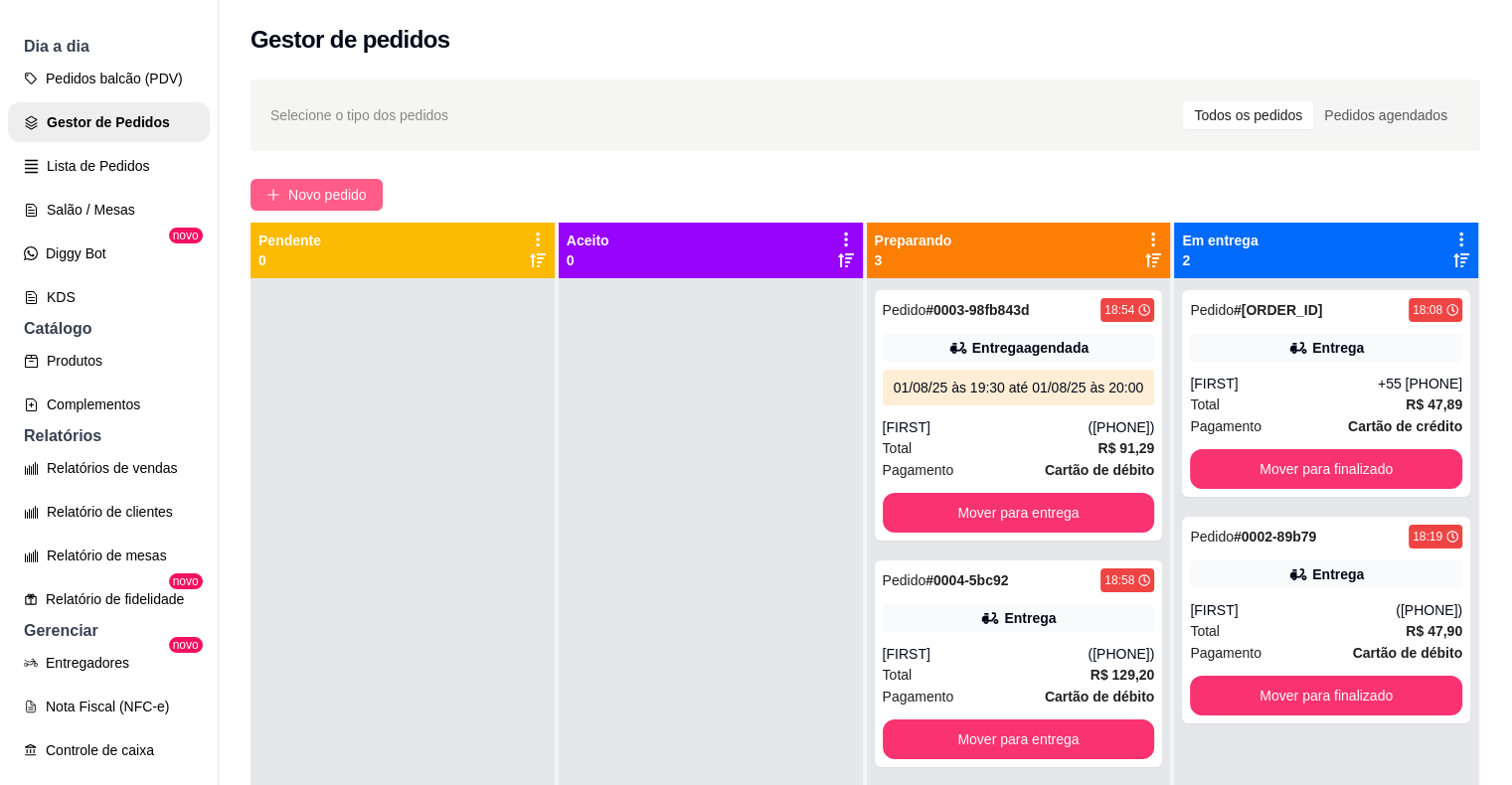 click on "Novo pedido" at bounding box center [327, 195] 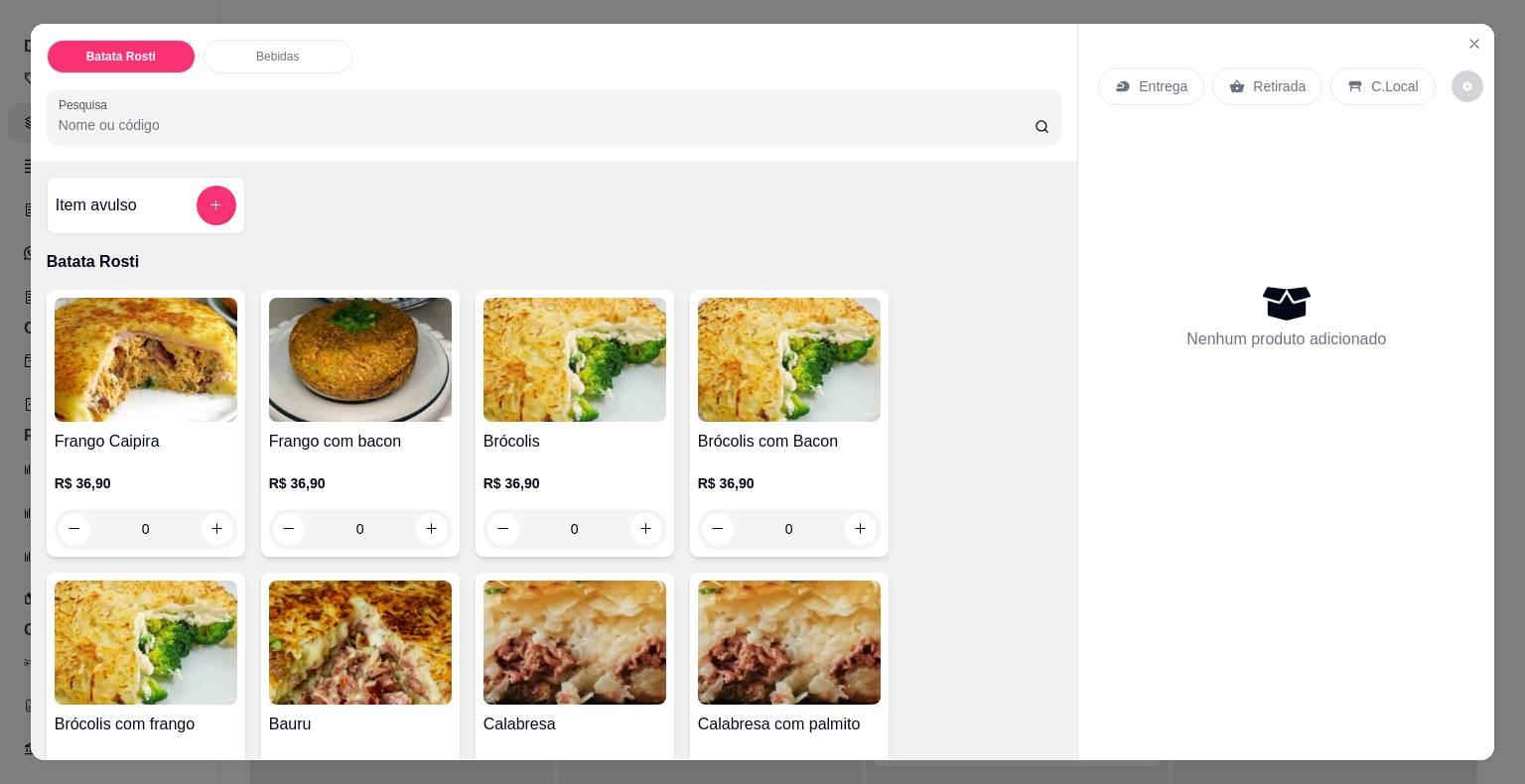 click on "0" at bounding box center (360, 529) 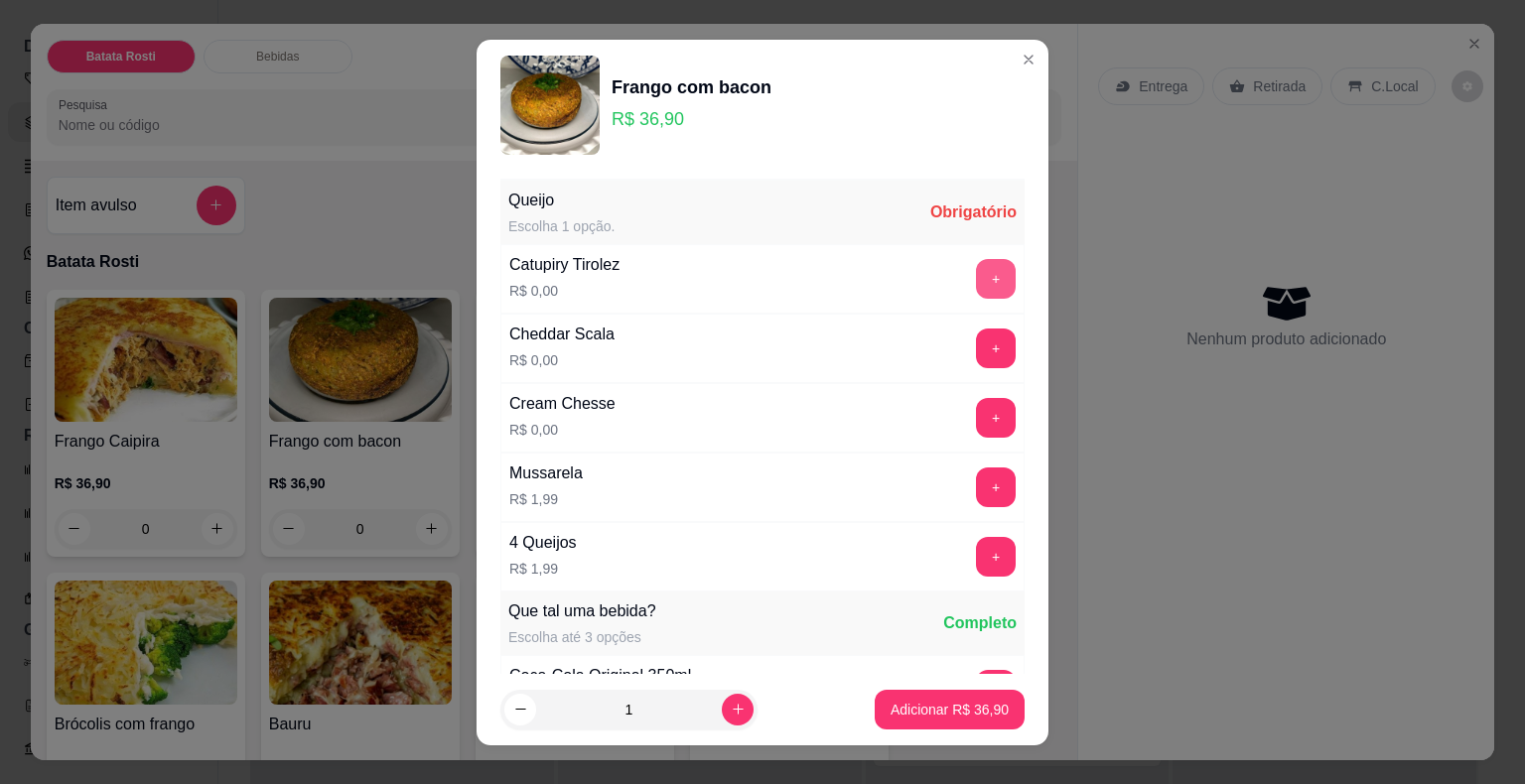 click on "+" at bounding box center (996, 279) 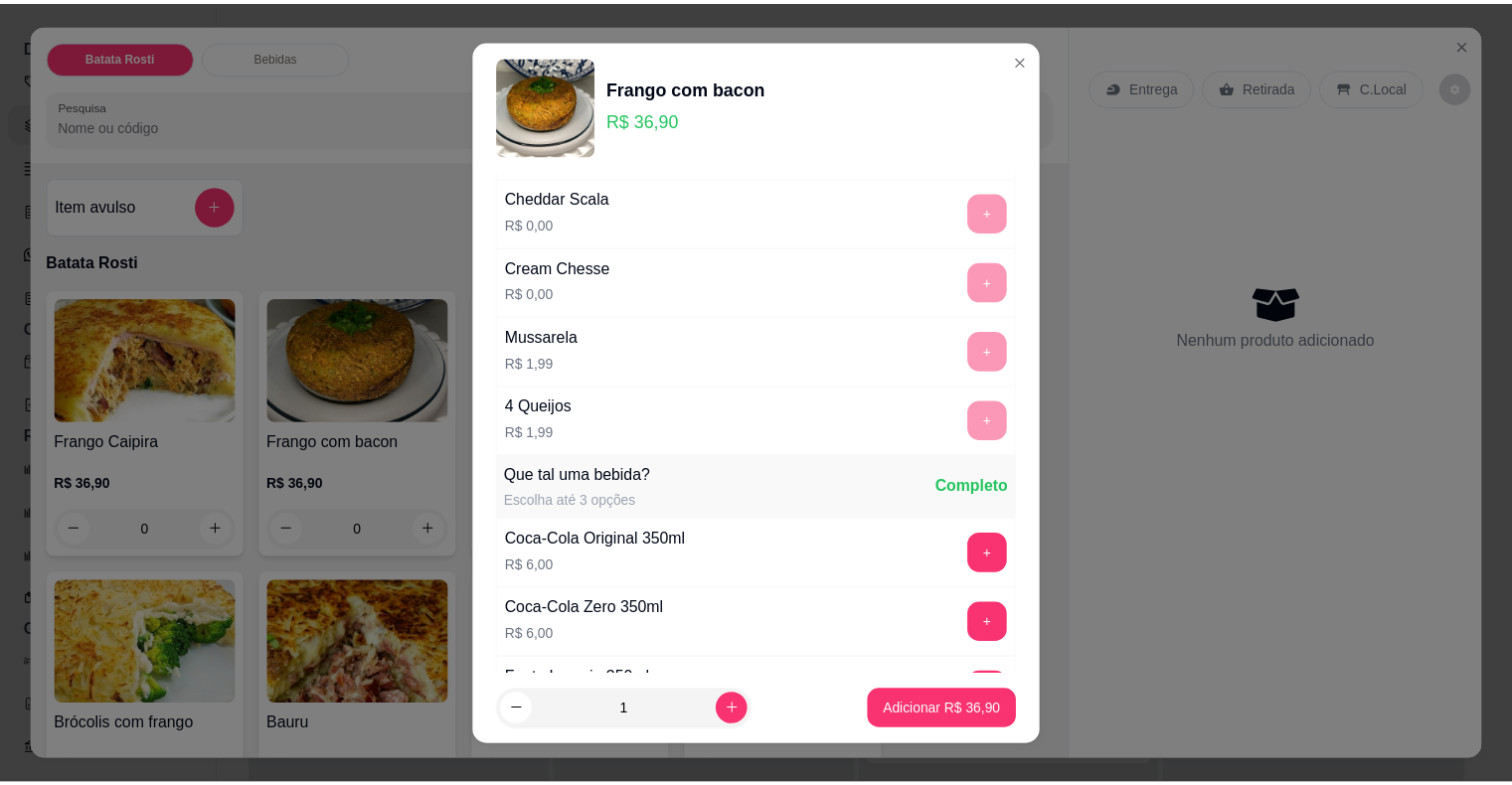 scroll, scrollTop: 256, scrollLeft: 0, axis: vertical 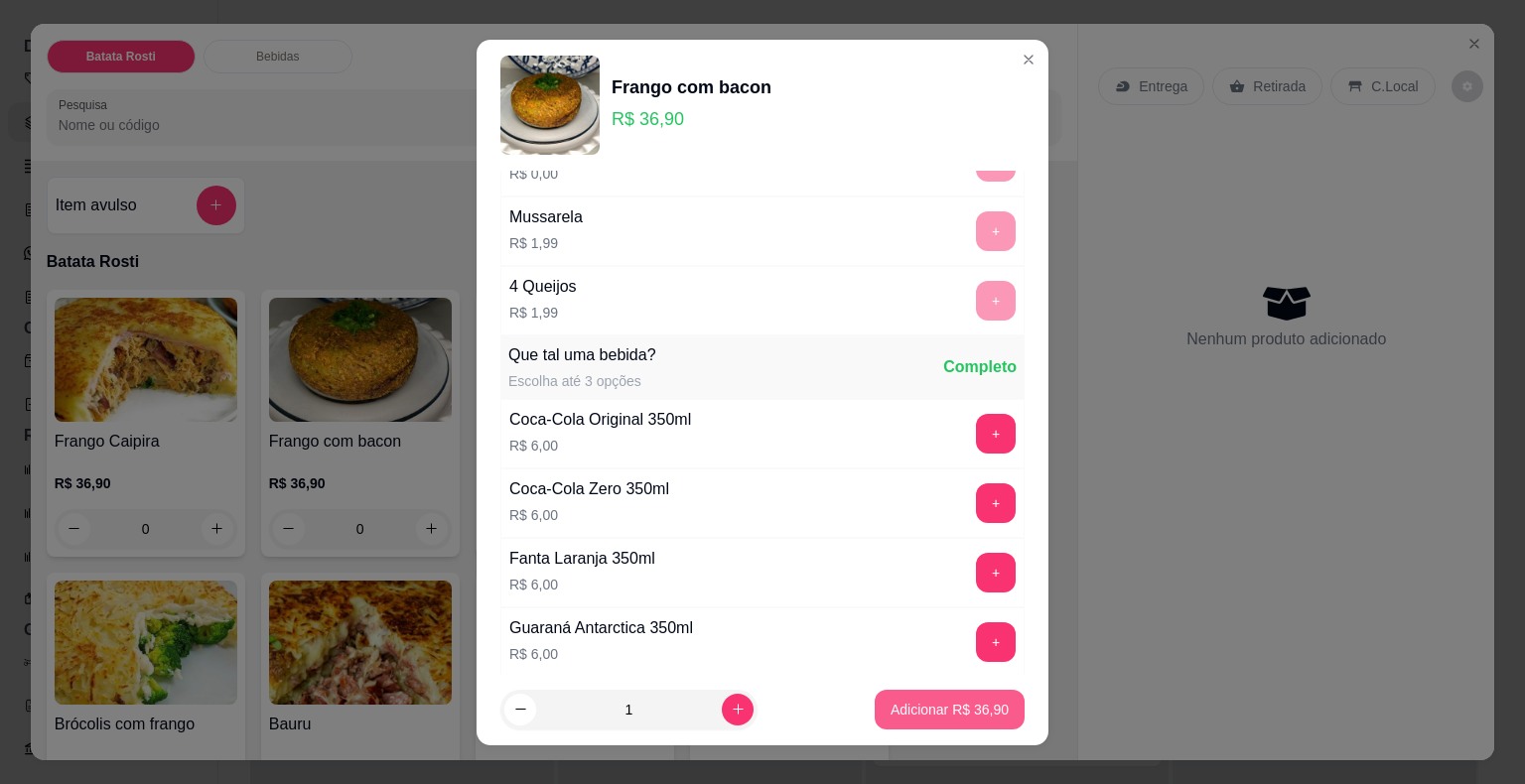 click on "Adicionar   R$ 36,90" at bounding box center (949, 710) 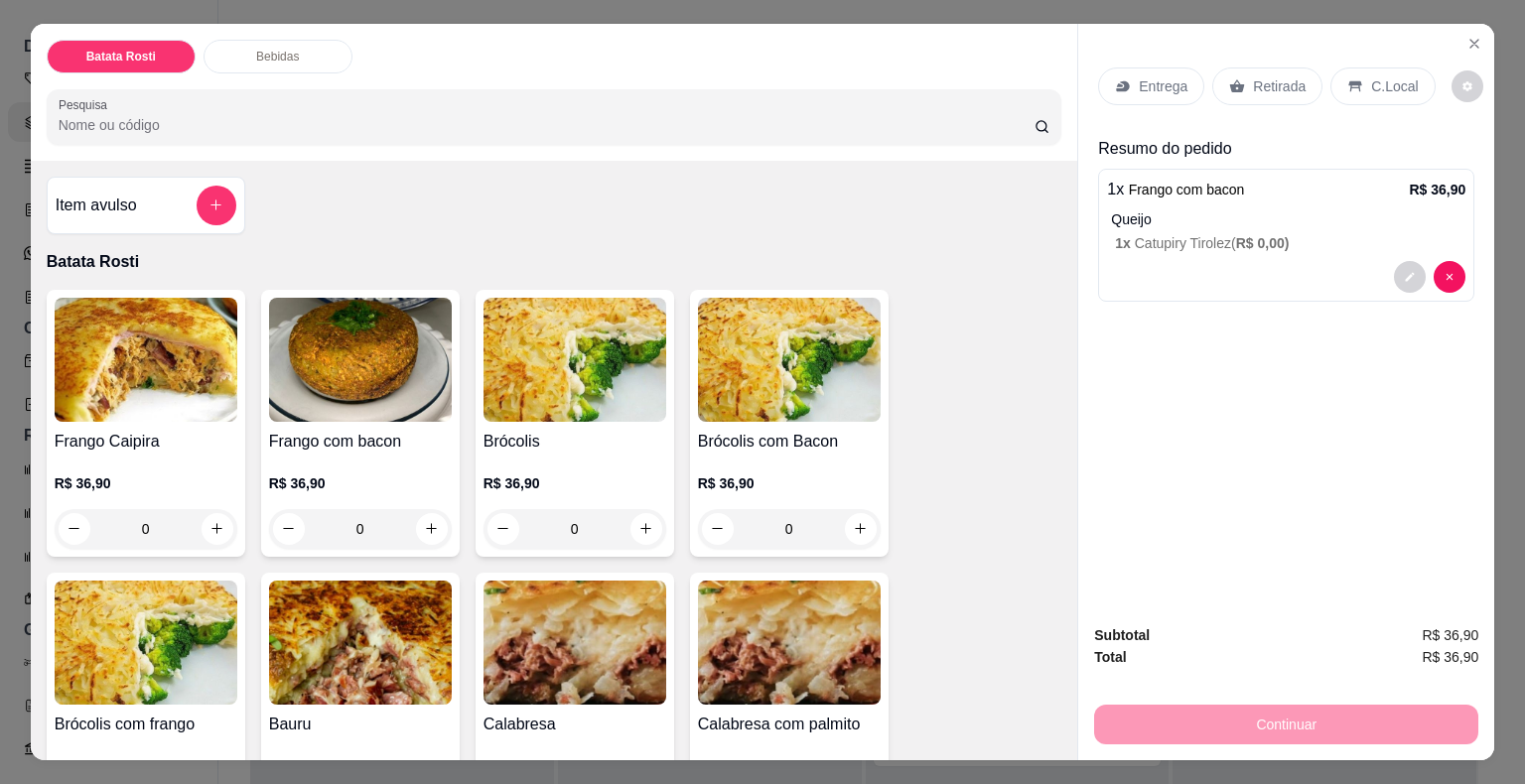 click on "Entrega" at bounding box center [1151, 86] 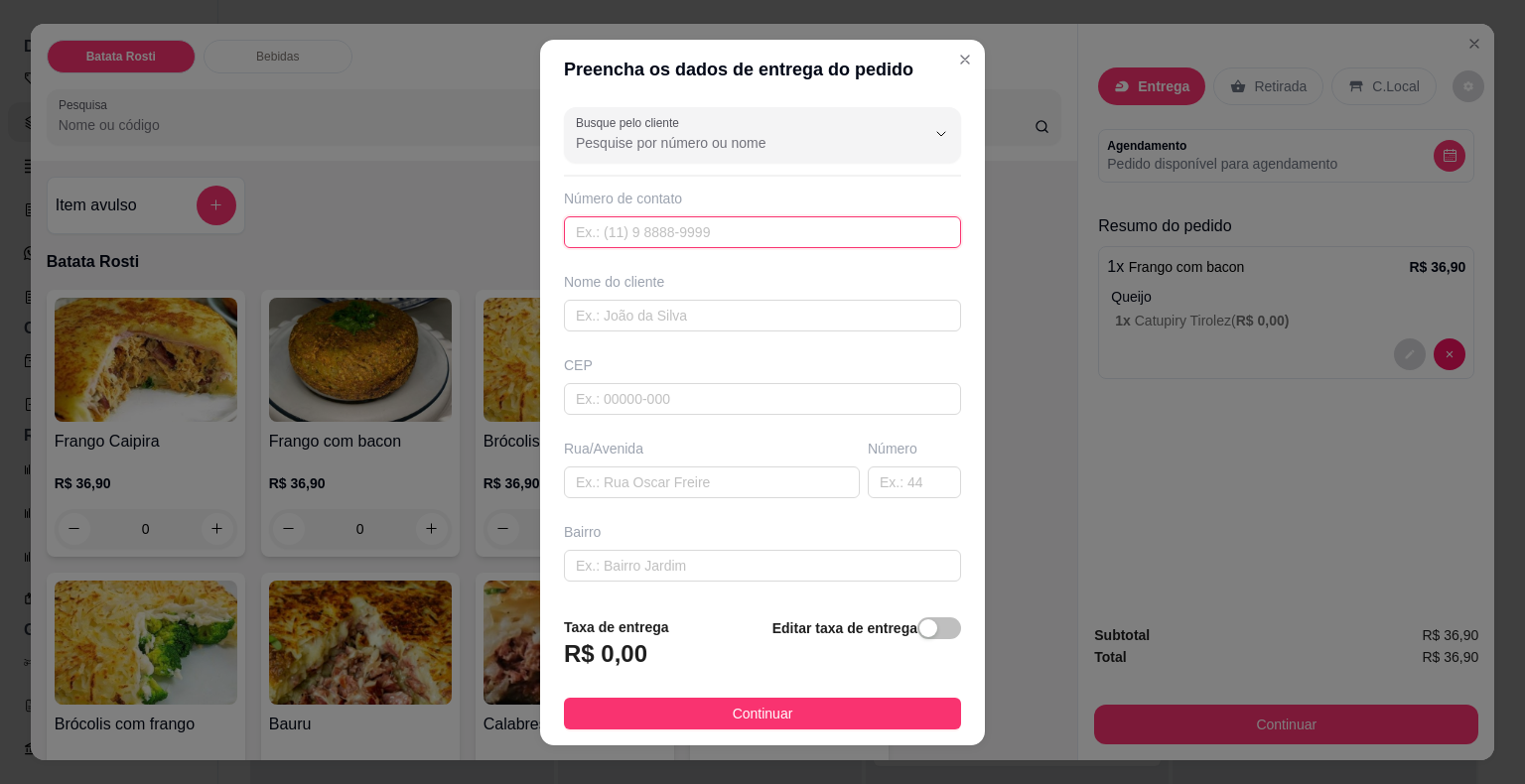 click at bounding box center [762, 232] 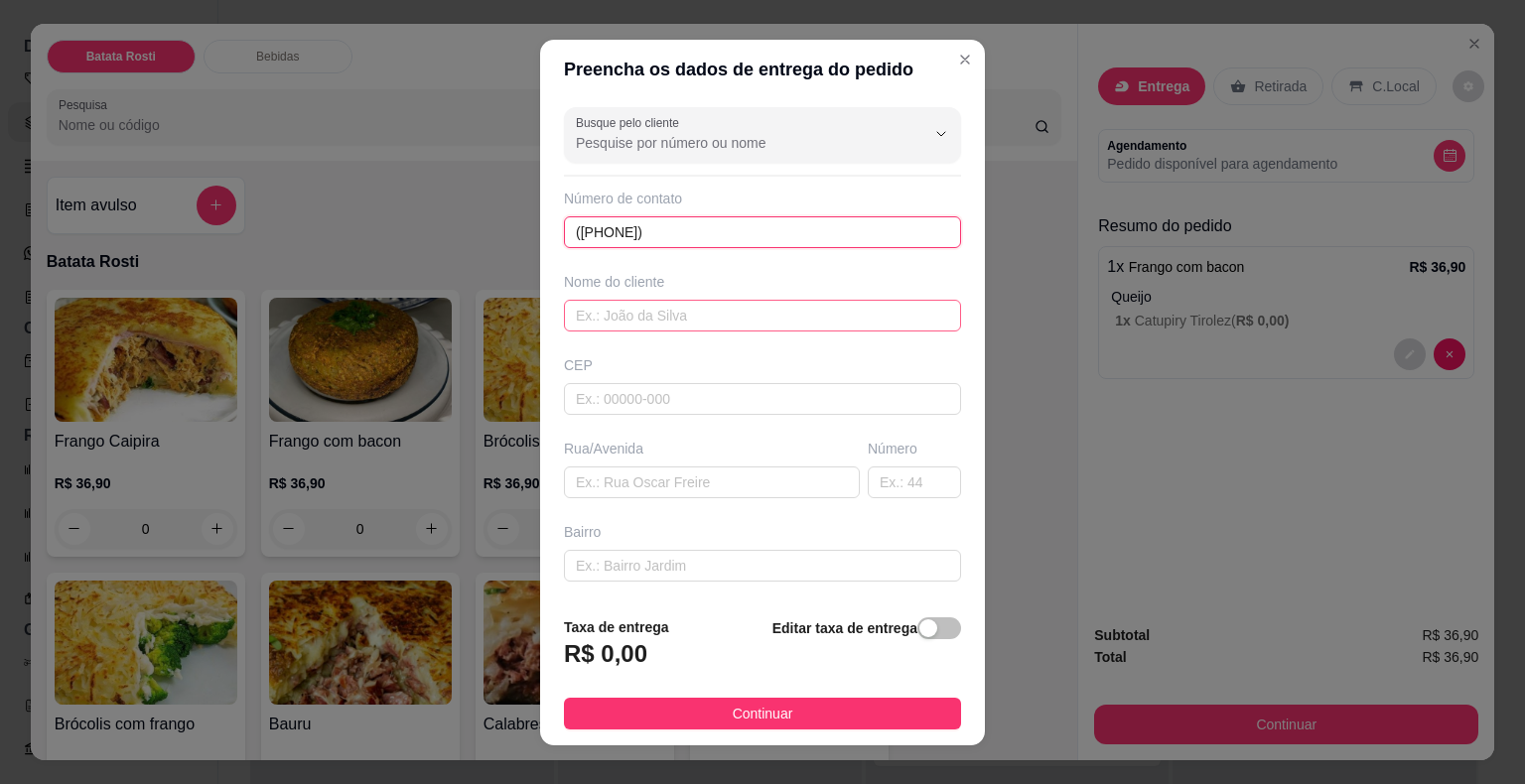 type on "([PHONE])" 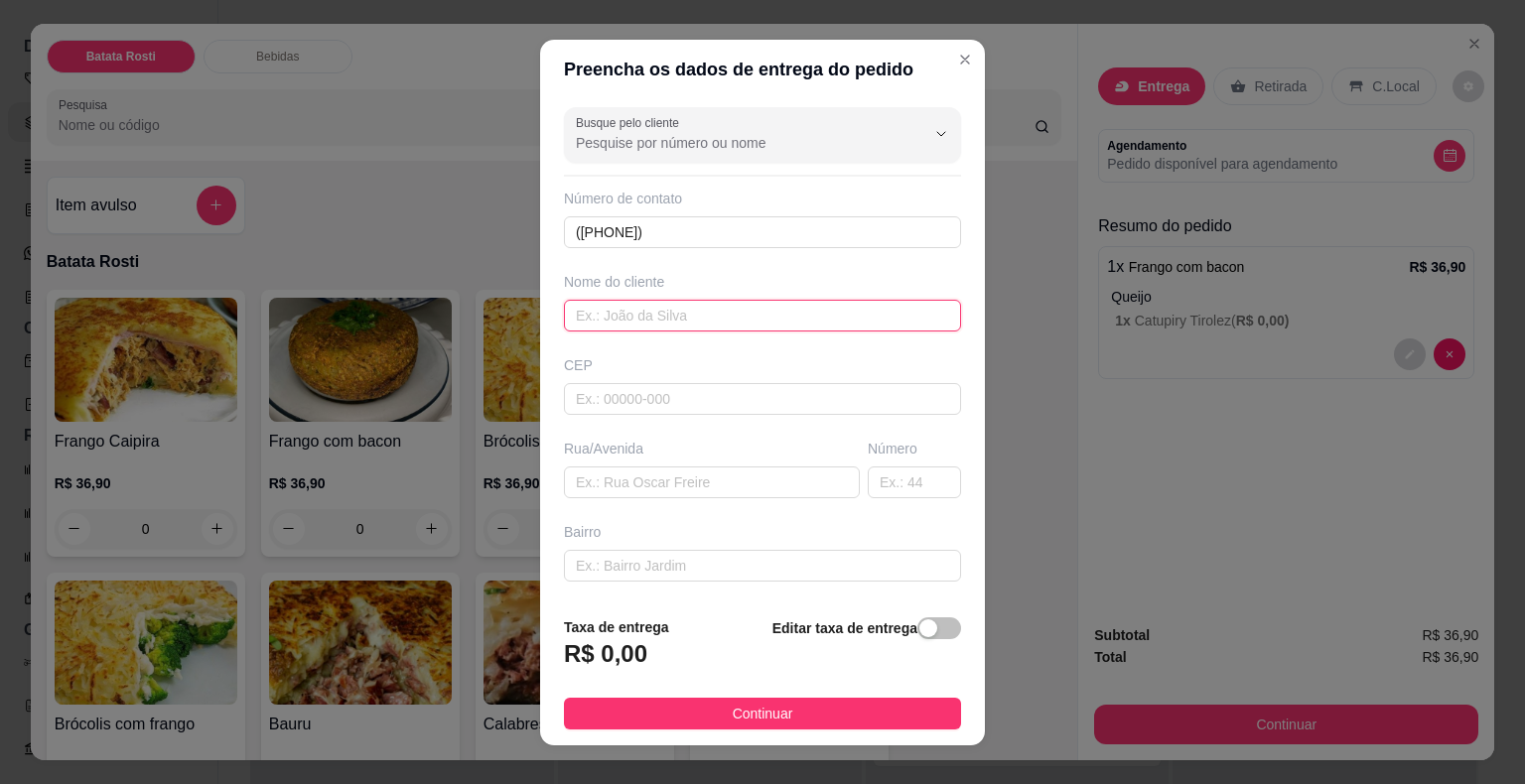 click at bounding box center (762, 316) 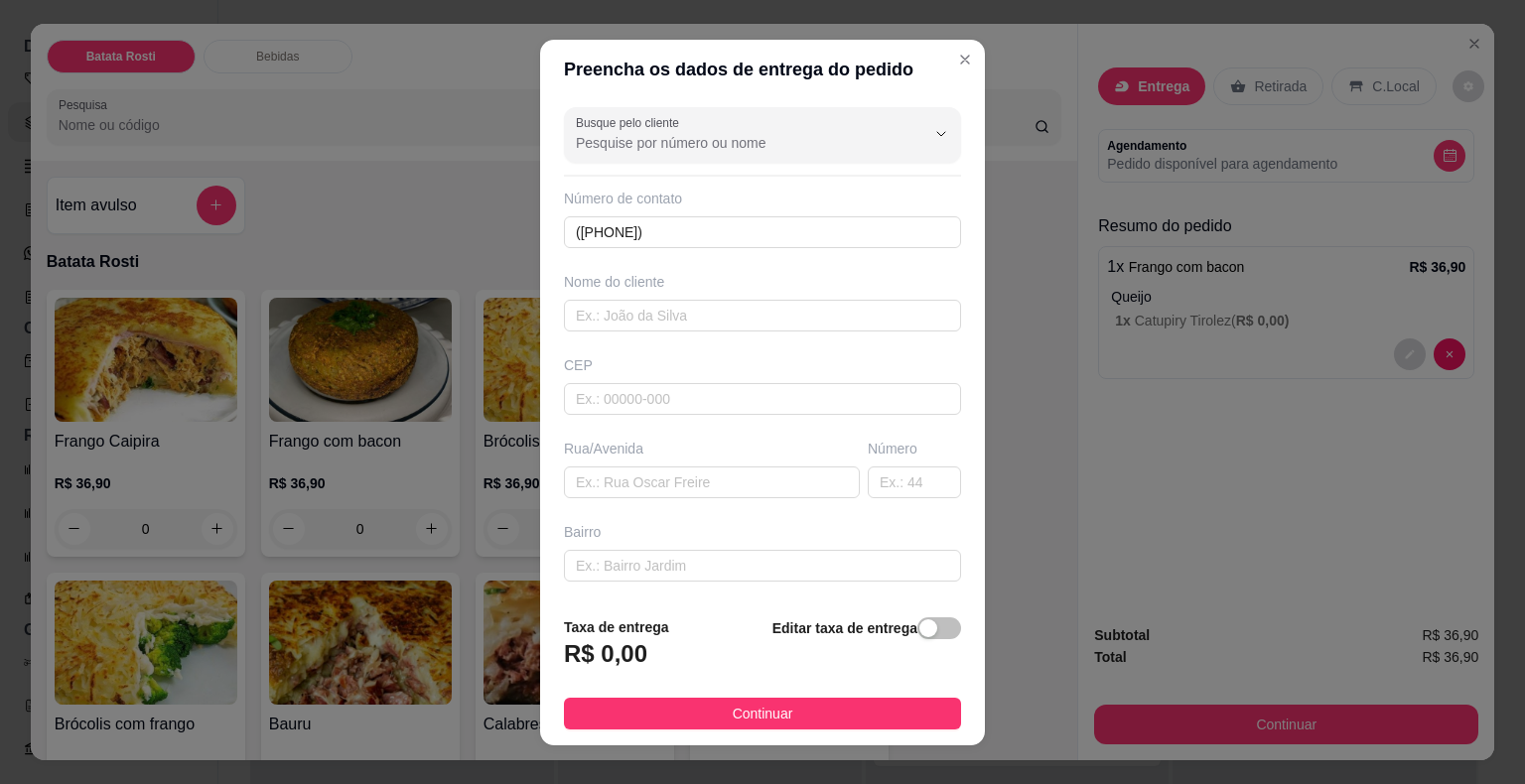 click on "Busque pelo cliente Número de contato ([PHONE]) Nome do cliente CEP Rua/Avenida Número Bairro Cidade Complemento" at bounding box center (762, 349) 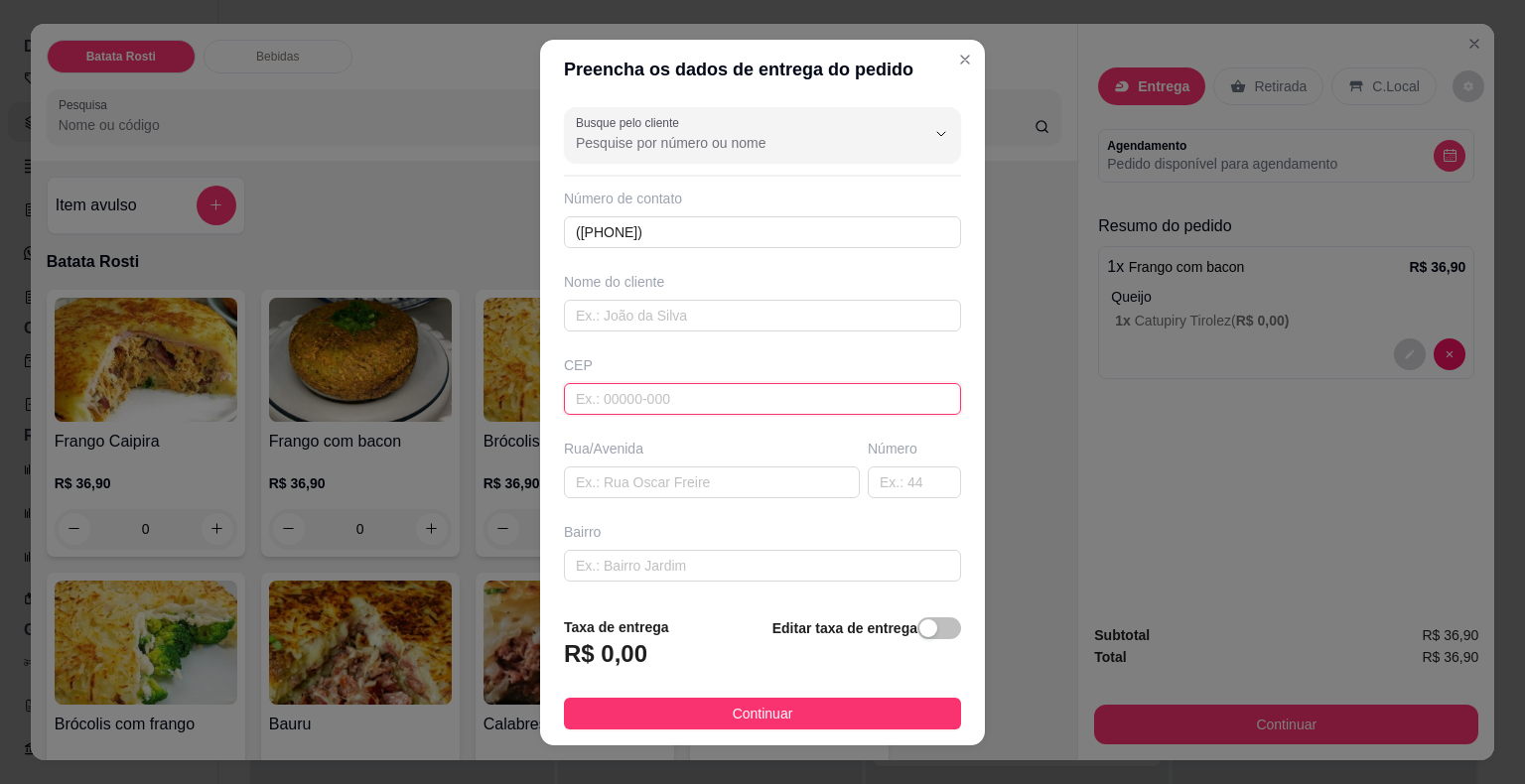 click at bounding box center [762, 399] 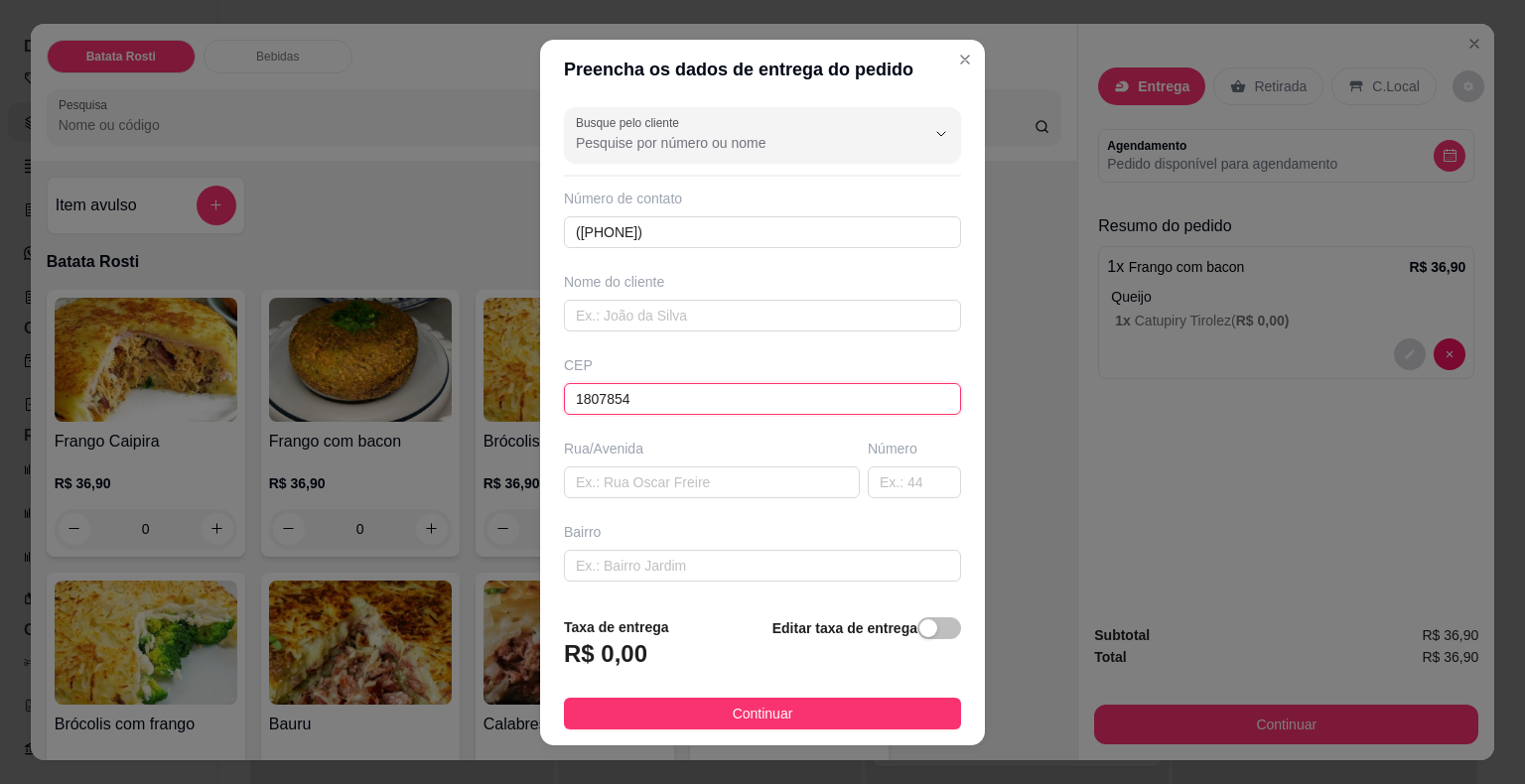 type on "[POSTAL_CODE]" 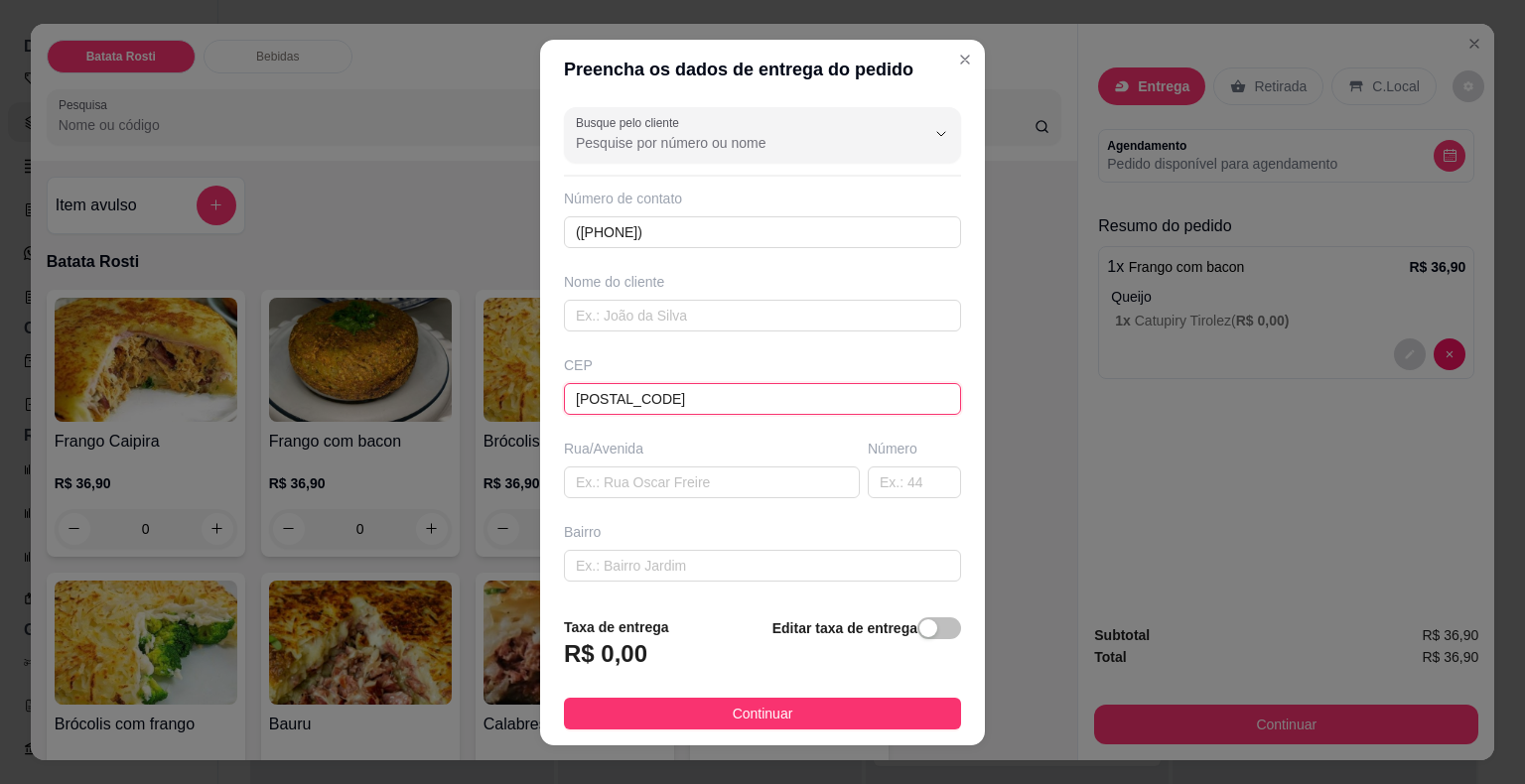 type on "[STREET]" 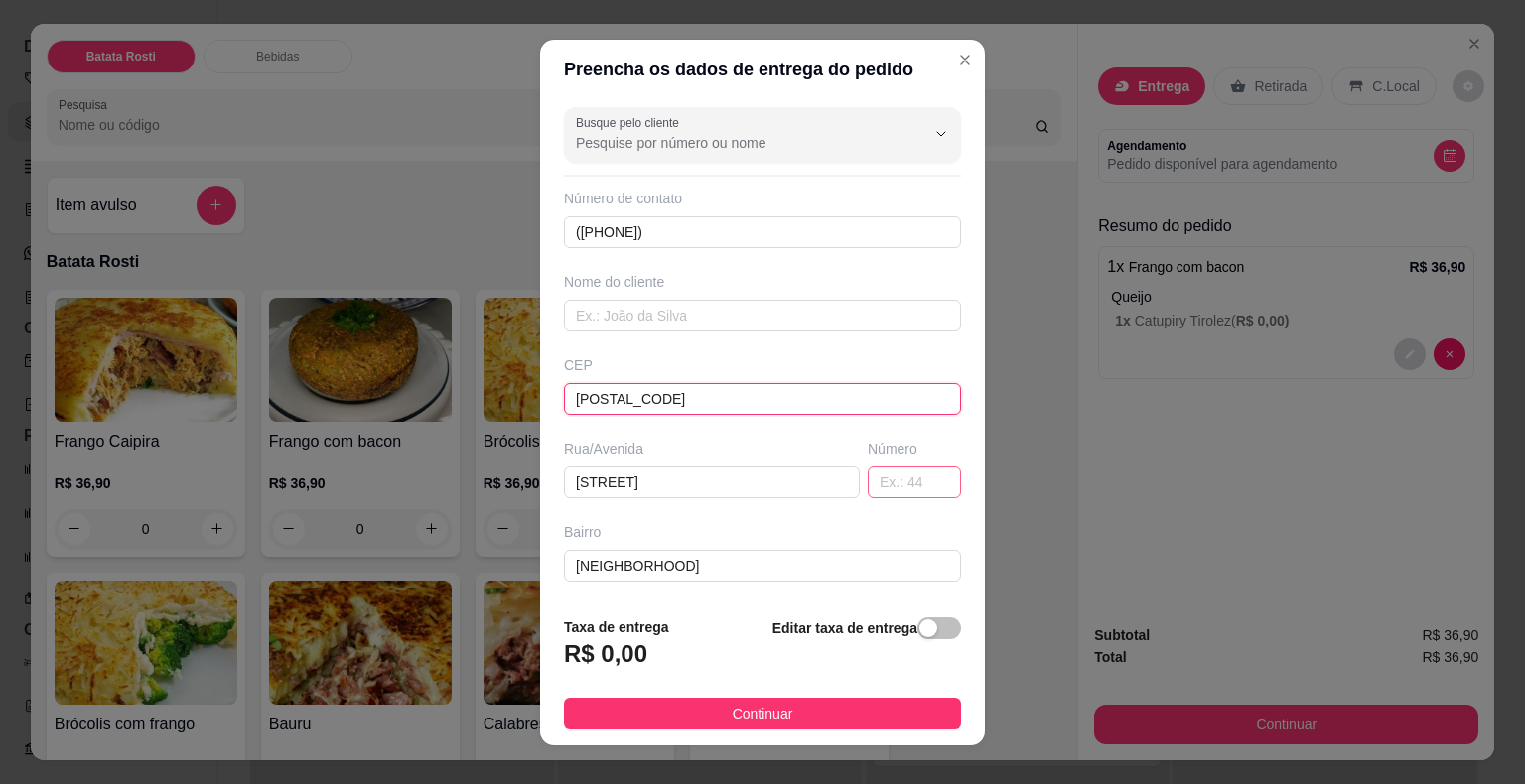 type on "[POSTAL_CODE]" 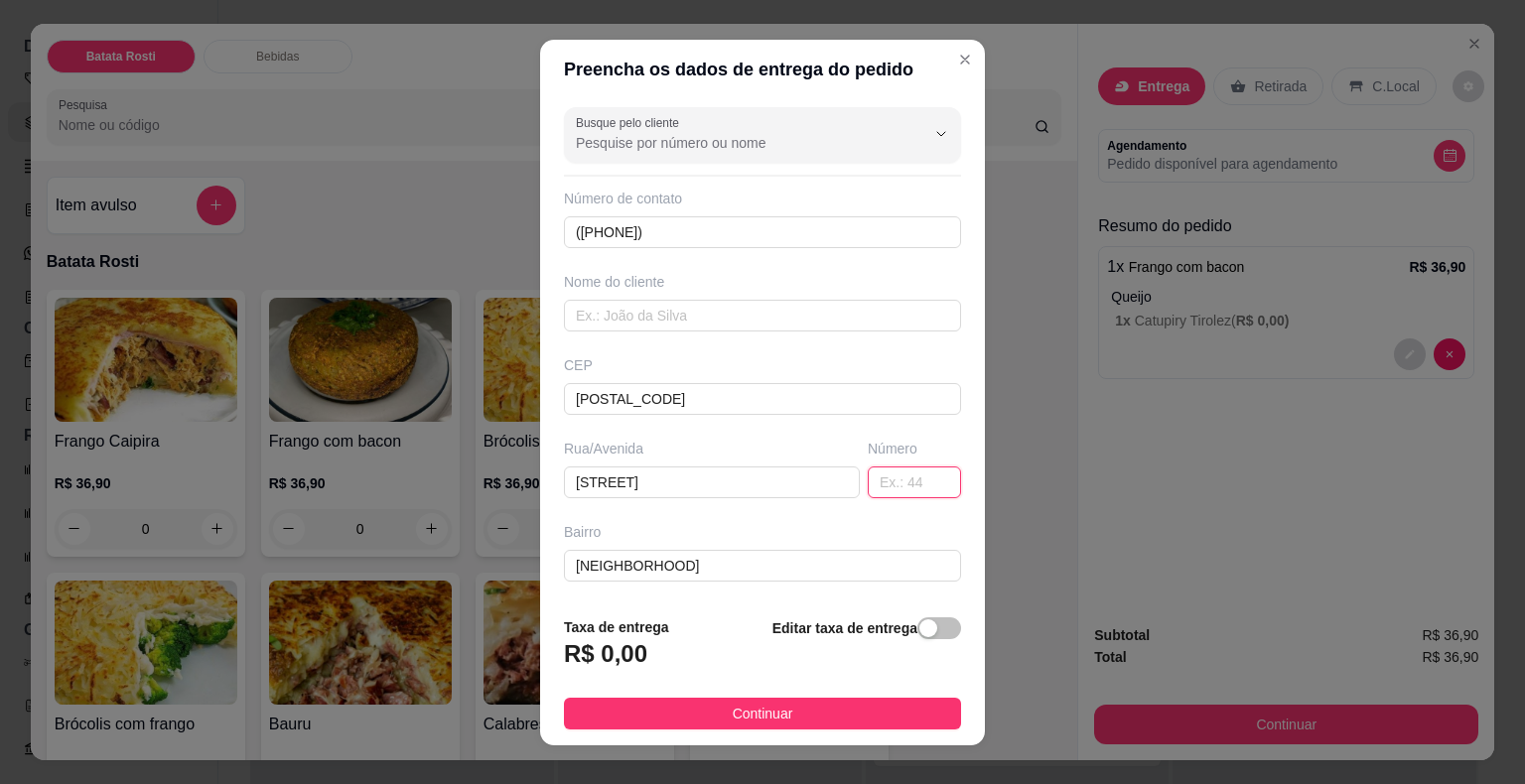 click at bounding box center (914, 482) 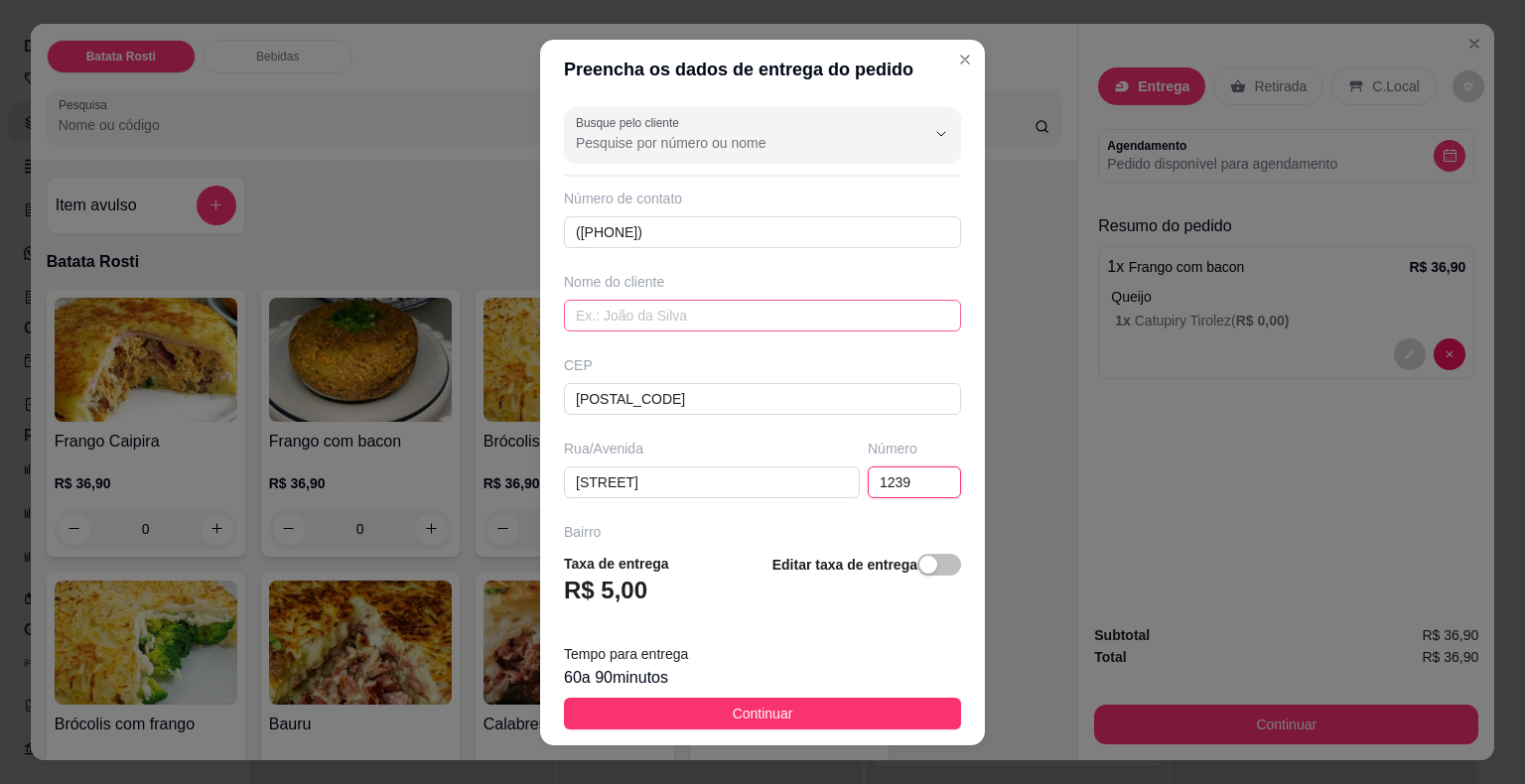 type on "1239" 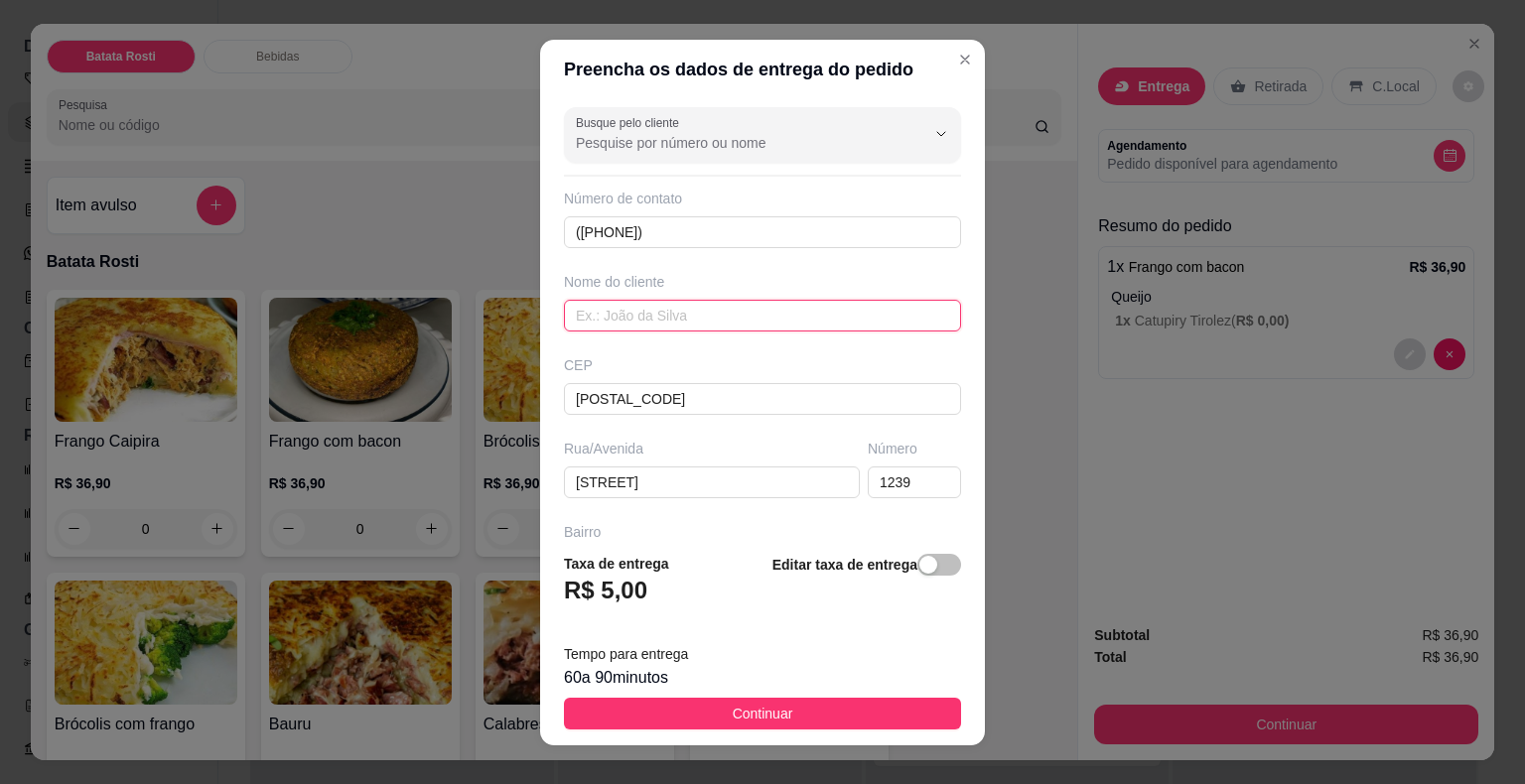 click at bounding box center [762, 316] 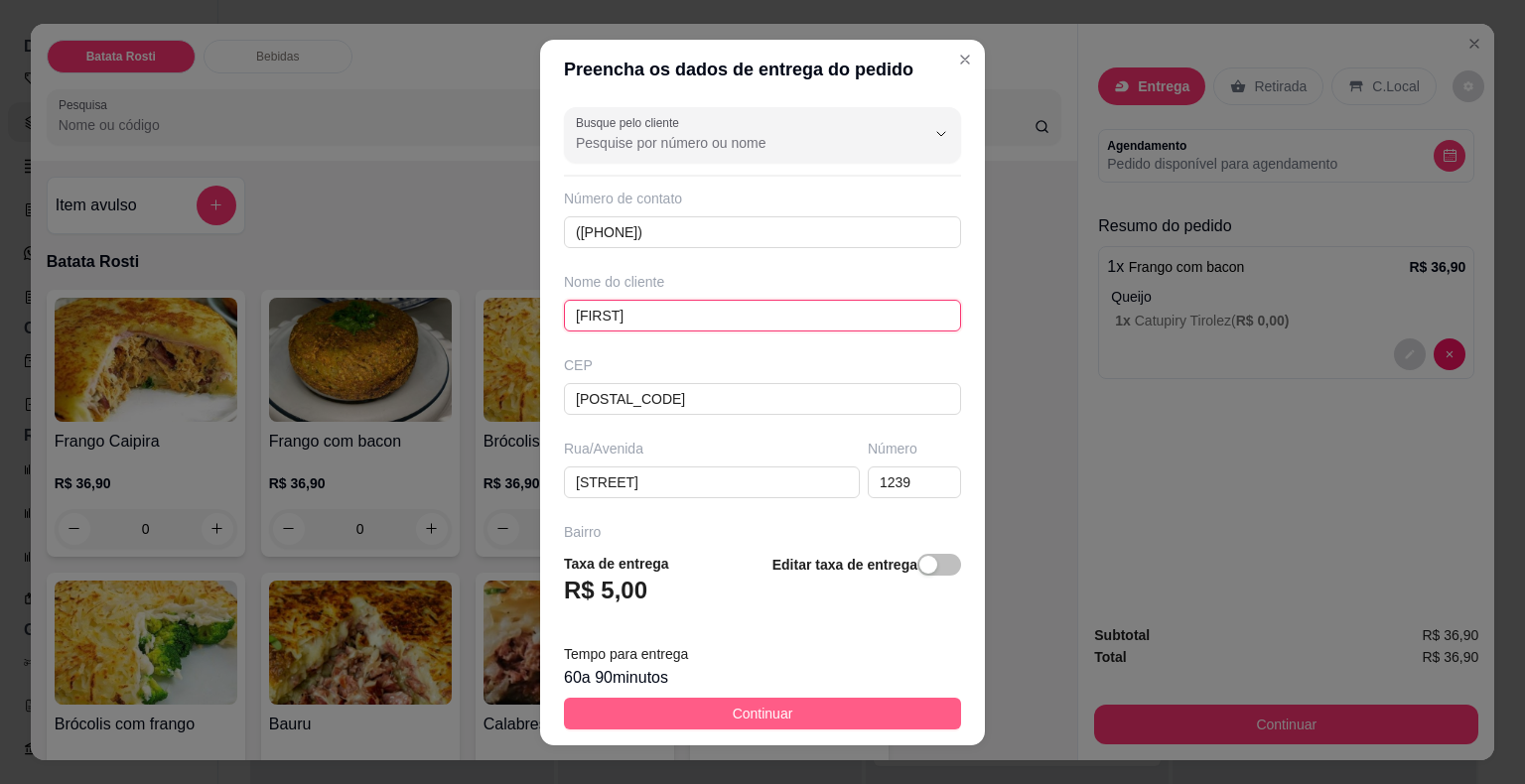 type on "[FIRST]" 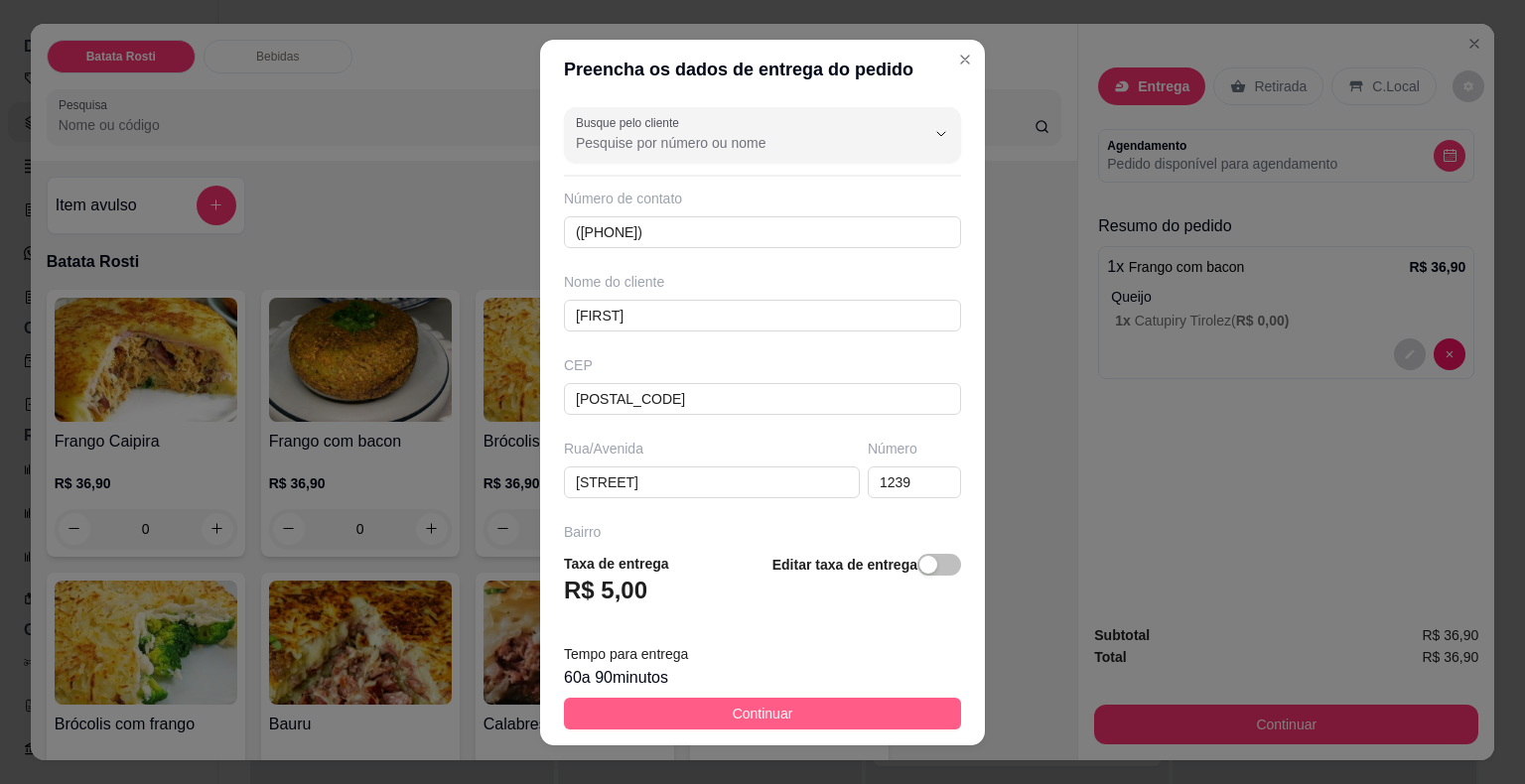 click on "Continuar" at bounding box center [762, 714] 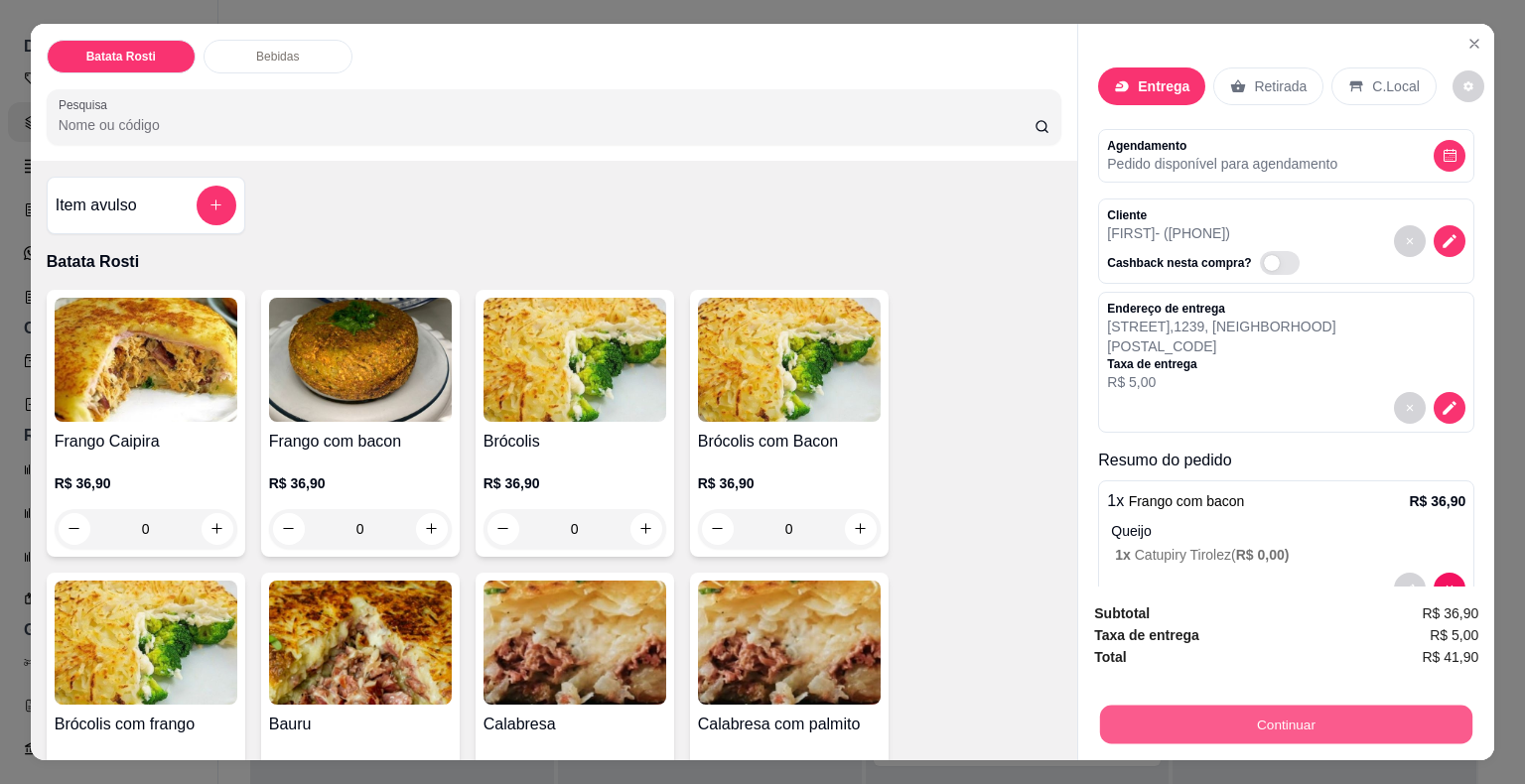 click on "Continuar" at bounding box center [1286, 724] 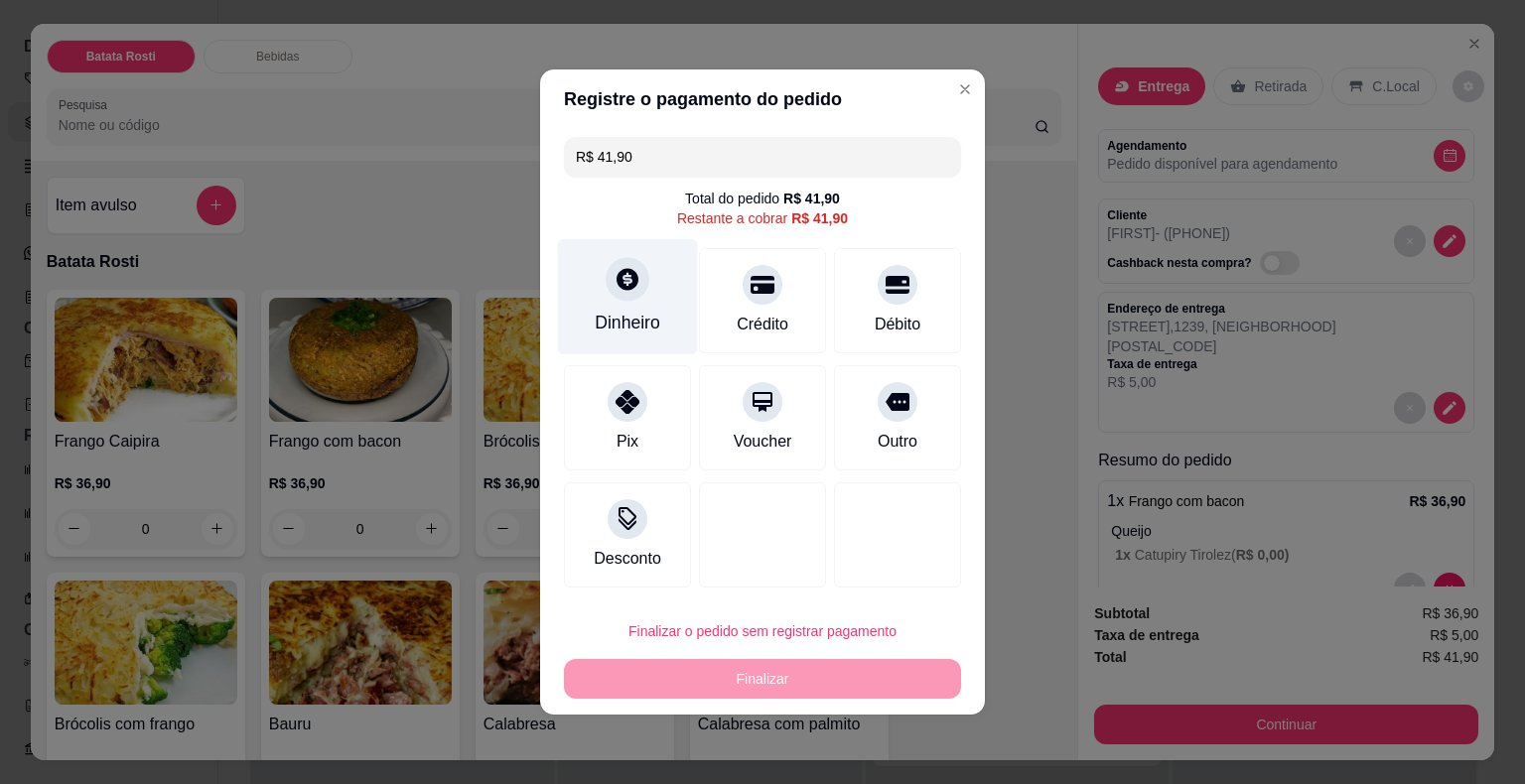 click 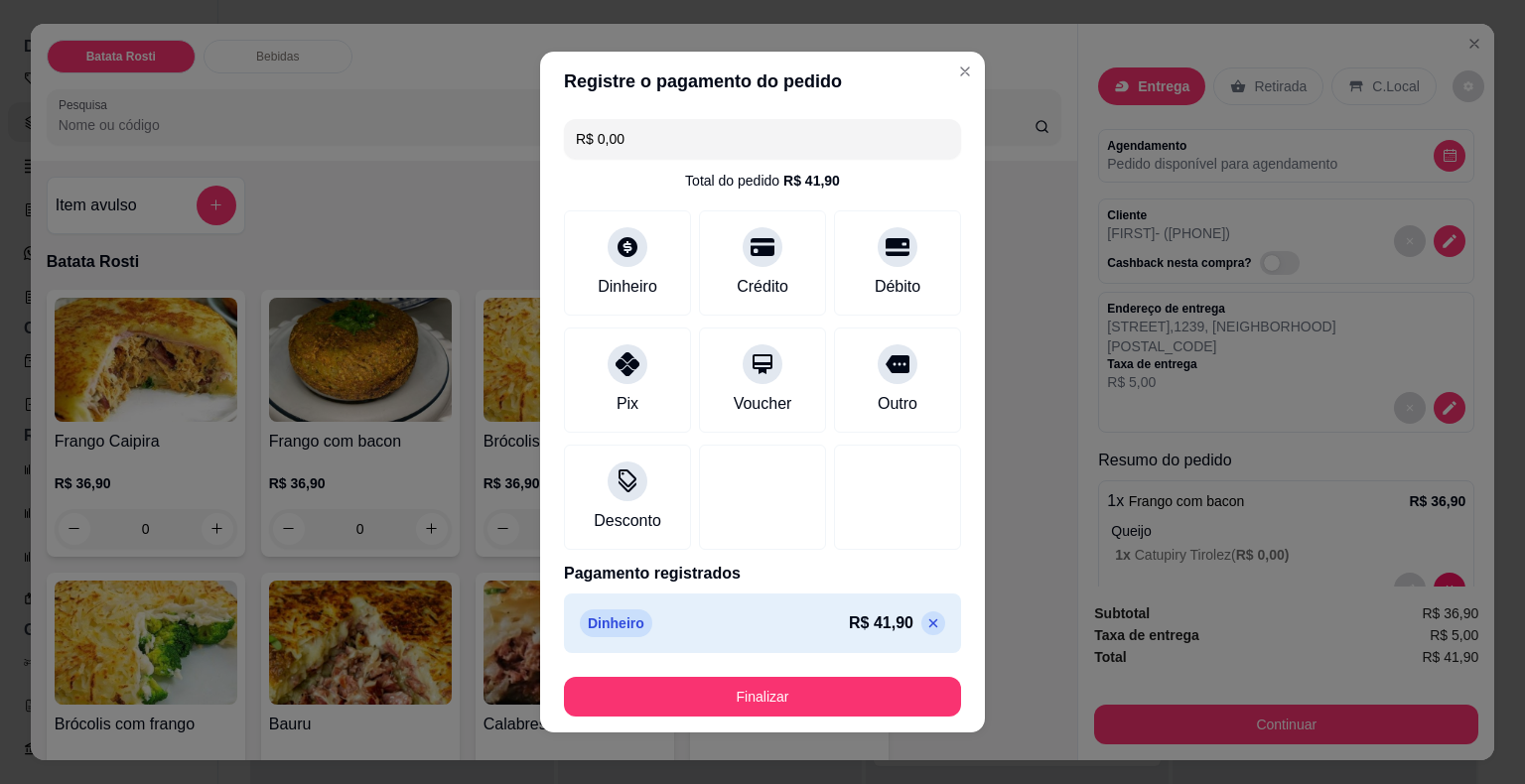 click at bounding box center [933, 623] 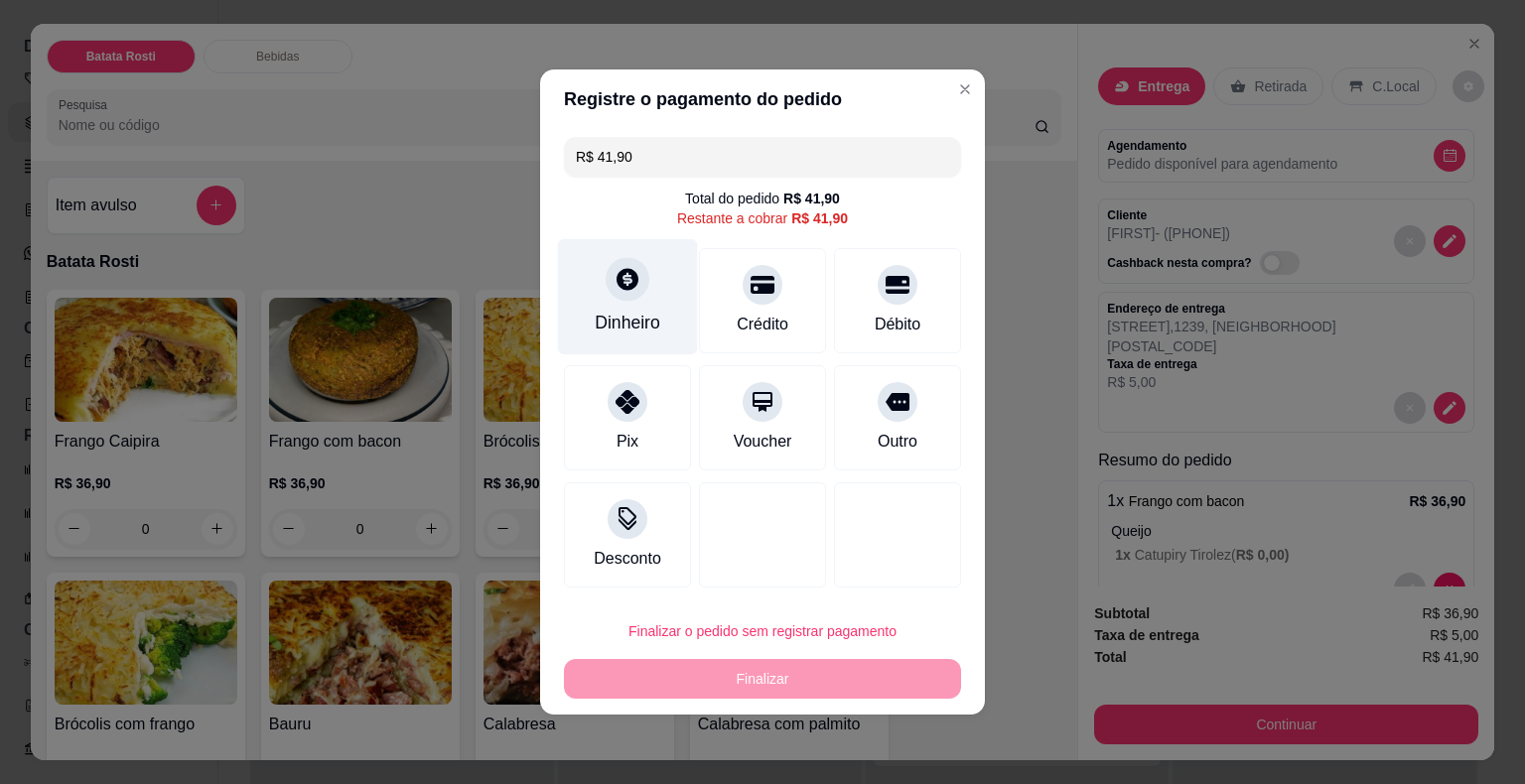 click at bounding box center [627, 279] 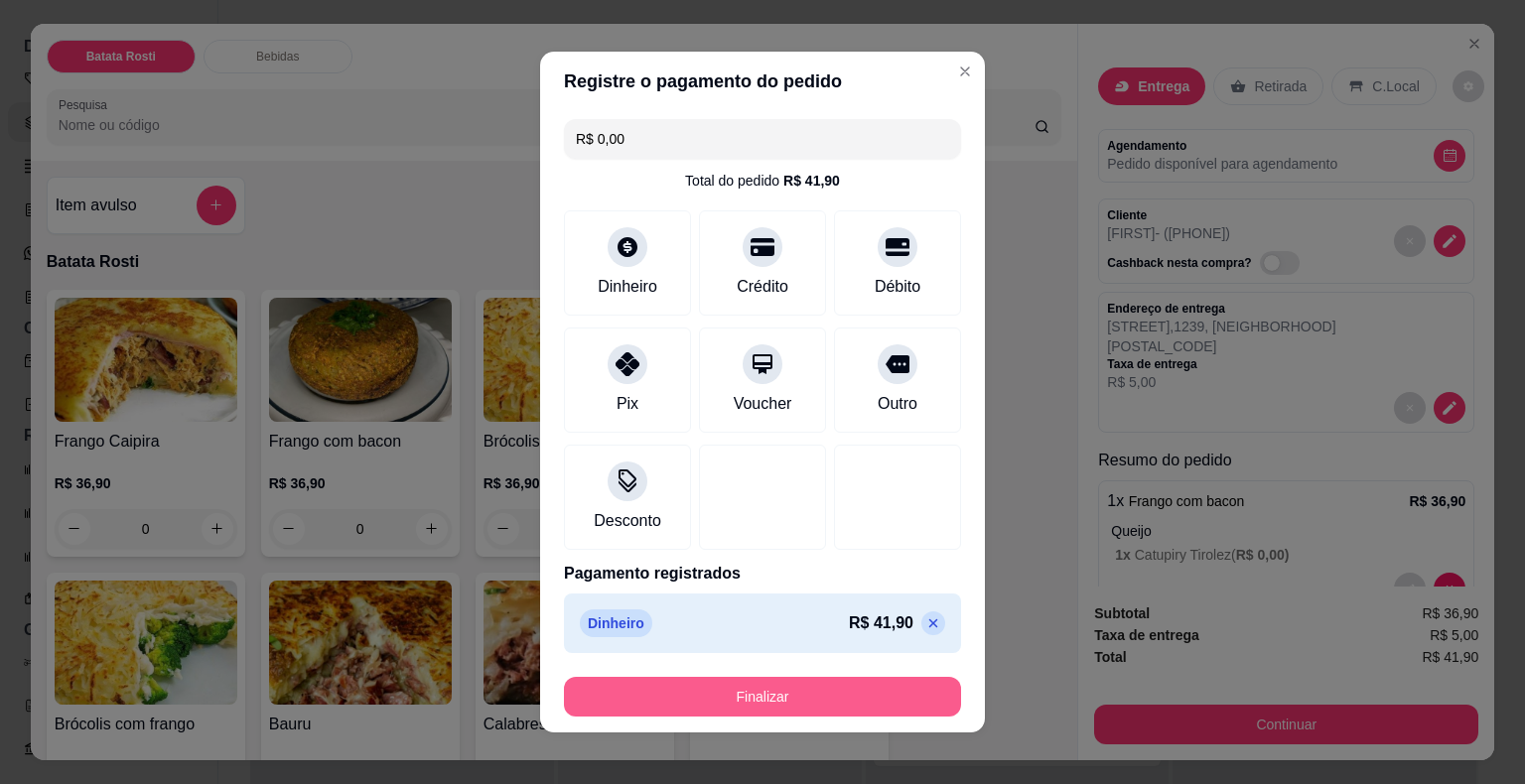 click on "Finalizar" at bounding box center (762, 697) 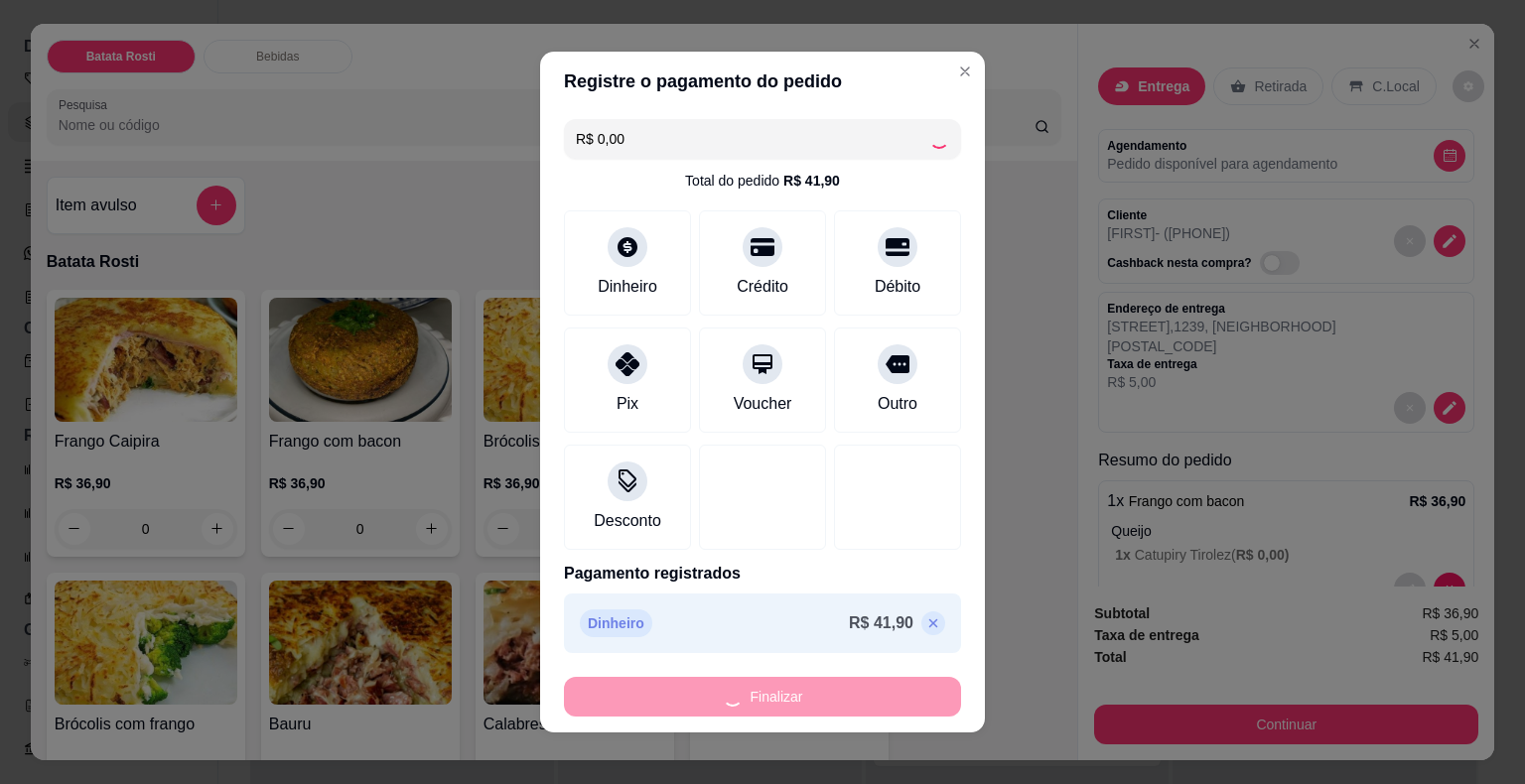 type on "-R$ 41,90" 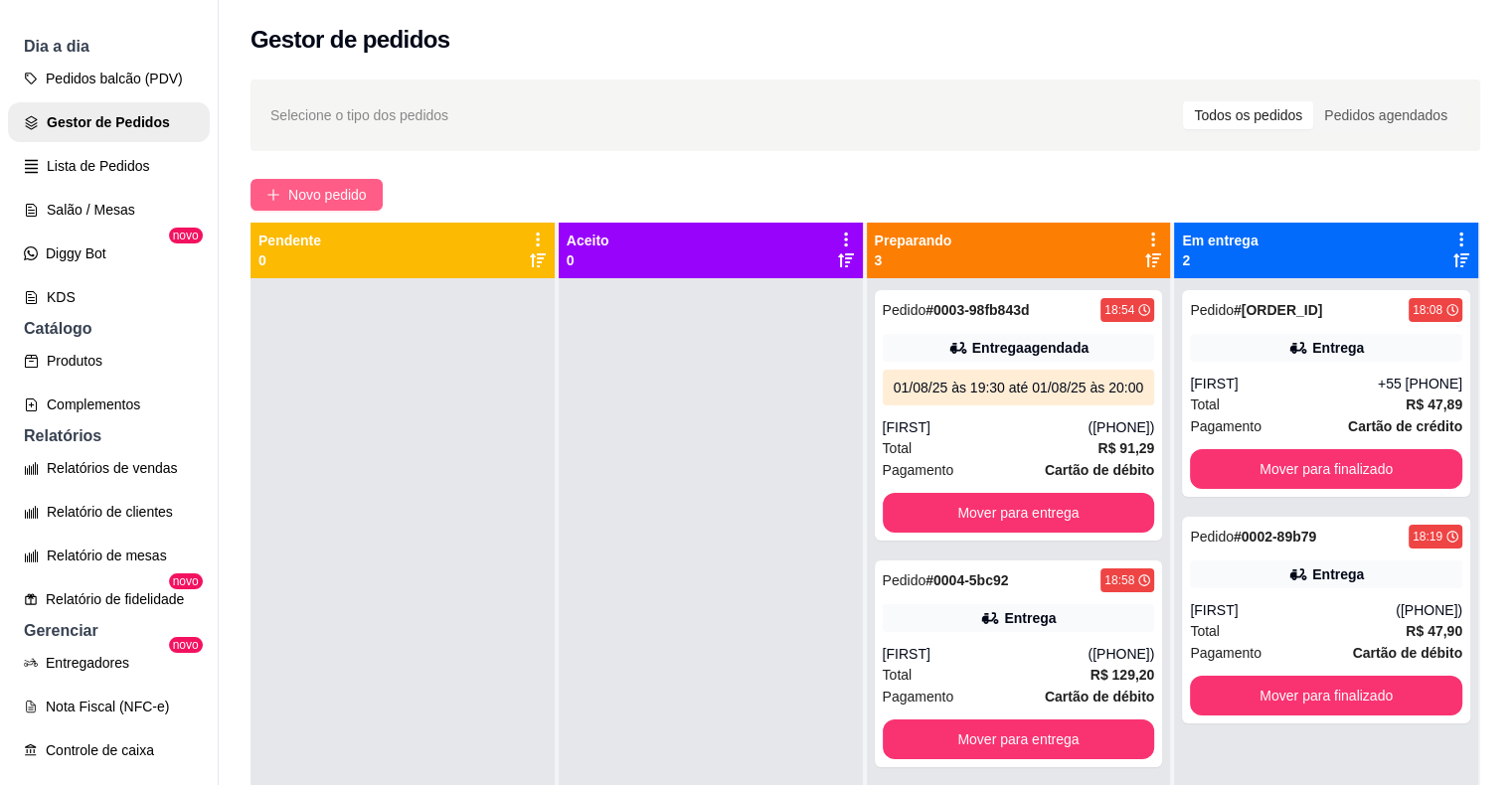 click 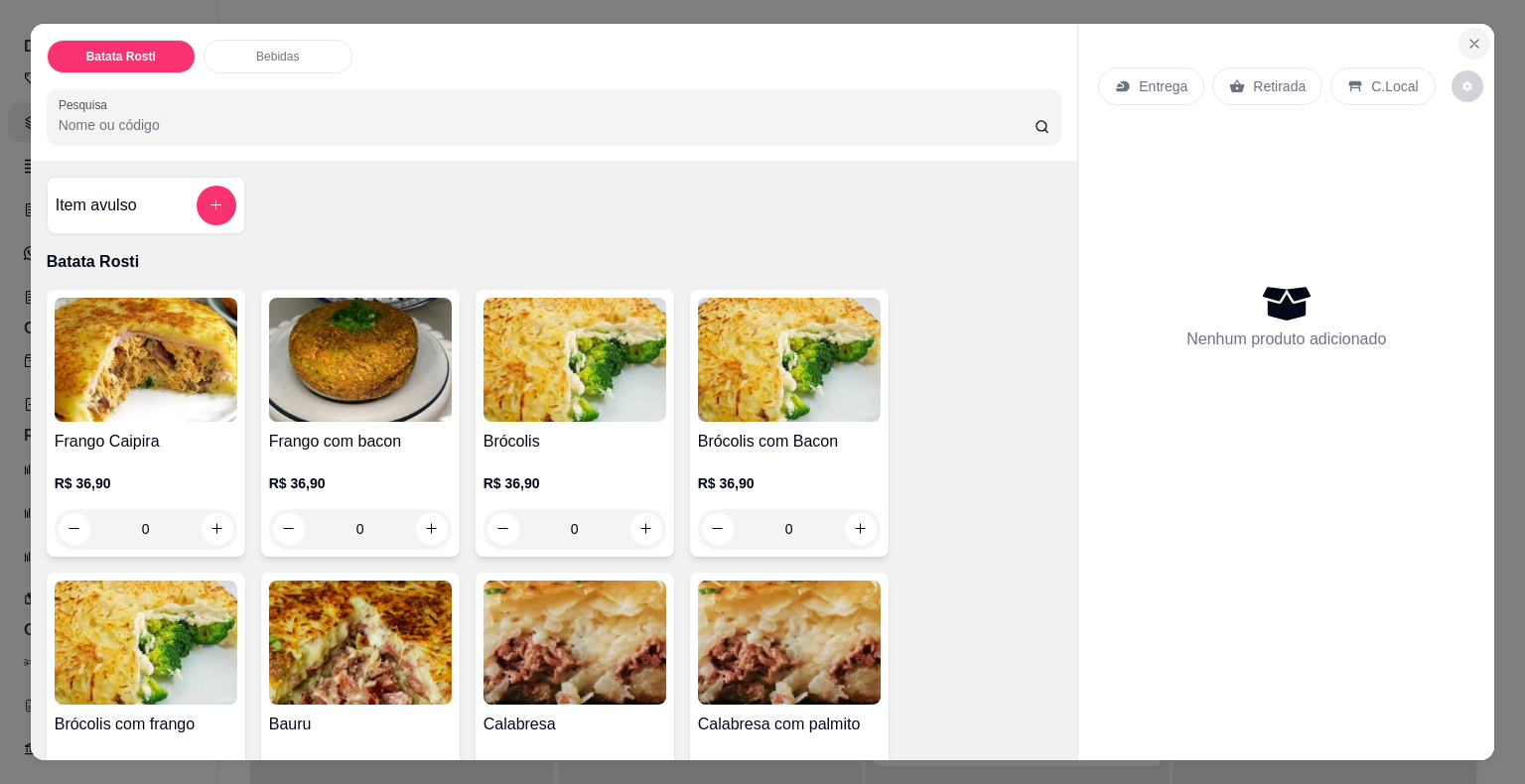 click at bounding box center (1474, 44) 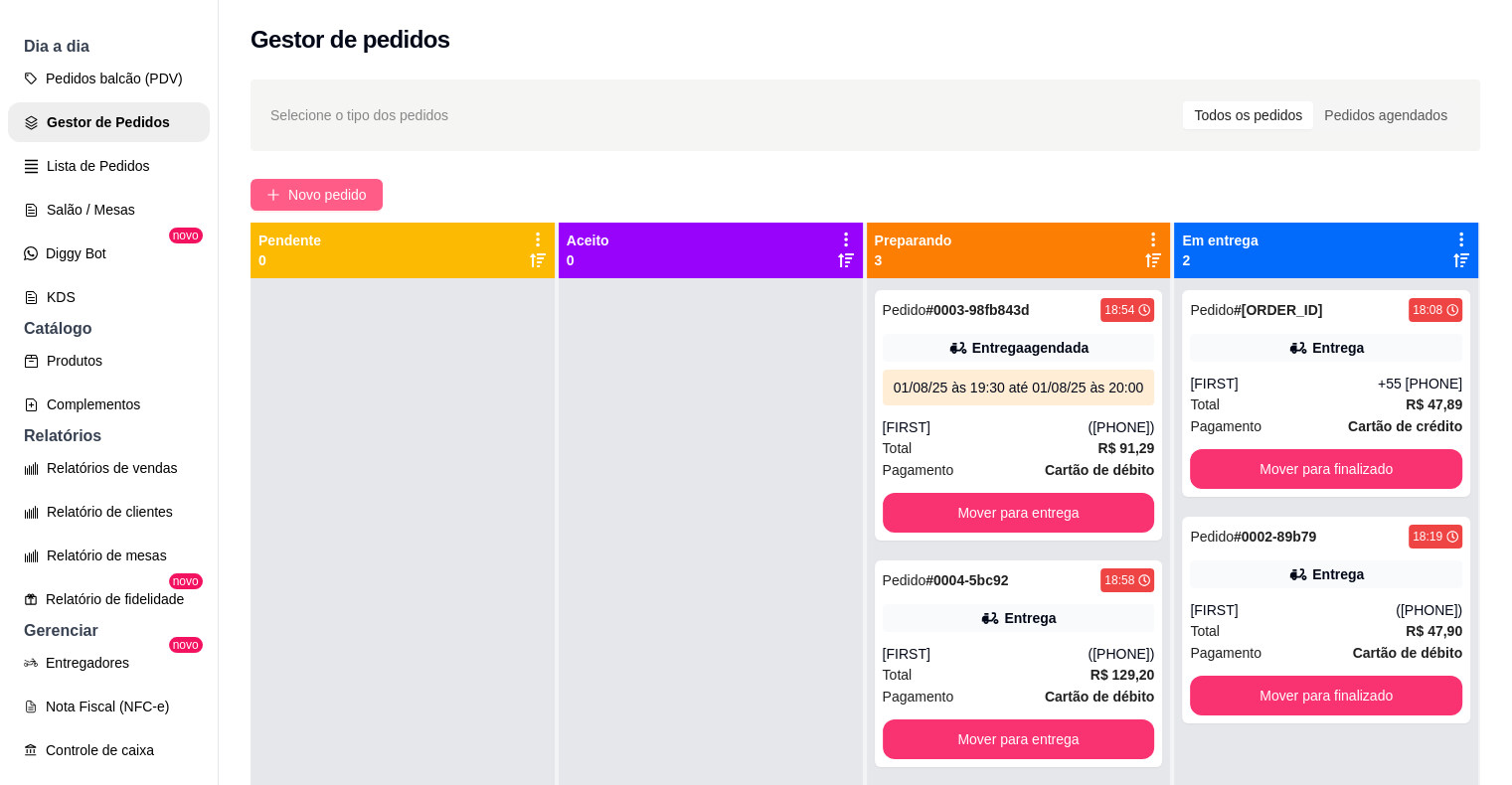 click on "Novo pedido" at bounding box center (327, 195) 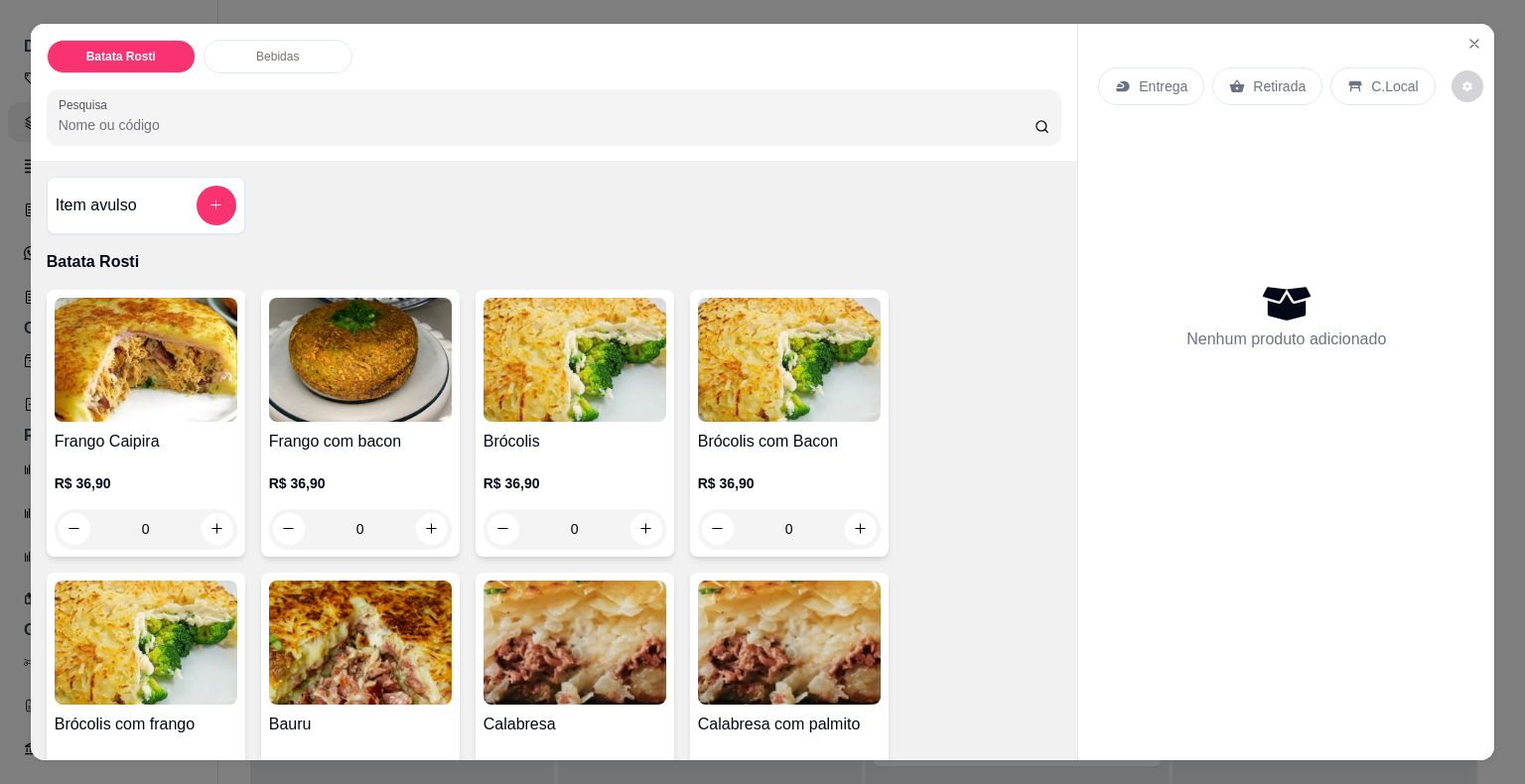 click on "C.Local" at bounding box center [1394, 86] 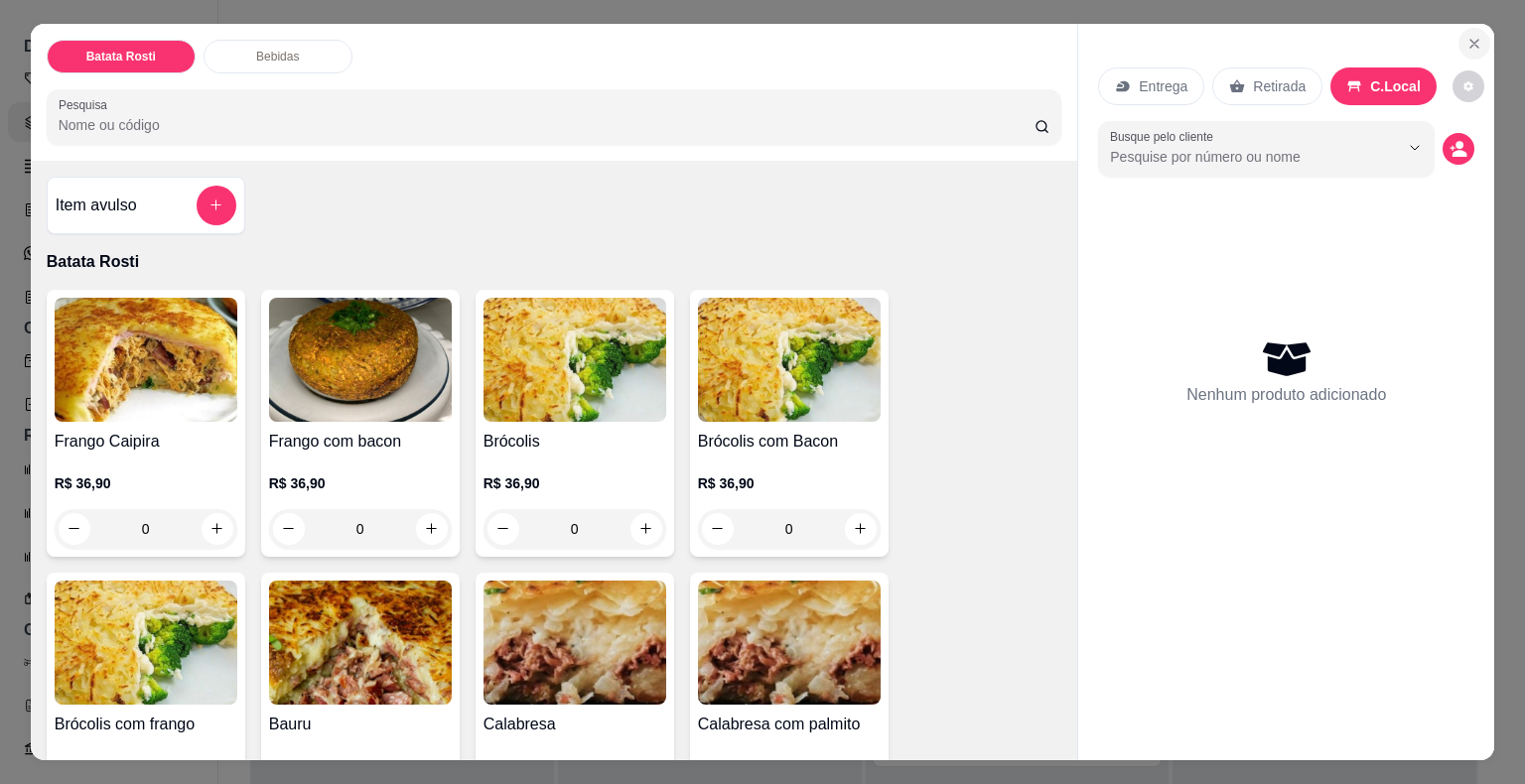 click at bounding box center [1474, 44] 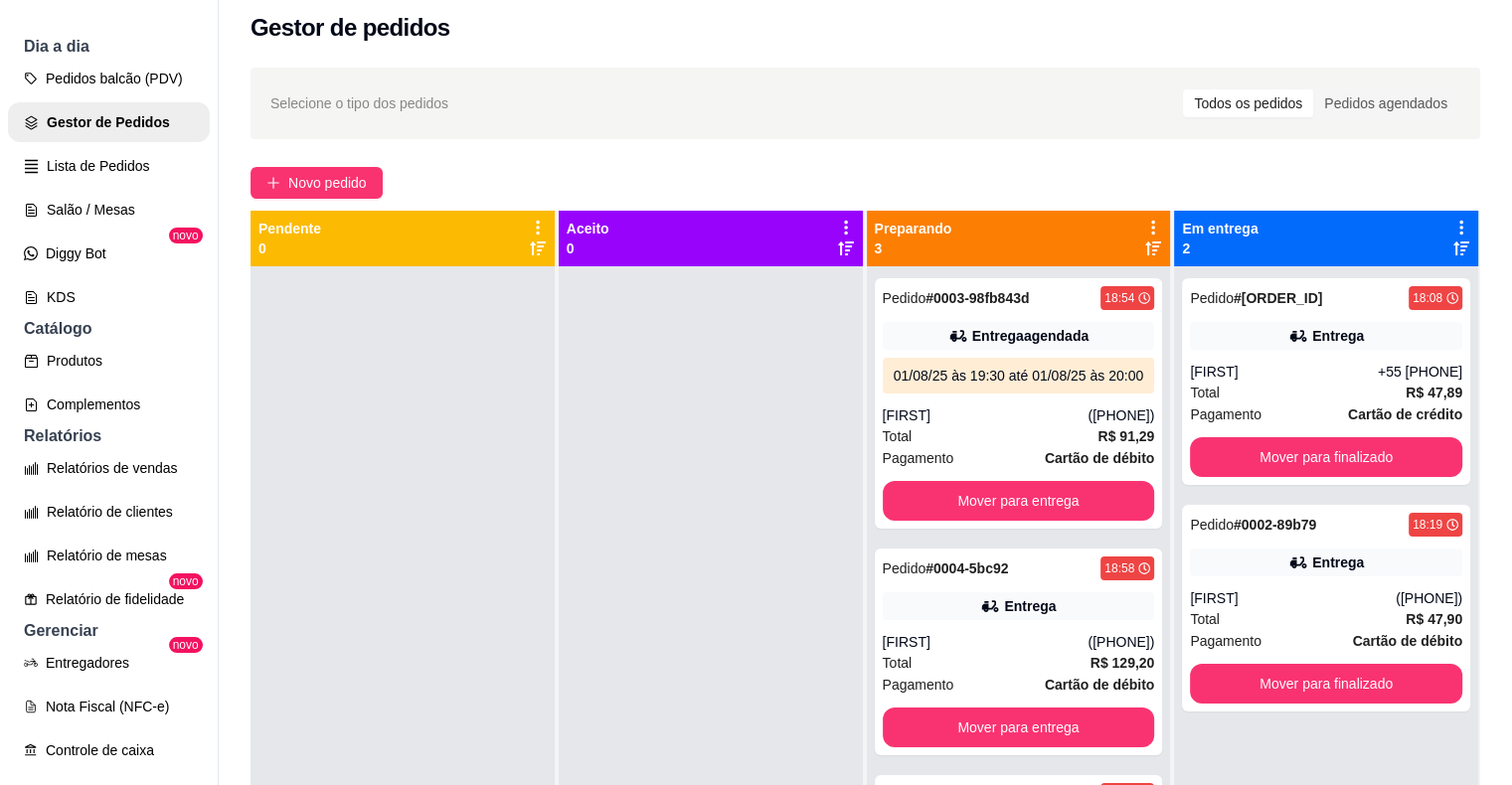 scroll, scrollTop: 0, scrollLeft: 0, axis: both 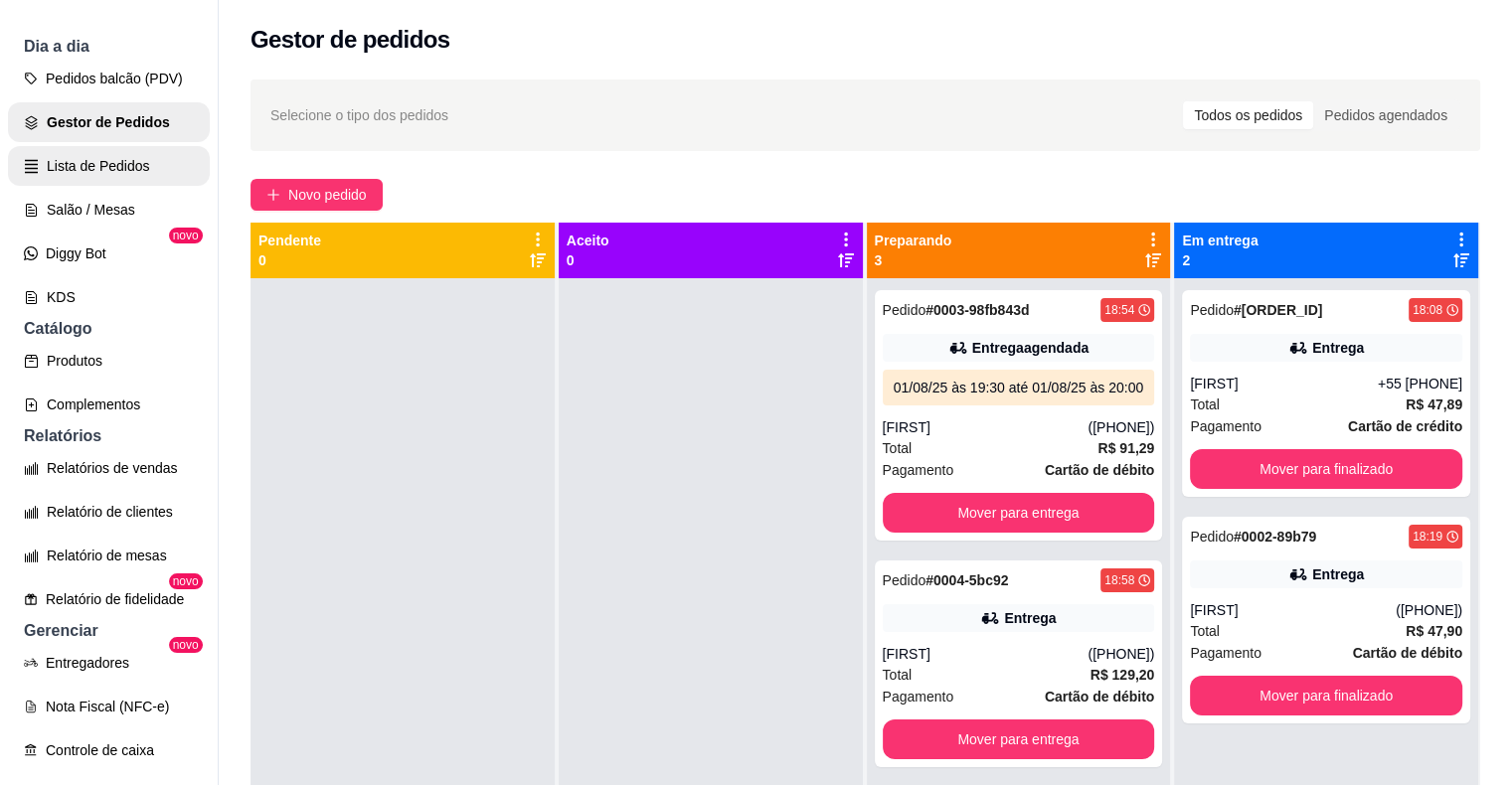 click on "Lista de Pedidos" at bounding box center (108, 166) 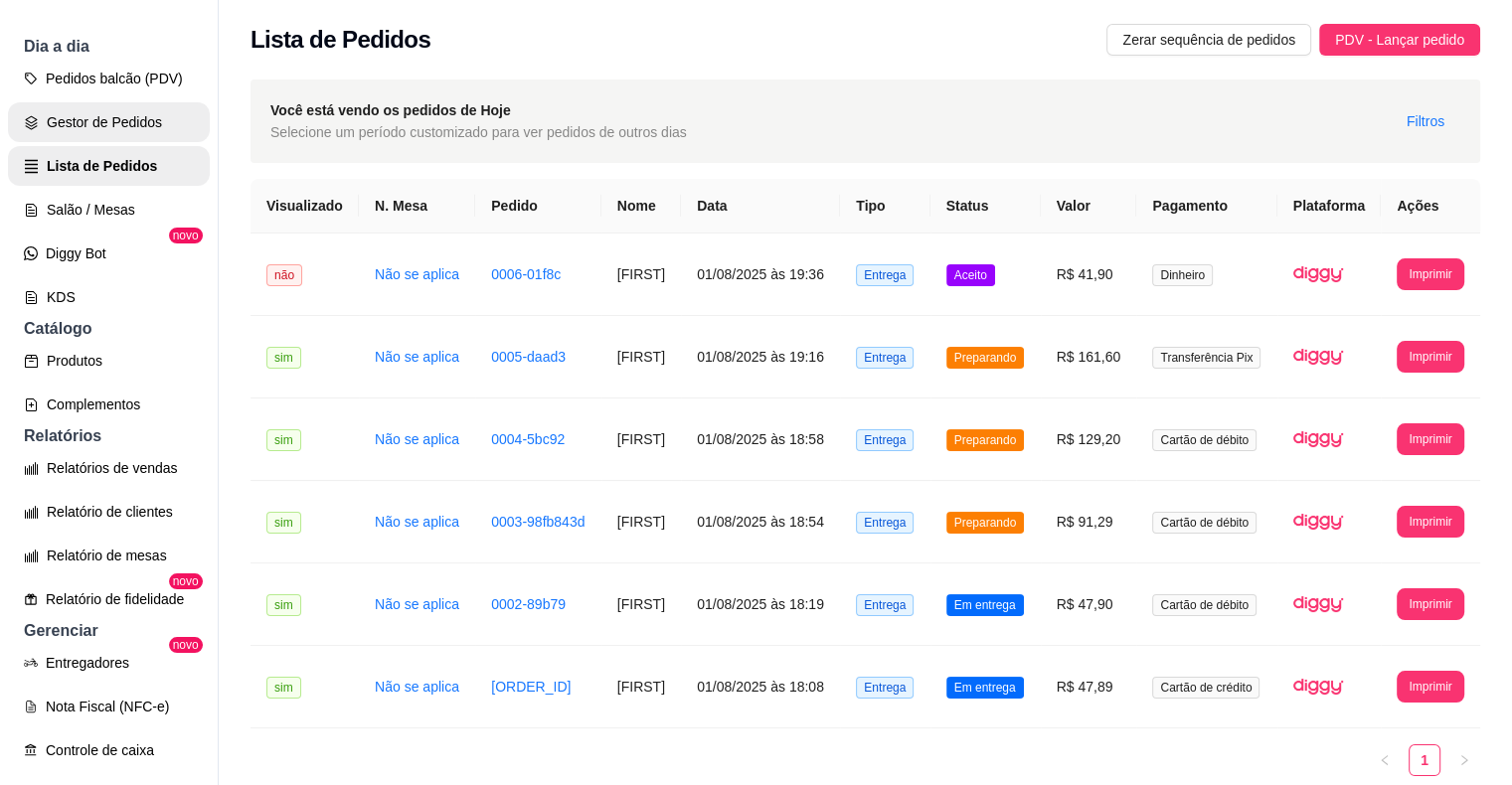 click on "Gestor de Pedidos" at bounding box center [108, 122] 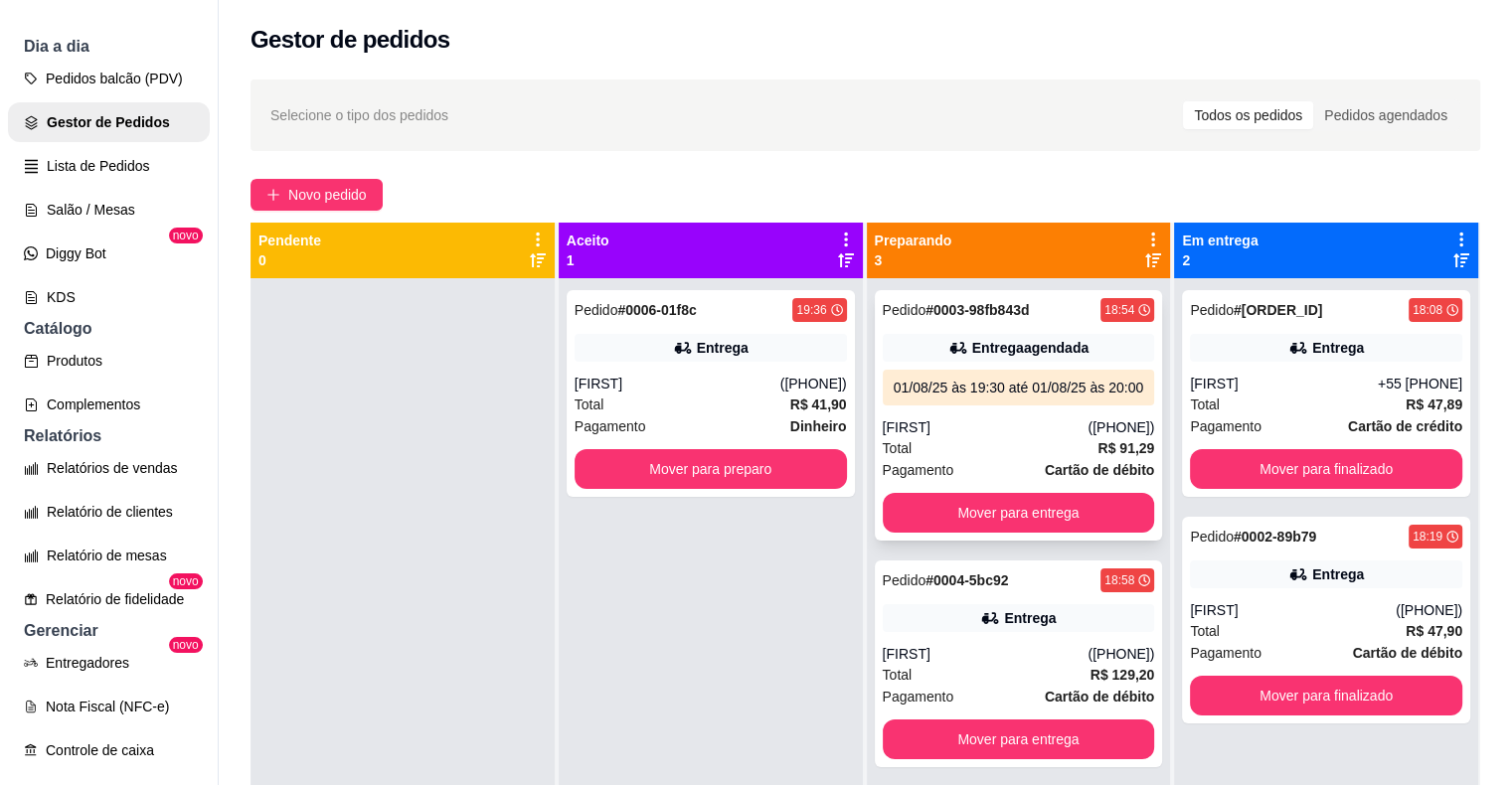 click on "Pedido  # 0003-98fb843d 18:54 Entrega  agendada 01/08/25 às 19:30 até 01/08/25 às 20:00  [FIRST] [PHONE] Total R$ 91,29 Pagamento Cartão de débito Mover para entrega" at bounding box center [1019, 415] 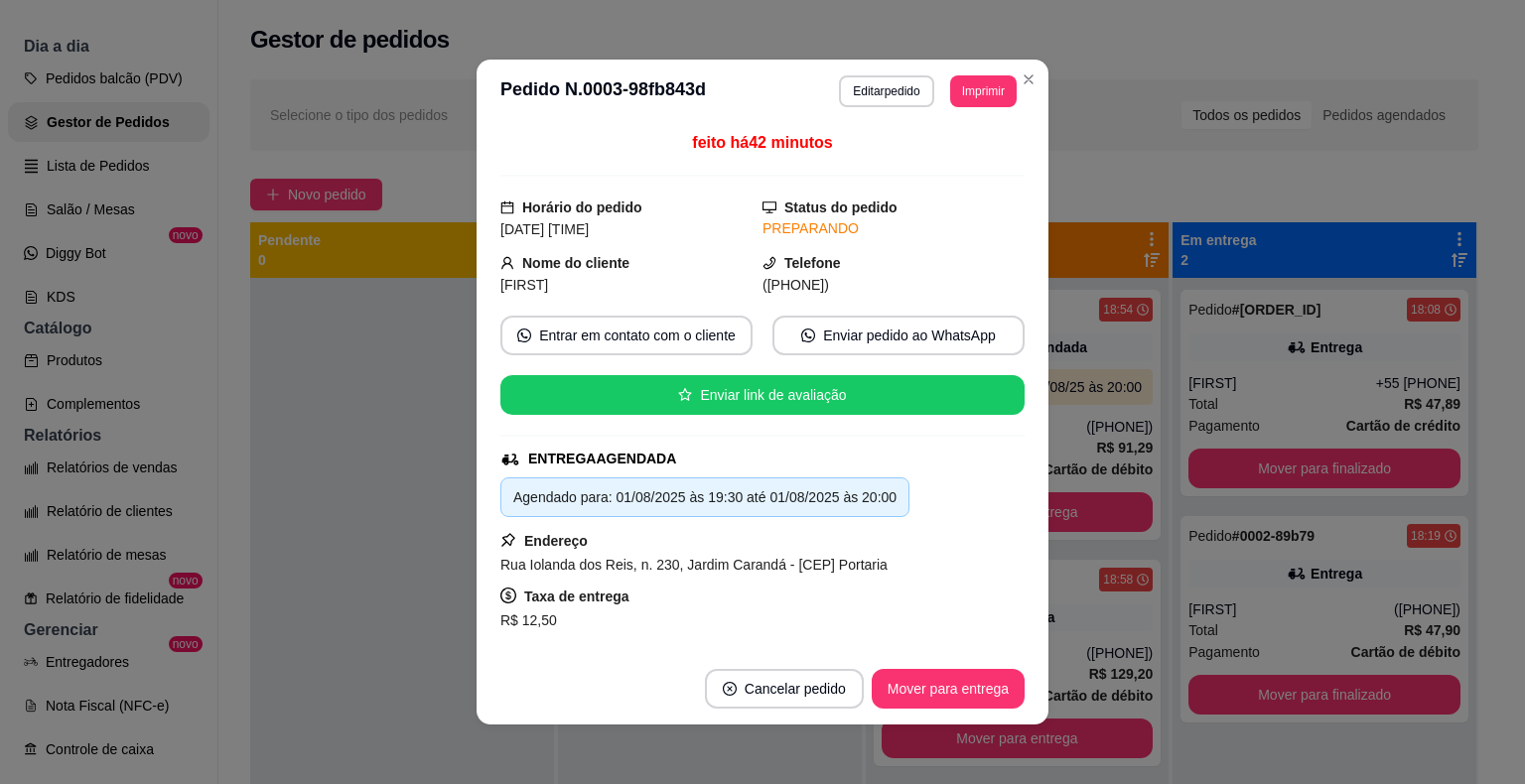 click on "([PHONE])" at bounding box center [795, 285] 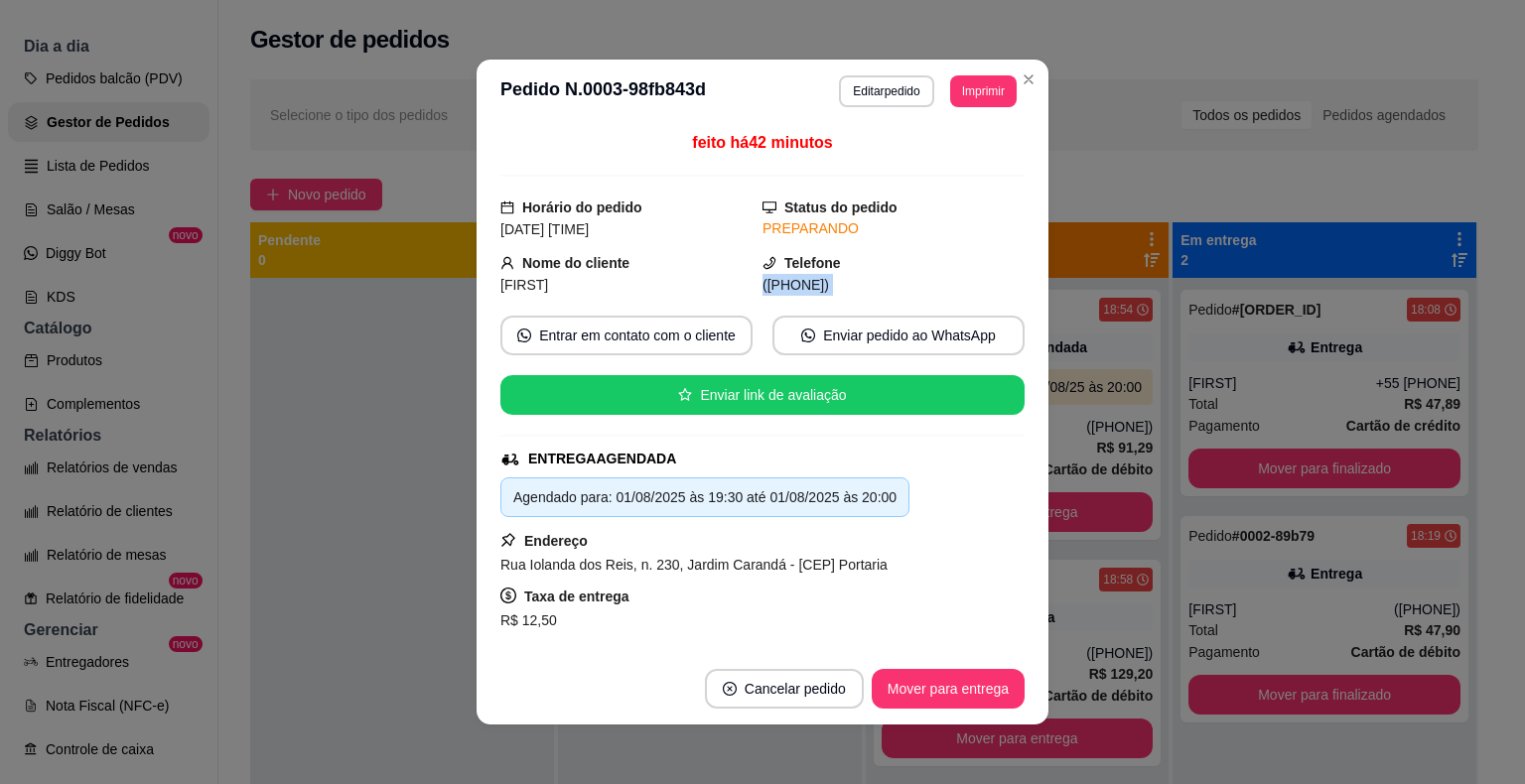 click on "([PHONE])" at bounding box center [795, 285] 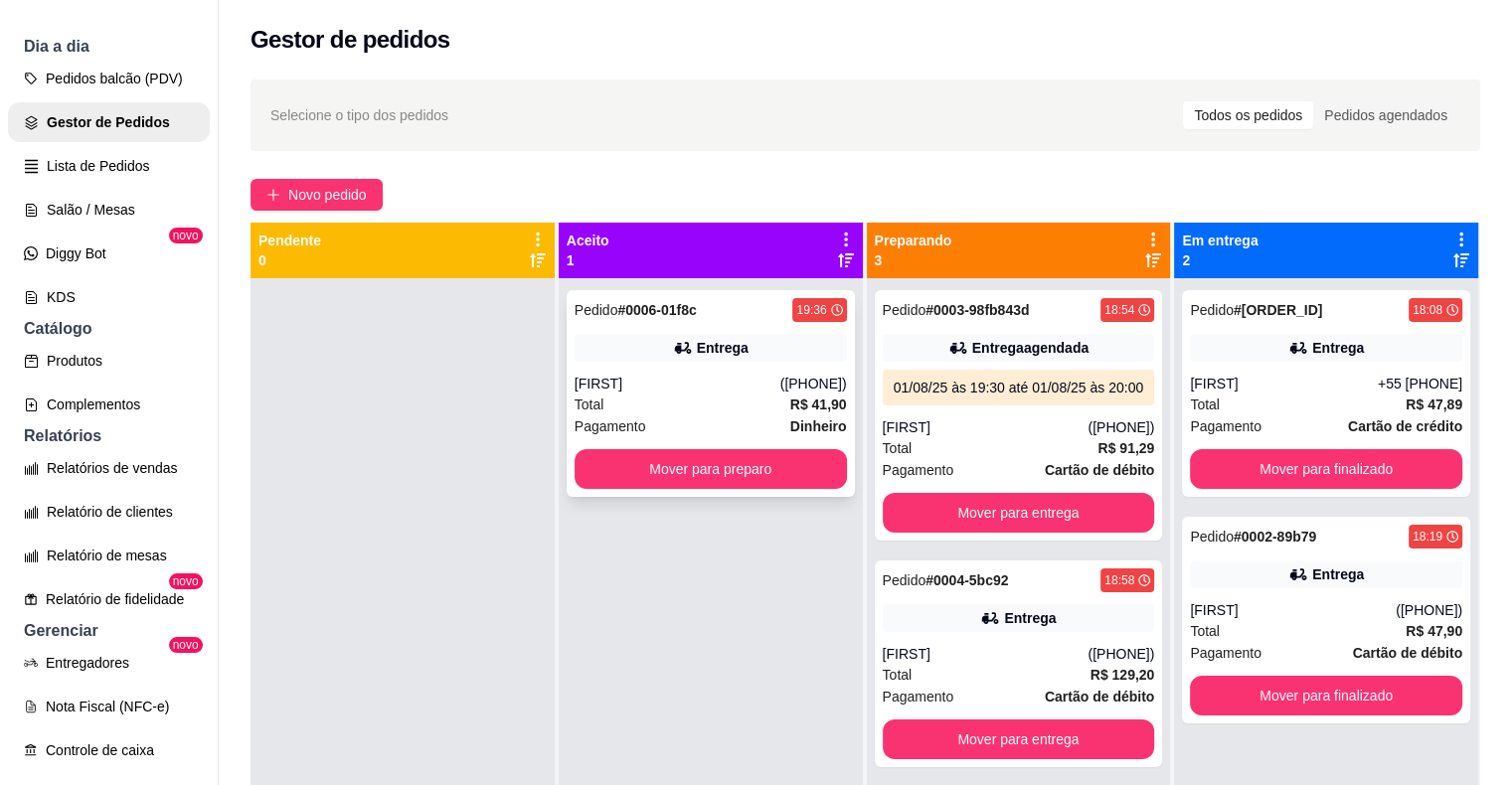 click on "Pedido  # 0006-01f8c 19:36" at bounding box center (711, 310) 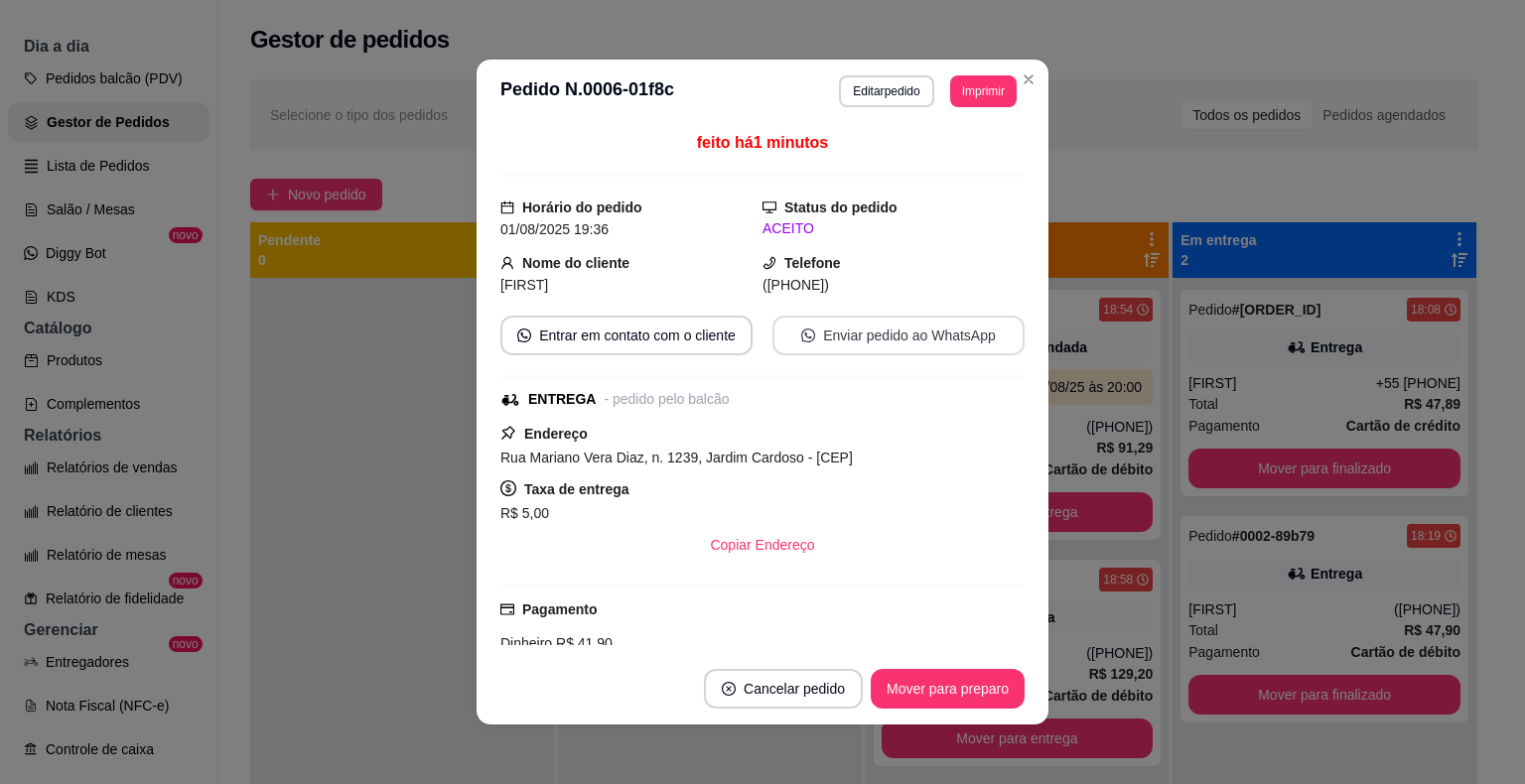 click on "Enviar pedido ao WhatsApp" at bounding box center (899, 335) 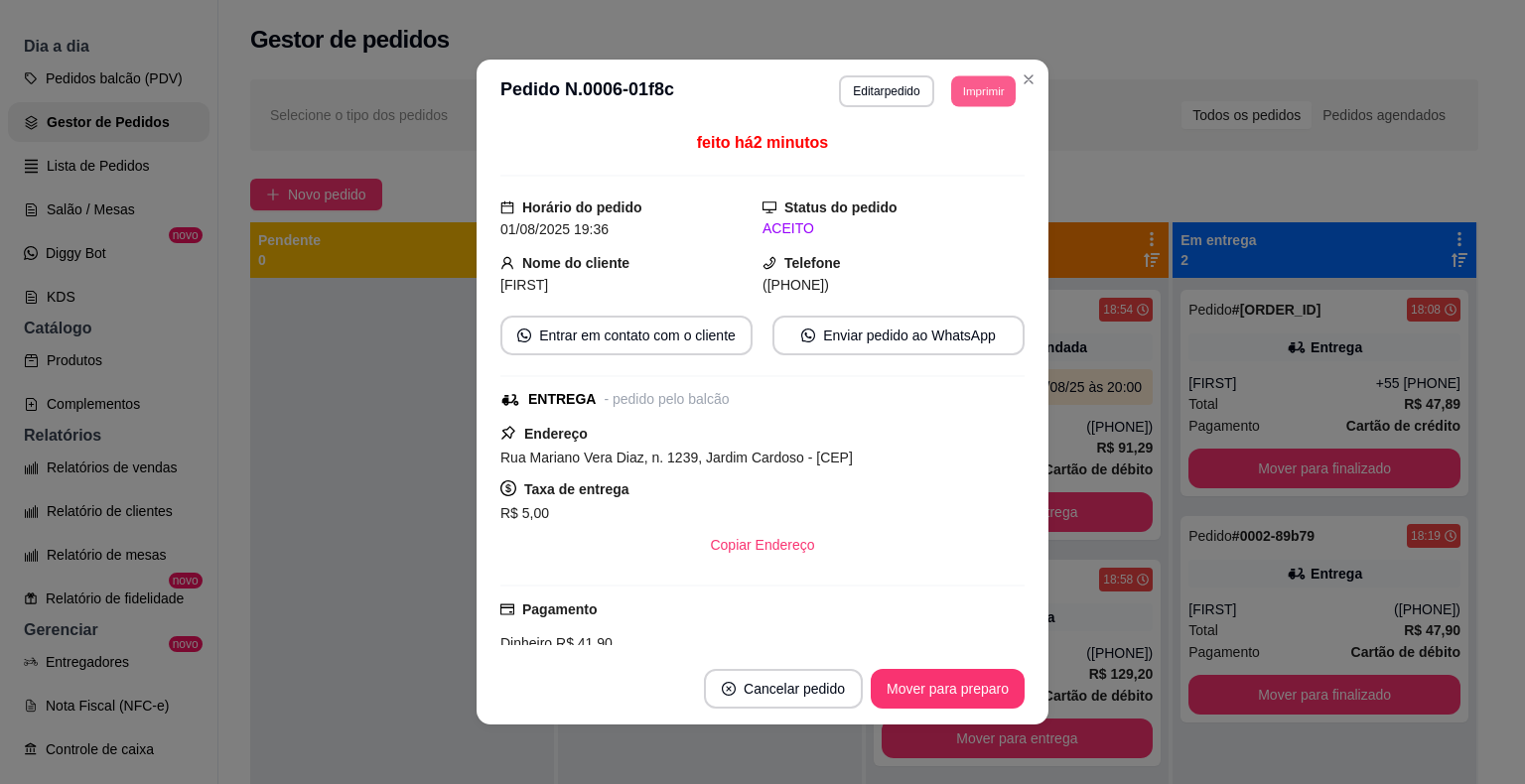 click on "Imprimir" at bounding box center (983, 90) 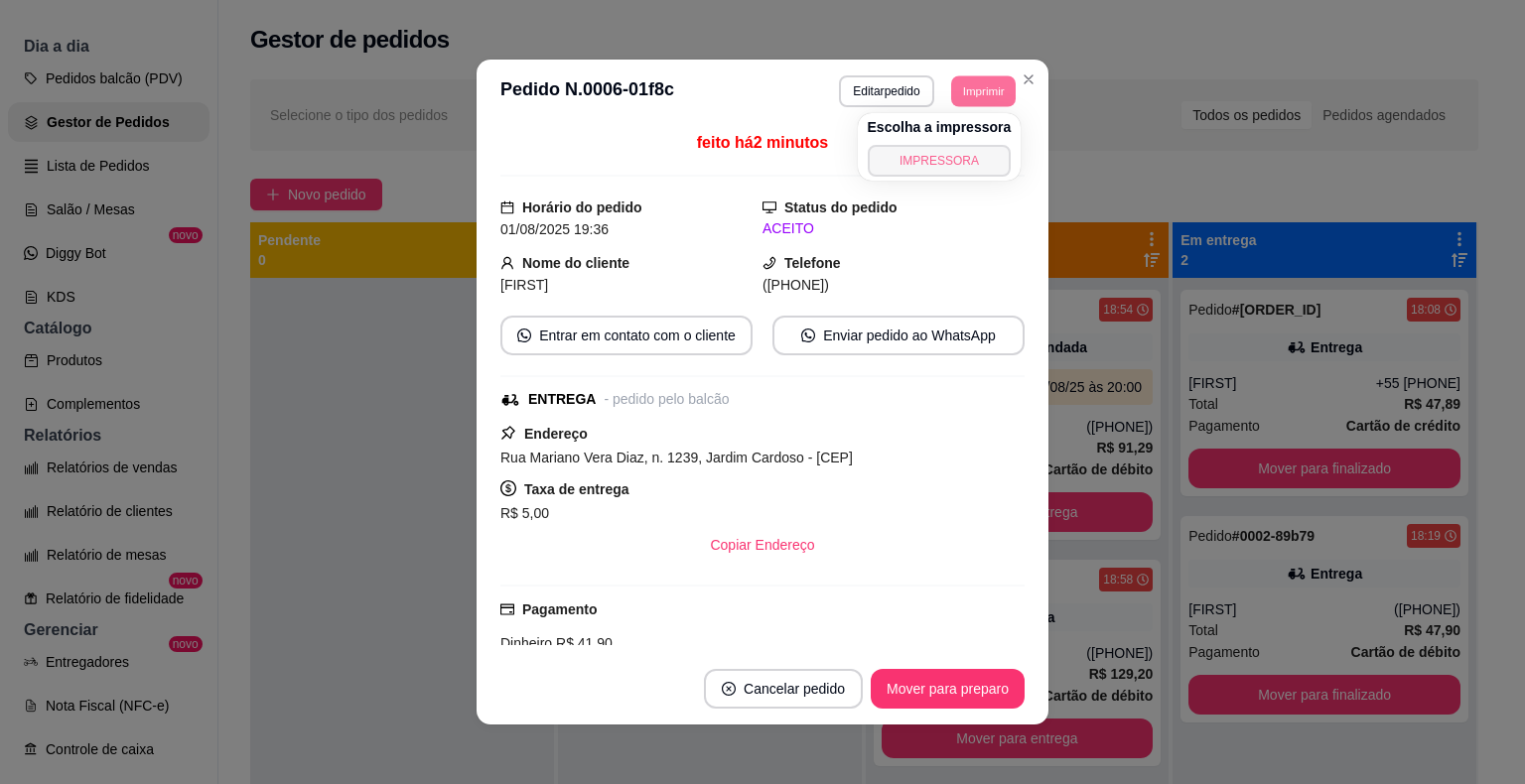 click on "IMPRESSORA" at bounding box center [939, 161] 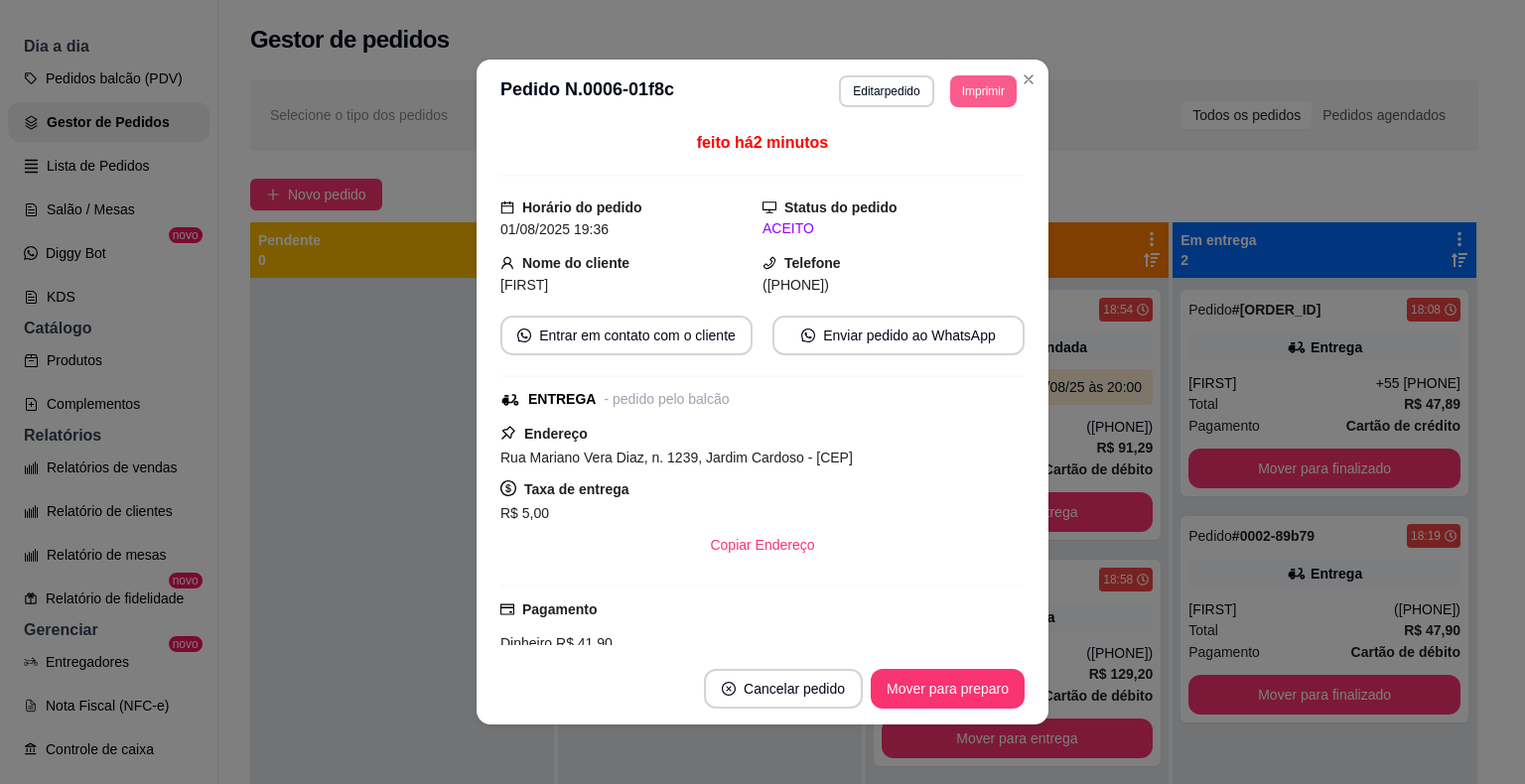 click on "Imprimir" at bounding box center (983, 91) 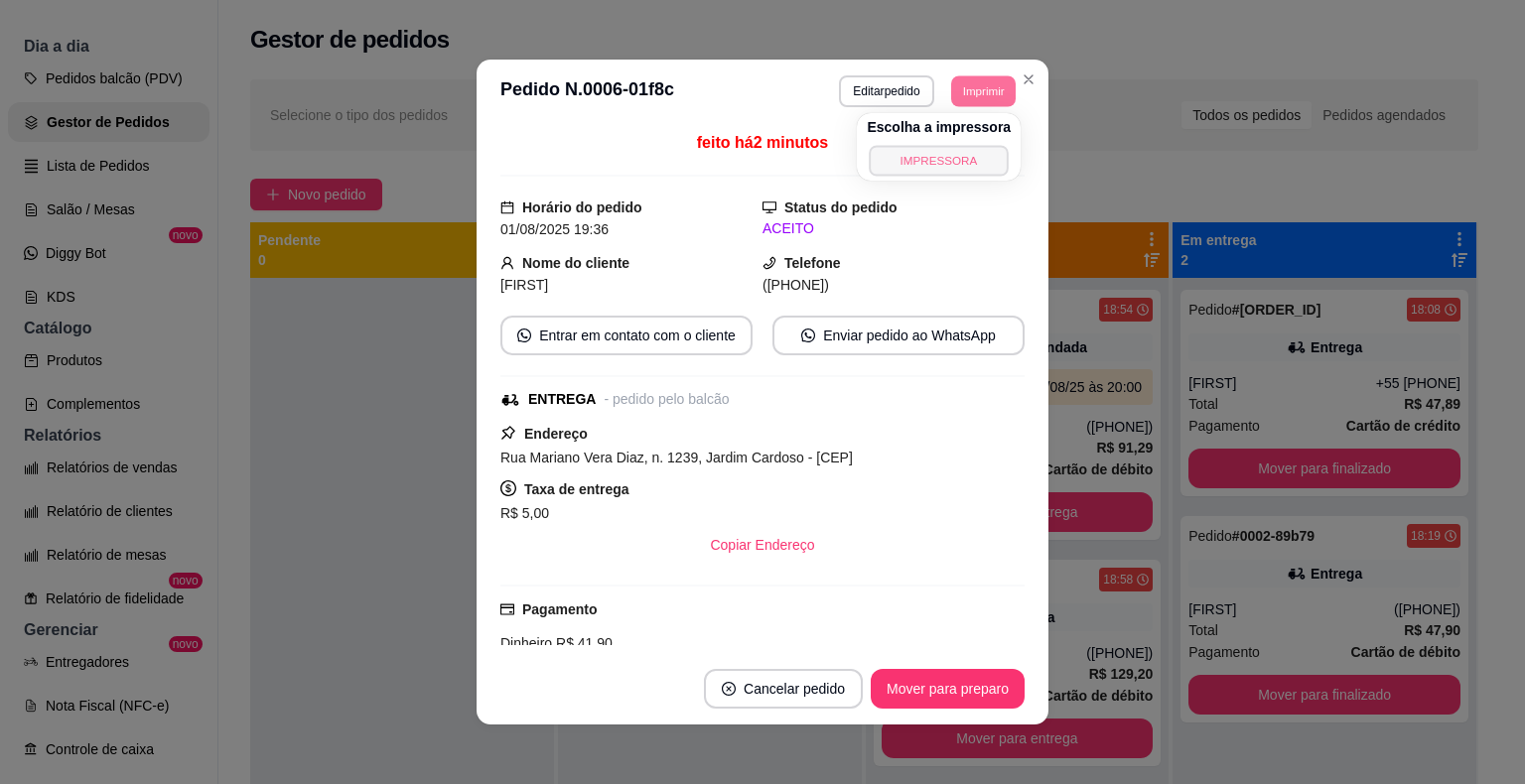 click on "IMPRESSORA" at bounding box center [939, 160] 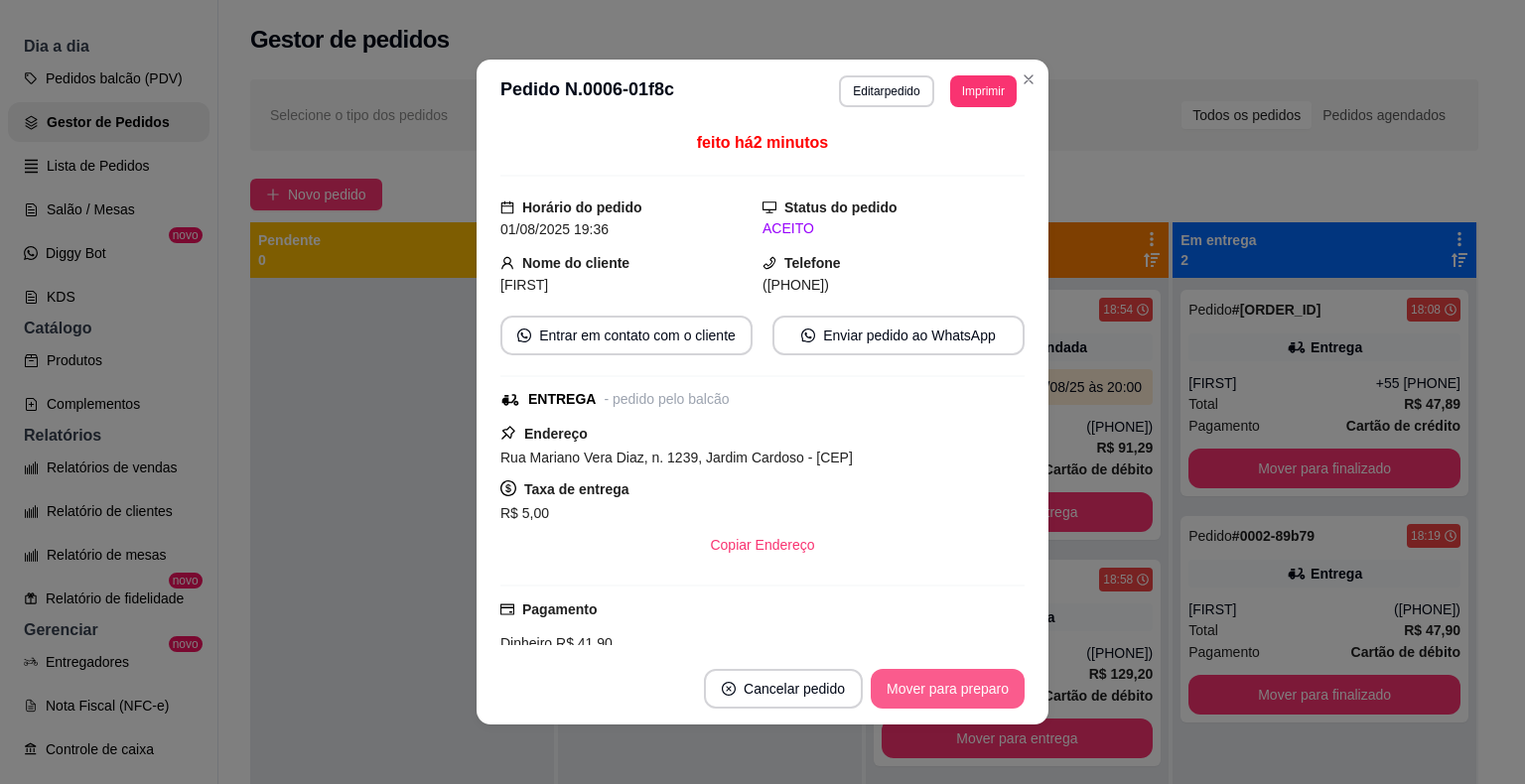click on "Mover para preparo" at bounding box center [947, 689] 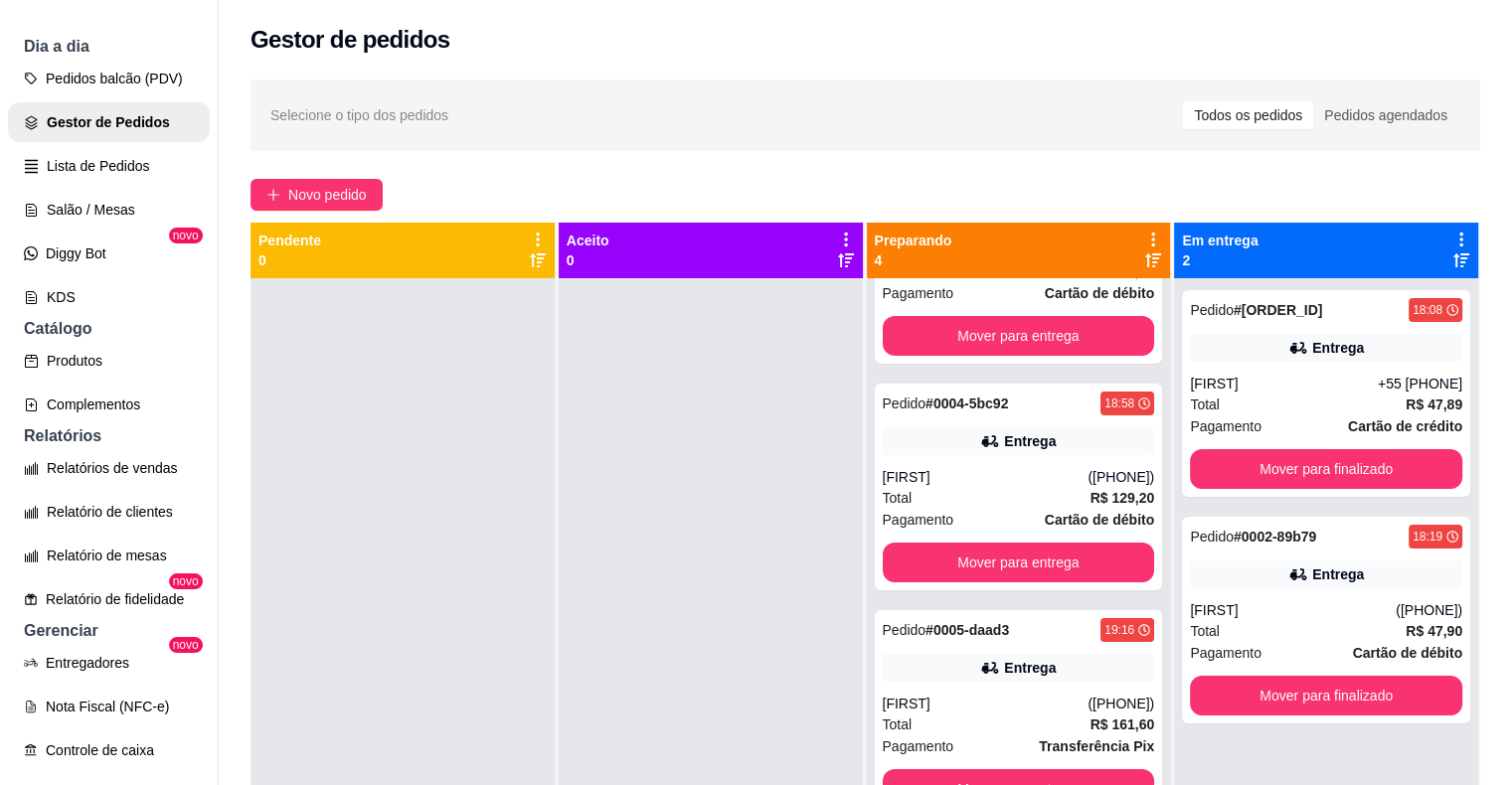 scroll, scrollTop: 204, scrollLeft: 0, axis: vertical 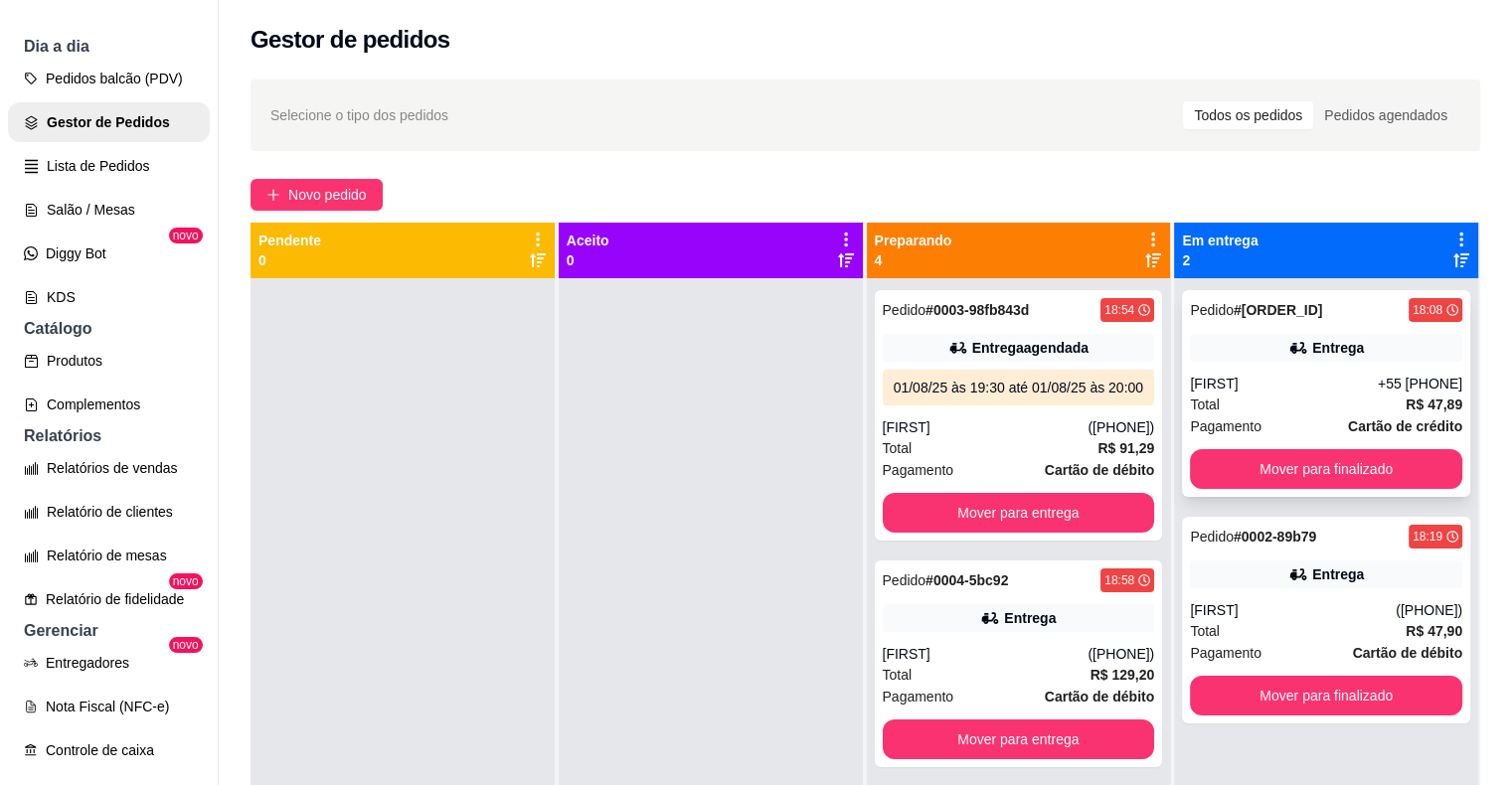 click on "Total R$ 47,89" at bounding box center [1326, 404] 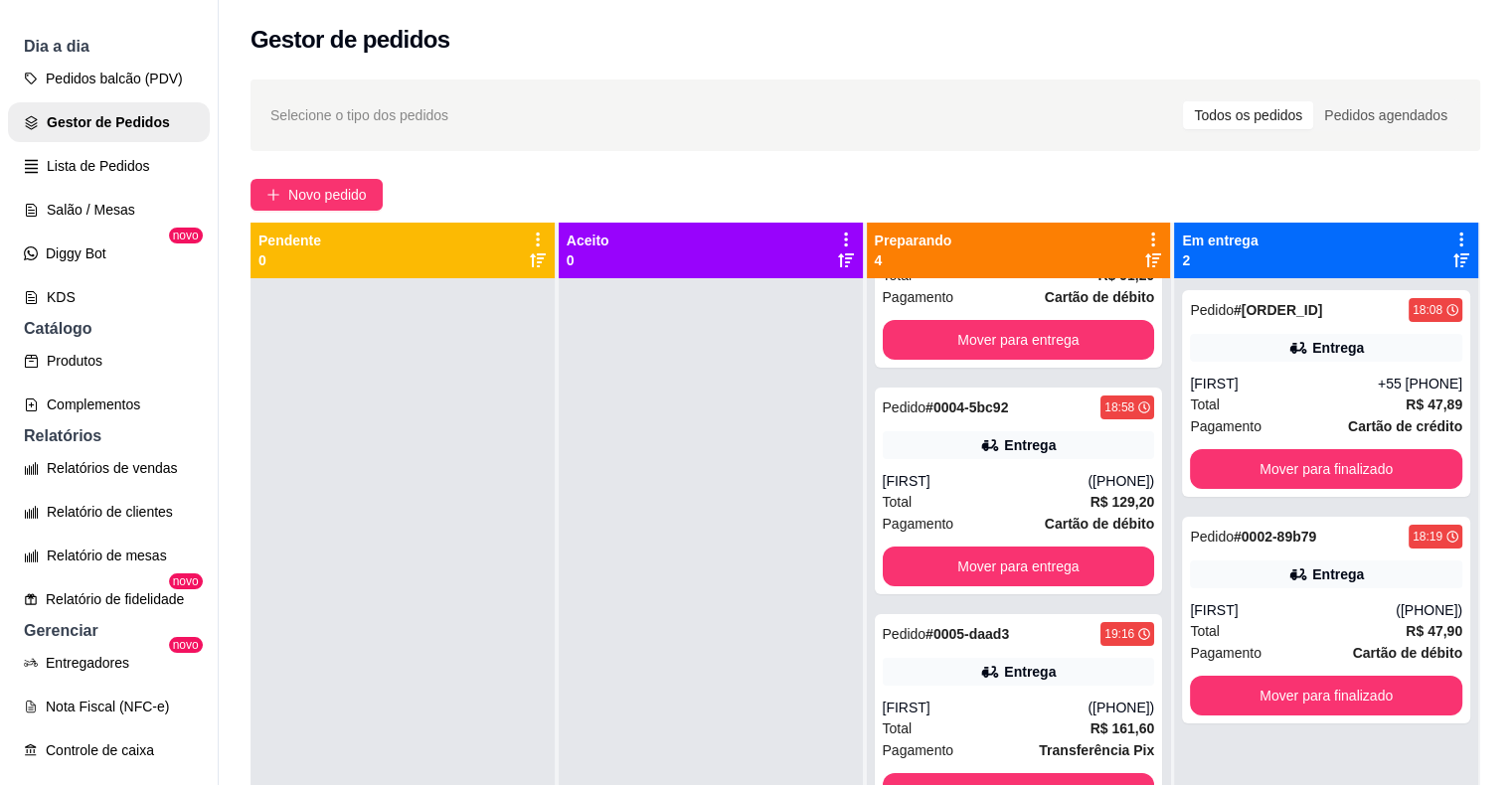 scroll, scrollTop: 204, scrollLeft: 0, axis: vertical 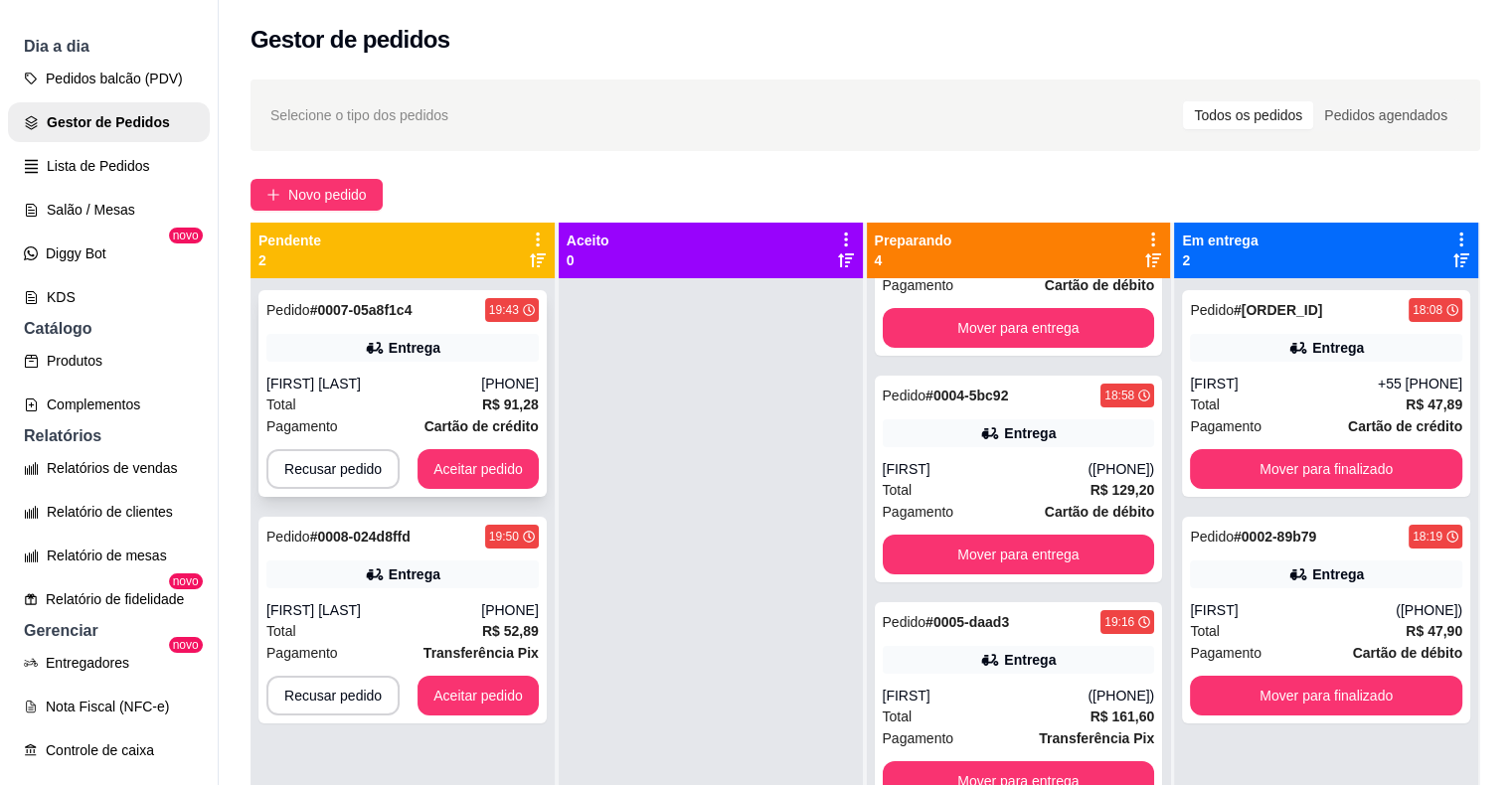click on "Entrega" at bounding box center [403, 348] 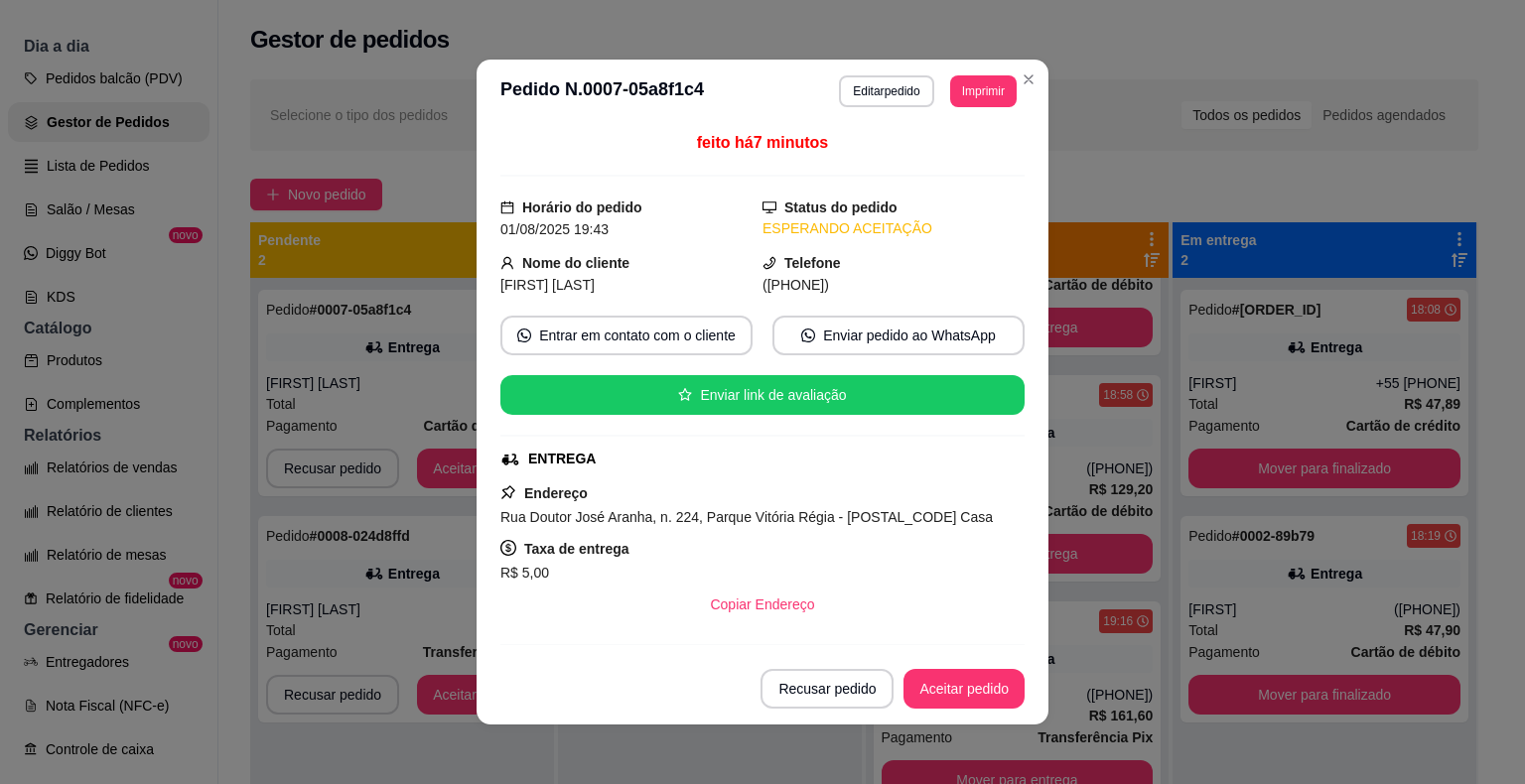 click on "([PHONE])" at bounding box center [795, 285] 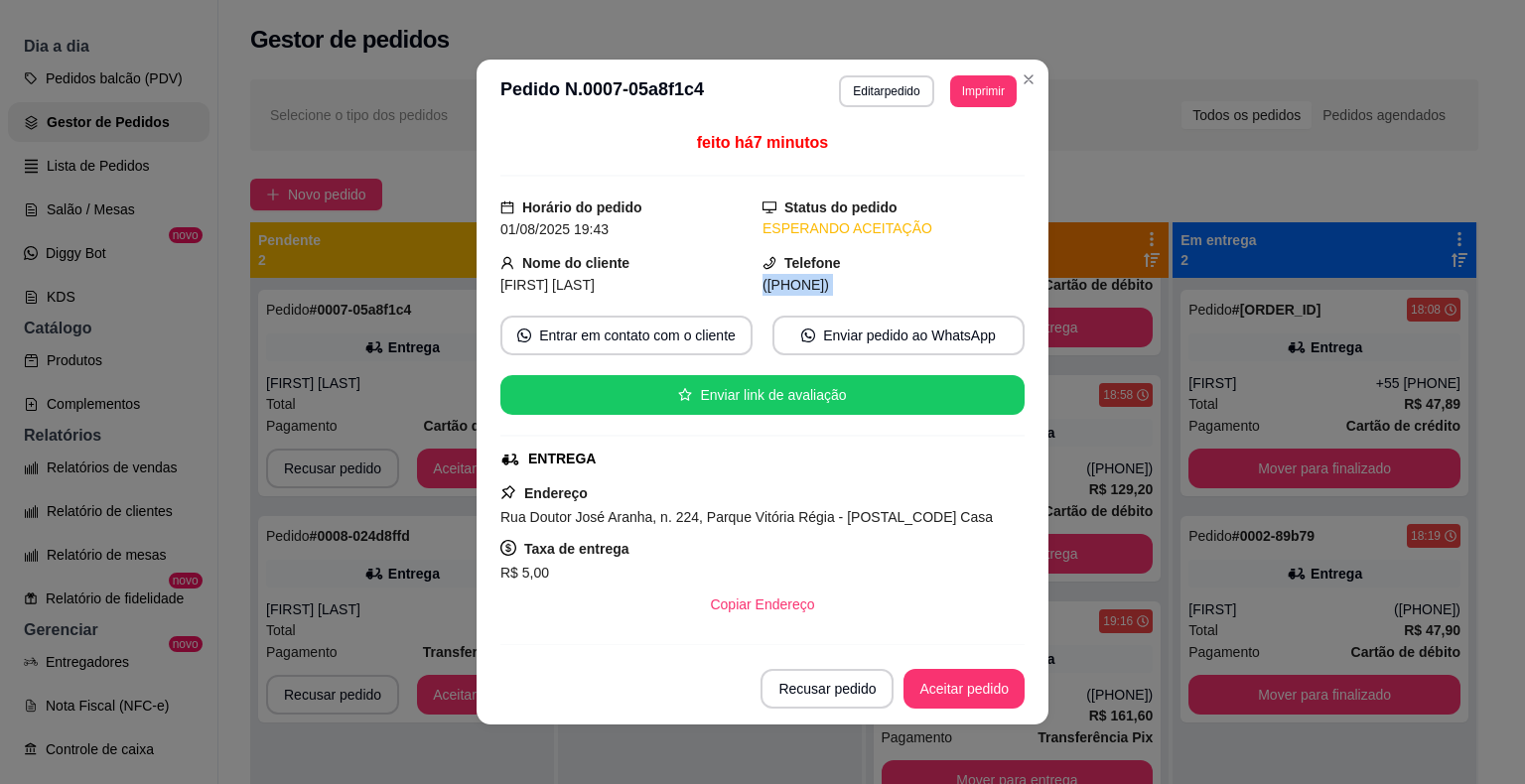click on "([PHONE])" at bounding box center (795, 285) 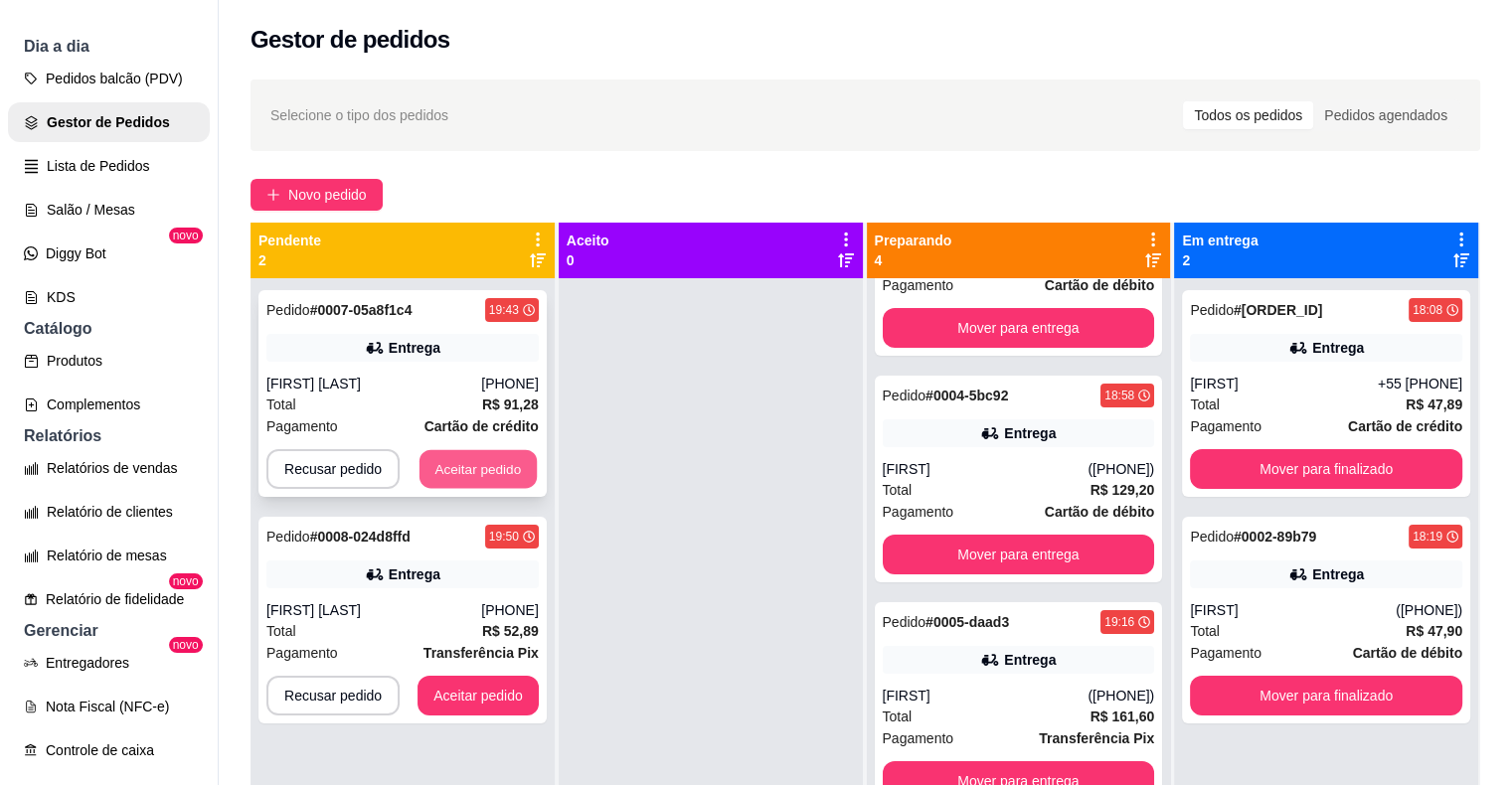 click on "Aceitar pedido" at bounding box center [478, 469] 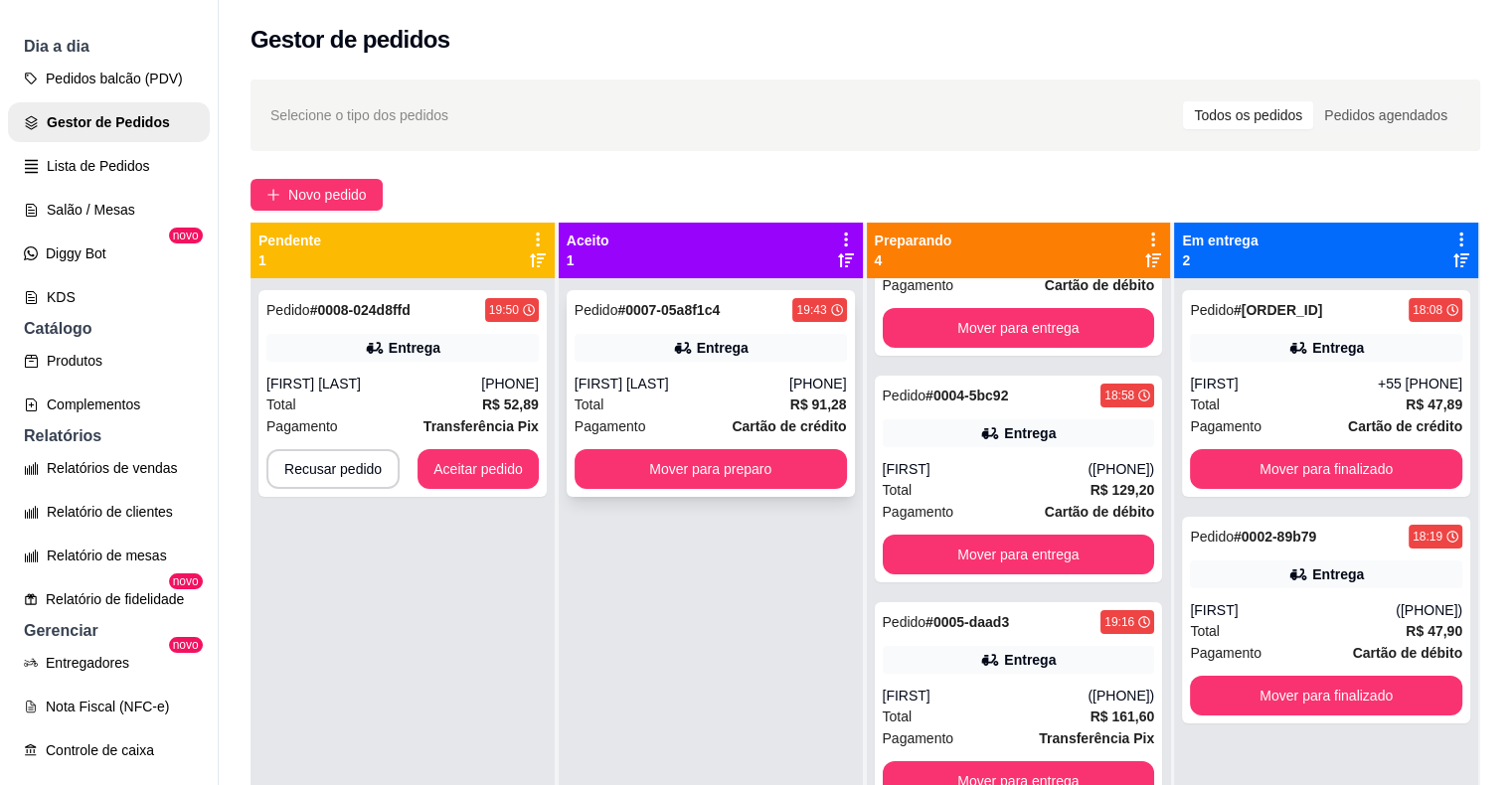 click on "[FIRST] [LAST]" at bounding box center (682, 384) 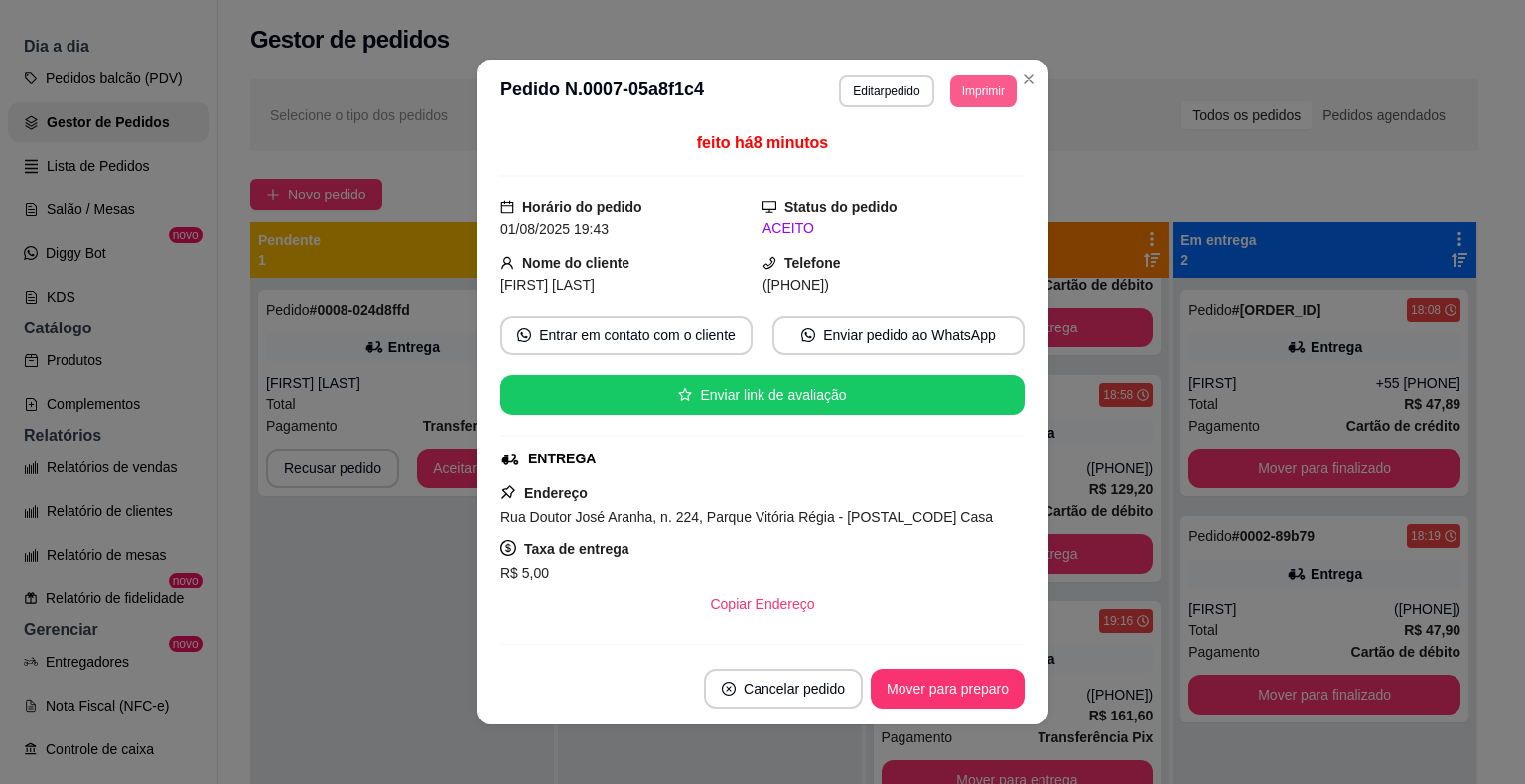 click on "Imprimir" at bounding box center (983, 91) 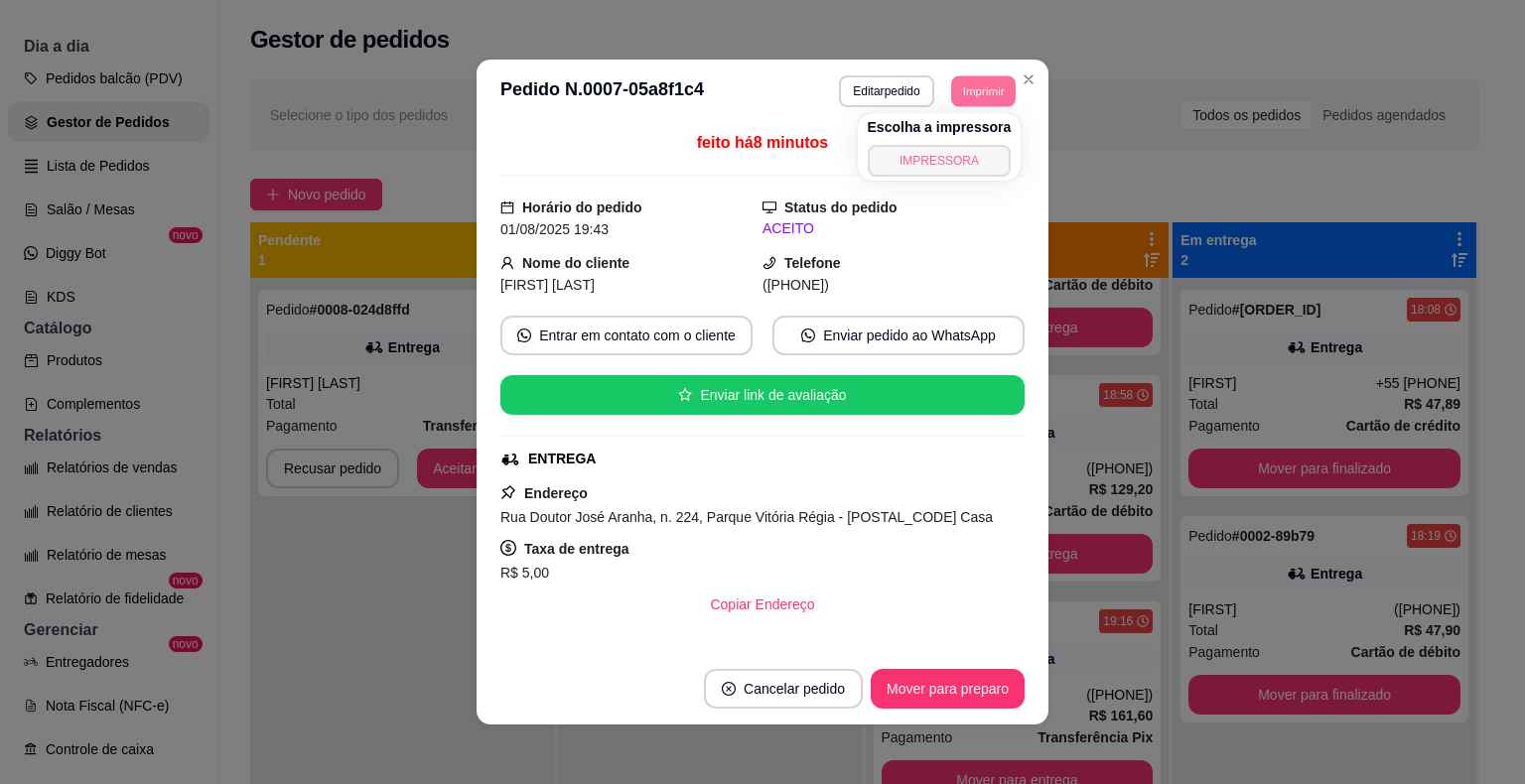 click on "IMPRESSORA" at bounding box center (939, 161) 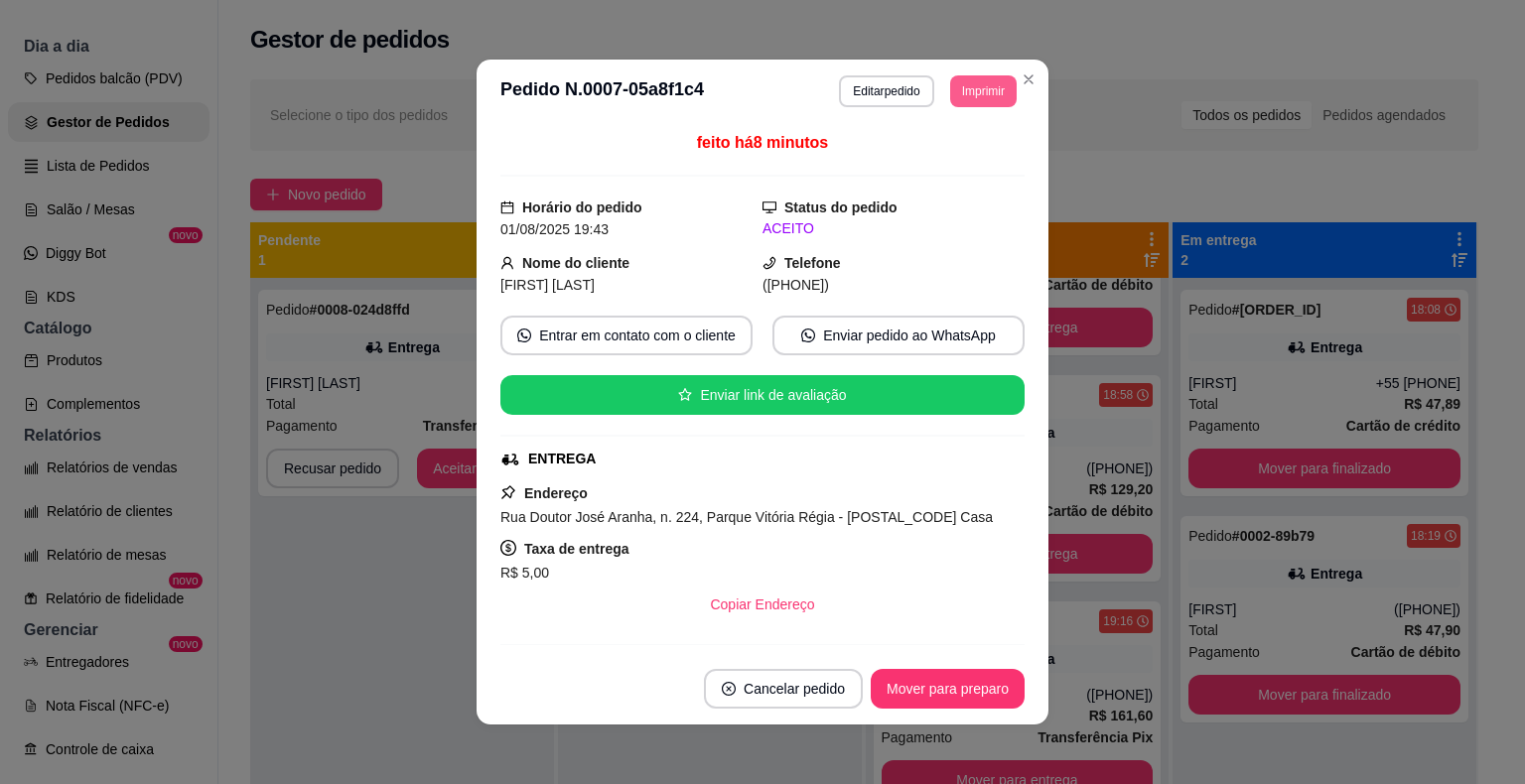 click on "Imprimir" at bounding box center [983, 91] 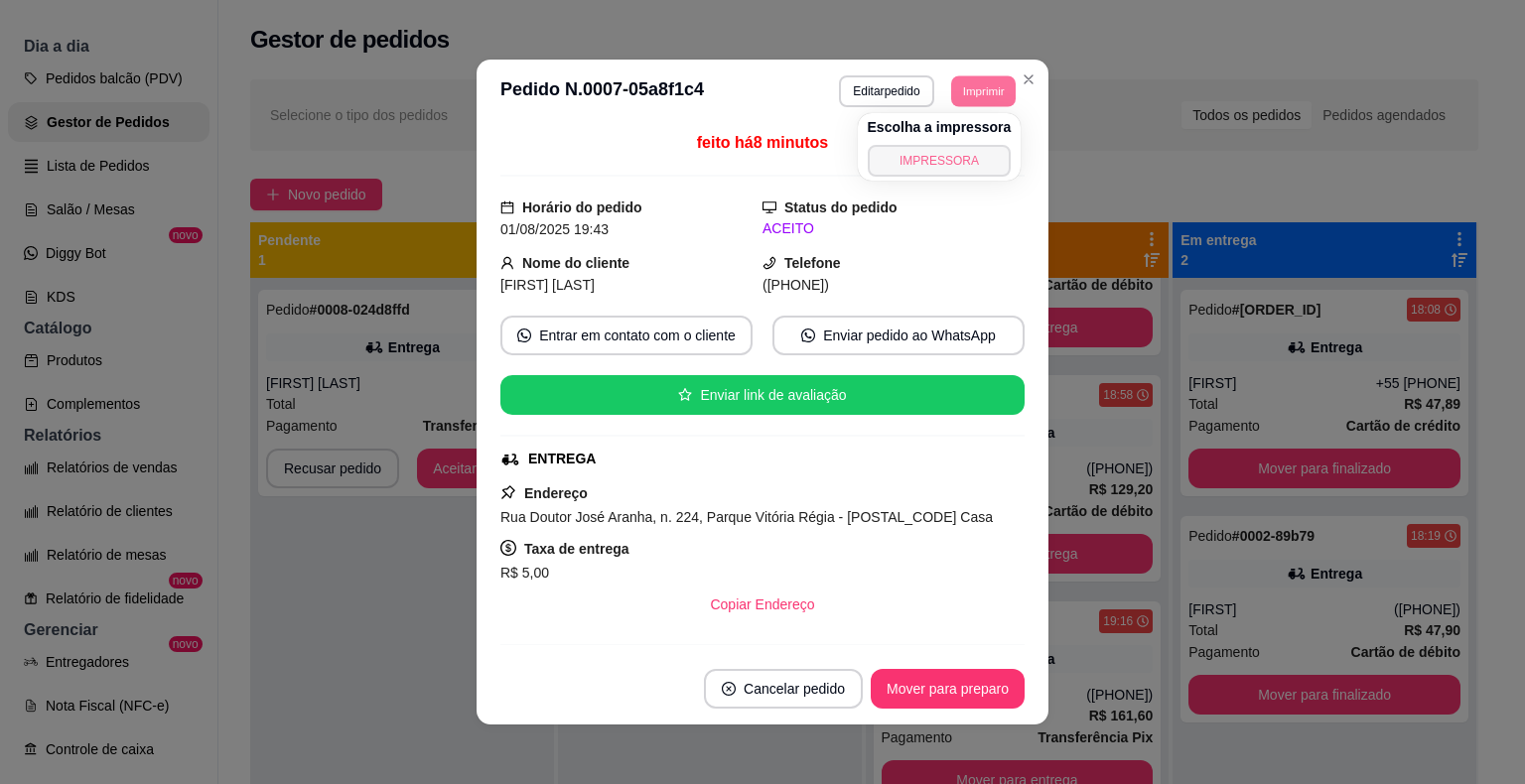 click on "IMPRESSORA" at bounding box center (939, 161) 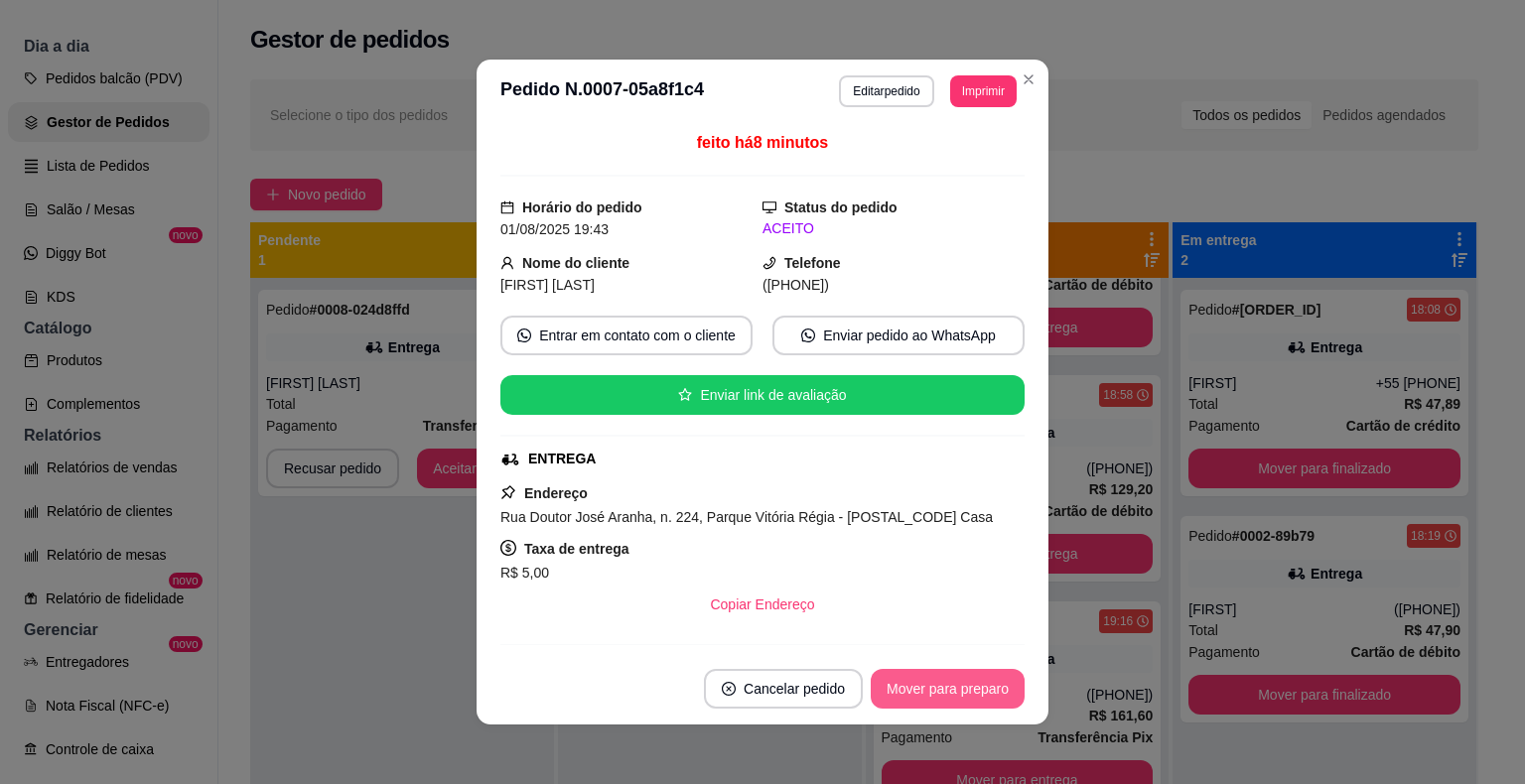 click on "Mover para preparo" at bounding box center (947, 689) 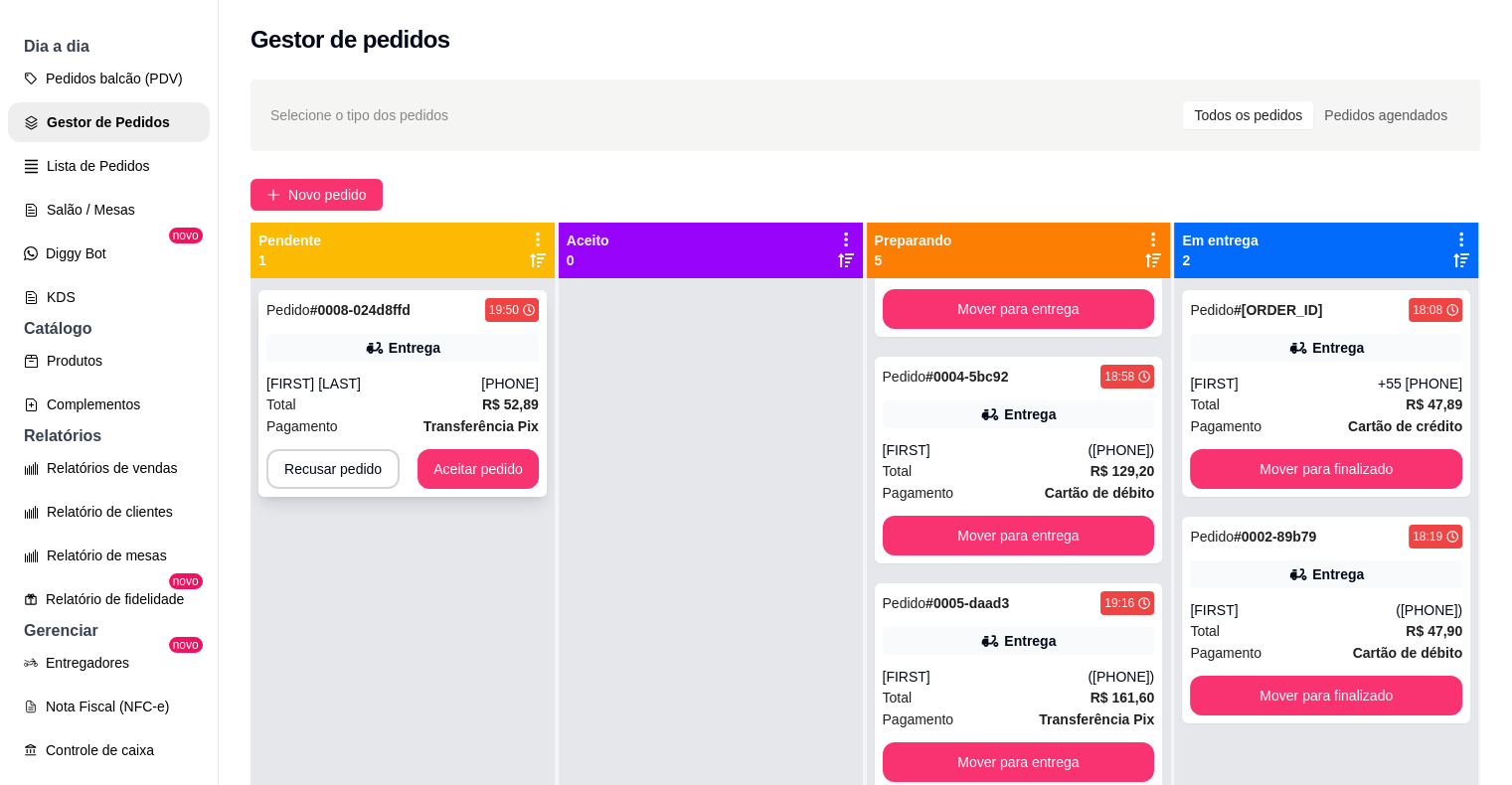 click on "Pedido  # [ORDER_ID] [TIME] Entrega [FIRST] [LAST] ([PHONE]) Total R$ 52,89 Pagamento Transferência Pix Recusar pedido Aceitar pedido" at bounding box center [403, 393] 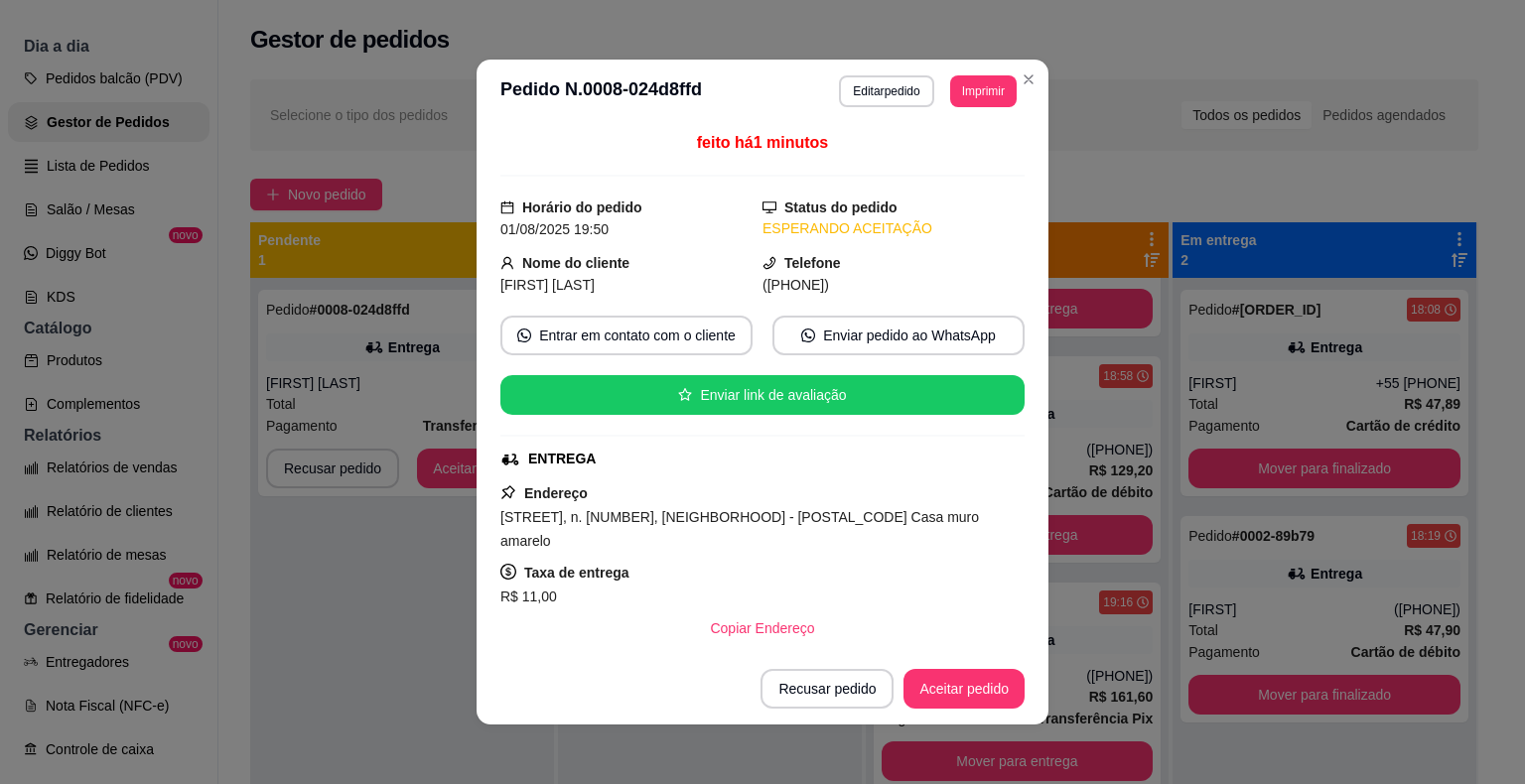 click on "Imprimir" at bounding box center (983, 91) 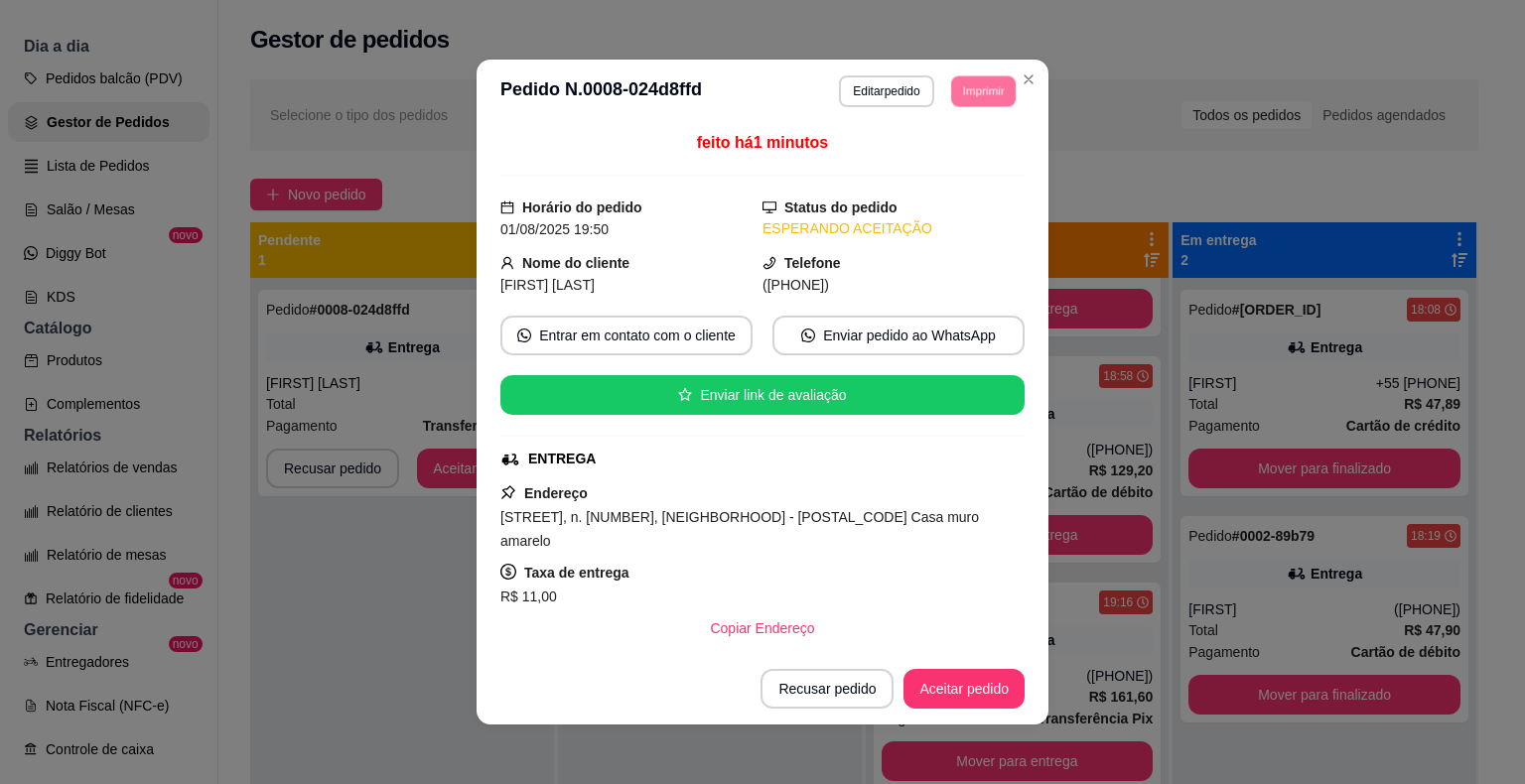 click on "IMPRESSORA" at bounding box center [955, 152] 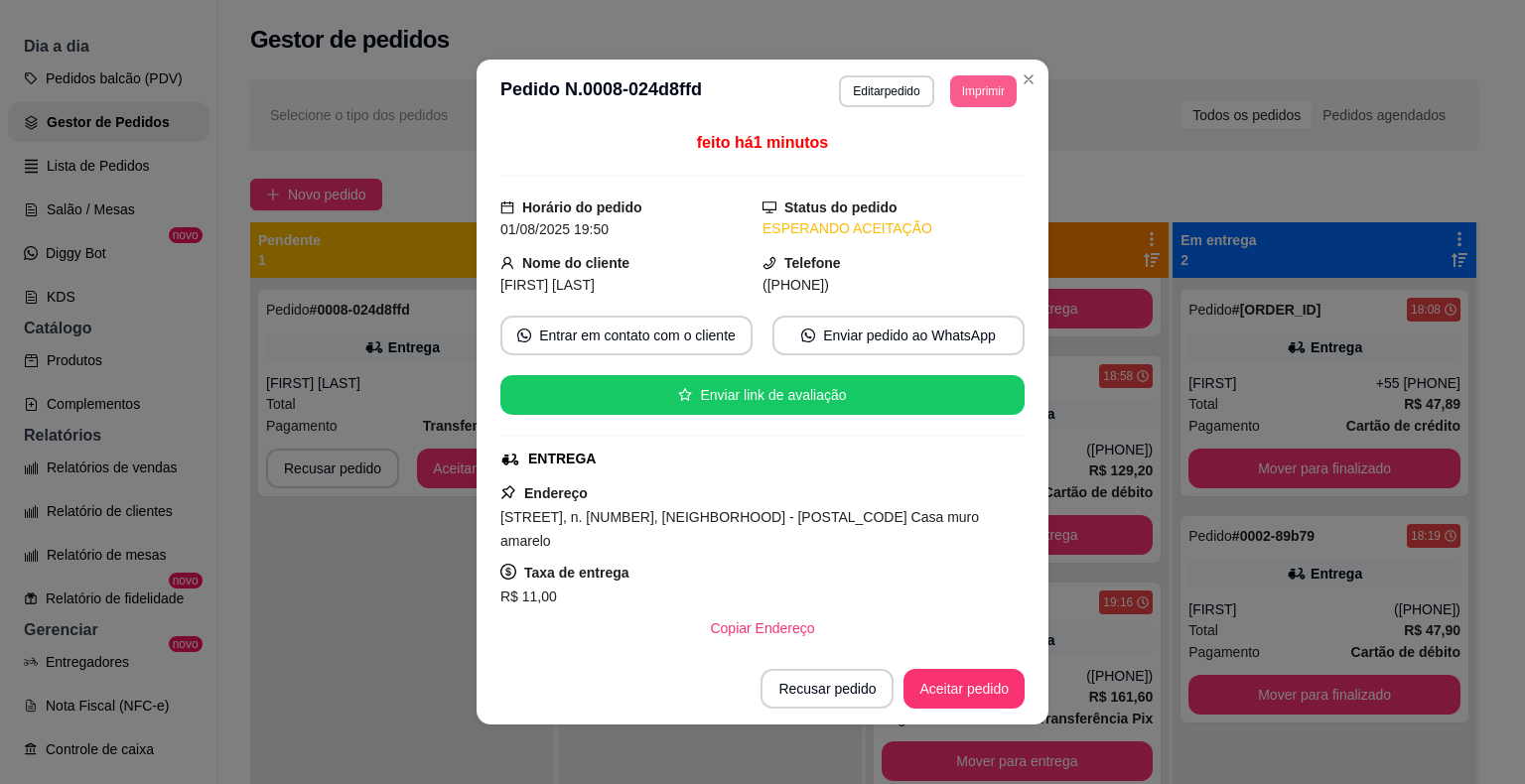 click on "Imprimir" at bounding box center (983, 91) 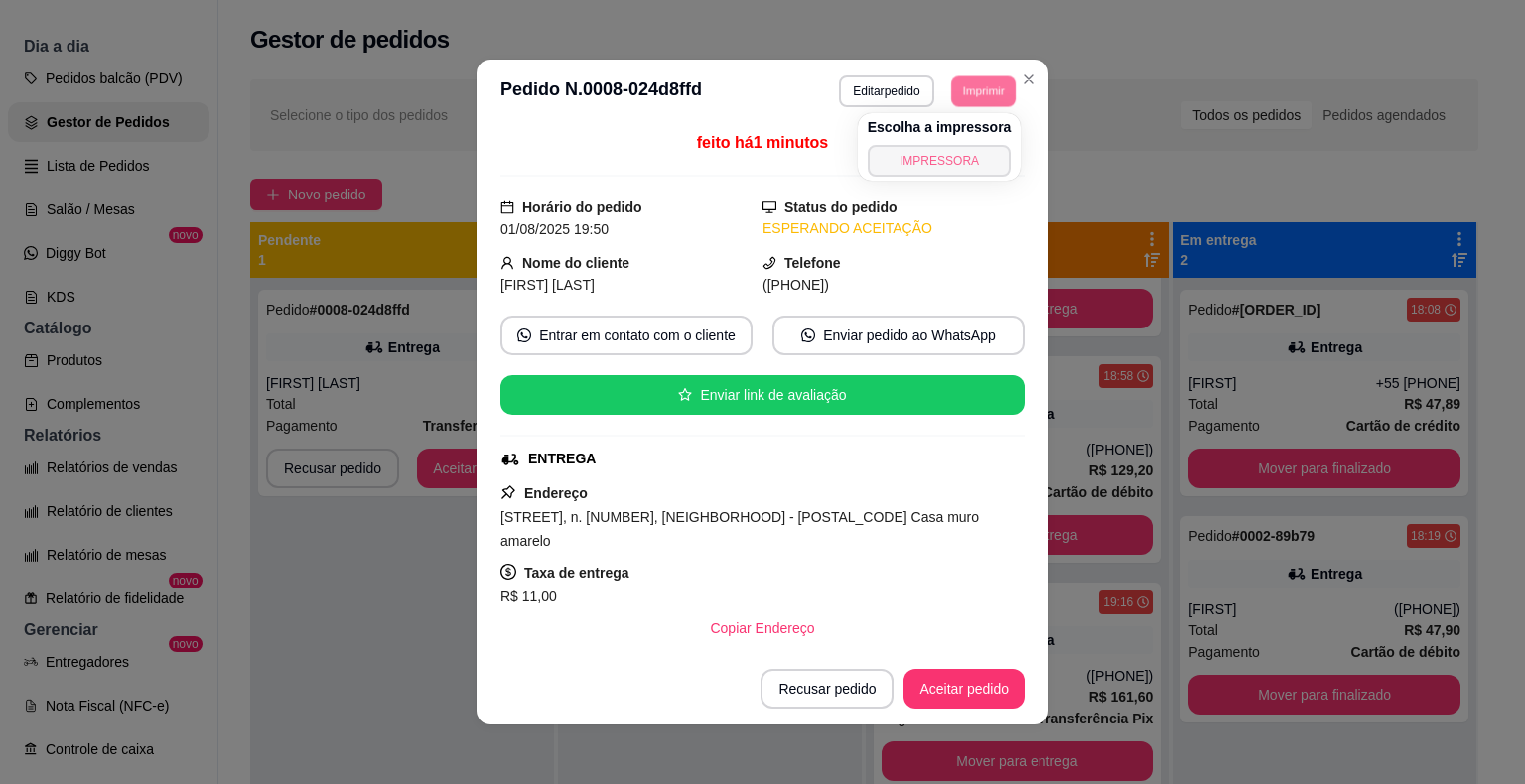 click on "IMPRESSORA" at bounding box center [939, 161] 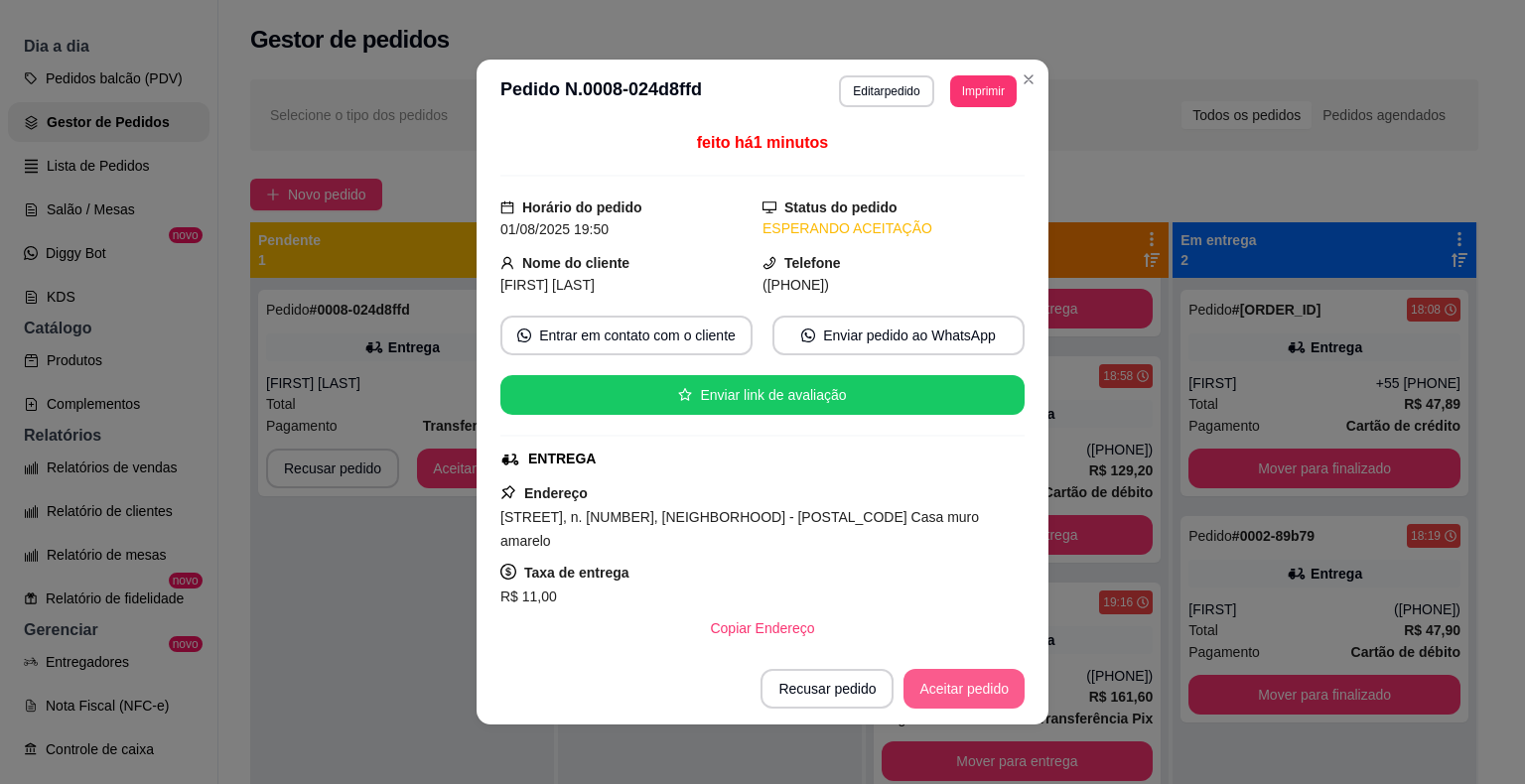 click on "Aceitar pedido" at bounding box center (964, 689) 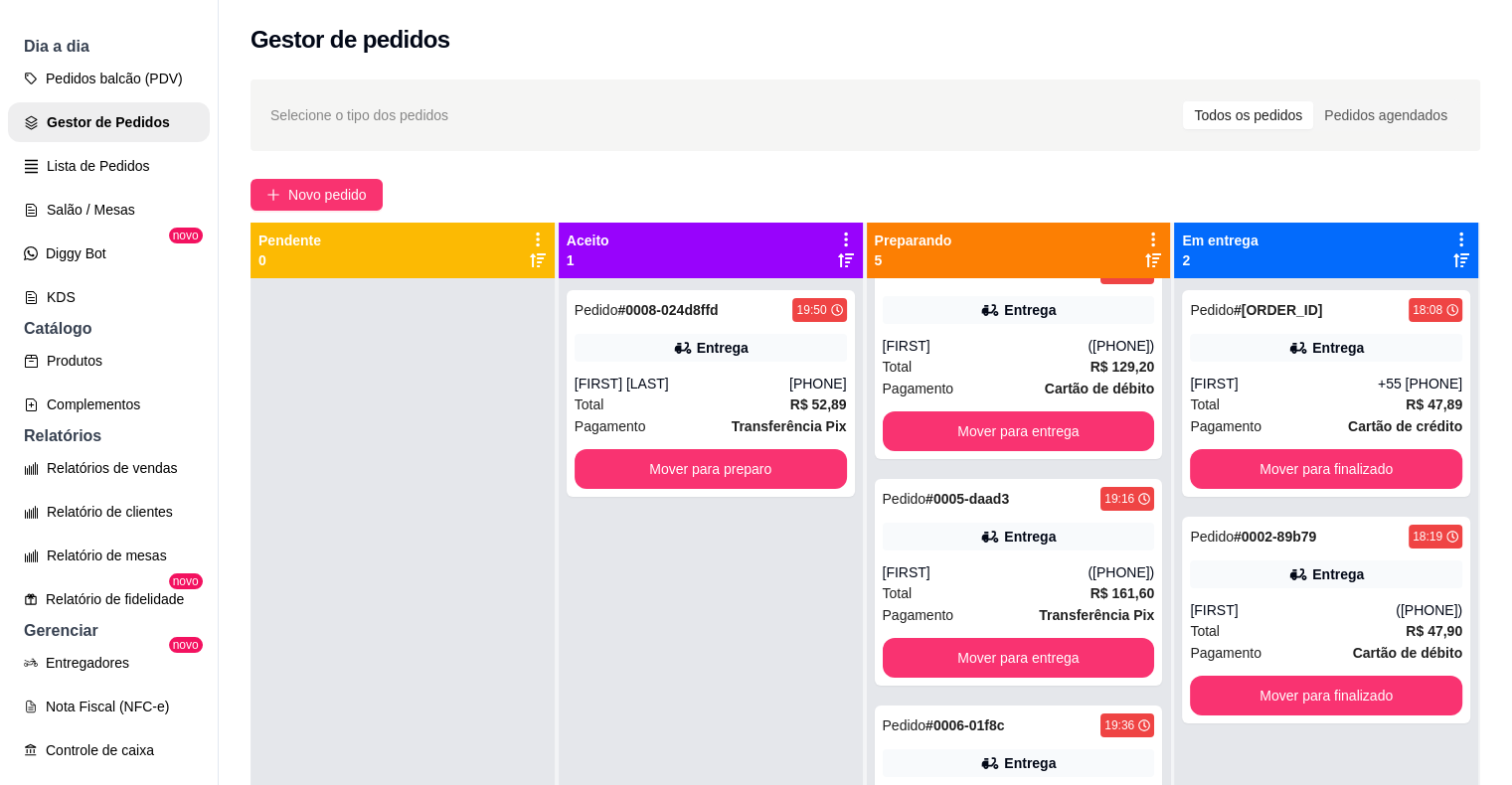 scroll, scrollTop: 335, scrollLeft: 0, axis: vertical 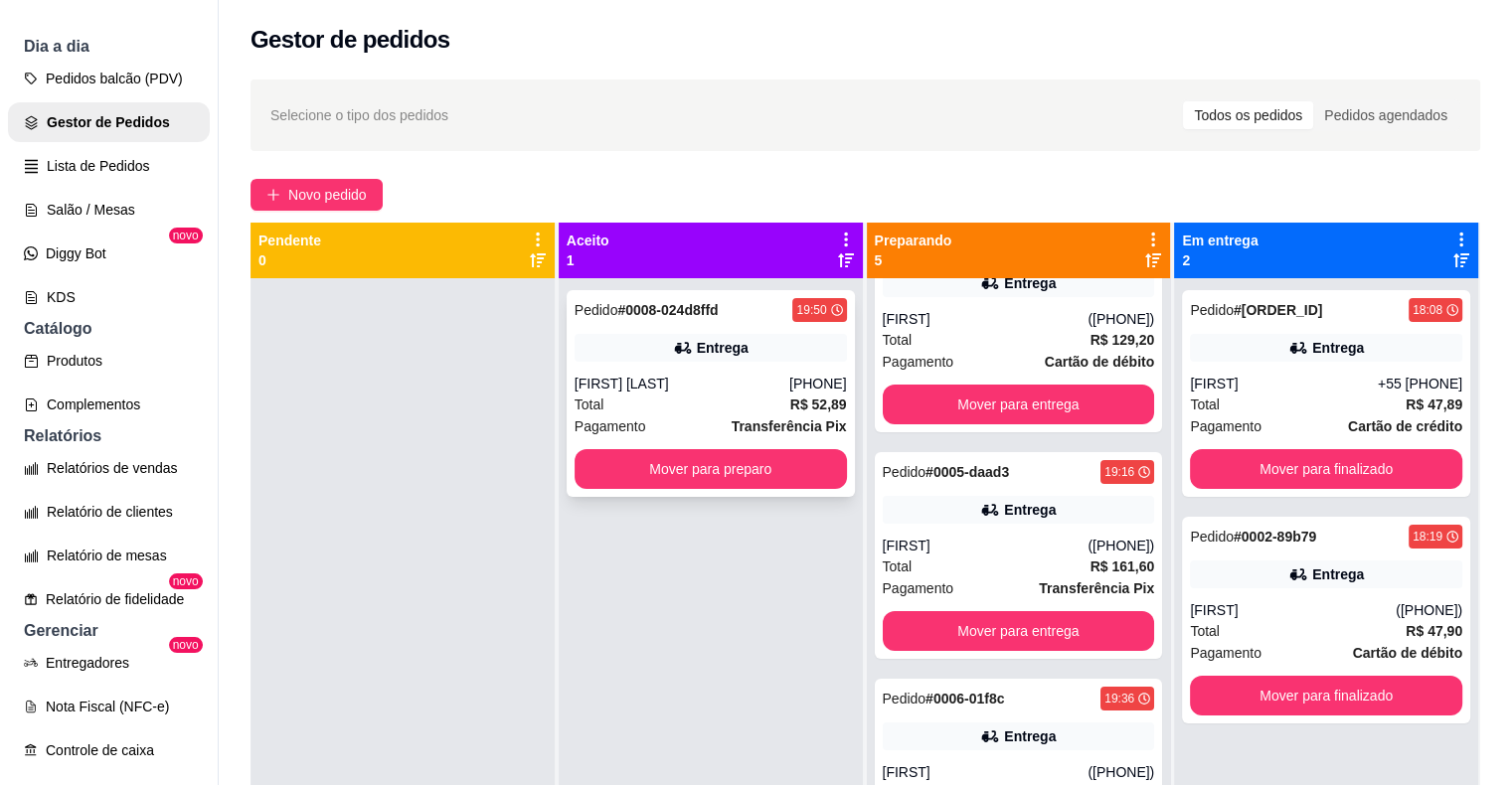 click on "Entrega" at bounding box center (711, 348) 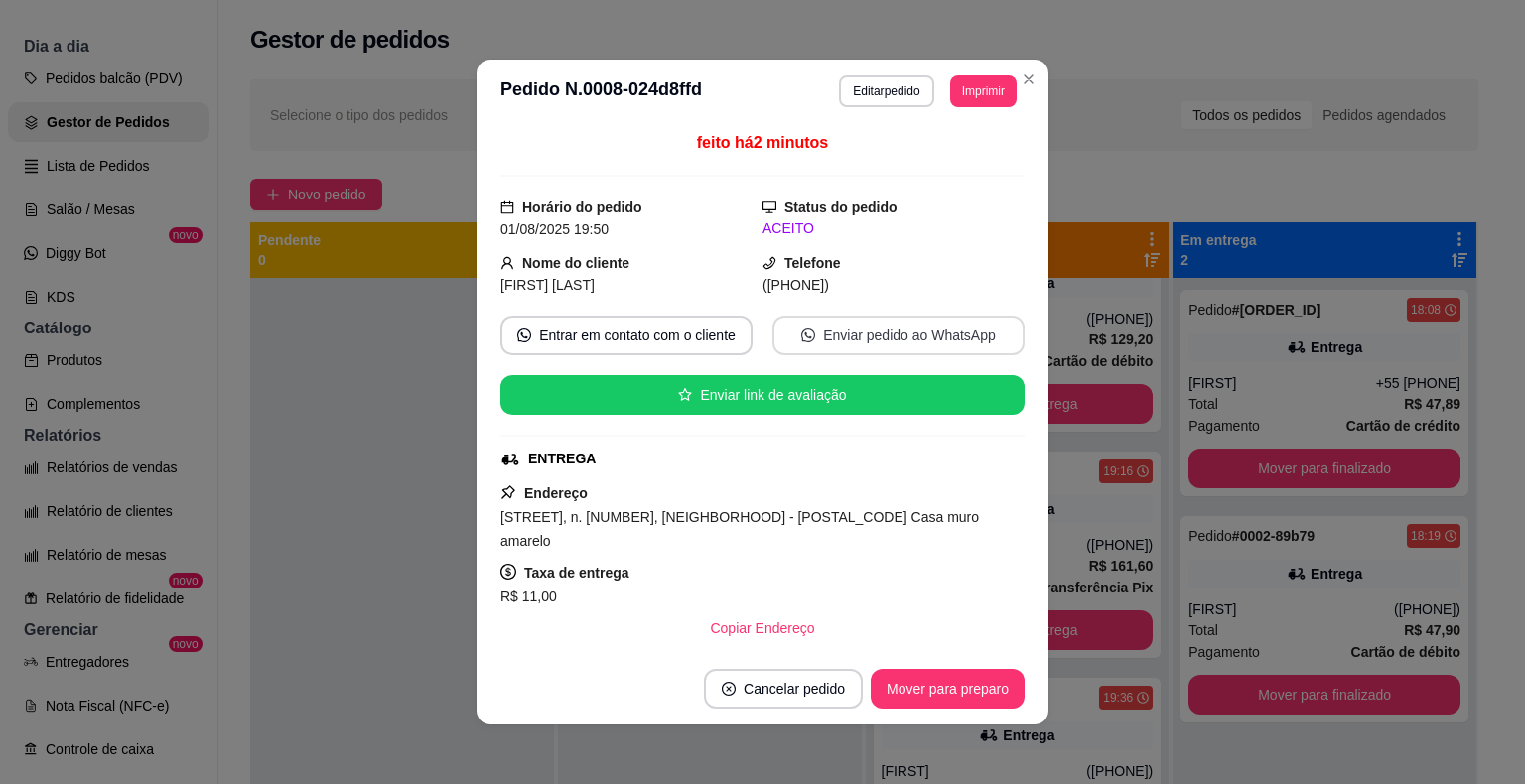 click on "Enviar pedido ao WhatsApp" at bounding box center (899, 335) 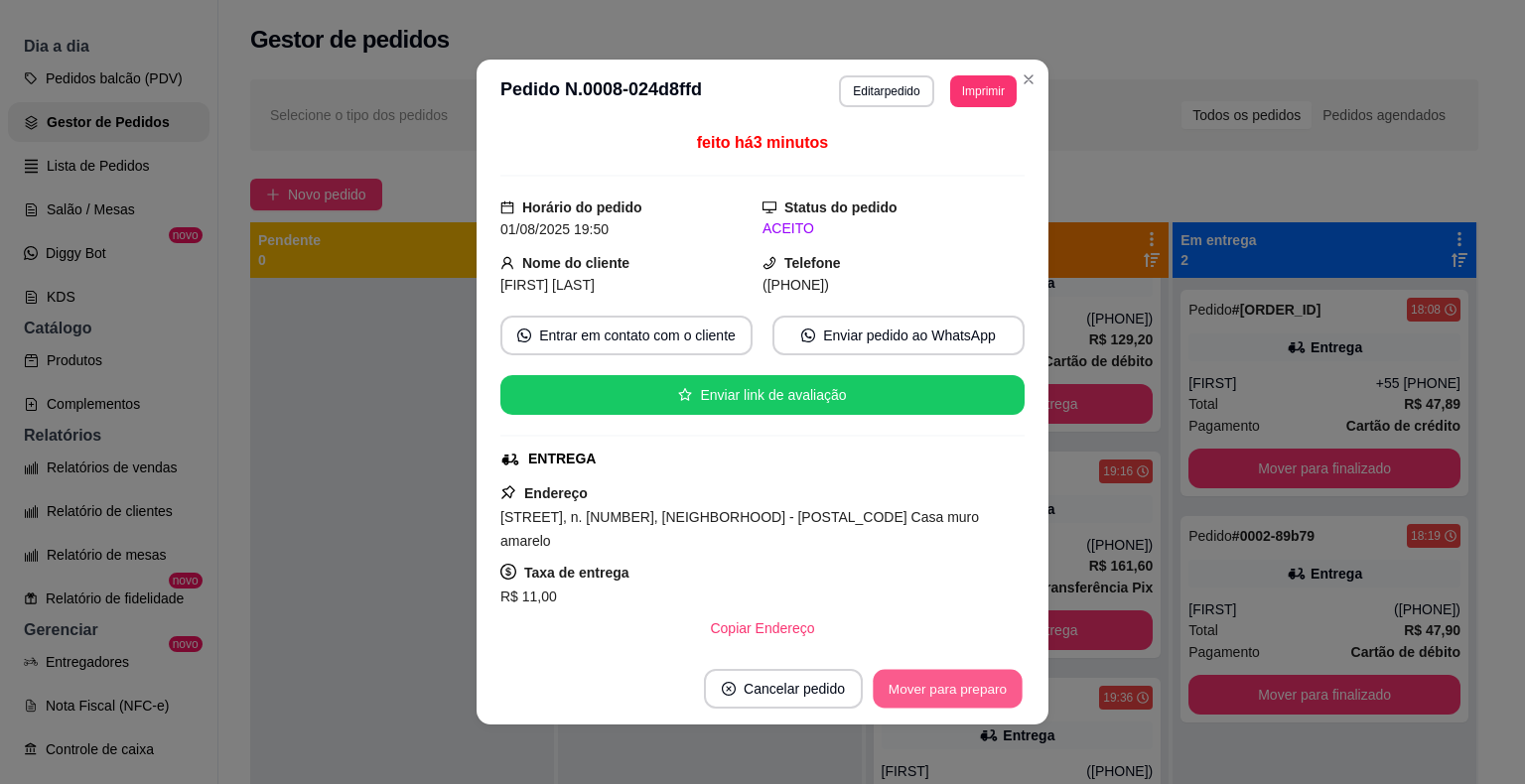 click on "Mover para preparo" at bounding box center (947, 689) 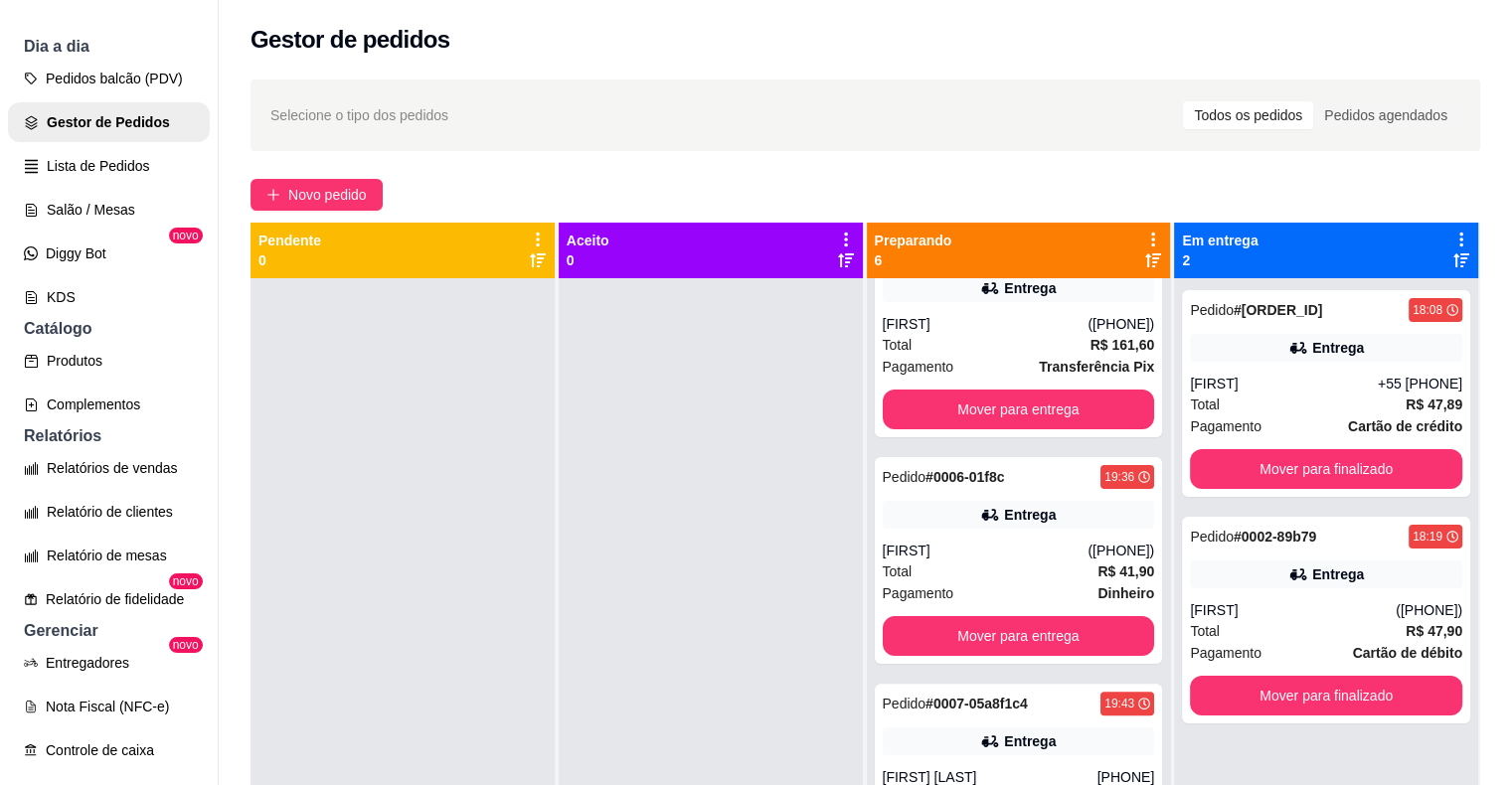 scroll, scrollTop: 657, scrollLeft: 0, axis: vertical 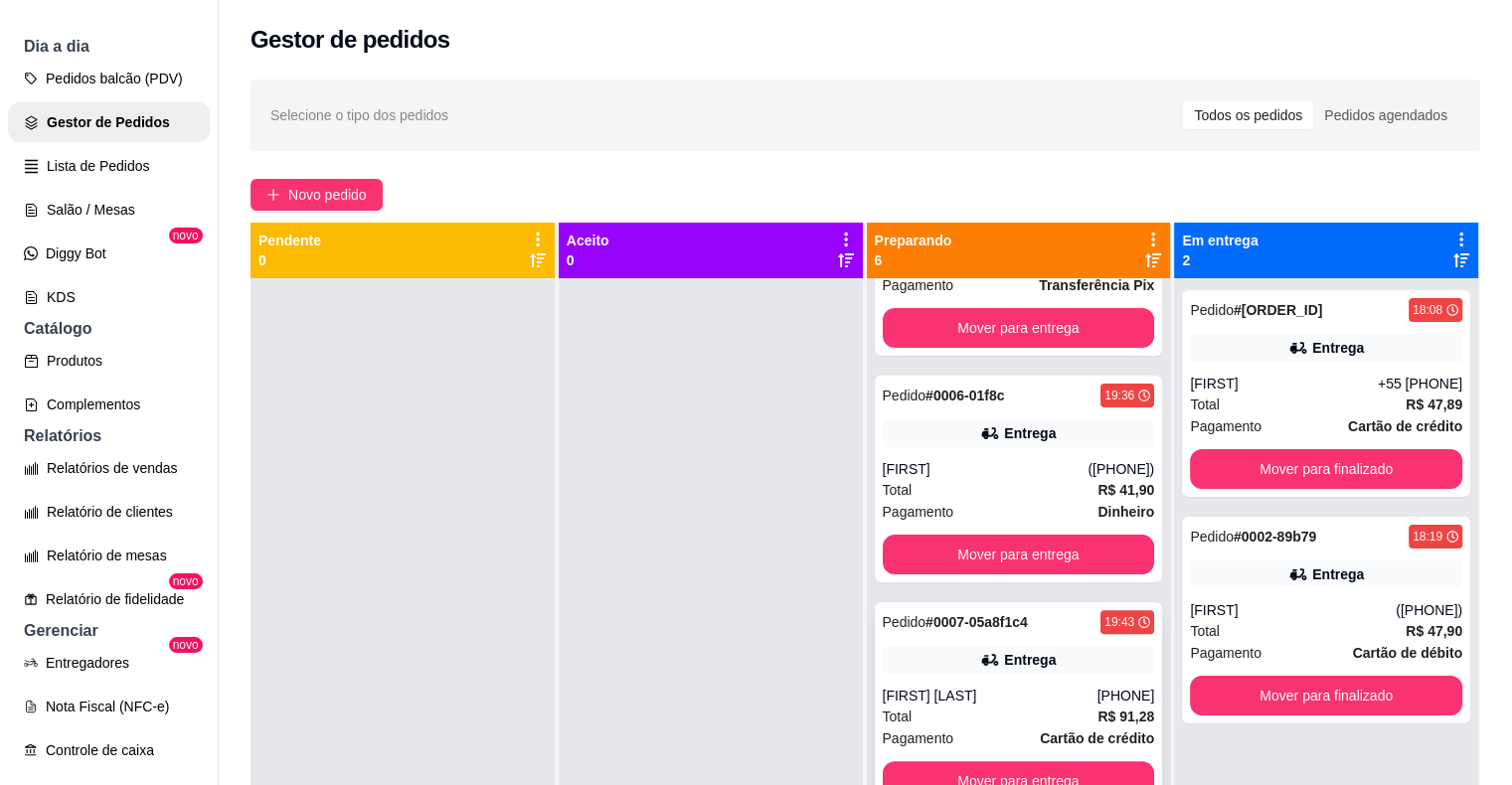 click on "Entrega" at bounding box center [1019, 660] 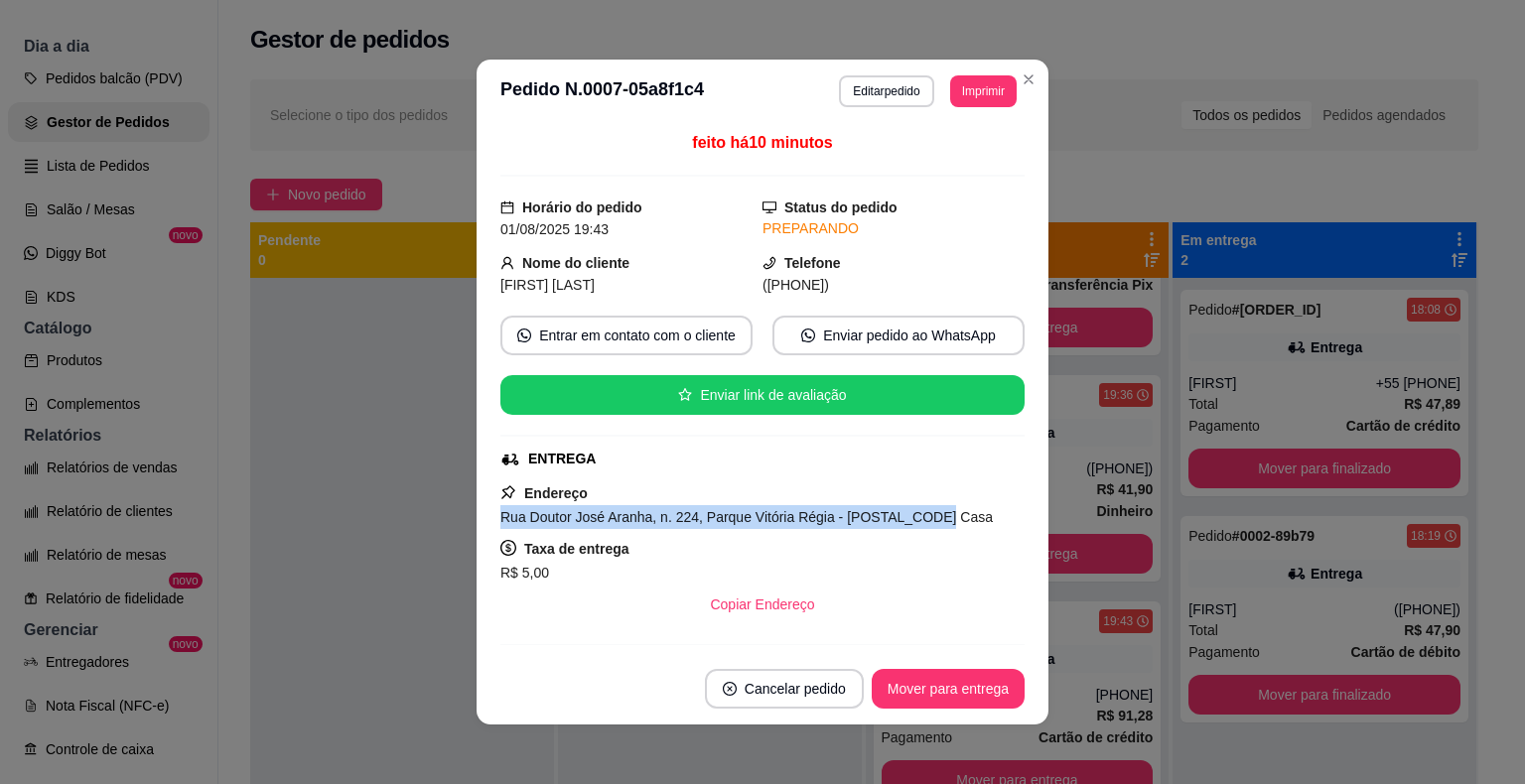 drag, startPoint x: 933, startPoint y: 517, endPoint x: 482, endPoint y: 511, distance: 451.03991 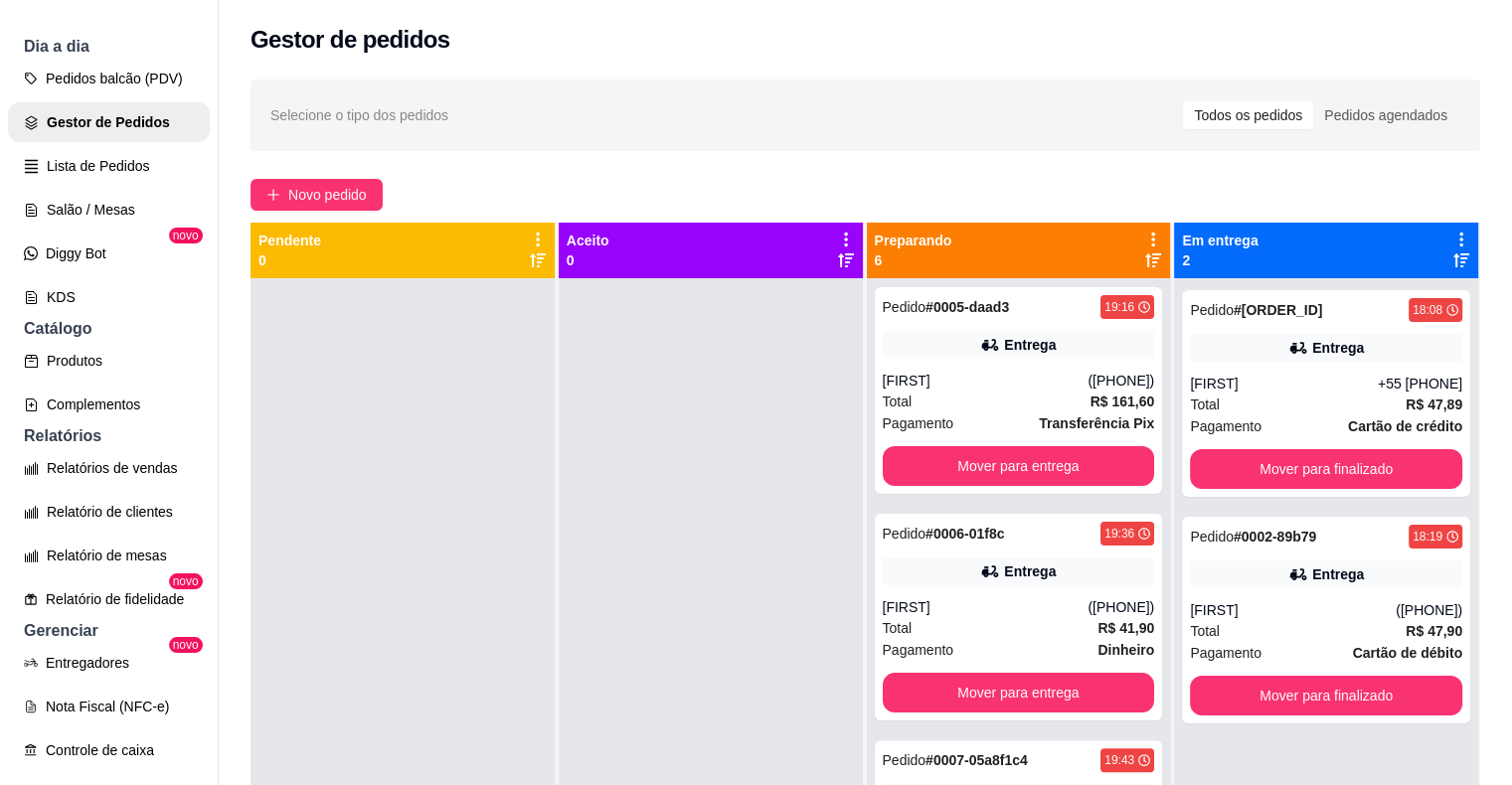 scroll, scrollTop: 657, scrollLeft: 0, axis: vertical 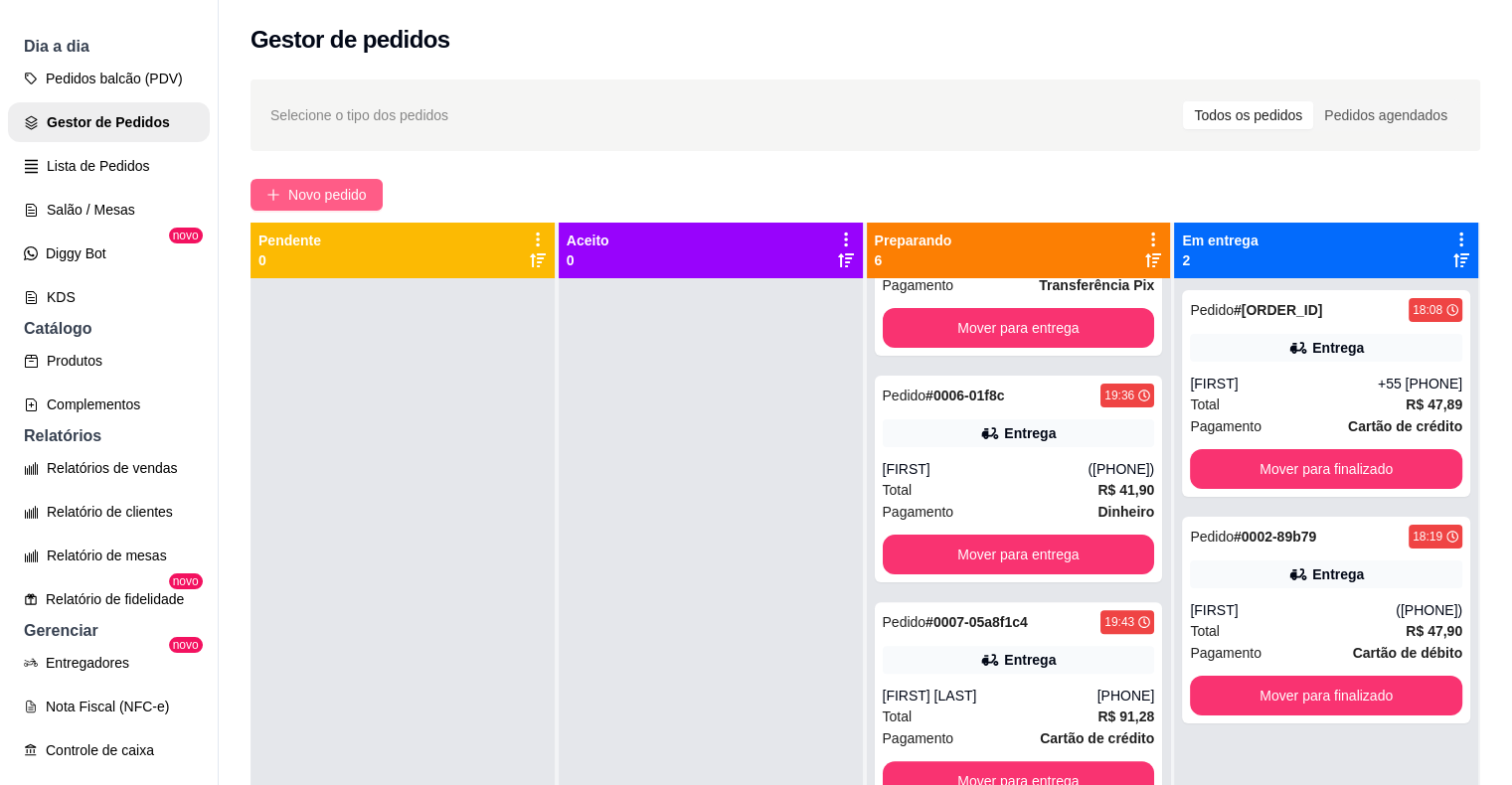 click on "Novo pedido" at bounding box center [327, 195] 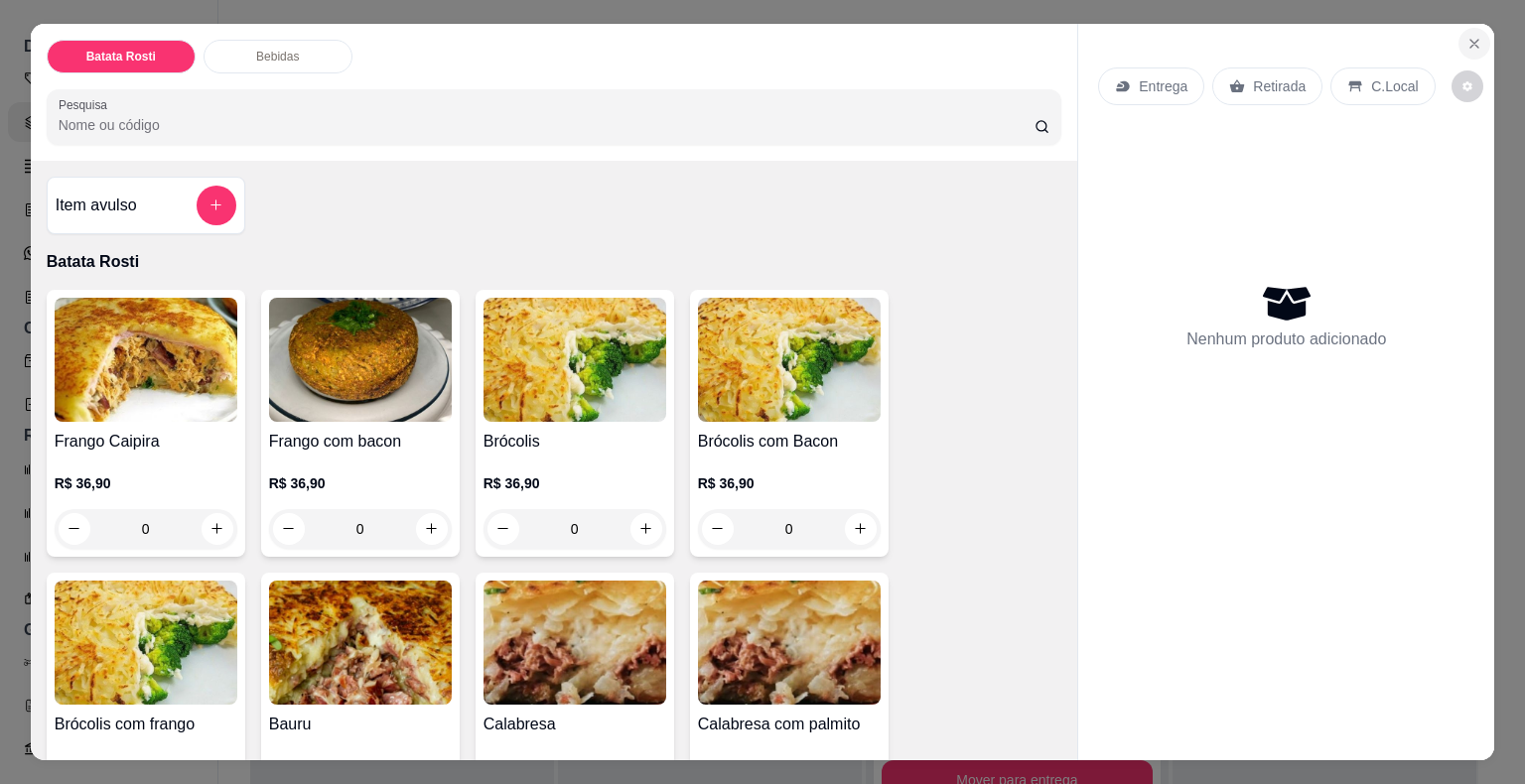 click 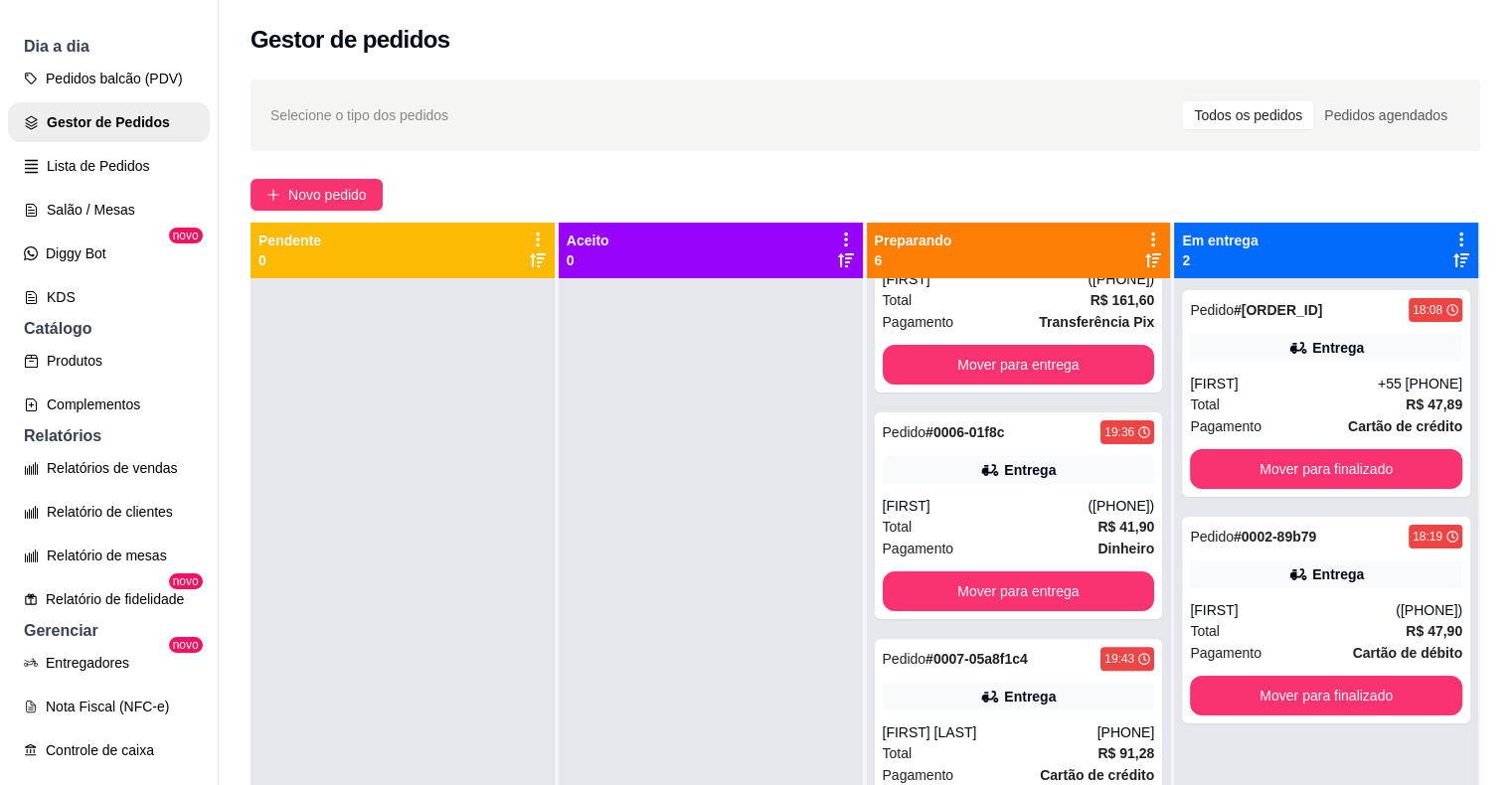 scroll, scrollTop: 657, scrollLeft: 0, axis: vertical 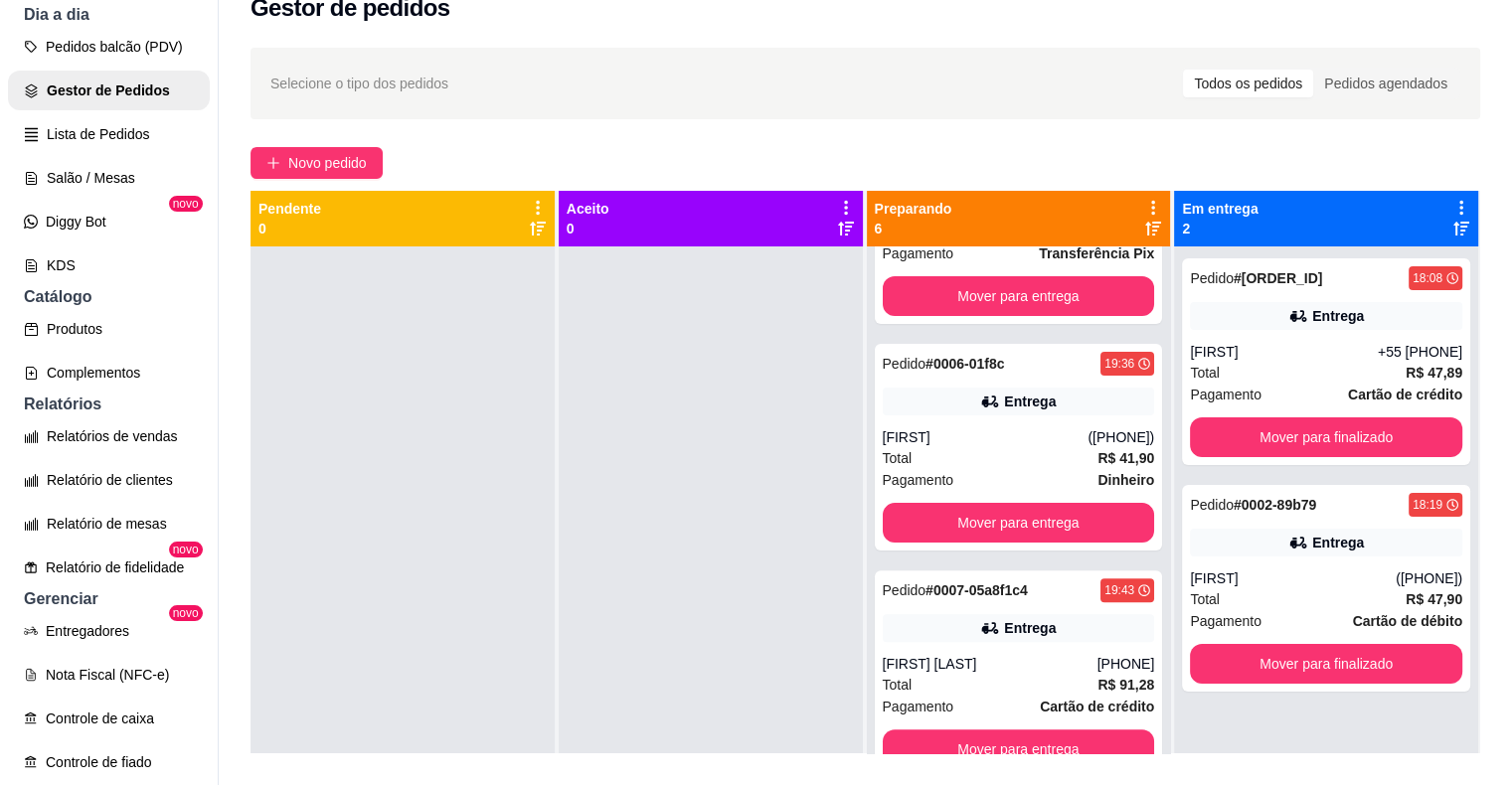 click at bounding box center (711, 639) 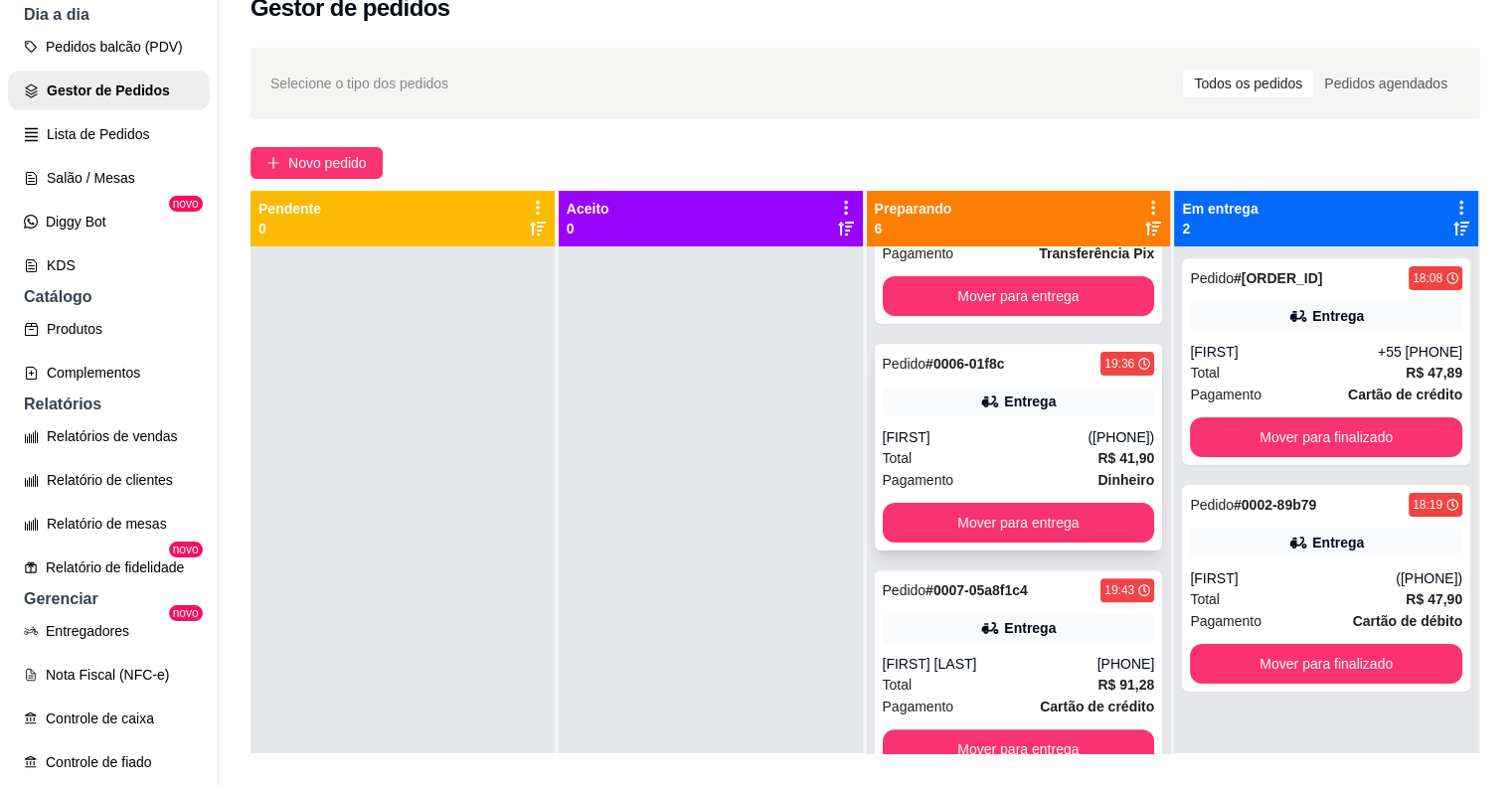 click on "[FIRST]" at bounding box center (985, 437) 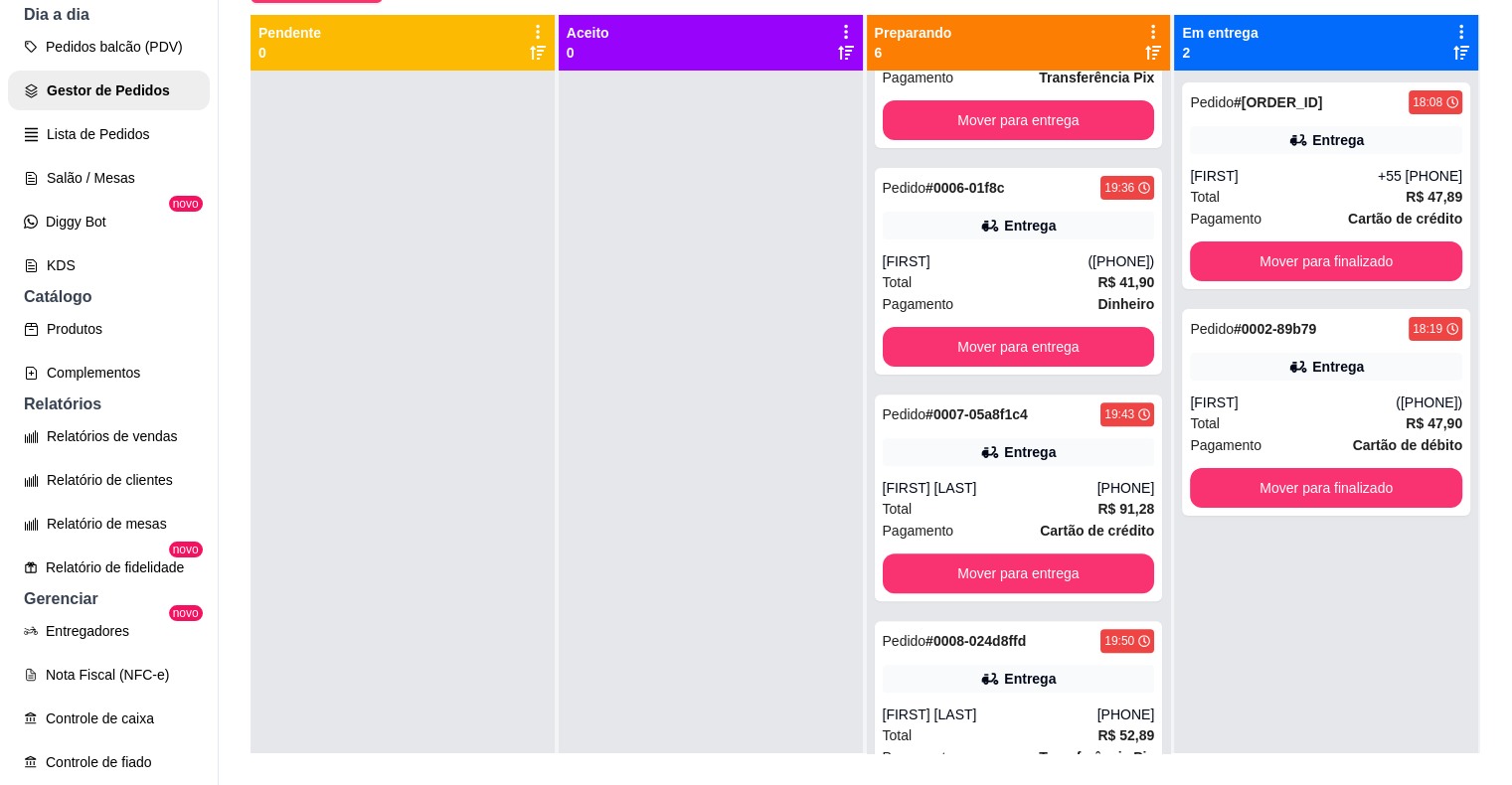 scroll, scrollTop: 317, scrollLeft: 0, axis: vertical 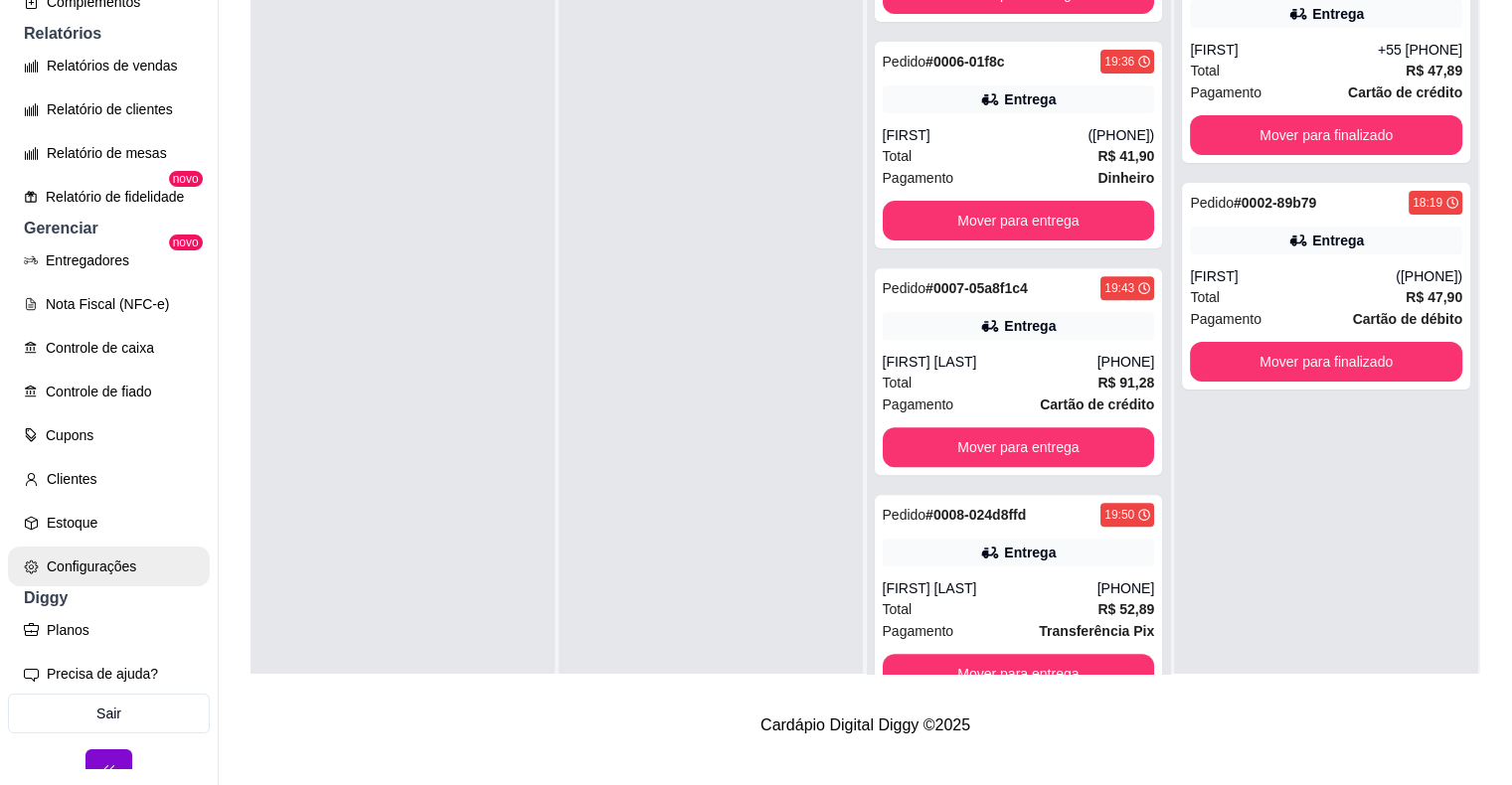 click on "Configurações" at bounding box center (108, 566) 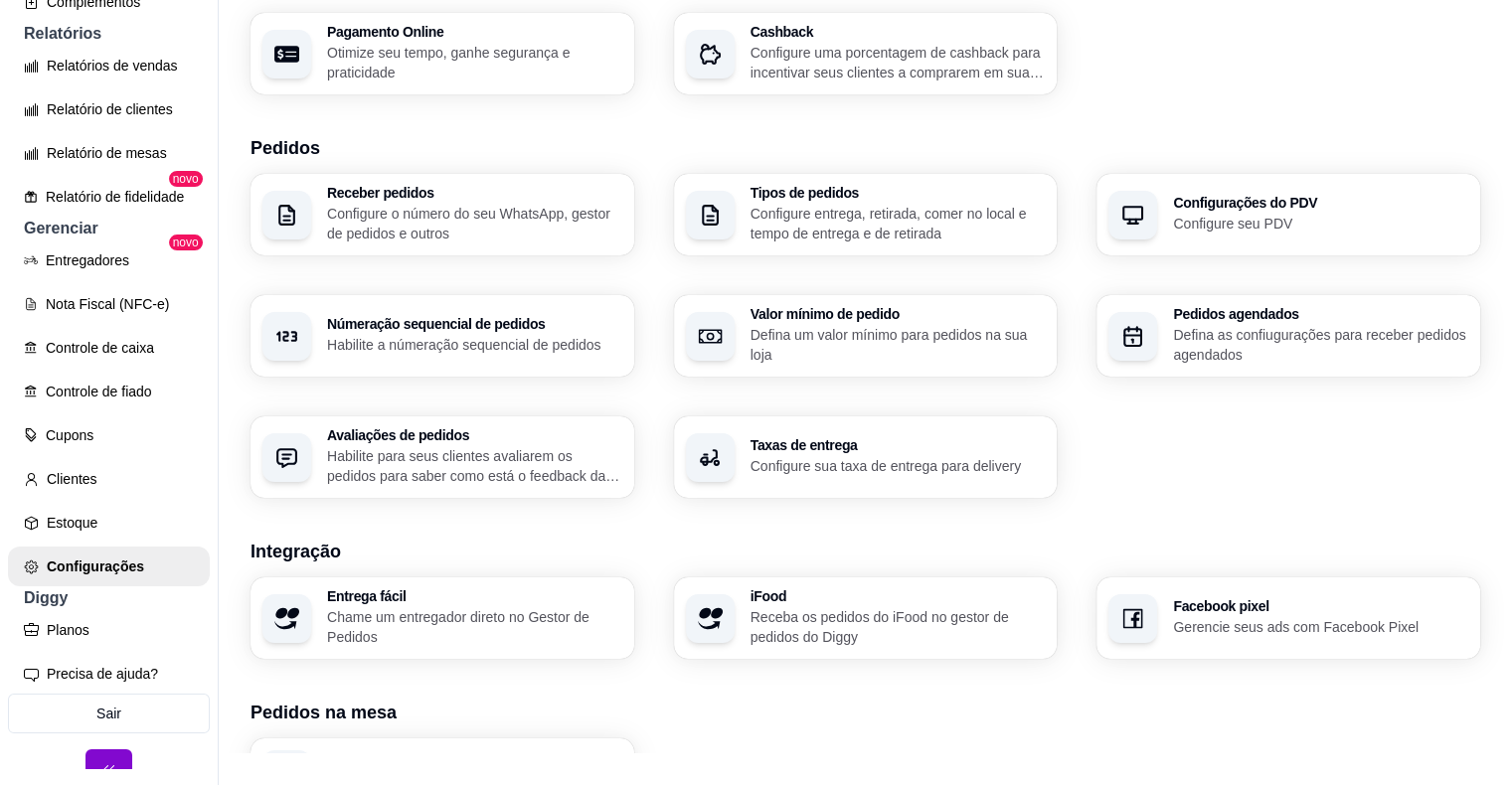 scroll, scrollTop: 0, scrollLeft: 0, axis: both 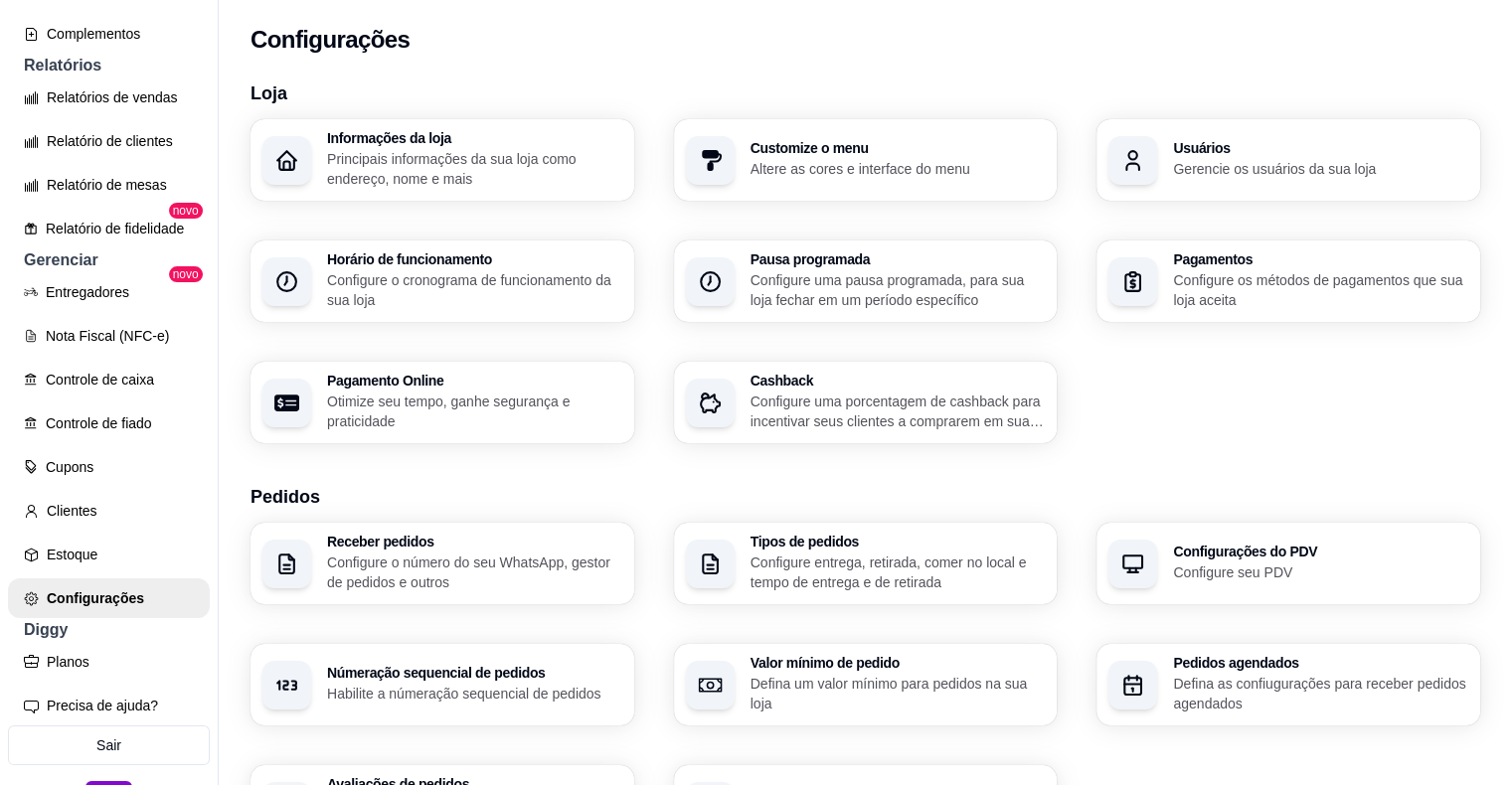 click on "Configurações Loja Informações da loja Principais informações da sua loja como endereço, nome e mais Customize o menu Altere as cores e interface do menu Usuários Gerencie os usuários da sua loja Horário de funcionamento Configure o cronograma de funcionamento da sua loja Pausa programada Configure uma pausa programada, para sua loja fechar em um período específico Pagamentos Configure os métodos de pagamentos que sua loja aceita Pagamento Online Otimize seu tempo, ganhe segurança e praticidade Cashback Configure uma porcentagem de cashback para incentivar seus clientes a comprarem em sua loja Pedidos Receber pedidos Configure o número do seu WhatsApp, gestor de pedidos e outros Tipos de pedidos Configure entrega, retirada, comer no local e tempo de entrega e de retirada Configurações do PDV Configure seu PDV Númeração sequencial de pedidos Habilite a númeração sequencial de pedidos Valor mínimo de pedido Defina um valor mínimo para pedidos na sua loja Pedidos agendados Integração" at bounding box center (865, 392) 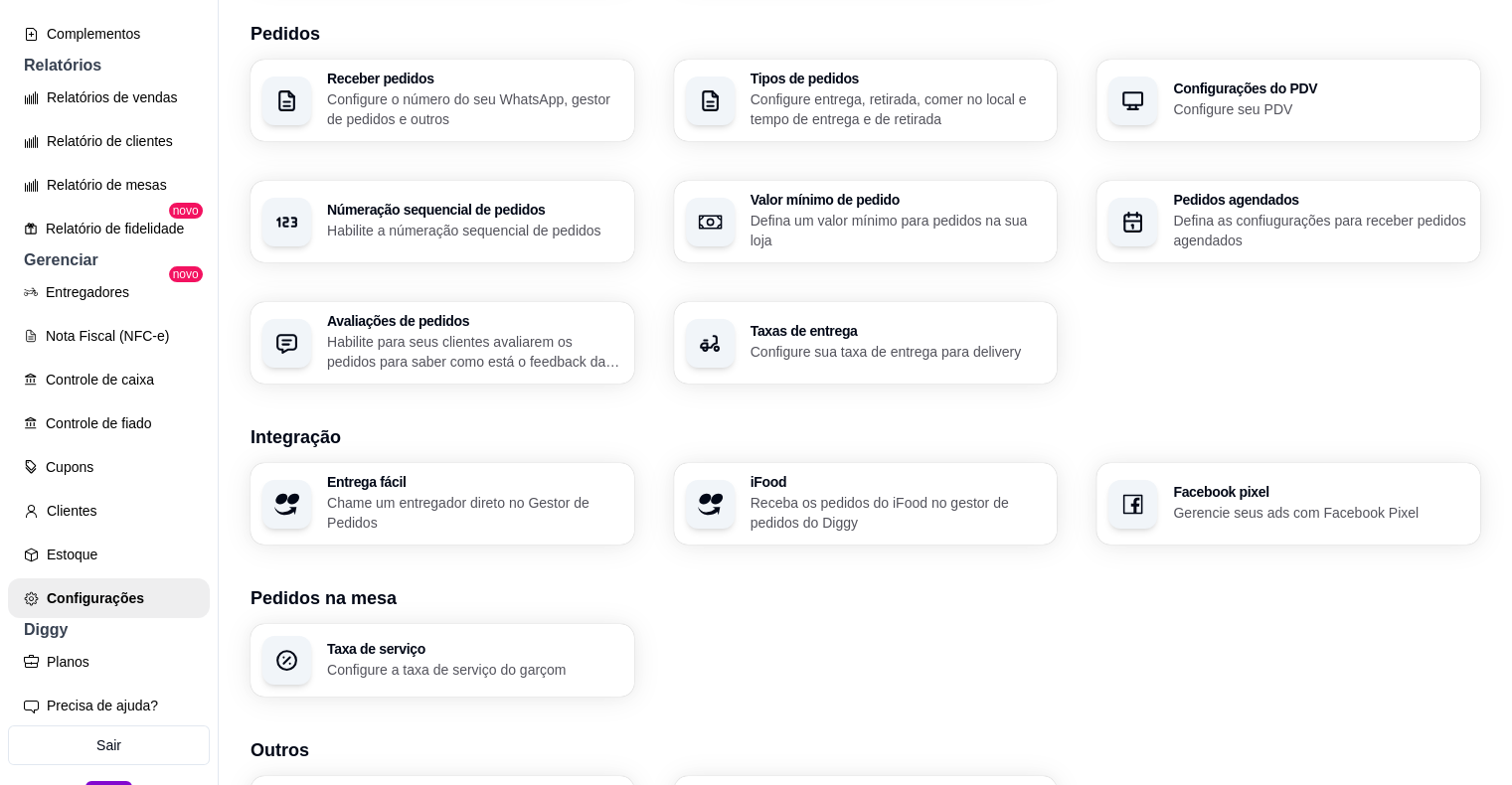 scroll, scrollTop: 468, scrollLeft: 0, axis: vertical 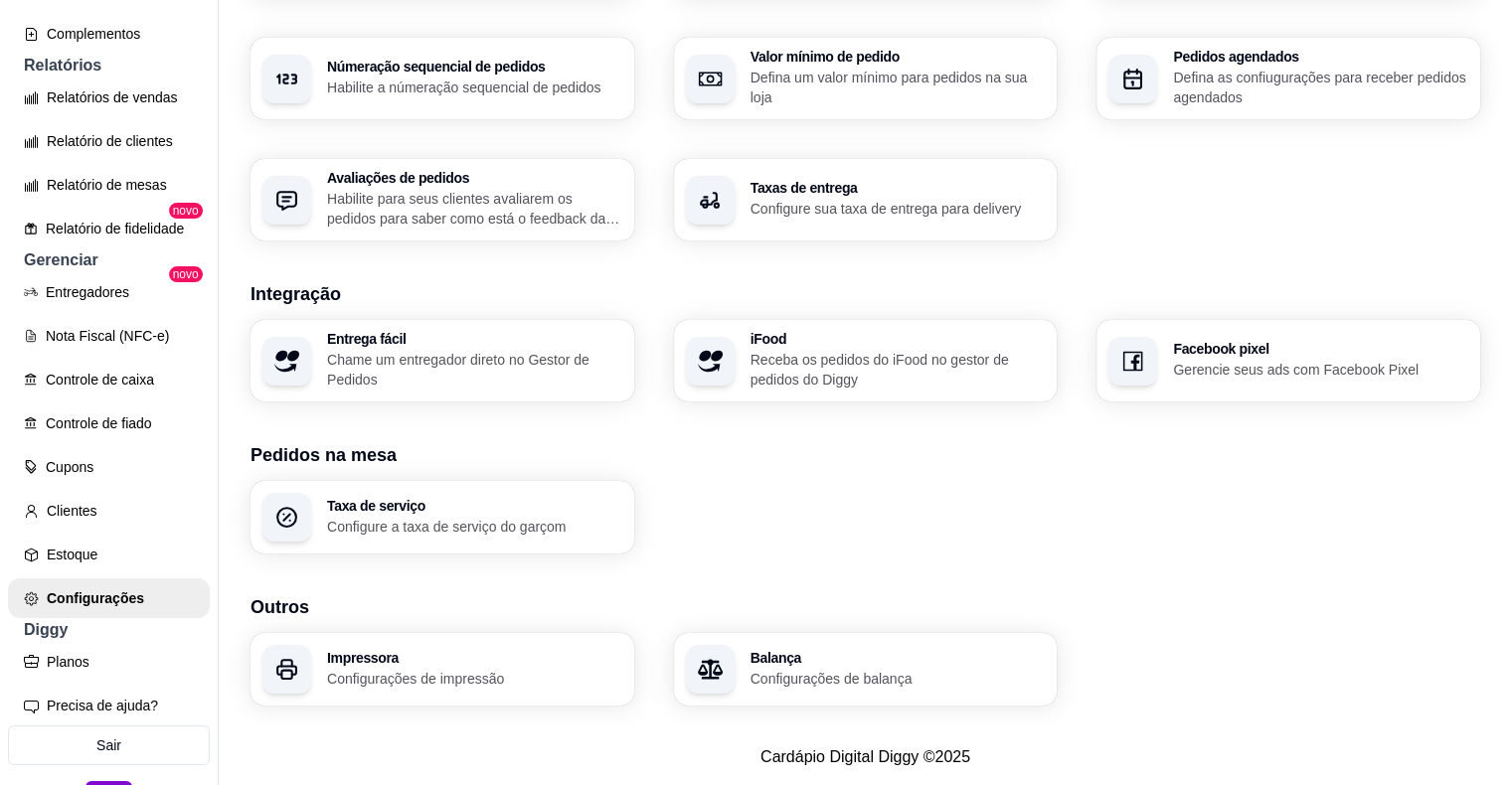click on "Impressora Configurações de impressão" at bounding box center (474, 670) 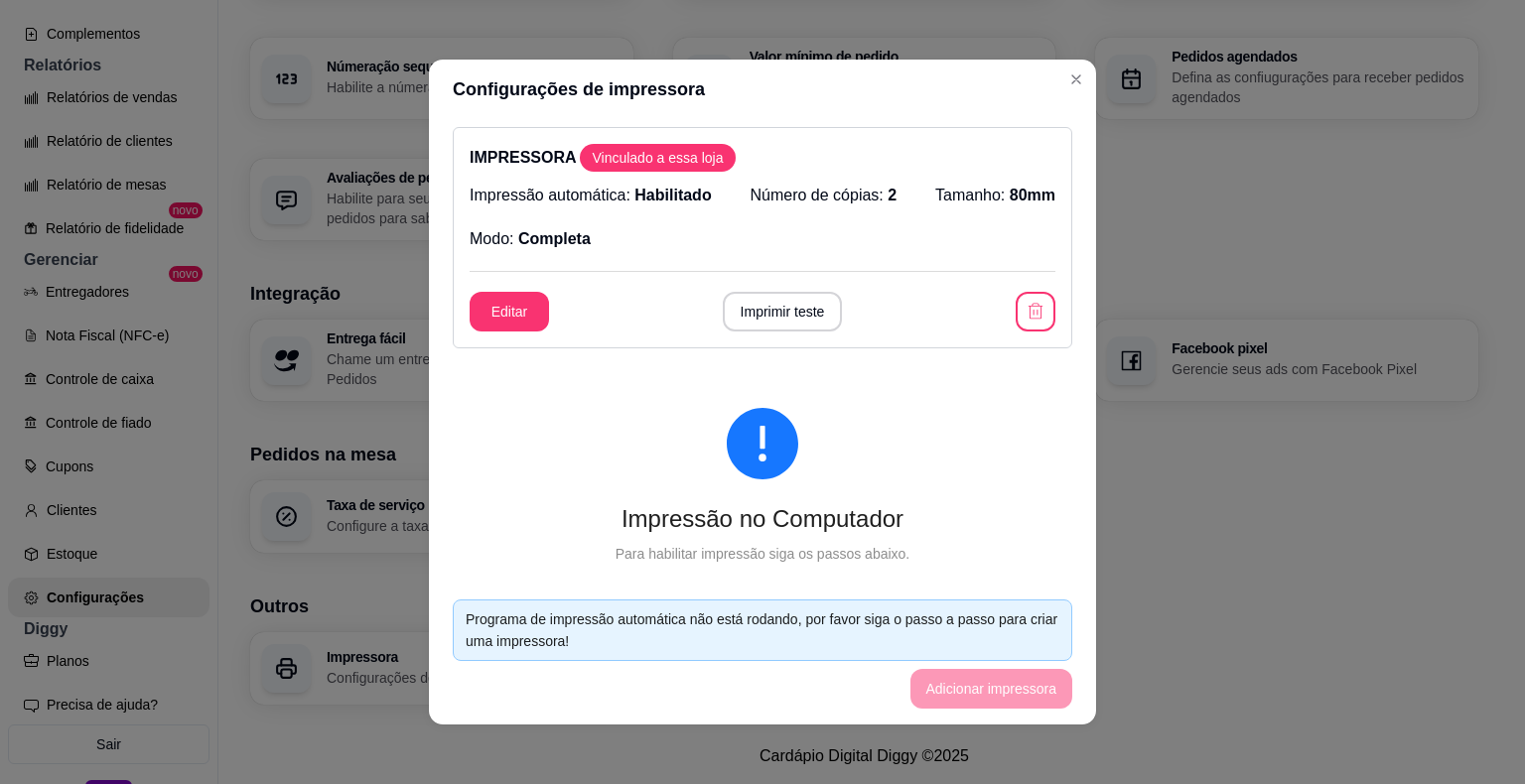 drag, startPoint x: 656, startPoint y: 154, endPoint x: 747, endPoint y: 187, distance: 96.79876 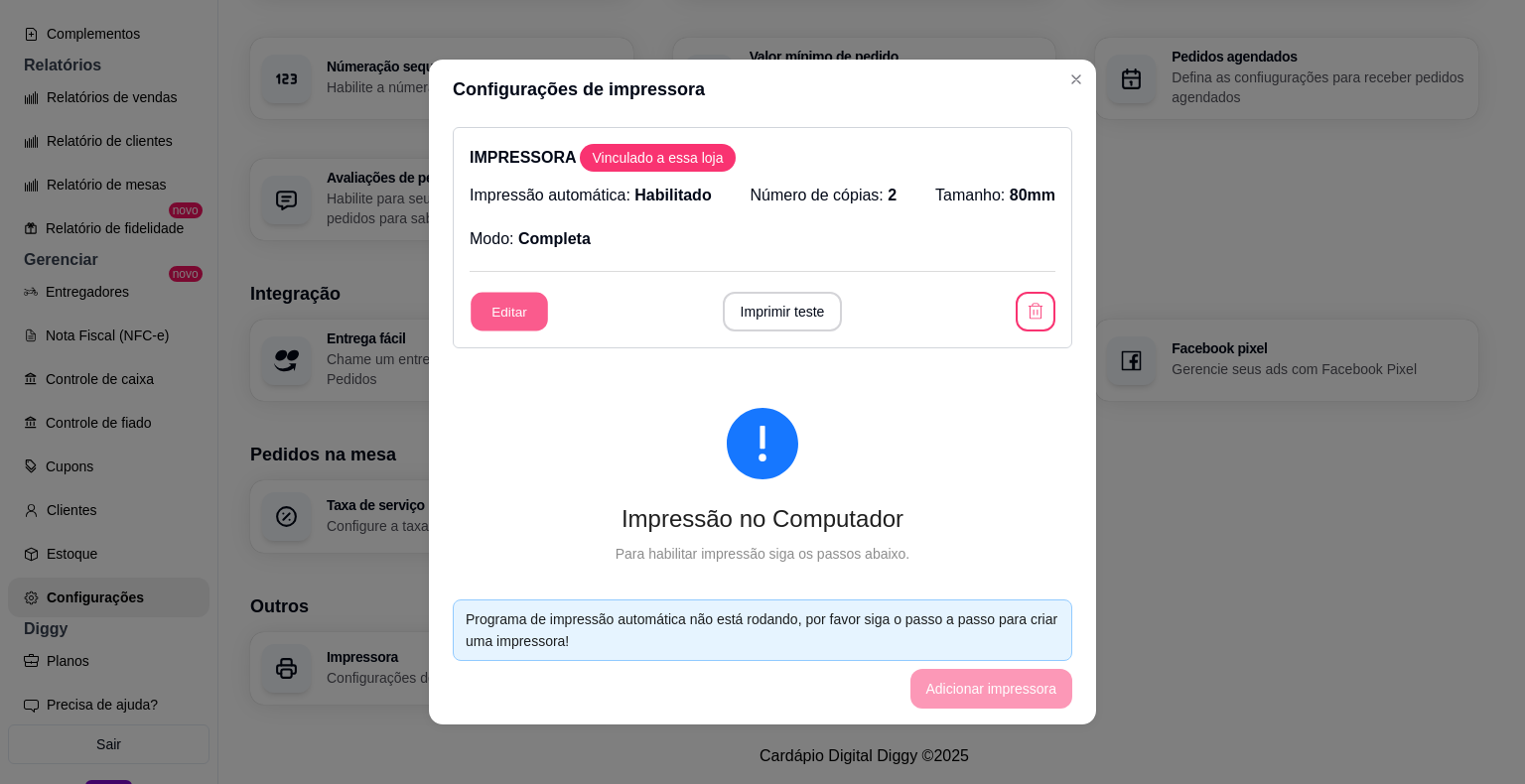 click on "Editar" at bounding box center (509, 312) 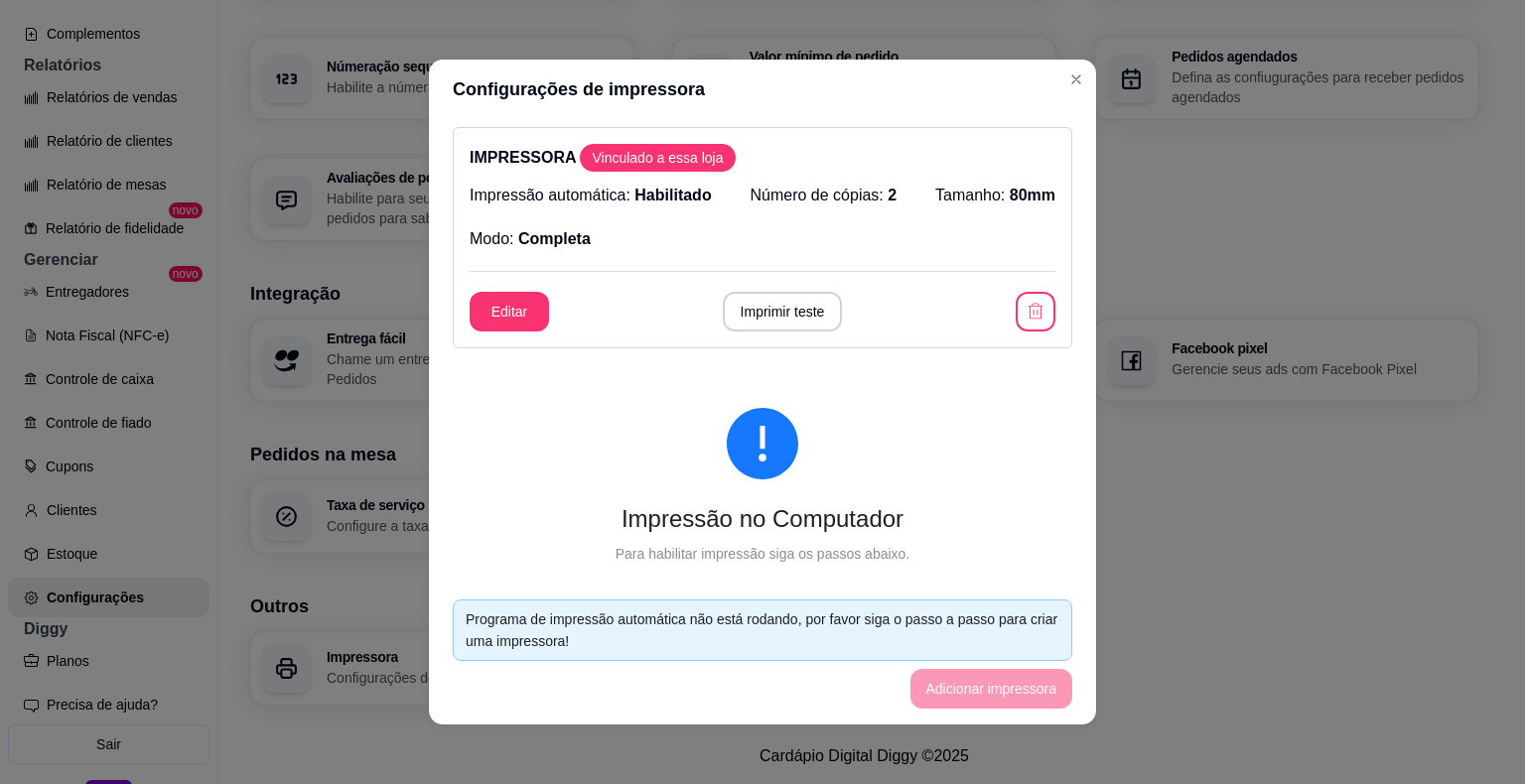 drag, startPoint x: 447, startPoint y: 298, endPoint x: 458, endPoint y: 312, distance: 17.804494 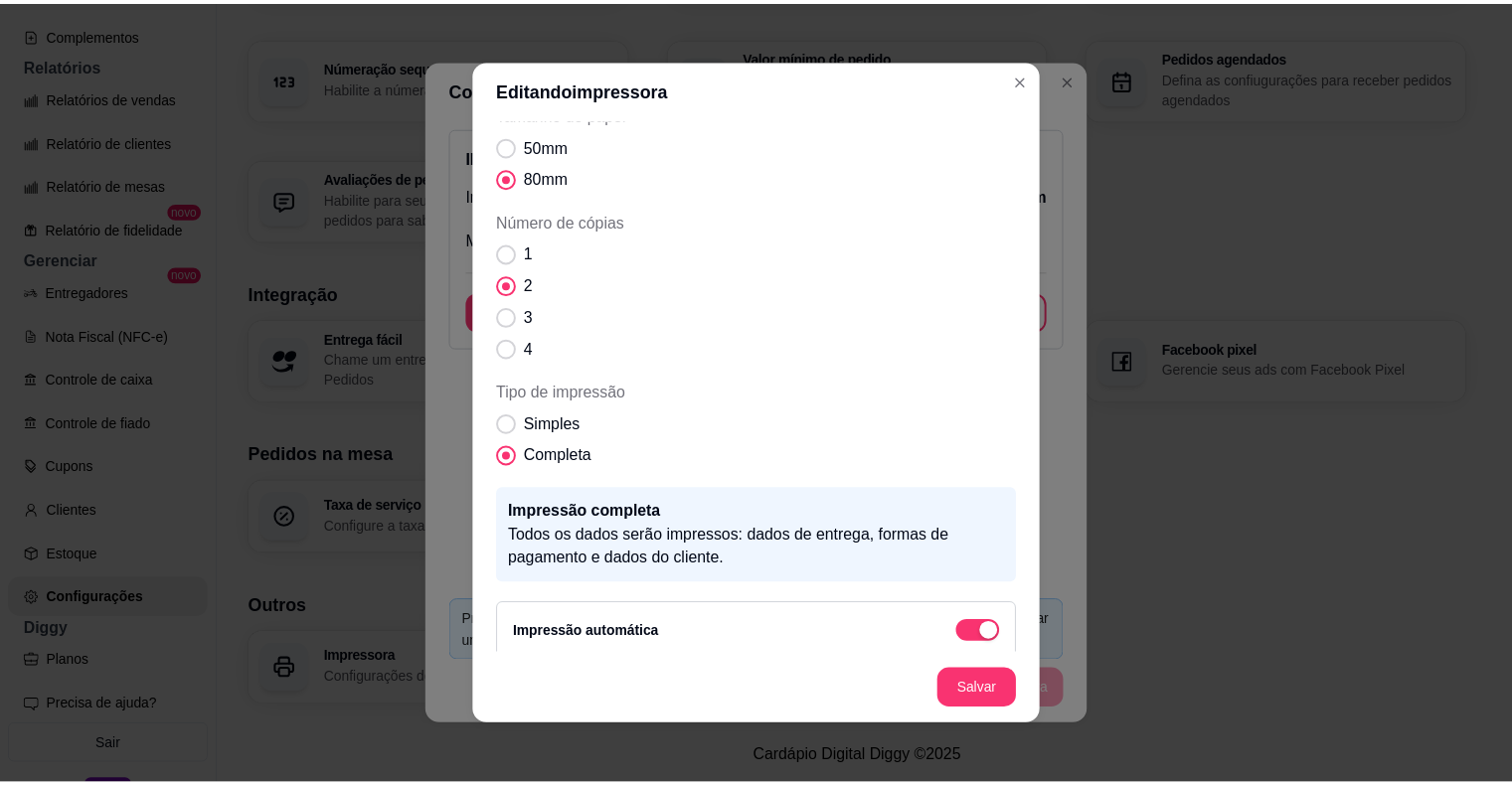 scroll, scrollTop: 114, scrollLeft: 0, axis: vertical 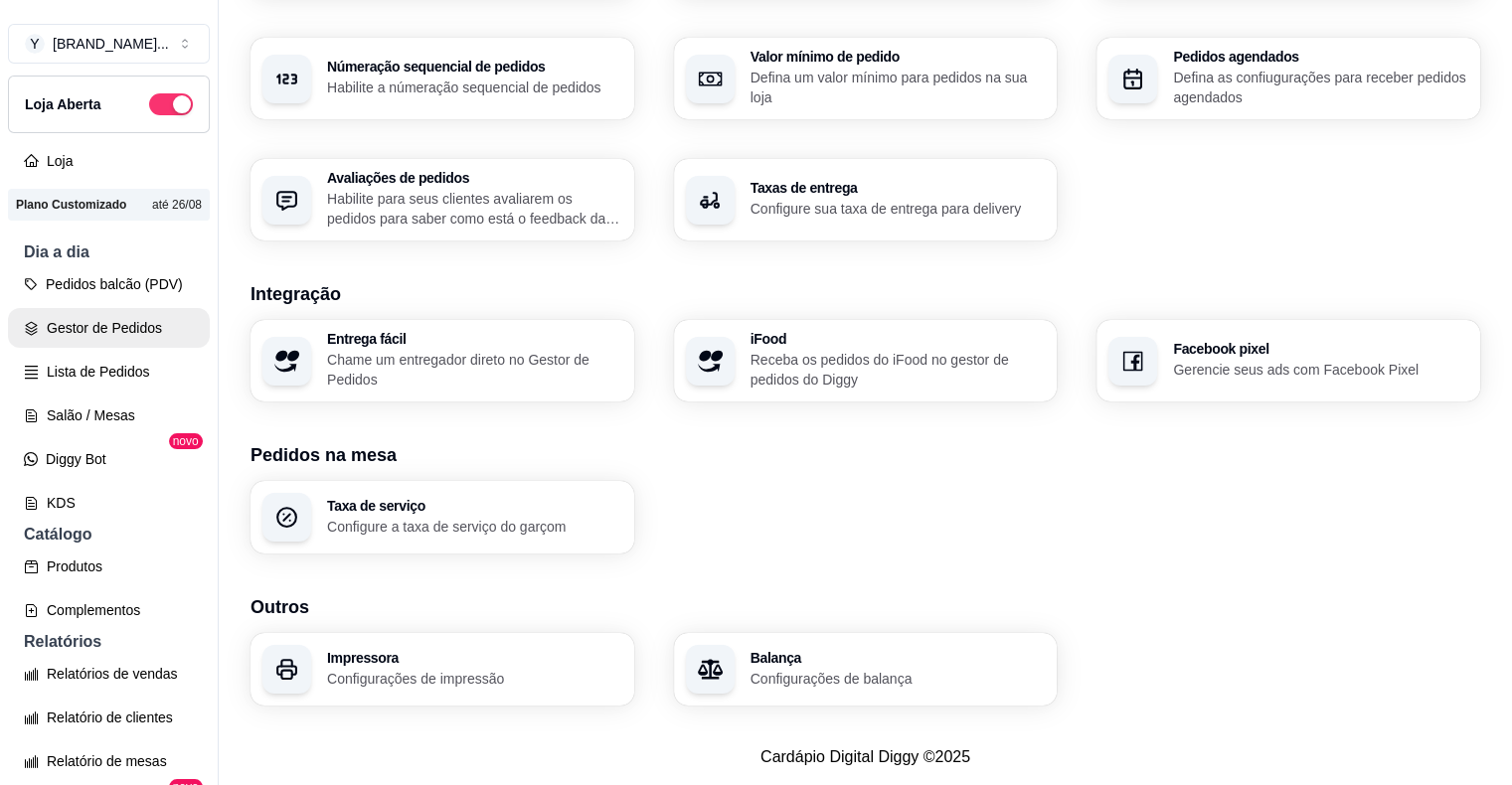 click on "Gestor de Pedidos" at bounding box center [108, 328] 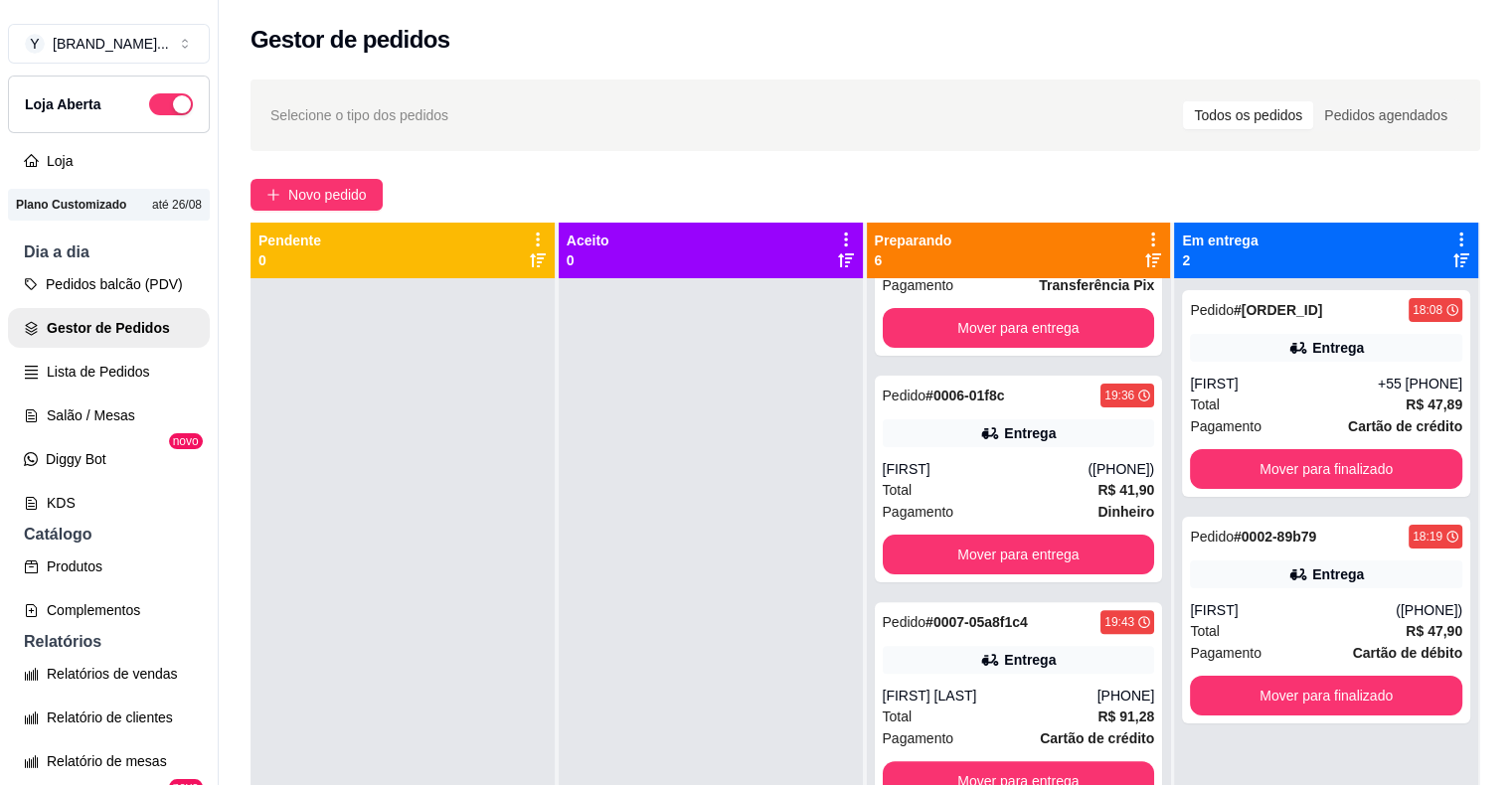 scroll, scrollTop: 657, scrollLeft: 0, axis: vertical 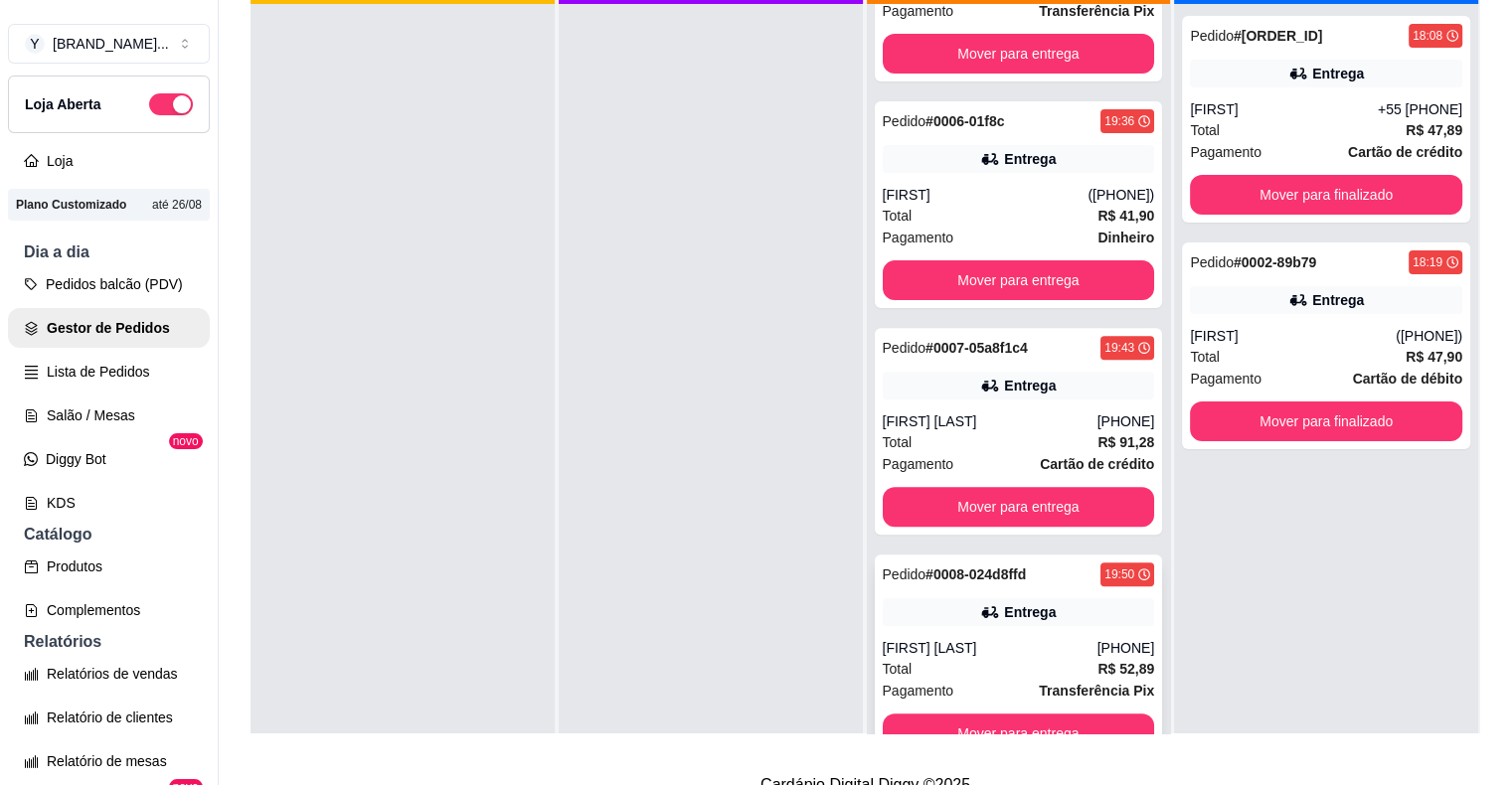drag, startPoint x: 1006, startPoint y: 586, endPoint x: 1014, endPoint y: 594, distance: 11.313708 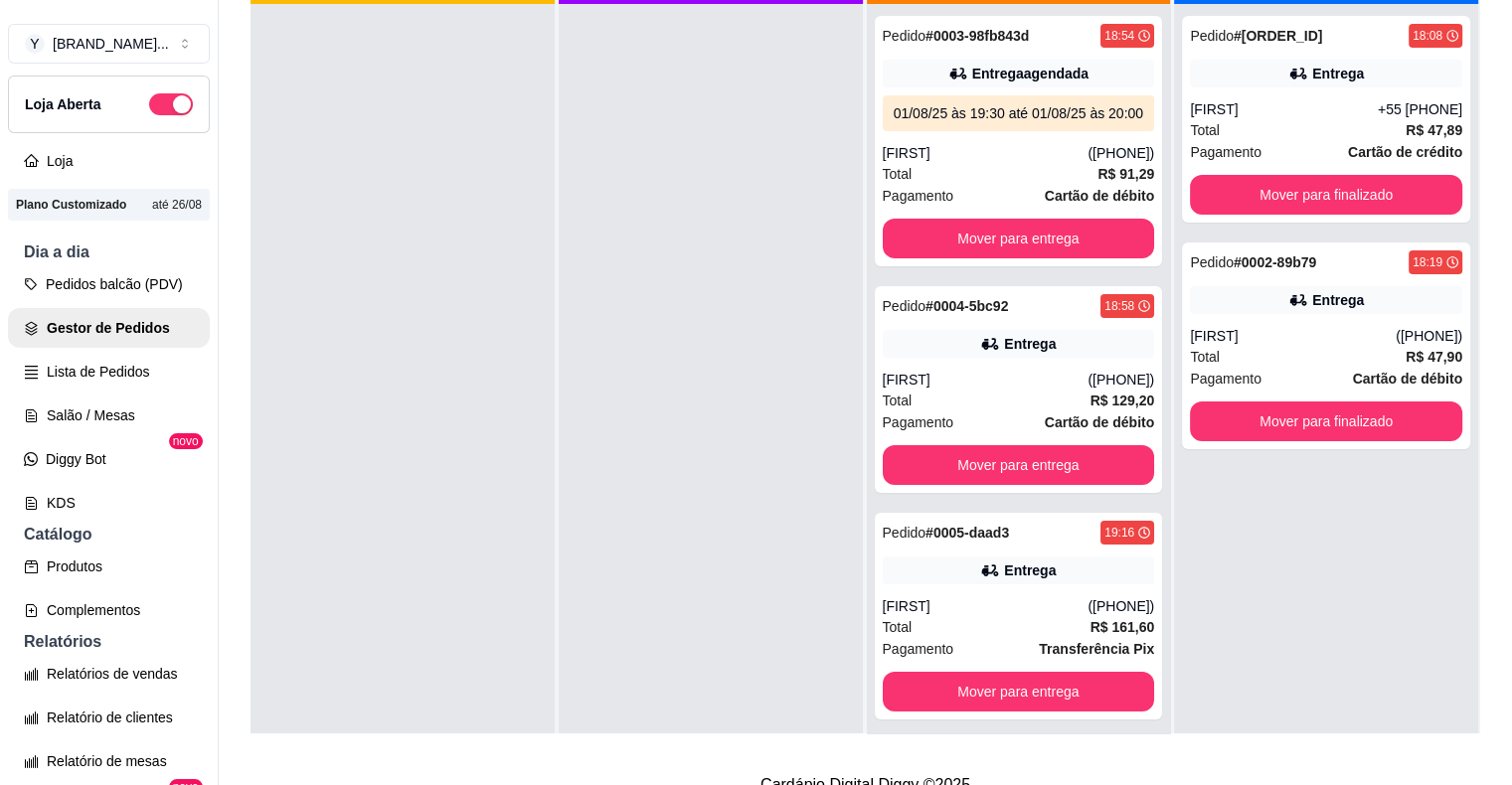 scroll, scrollTop: 0, scrollLeft: 0, axis: both 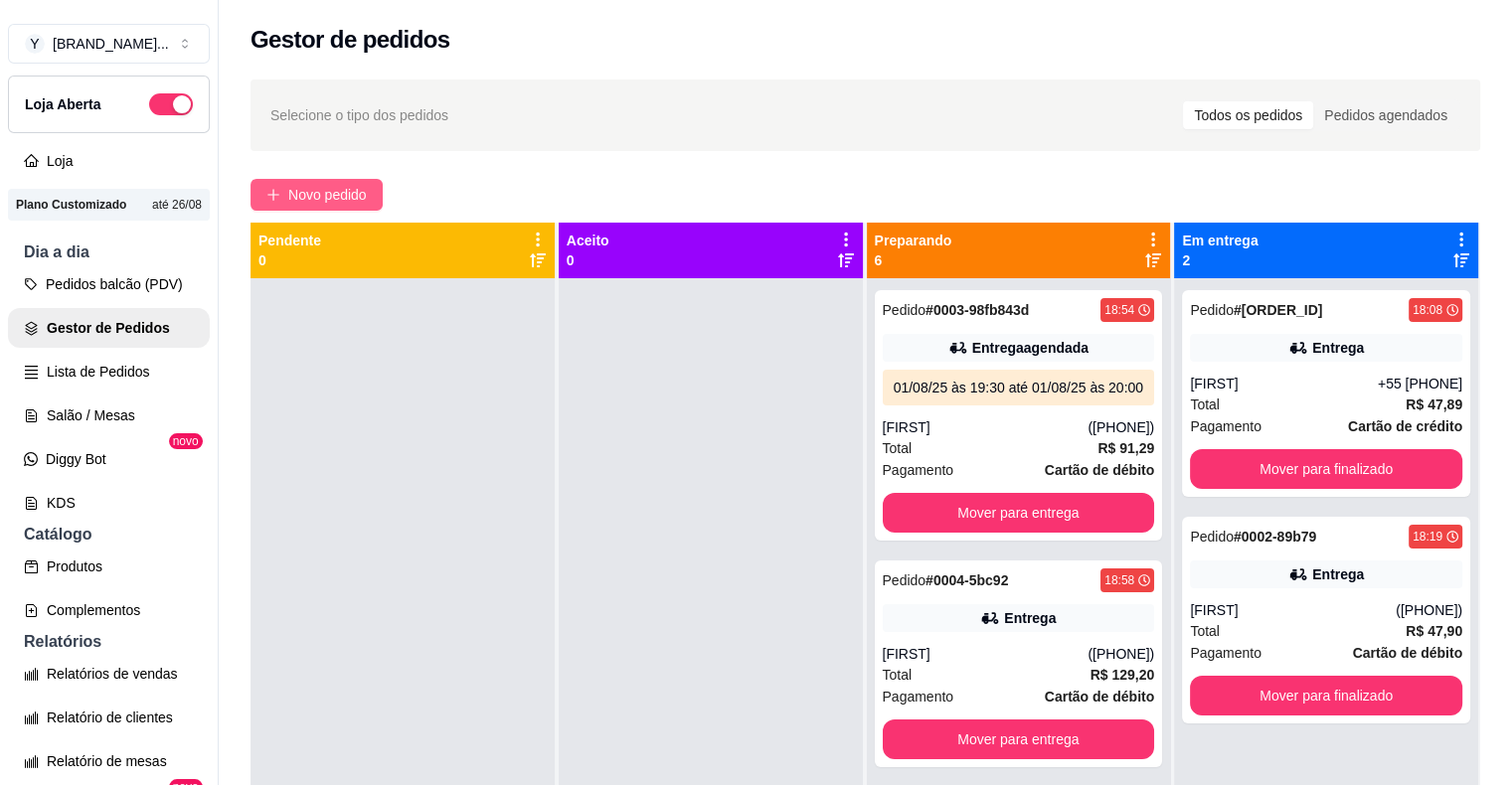 click on "Novo pedido" at bounding box center [316, 195] 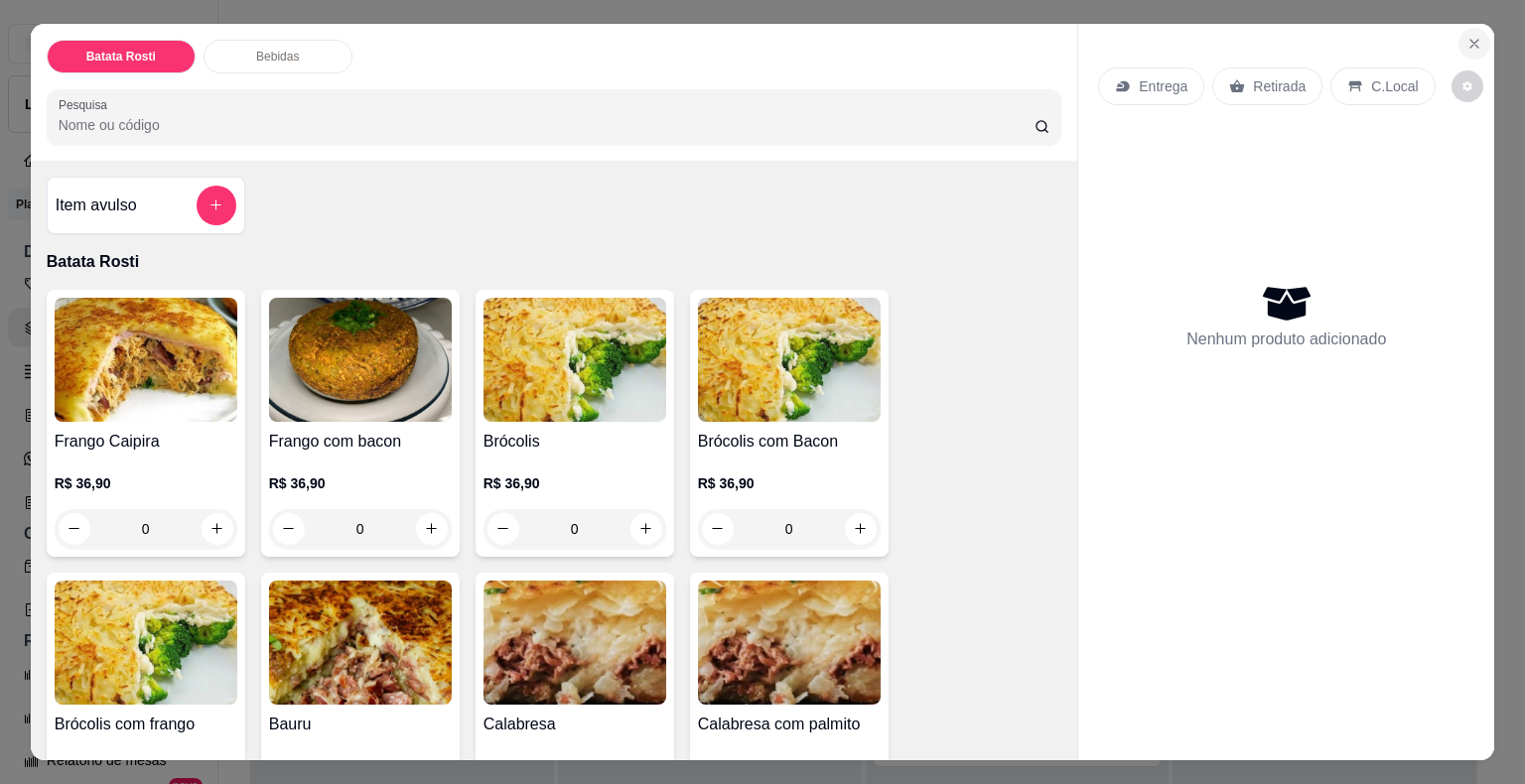 click 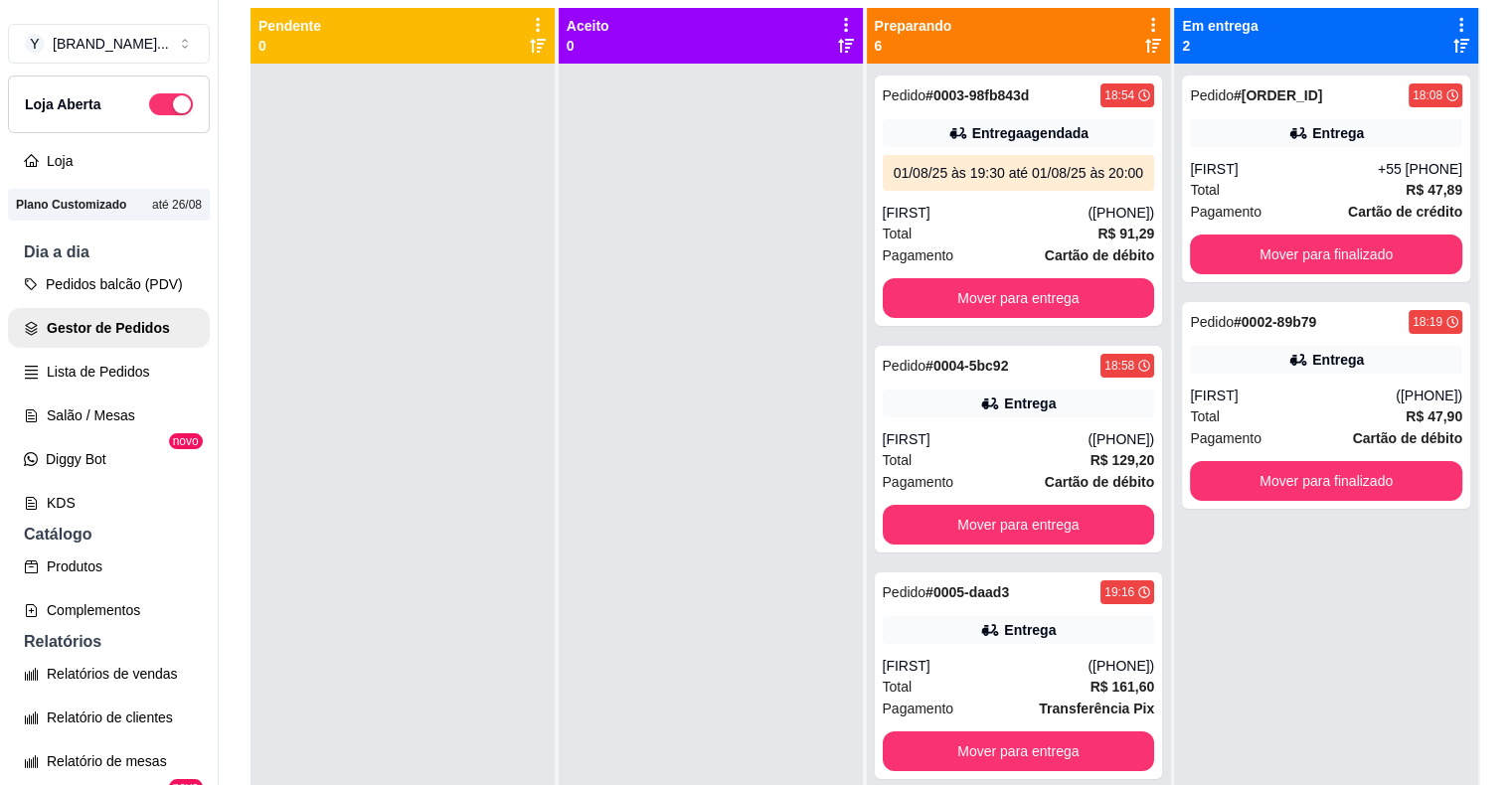 scroll, scrollTop: 317, scrollLeft: 0, axis: vertical 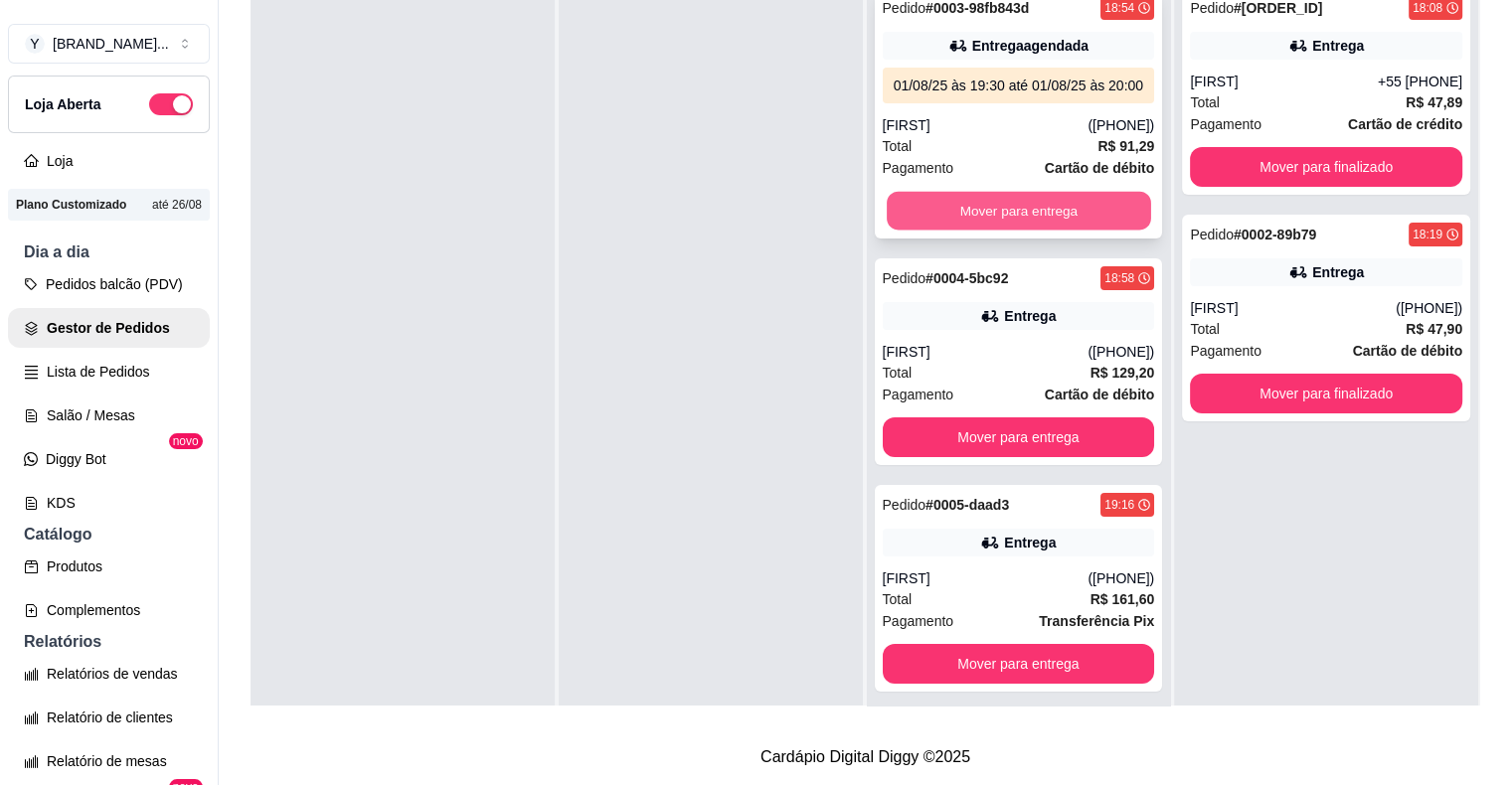 click on "Mover para entrega" at bounding box center (1019, 211) 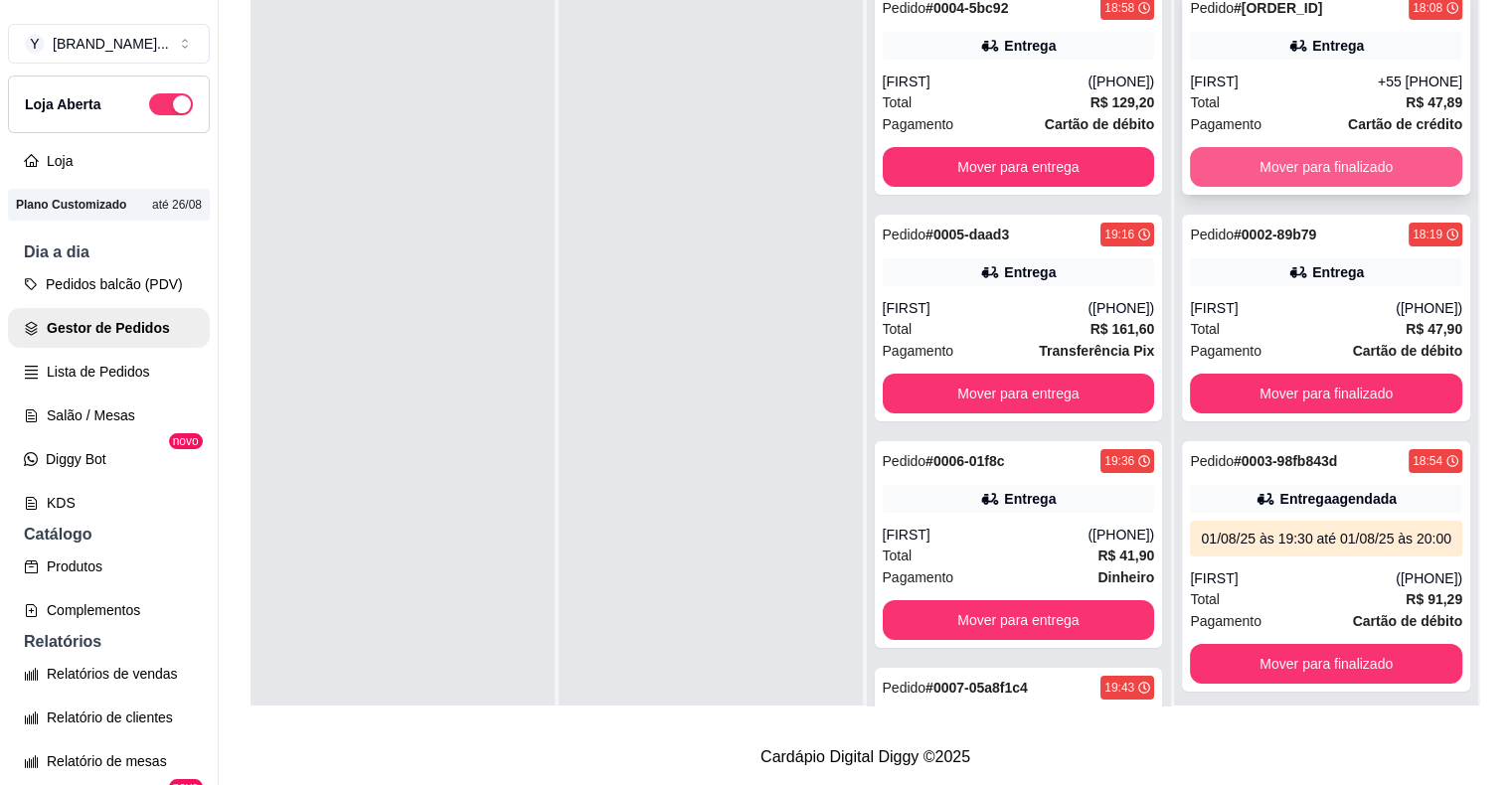 click on "Mover para finalizado" at bounding box center (1326, 167) 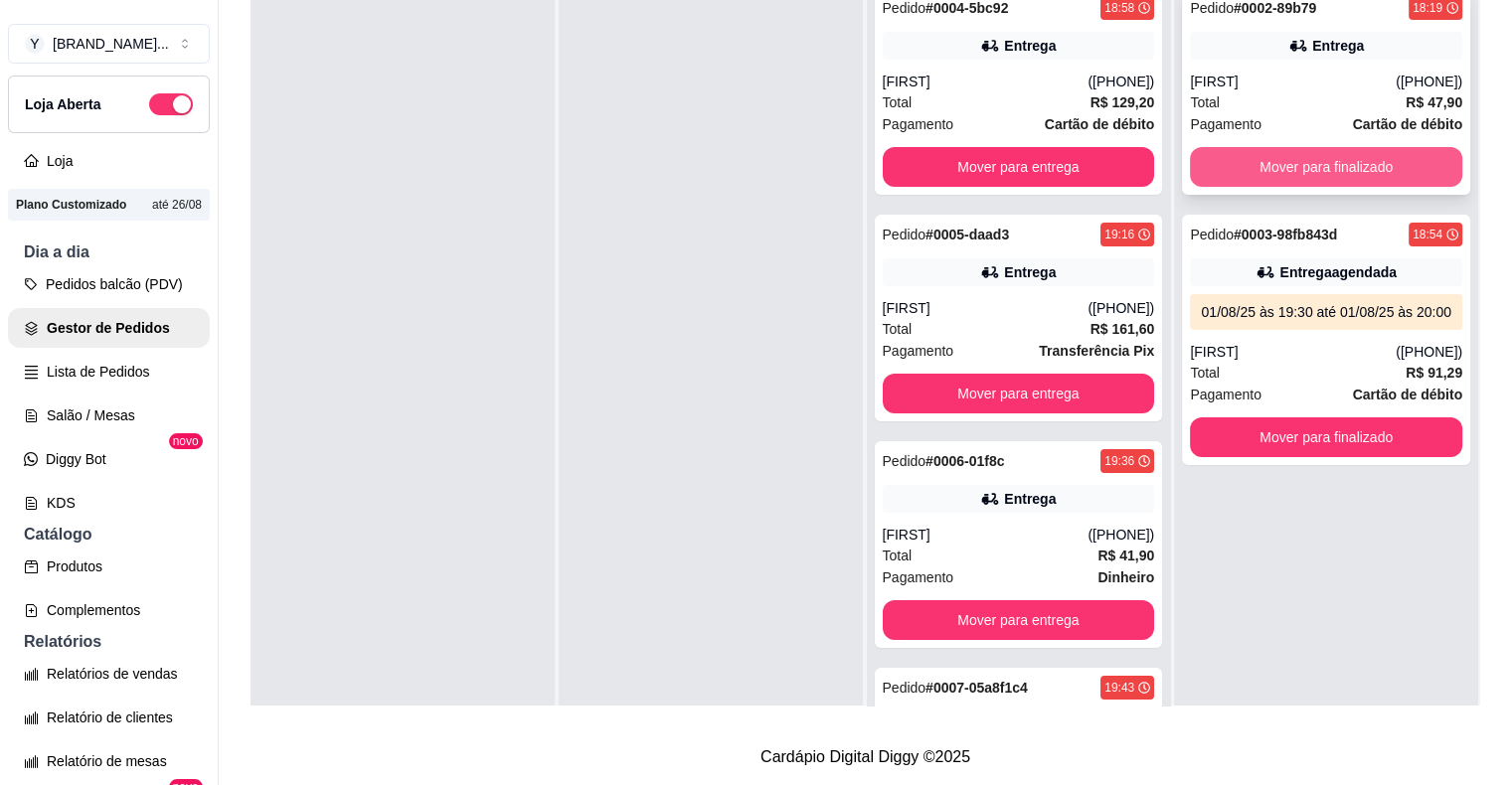 click on "Mover para finalizado" at bounding box center (1326, 167) 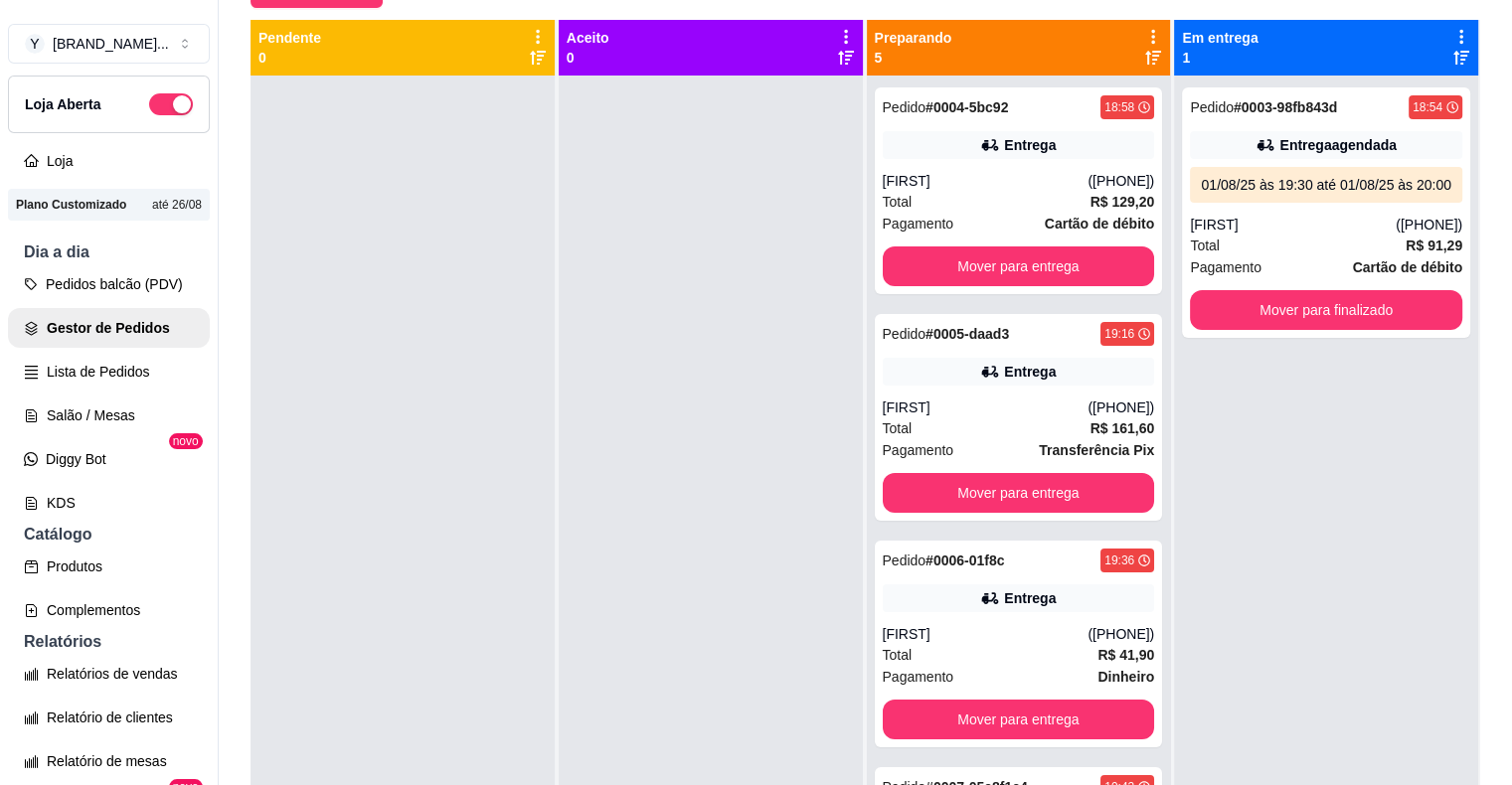 scroll, scrollTop: 202, scrollLeft: 0, axis: vertical 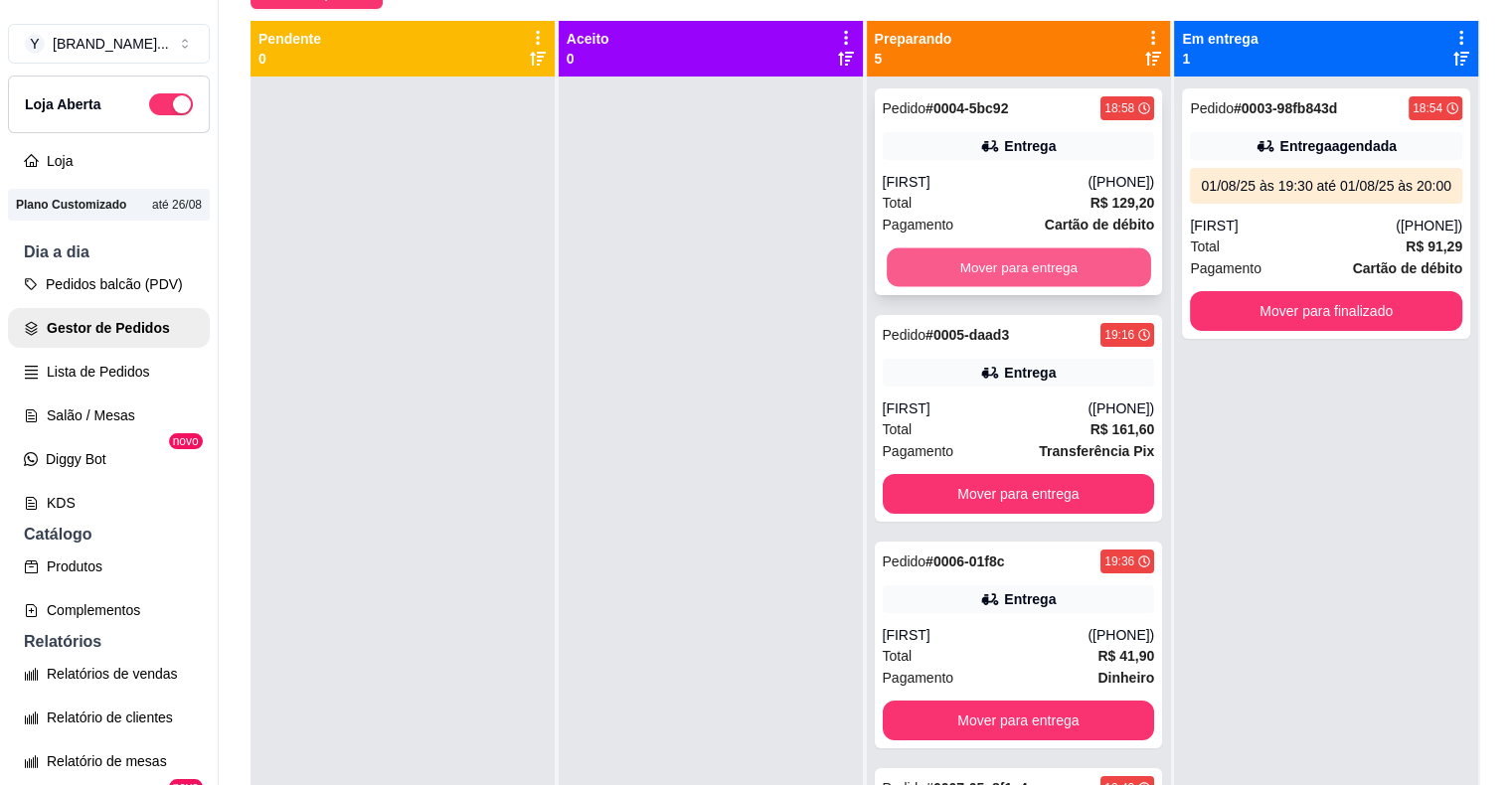 click on "Mover para entrega" at bounding box center [1019, 267] 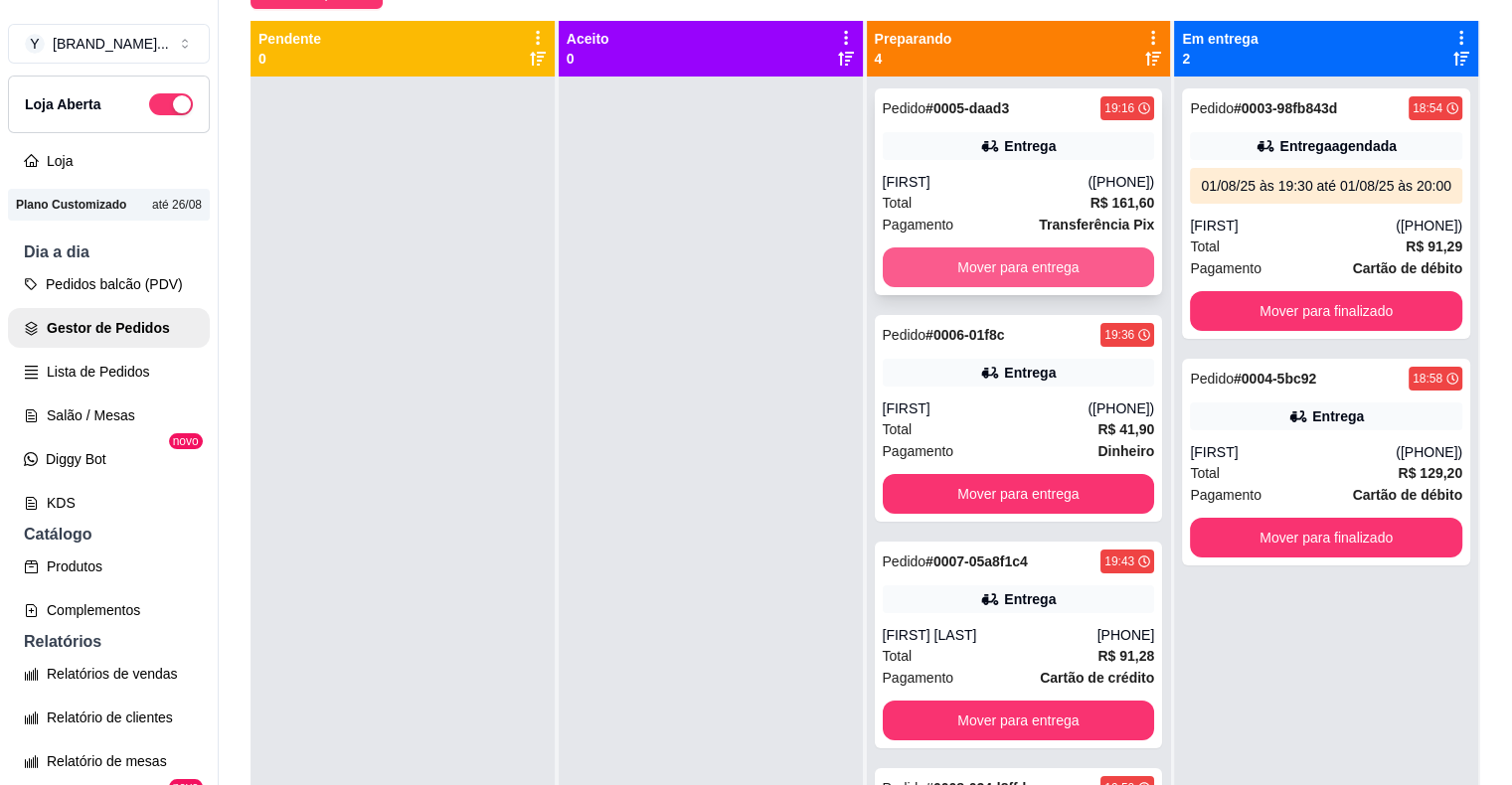 click on "Mover para entrega" at bounding box center [1019, 267] 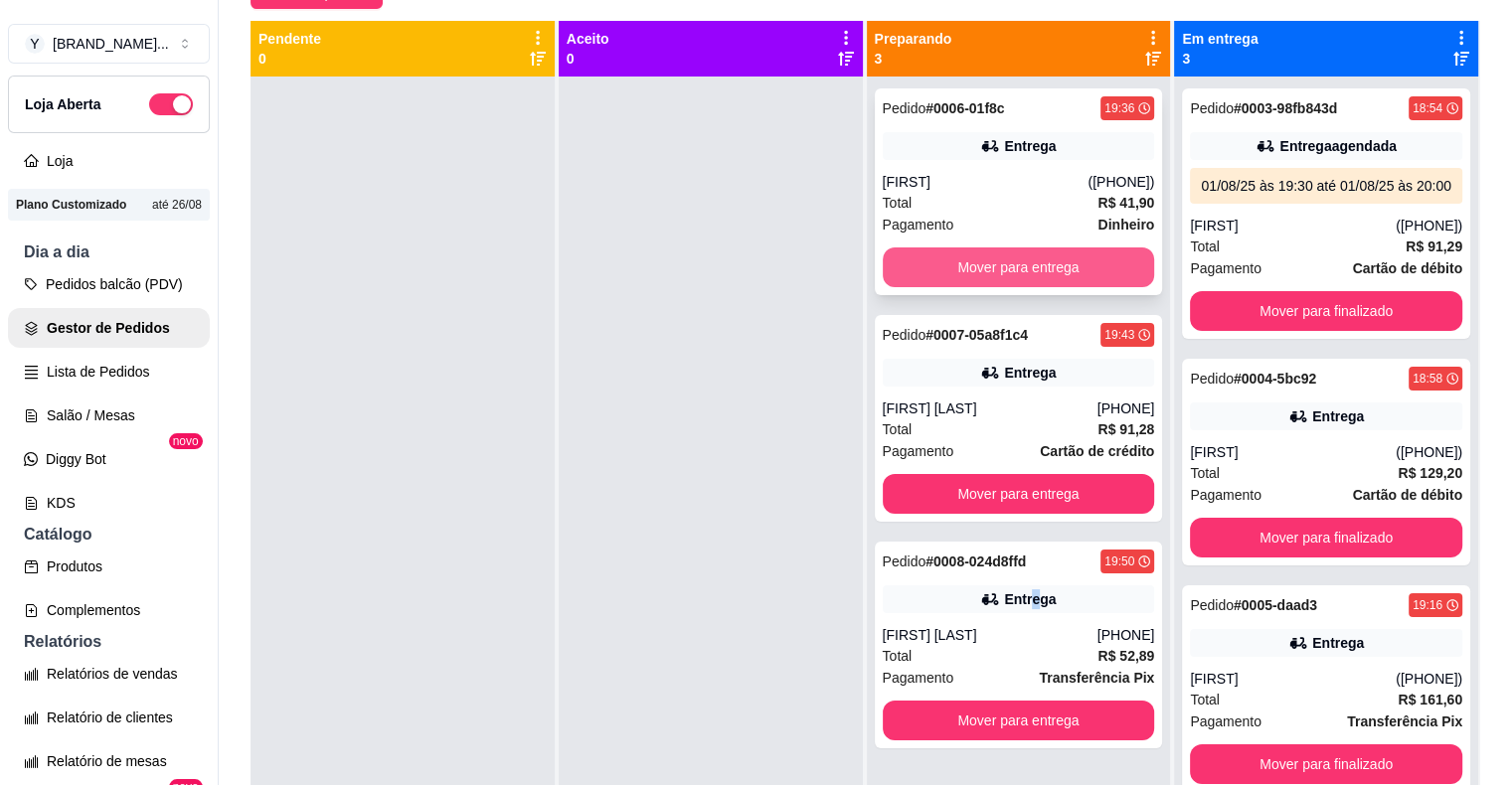 click on "Mover para entrega" at bounding box center [1019, 267] 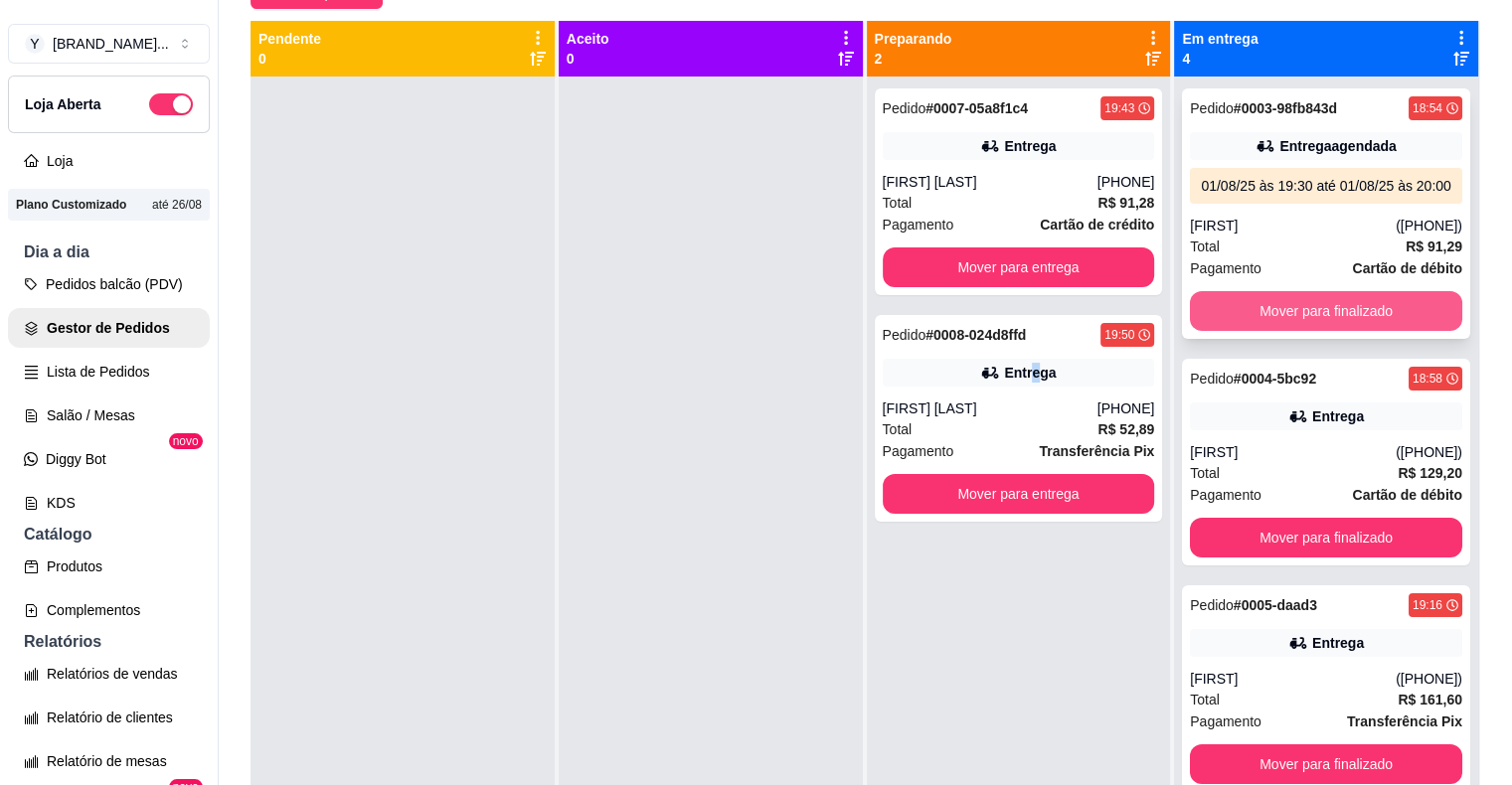 click on "Mover para finalizado" at bounding box center (1326, 311) 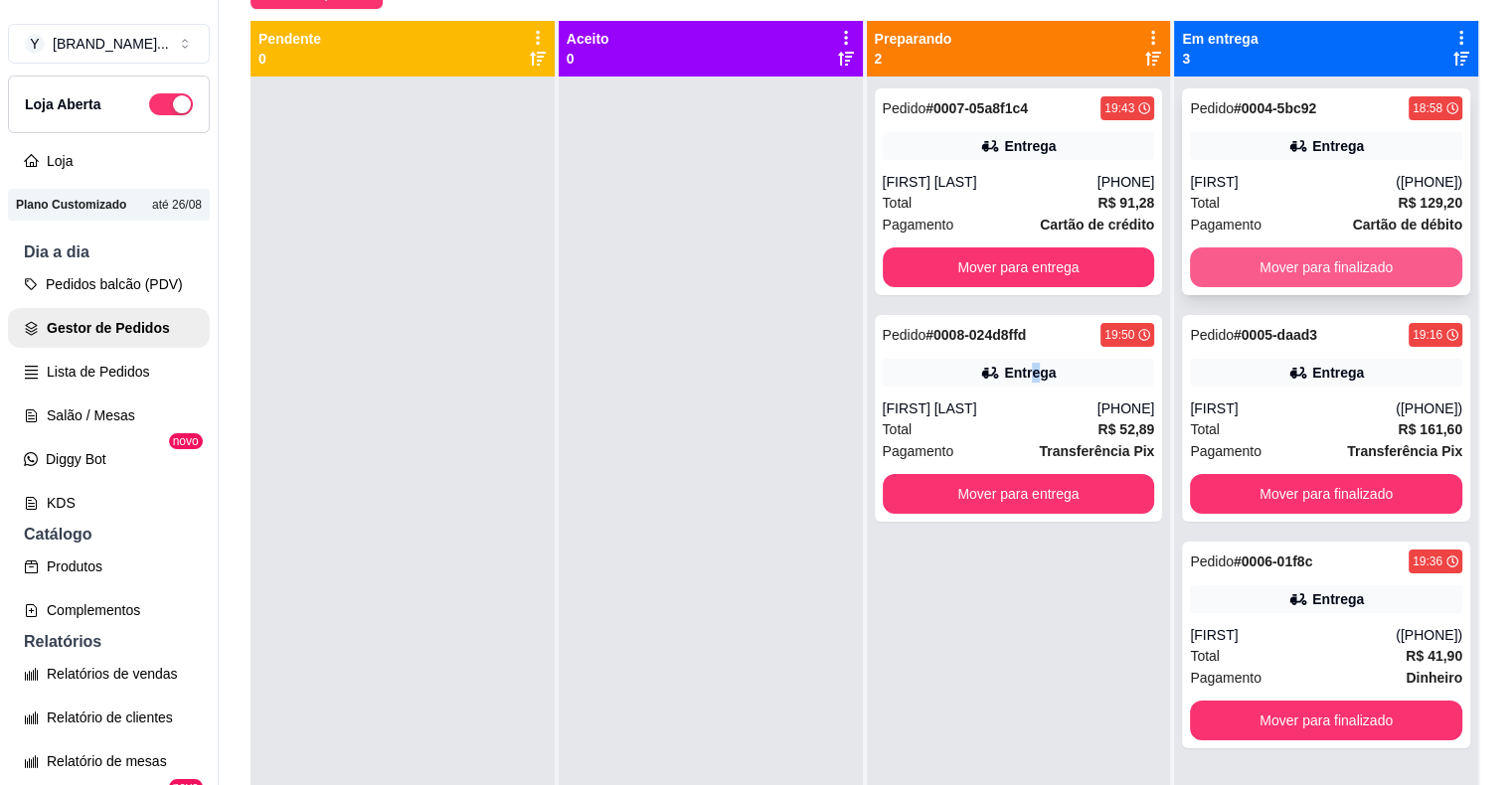 click on "Mover para finalizado" at bounding box center [1326, 267] 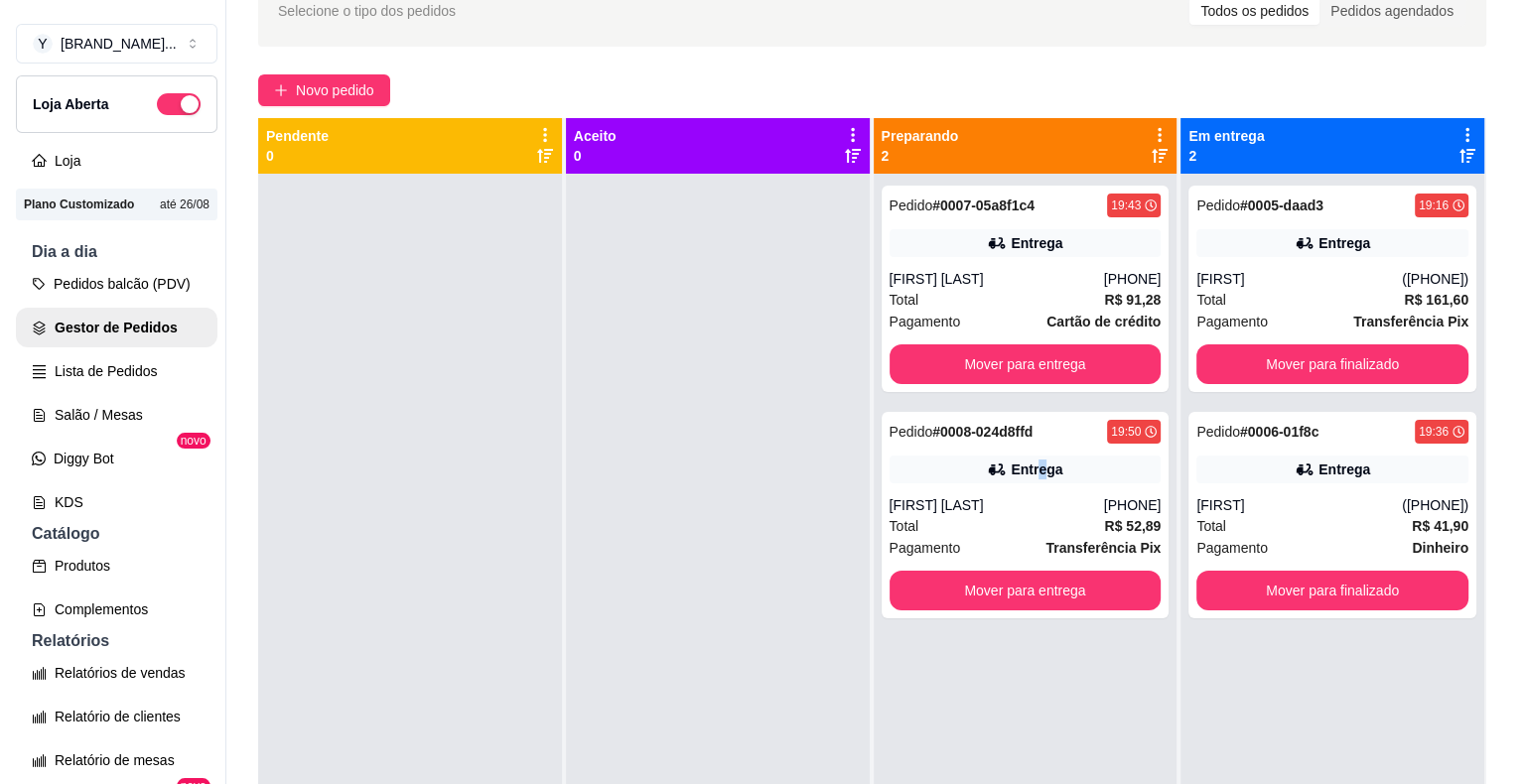 scroll, scrollTop: 0, scrollLeft: 0, axis: both 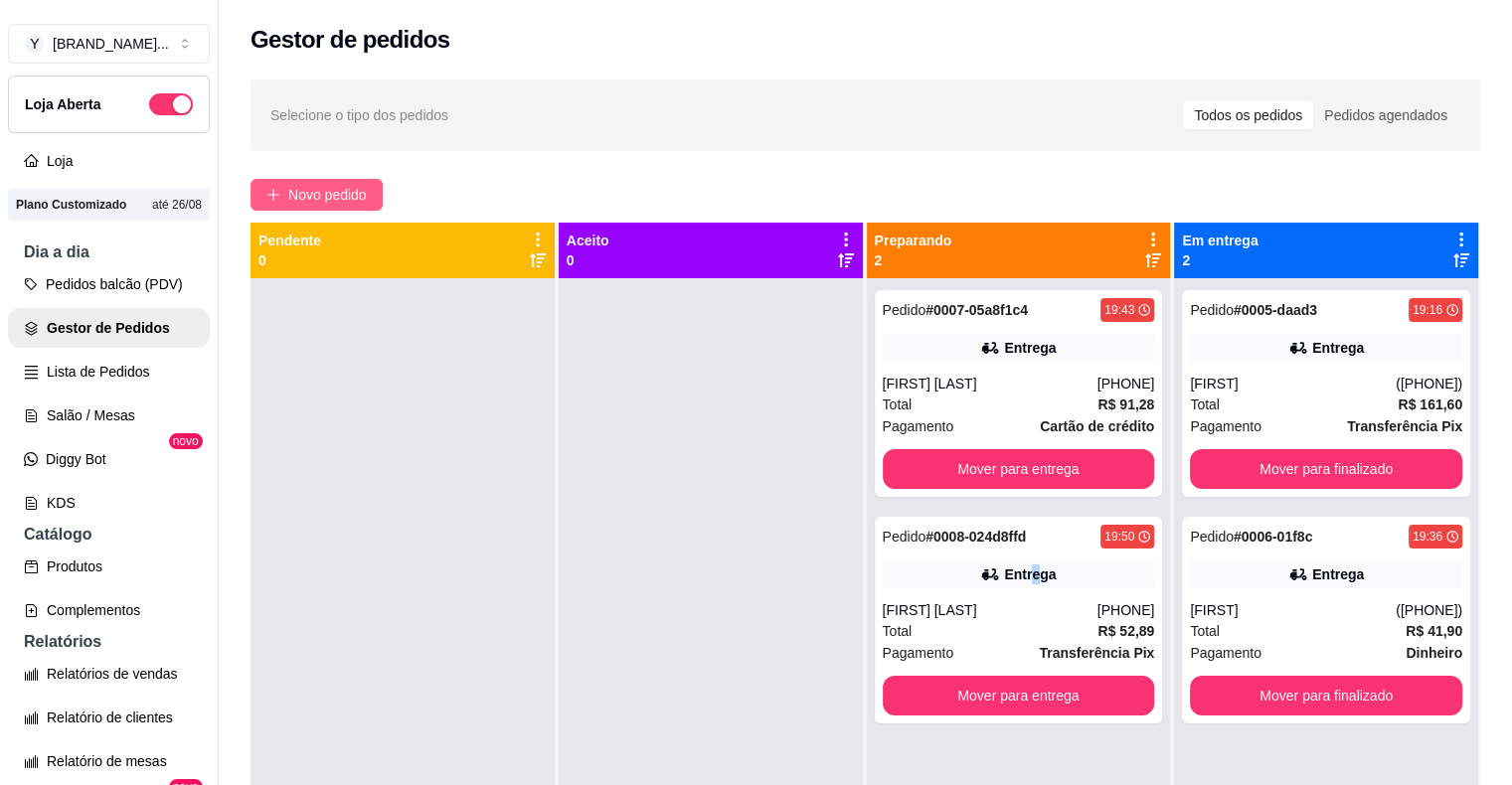 click on "Novo pedido" at bounding box center [327, 195] 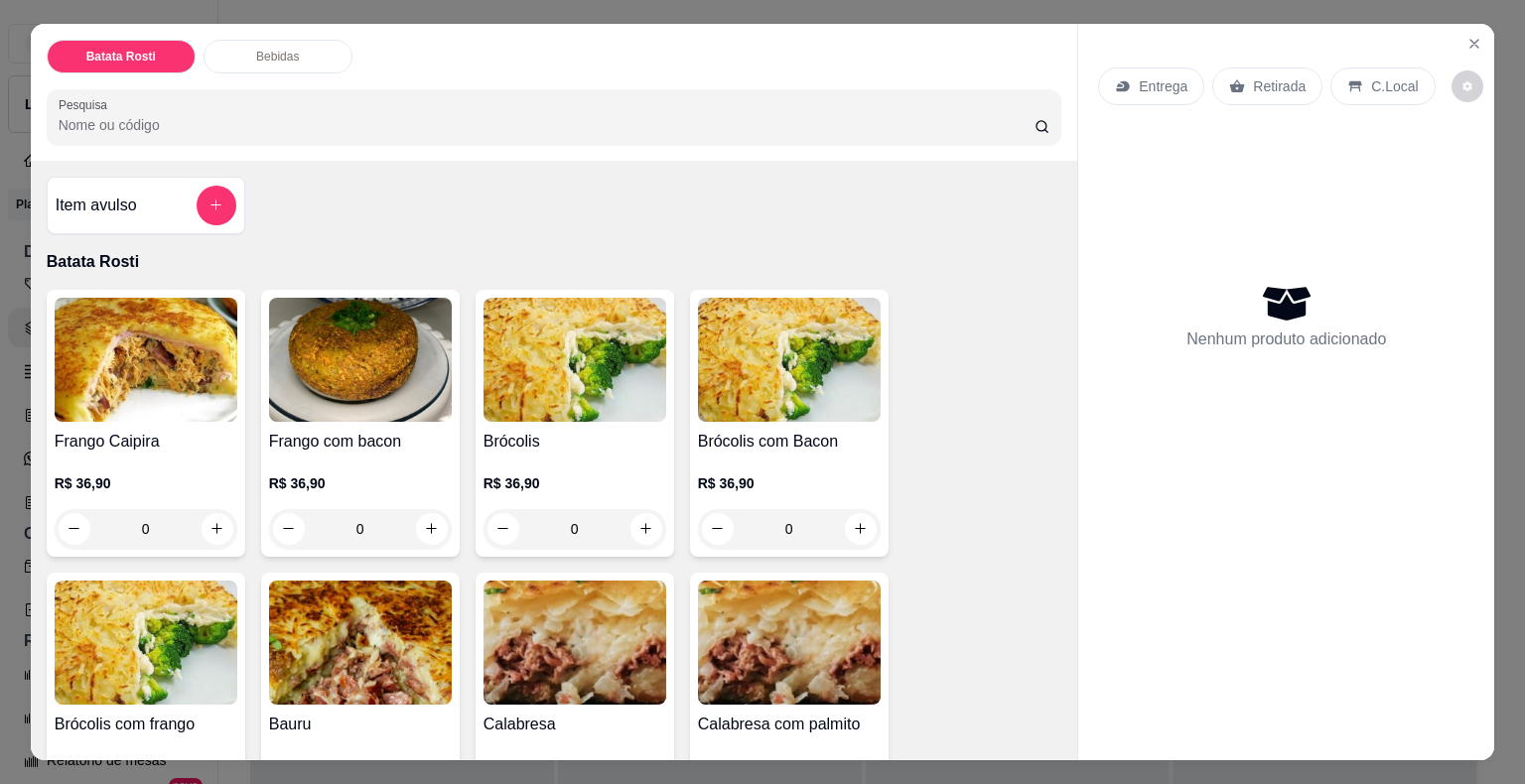 click on "0" at bounding box center (146, 529) 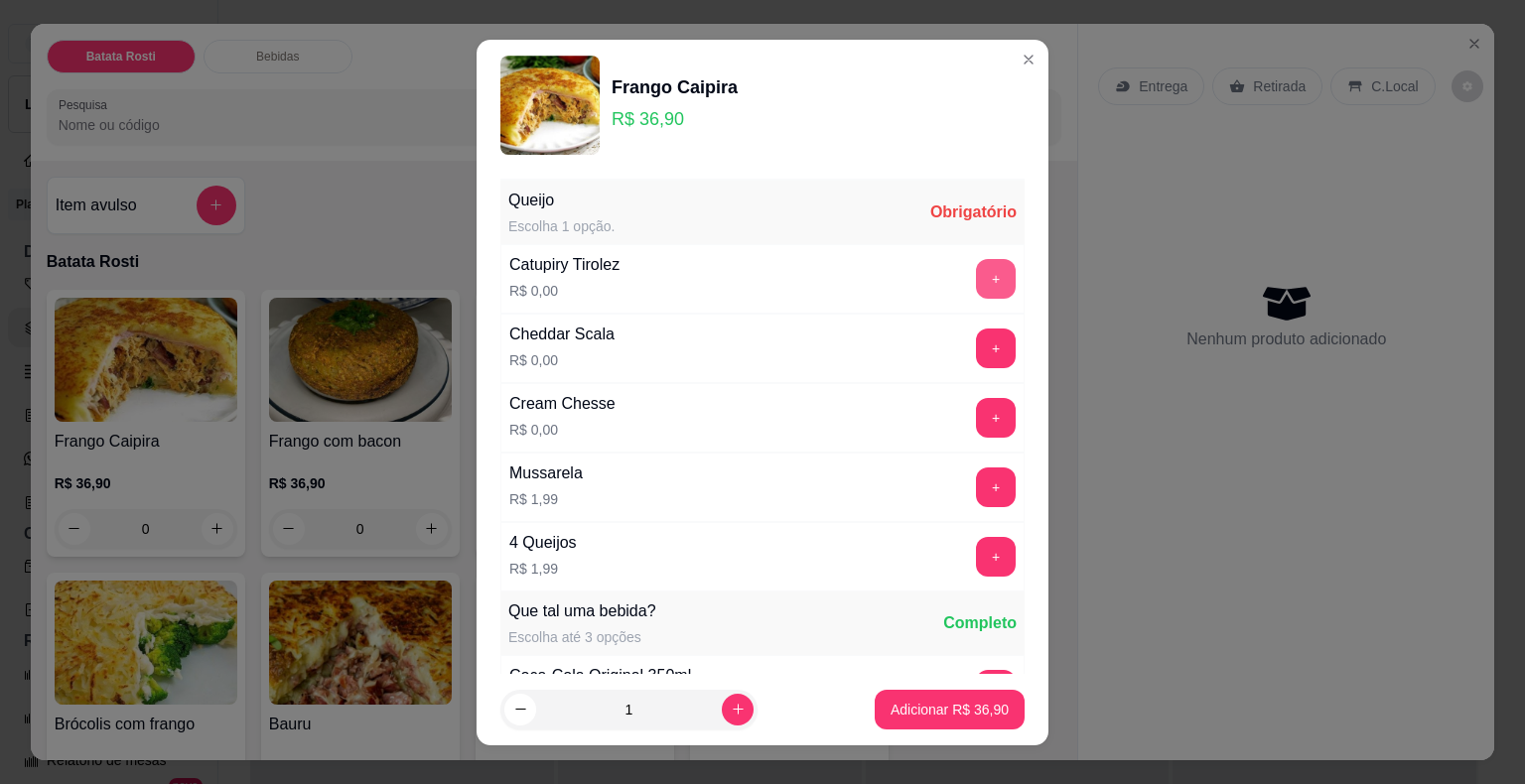 click on "+" at bounding box center [996, 279] 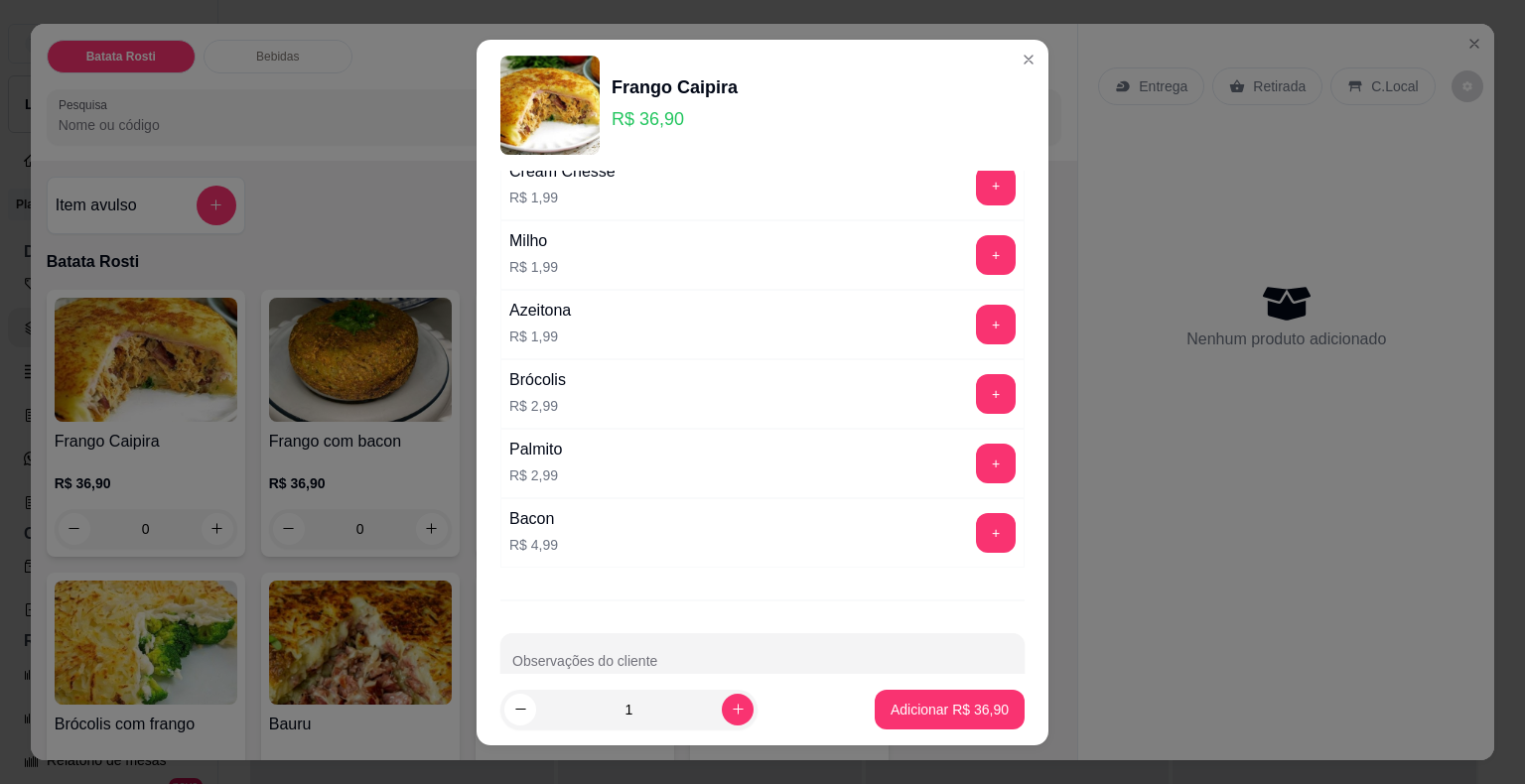 scroll, scrollTop: 1294, scrollLeft: 0, axis: vertical 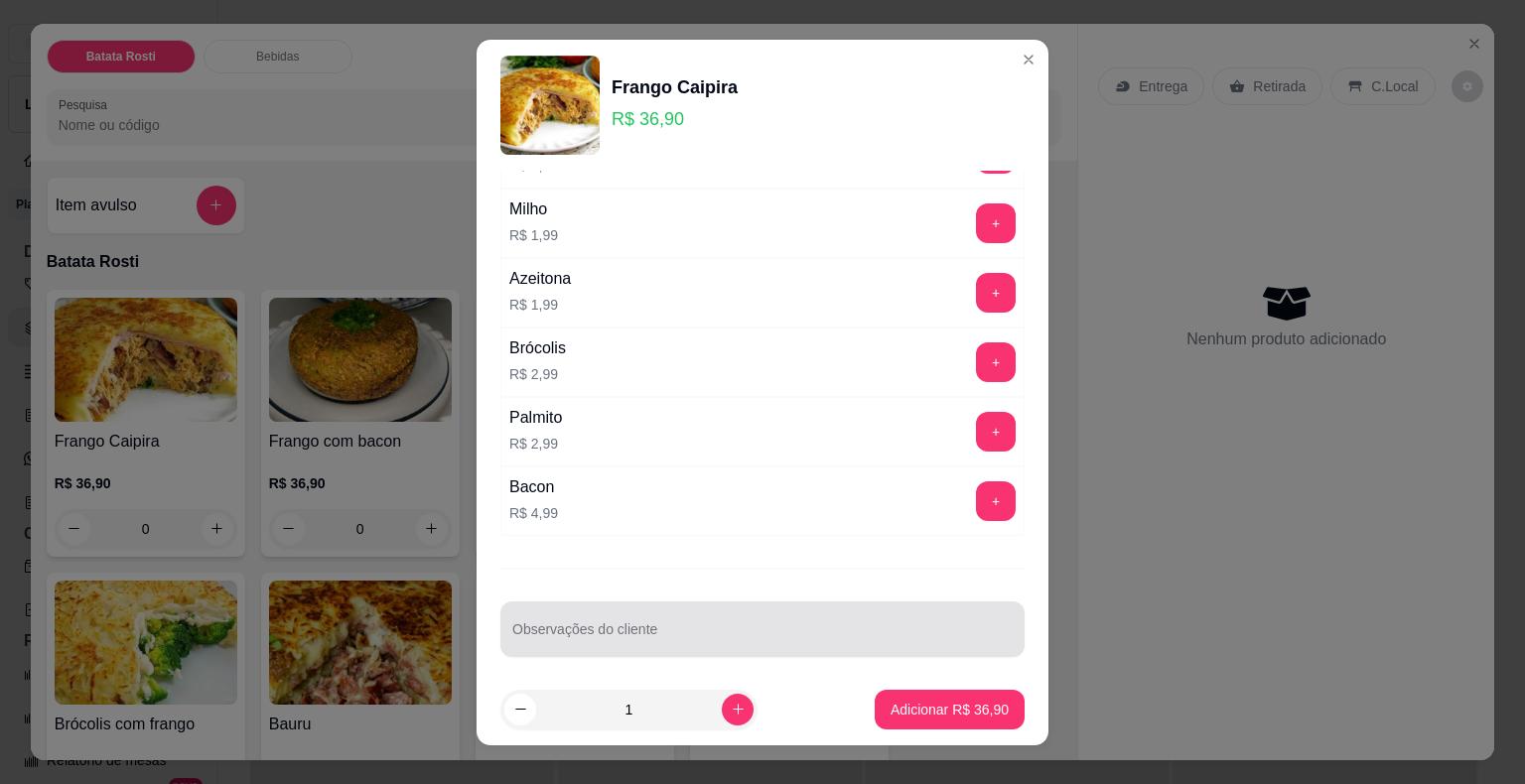click at bounding box center (762, 629) 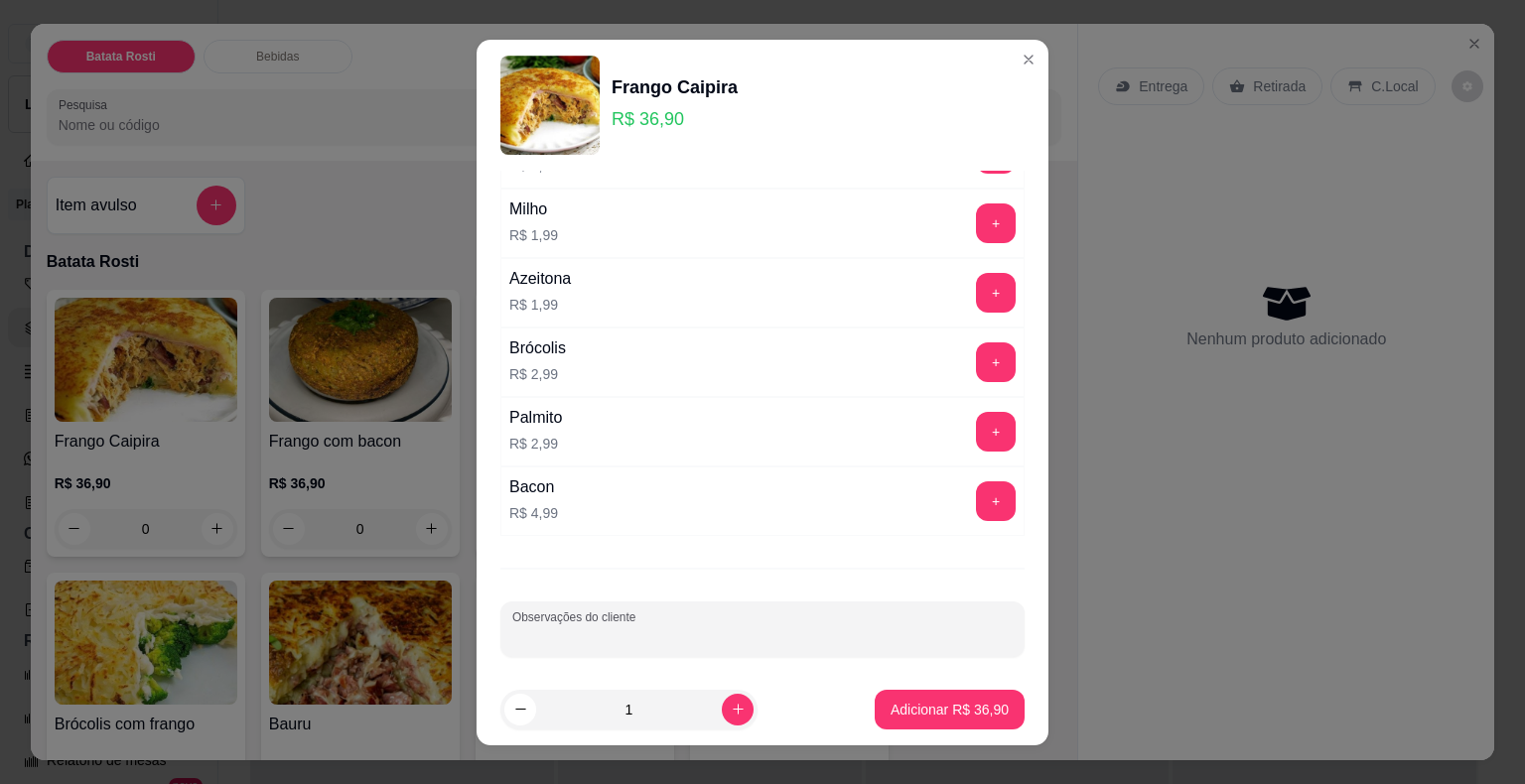 type on "O" 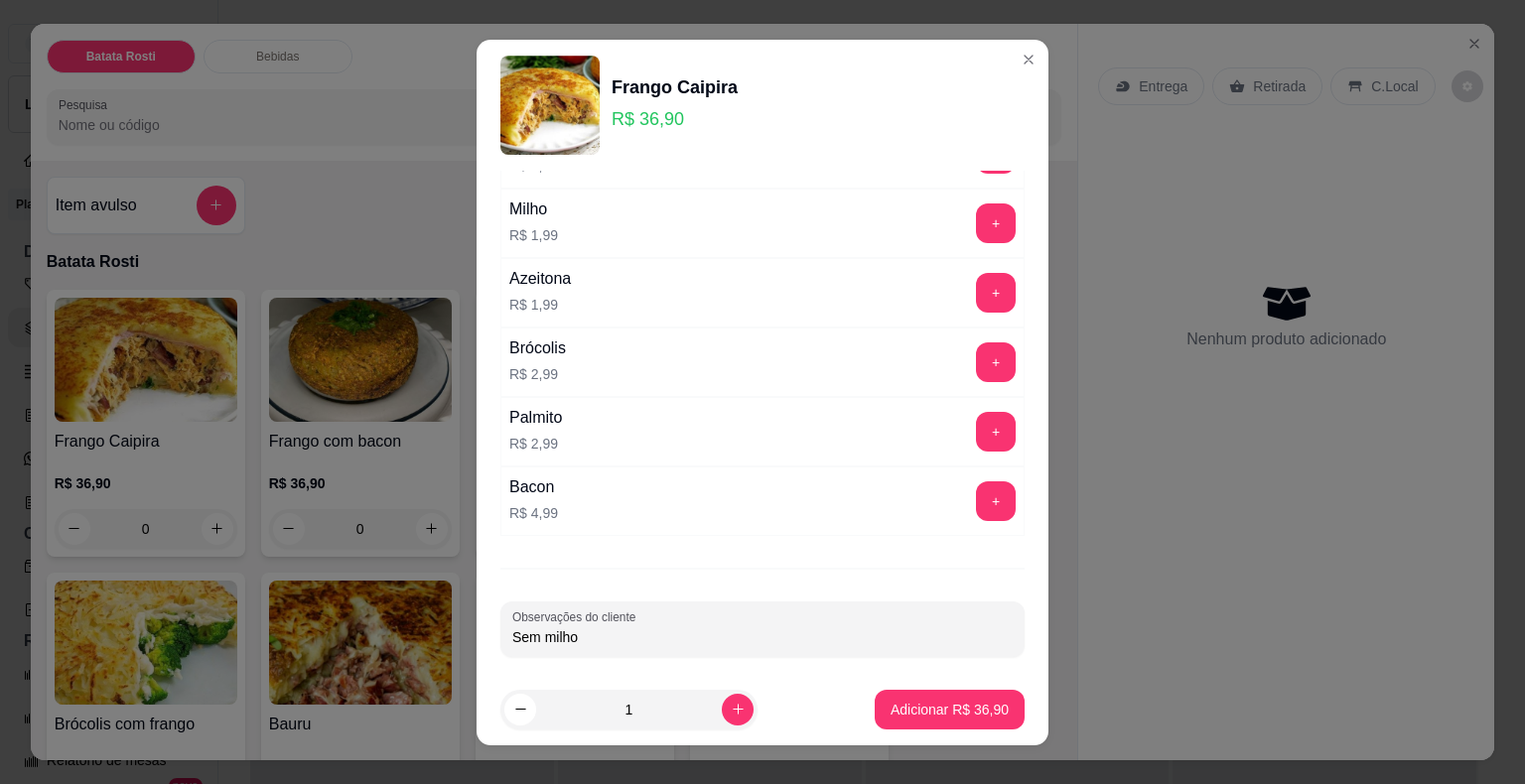type on "Sem milho" 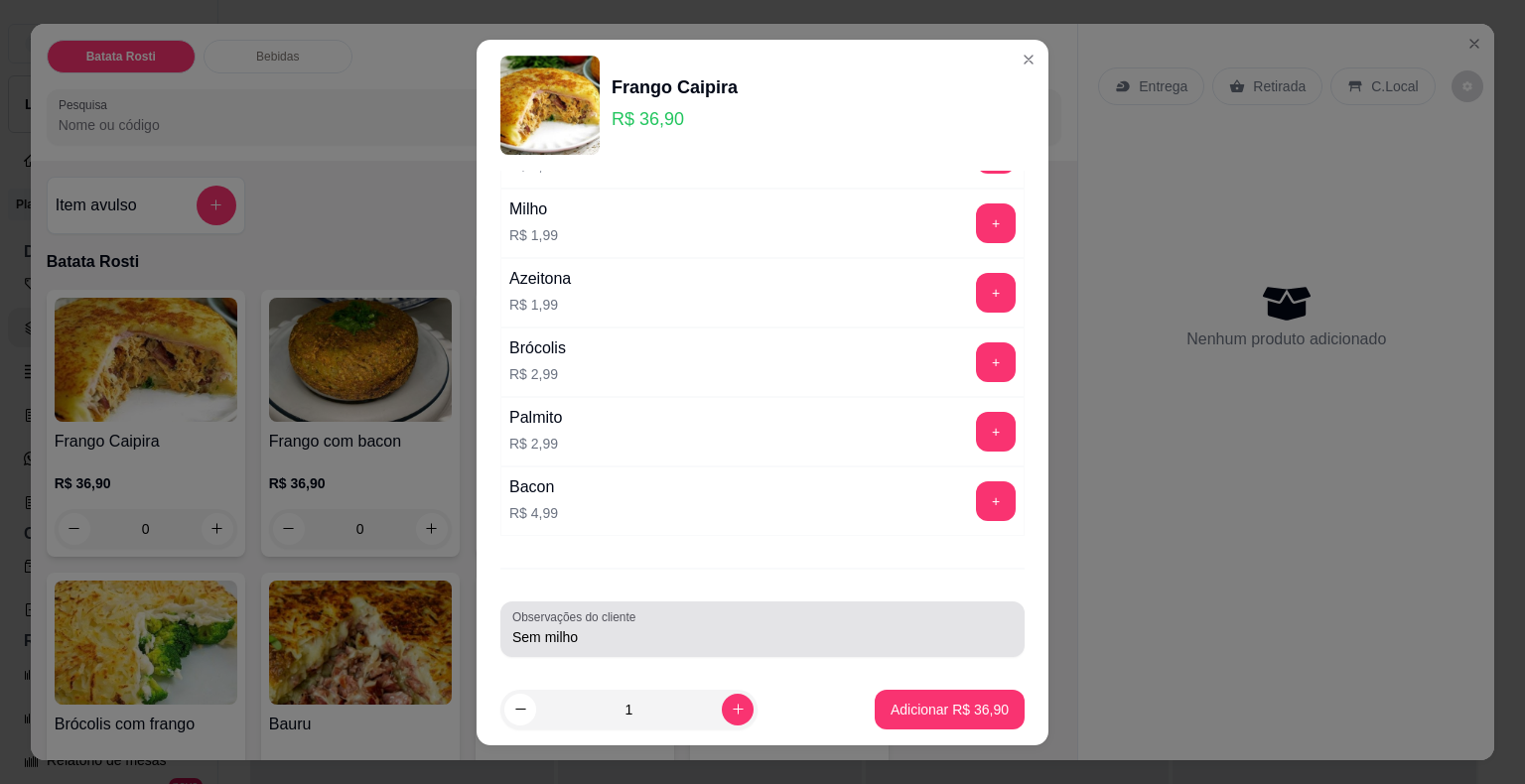 click on "Observações do cliente Sem milho" at bounding box center [762, 629] 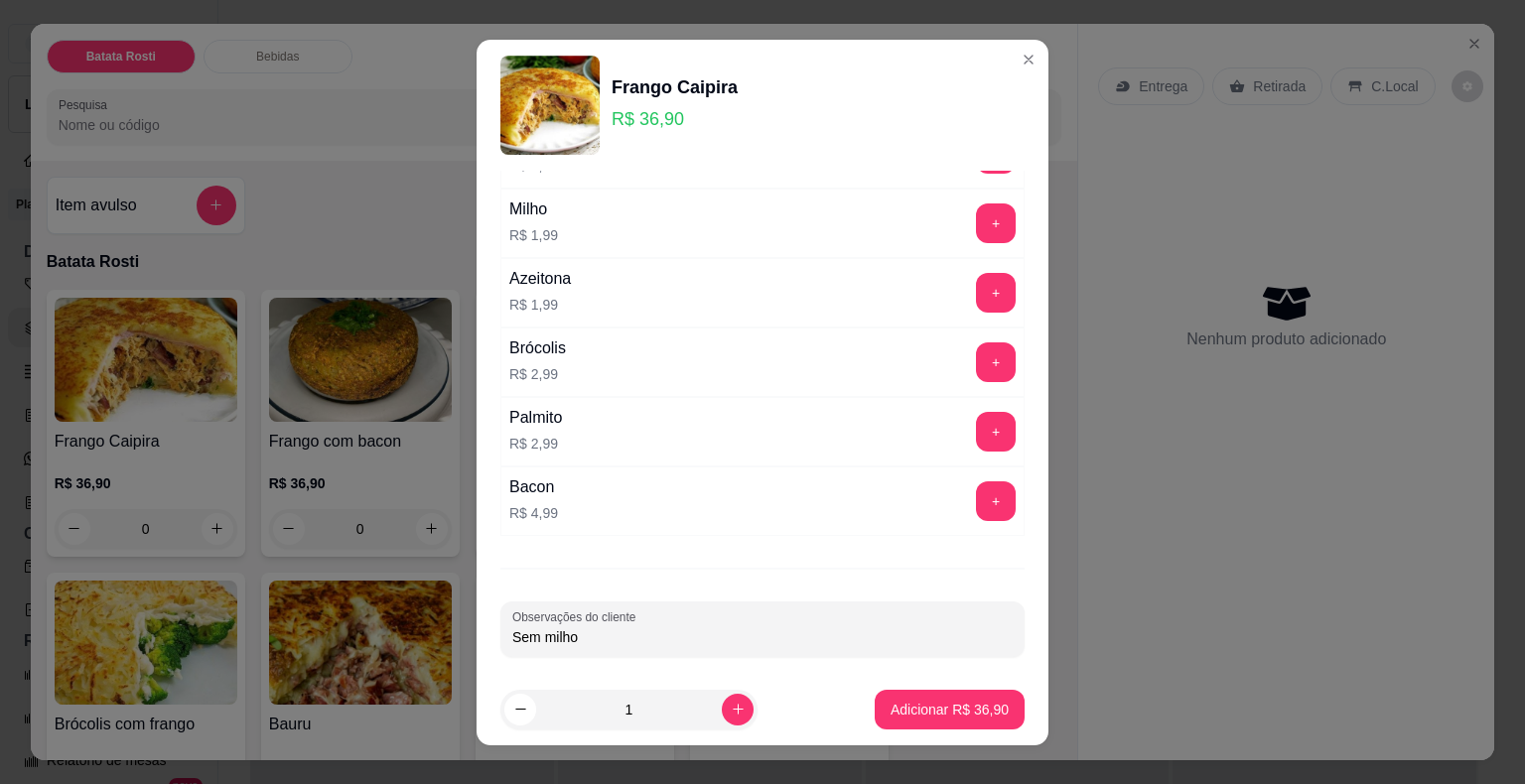 click on "Sem milho" at bounding box center [762, 637] 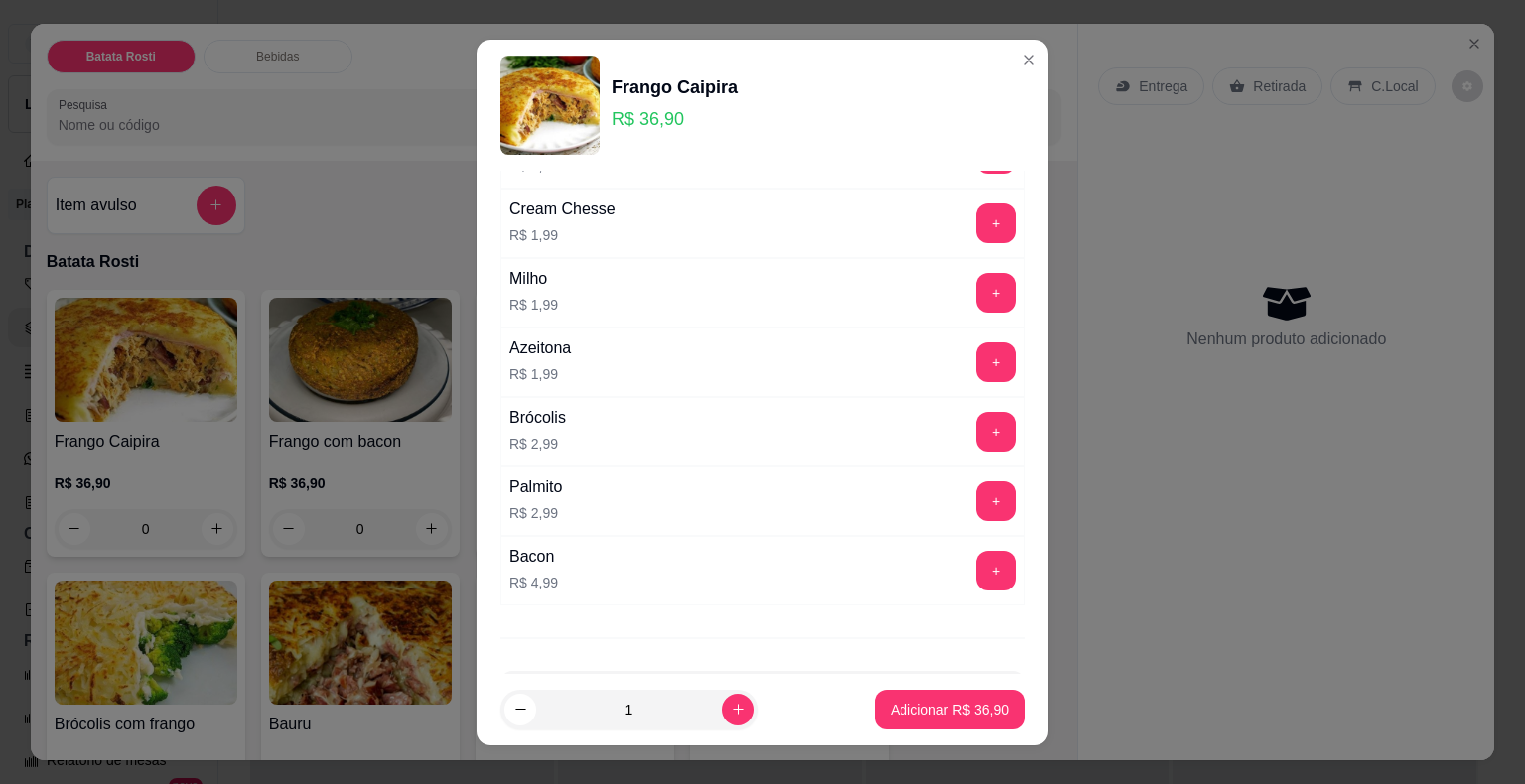 scroll, scrollTop: 1226, scrollLeft: 0, axis: vertical 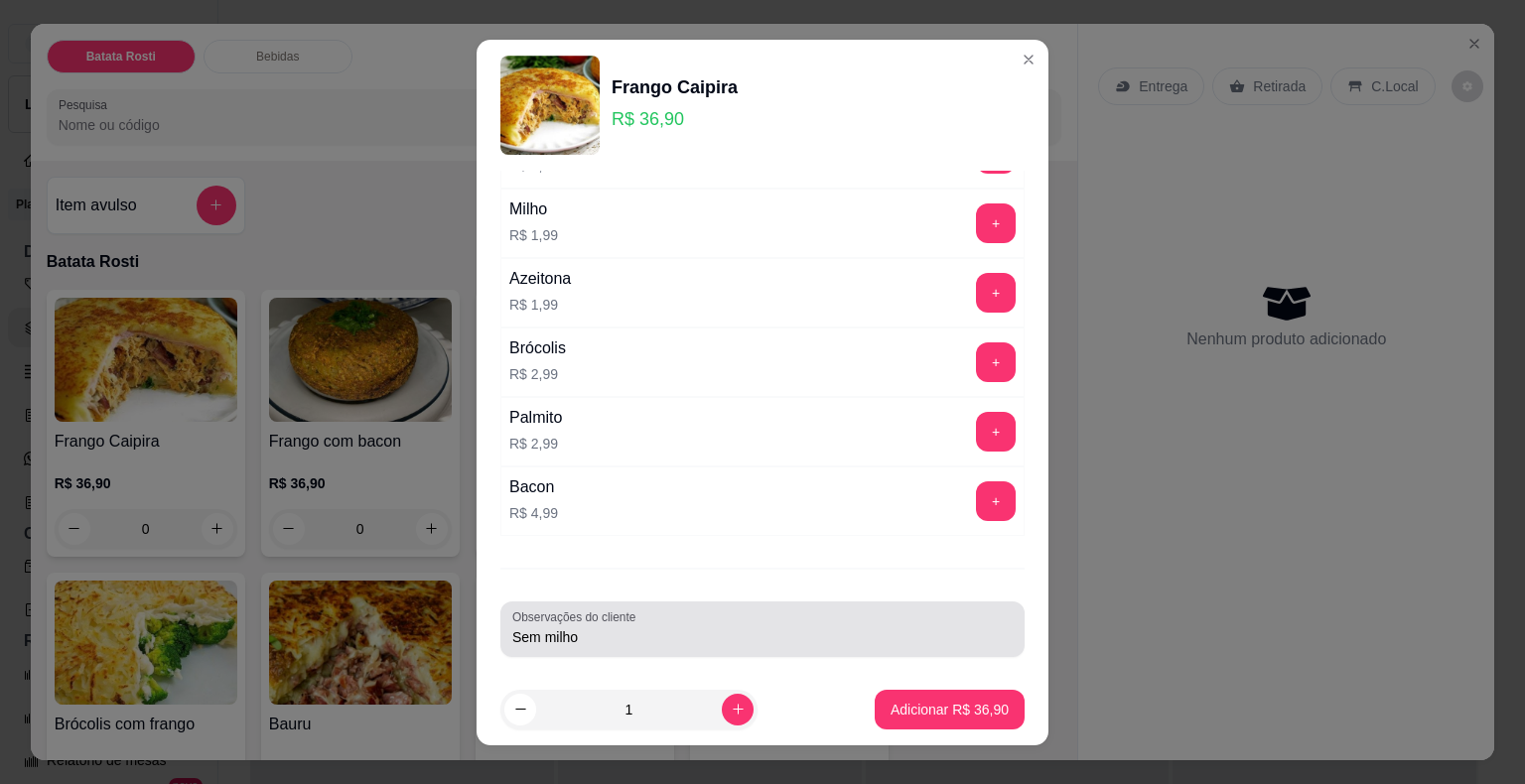 drag, startPoint x: 497, startPoint y: 605, endPoint x: 563, endPoint y: 645, distance: 77.175126 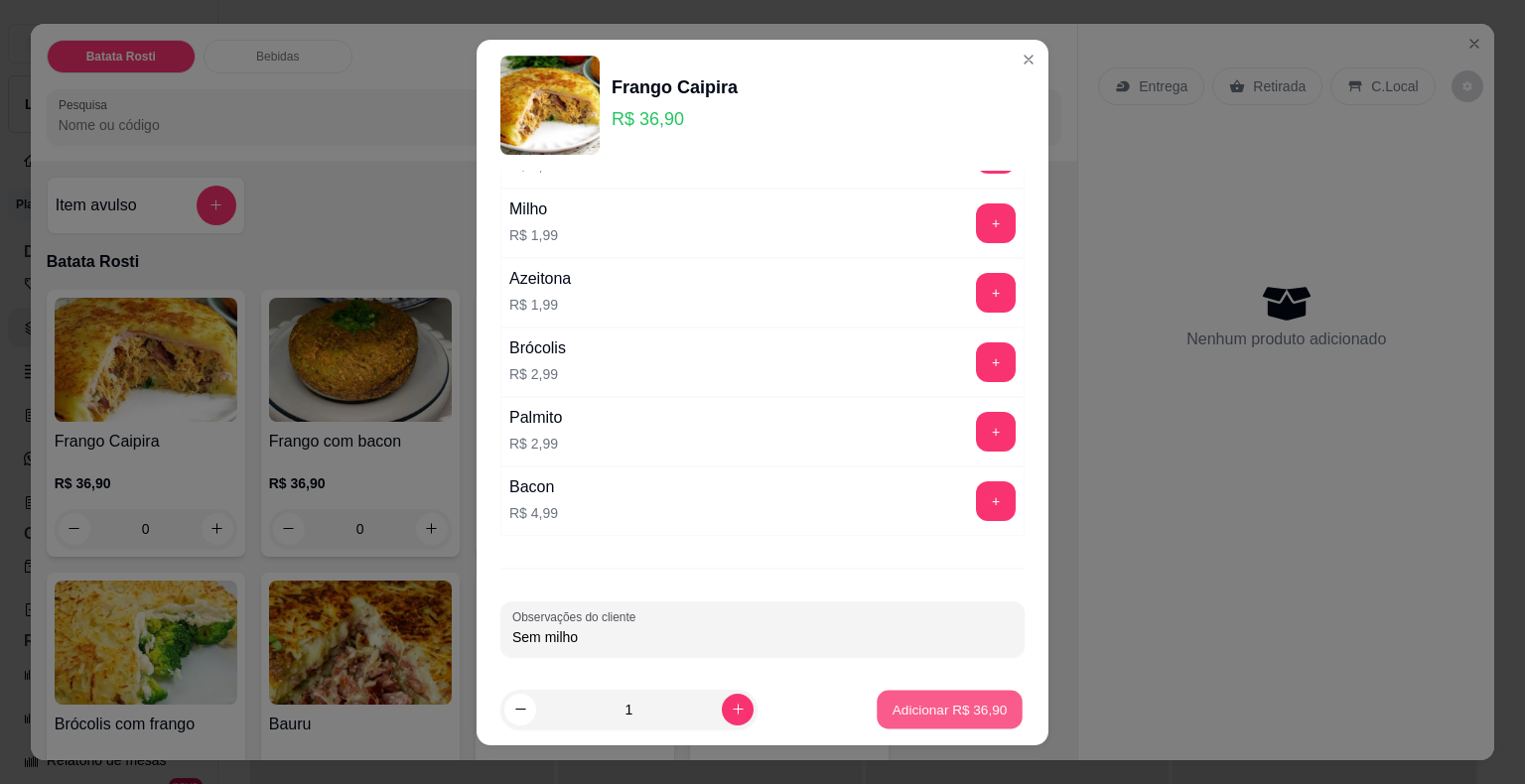 click on "Adicionar   R$ 36,90" at bounding box center (950, 709) 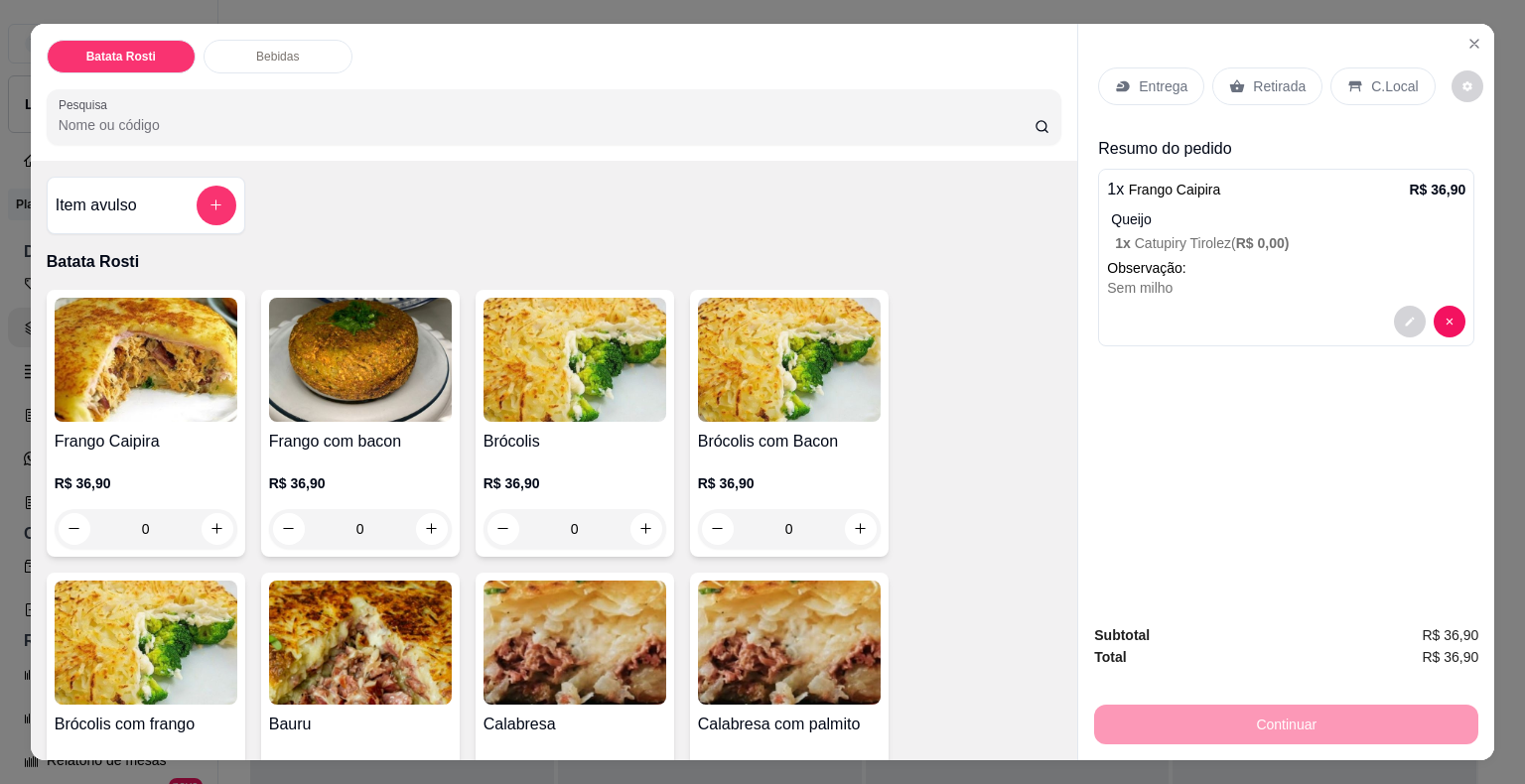 drag, startPoint x: 1306, startPoint y: 469, endPoint x: 1273, endPoint y: 355, distance: 118.68024 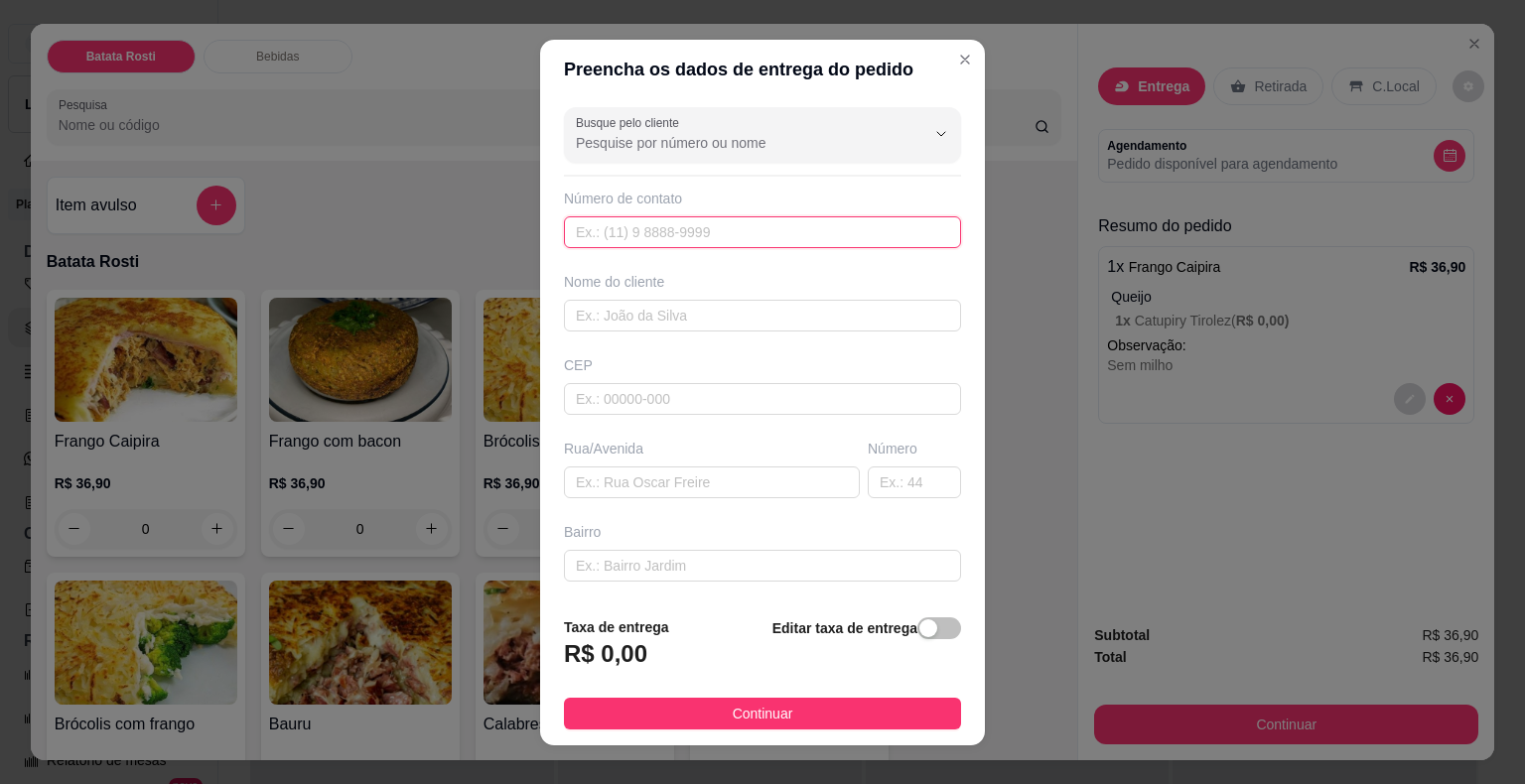 click at bounding box center (762, 232) 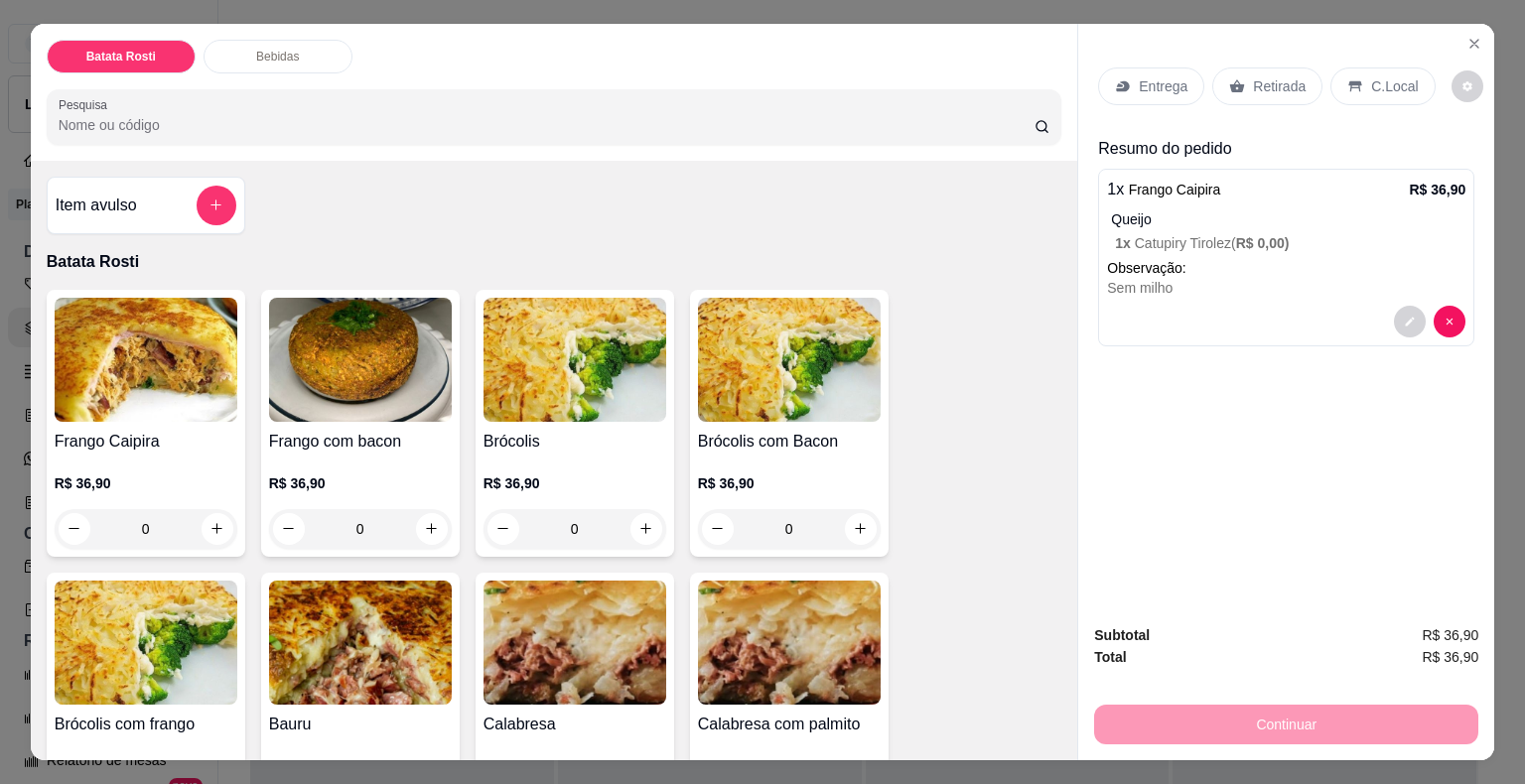 click on "Observação:" at bounding box center (1286, 268) 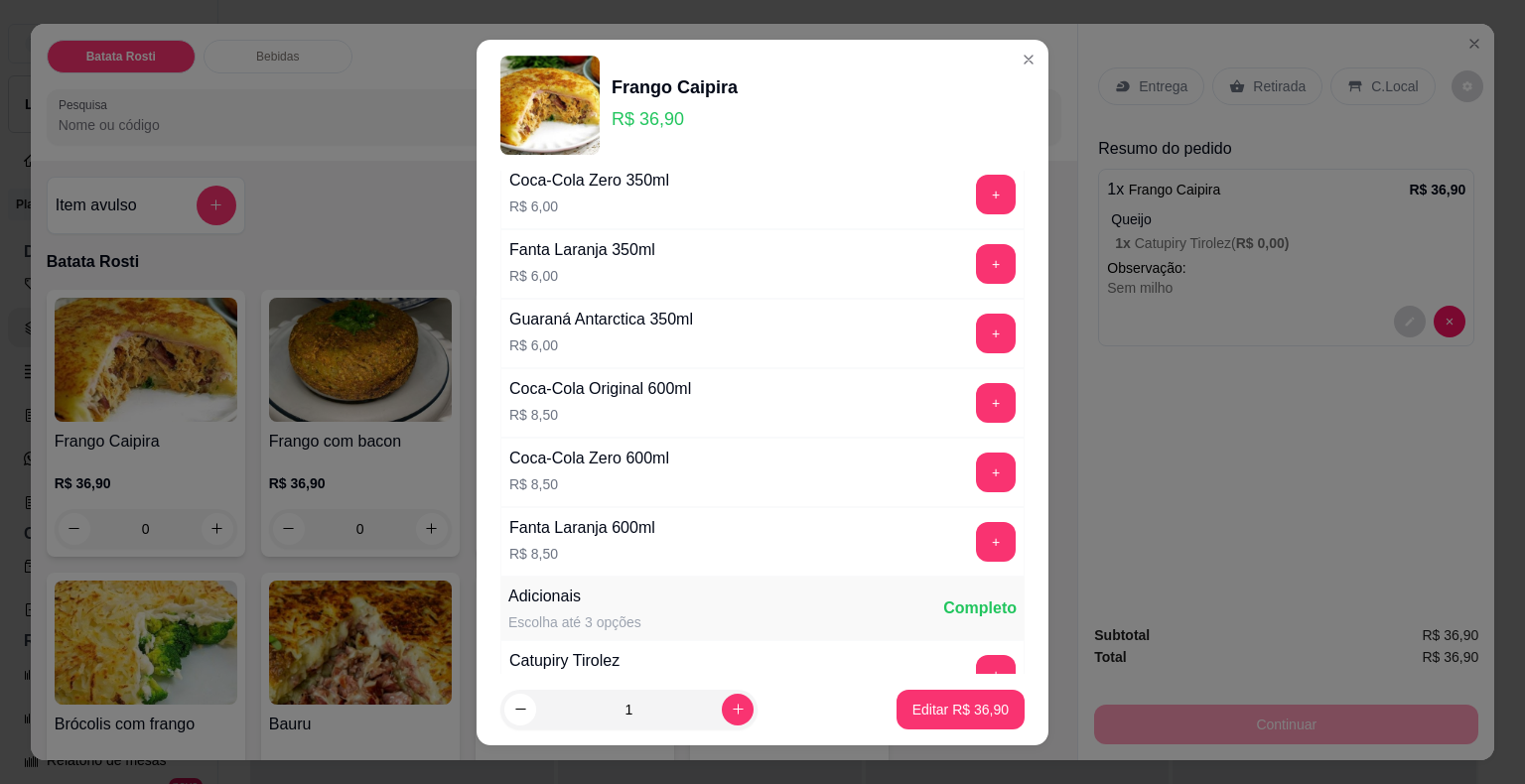 scroll, scrollTop: 568, scrollLeft: 0, axis: vertical 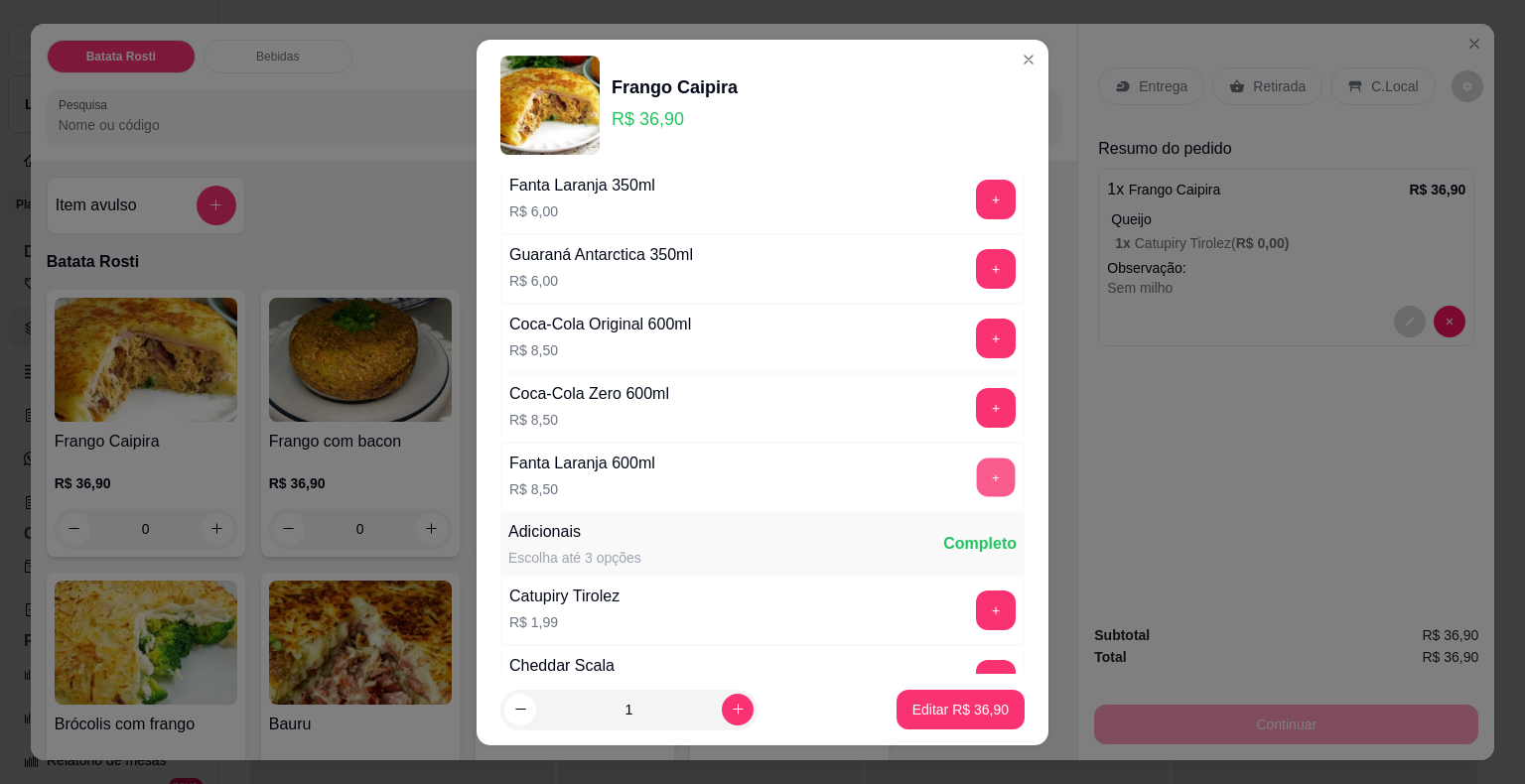click on "+" at bounding box center (996, 476) 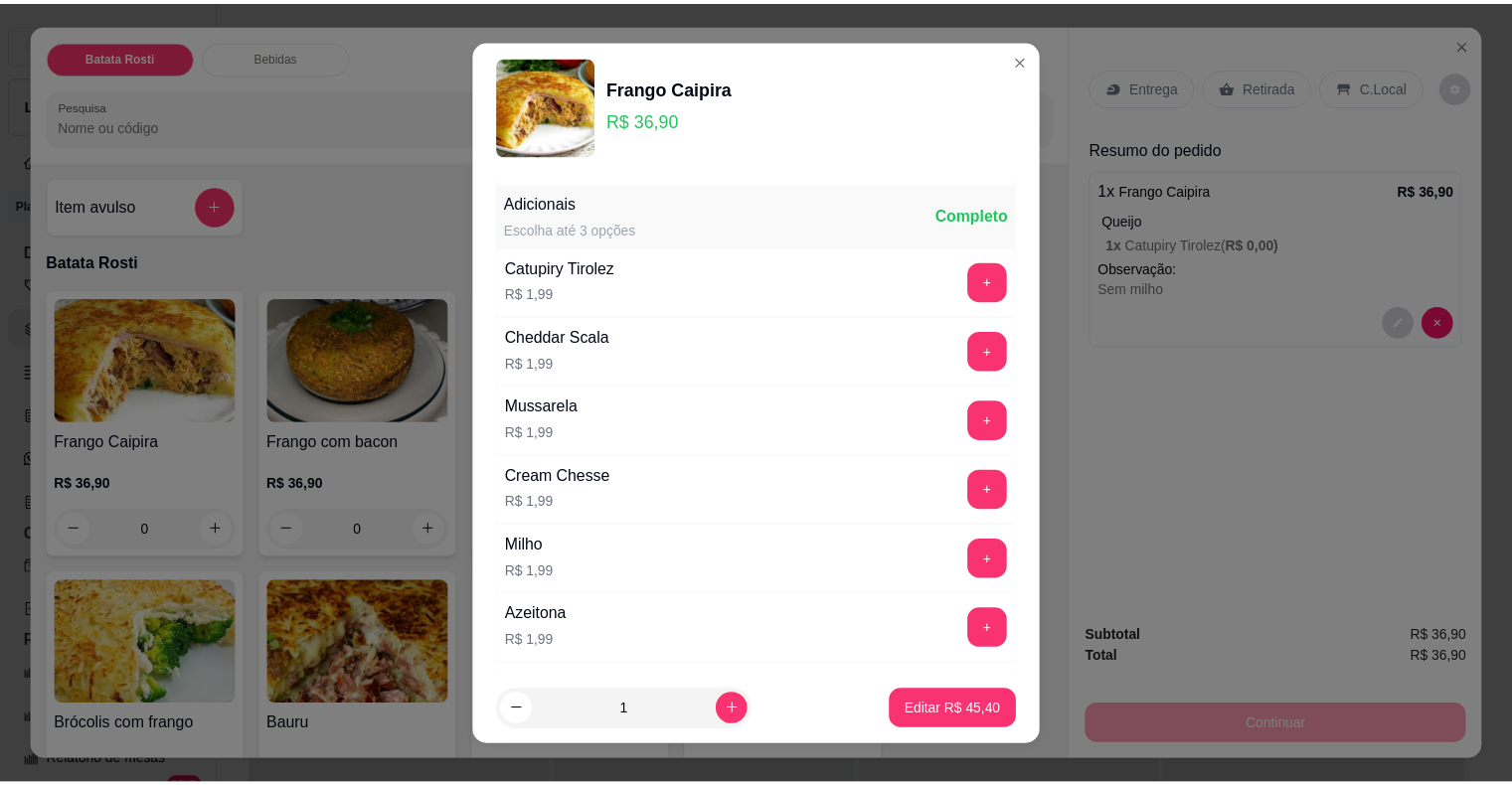 scroll, scrollTop: 1296, scrollLeft: 0, axis: vertical 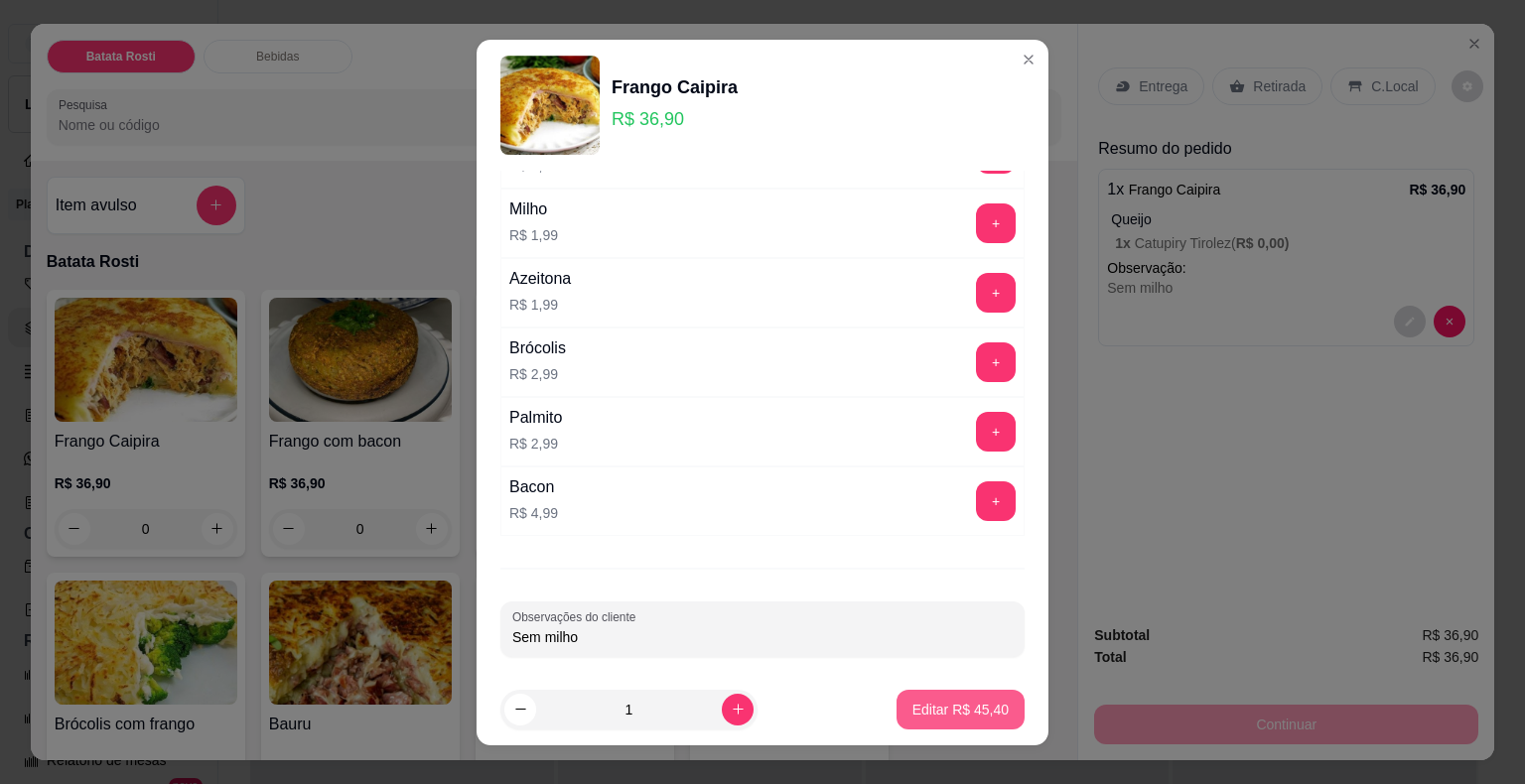 click on "Editar R$ 45,40" at bounding box center [960, 710] 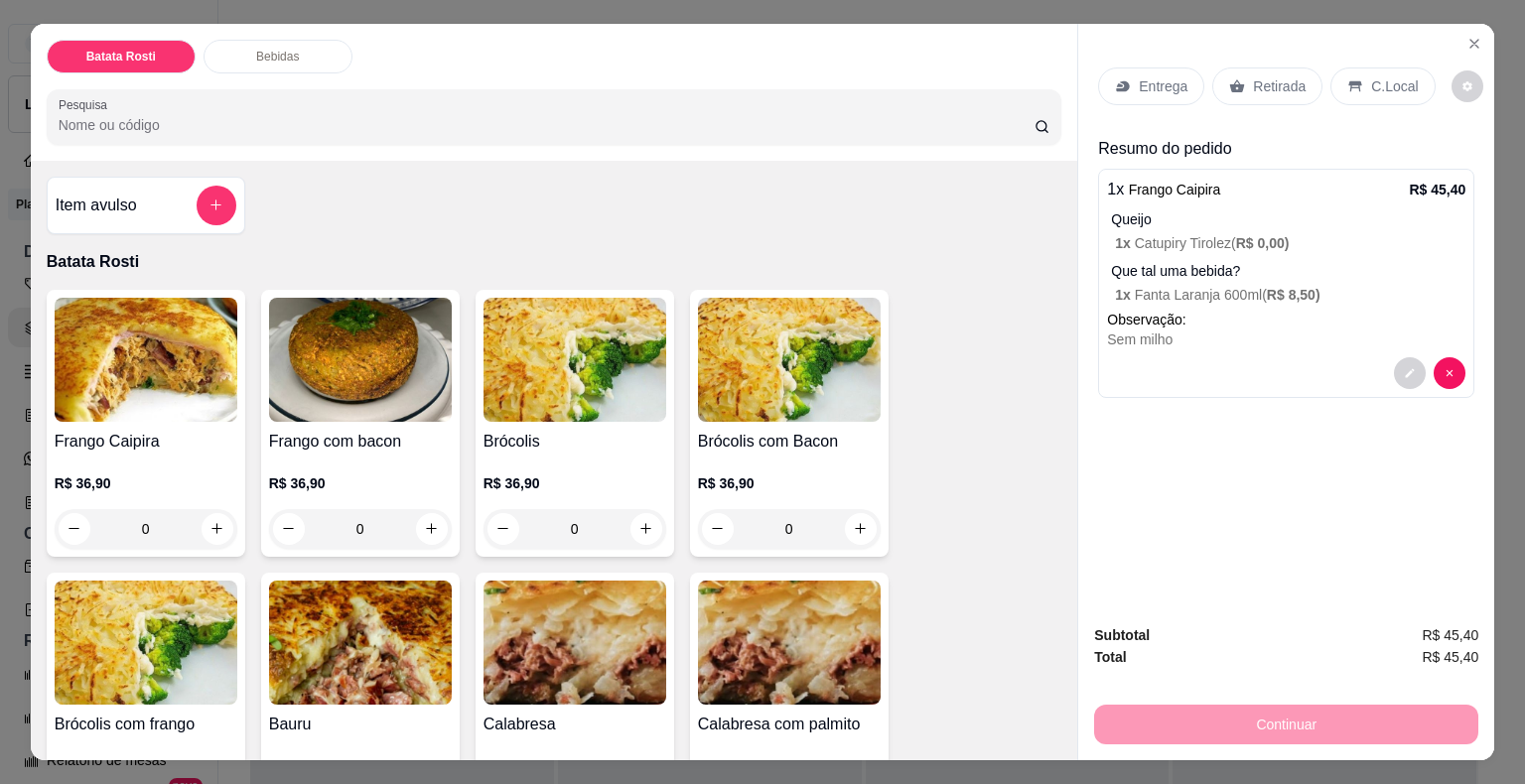 click on "Entrega" at bounding box center (1151, 86) 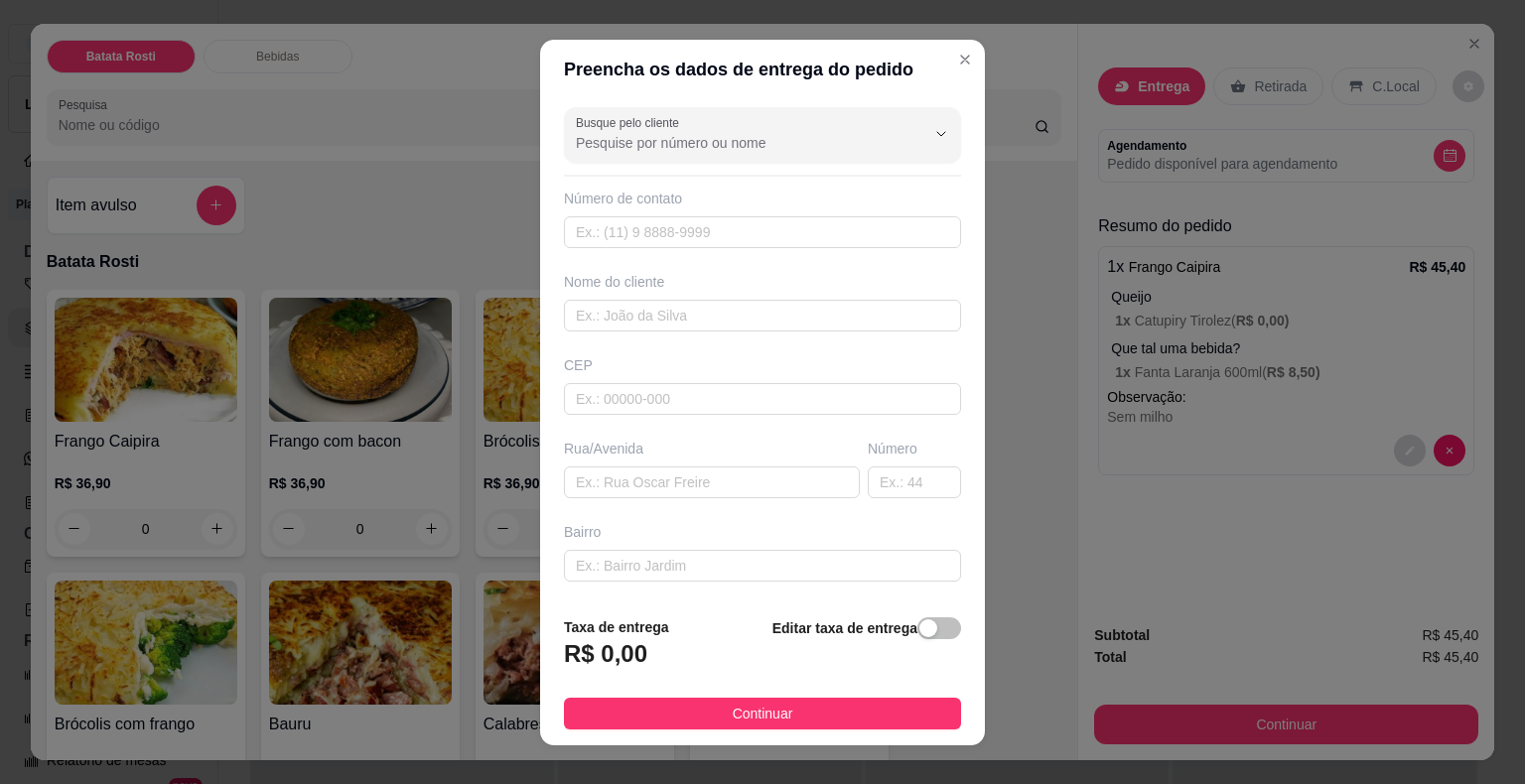 click on "Número de contato" at bounding box center (762, 218) 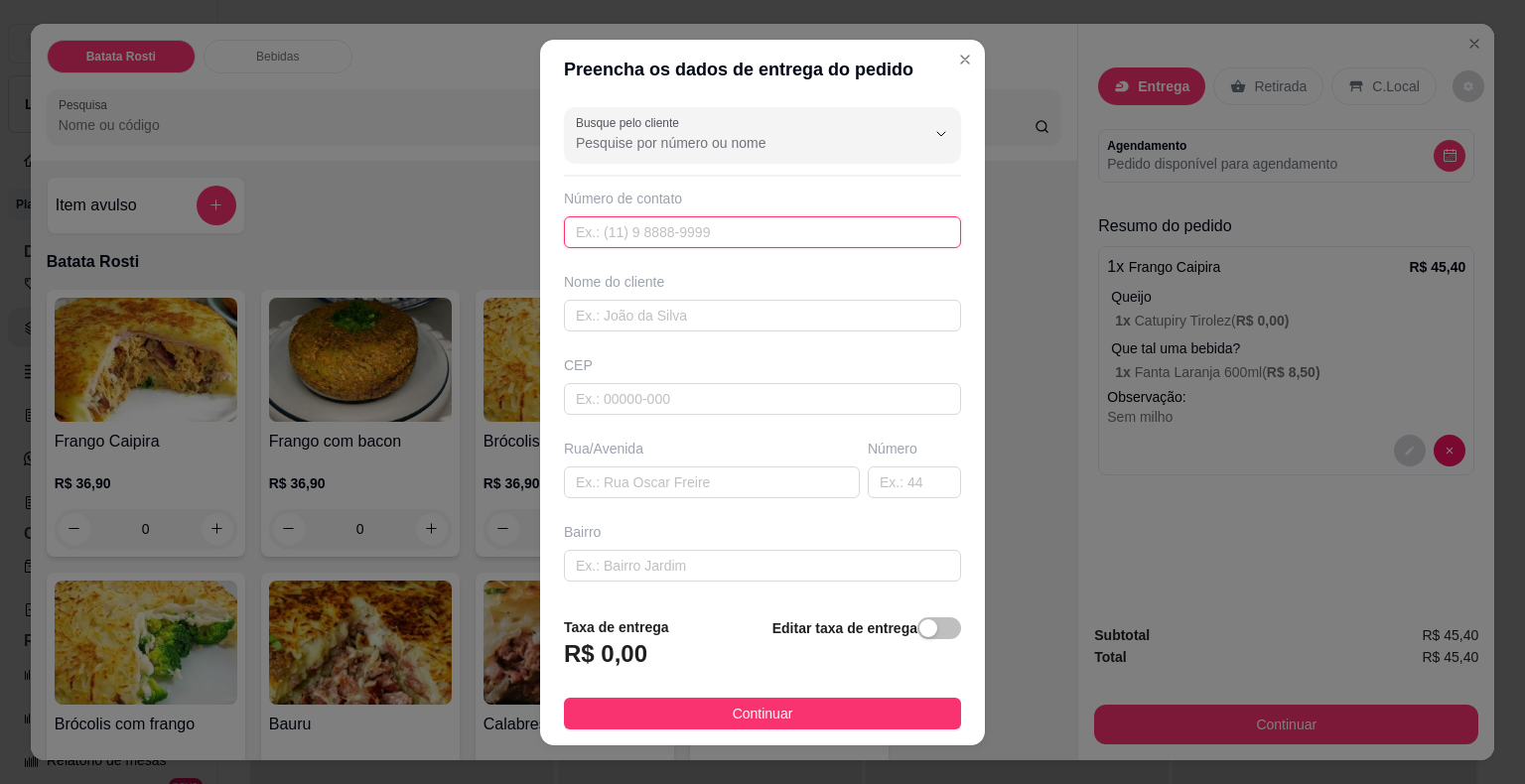 click at bounding box center [762, 232] 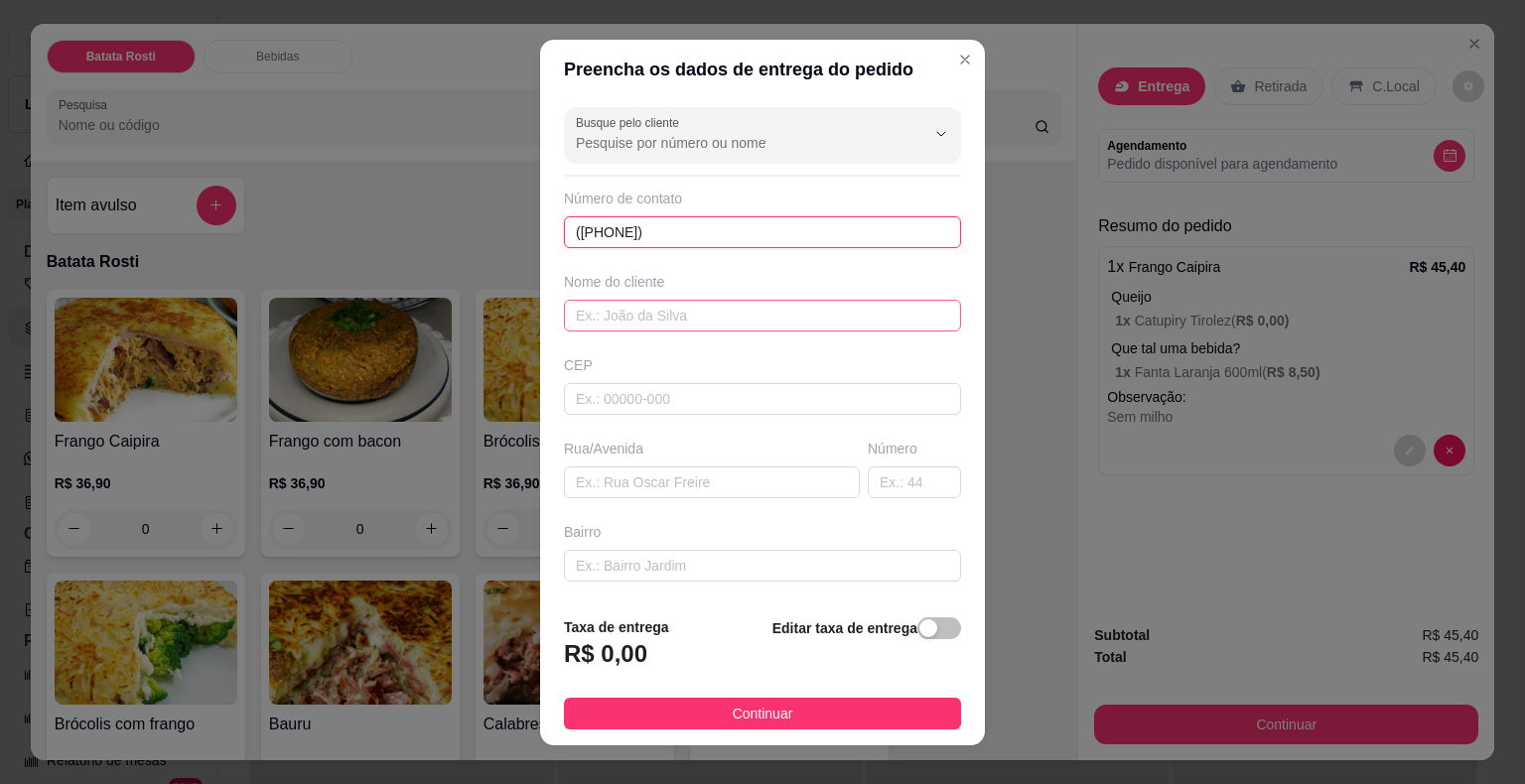 type on "([PHONE])" 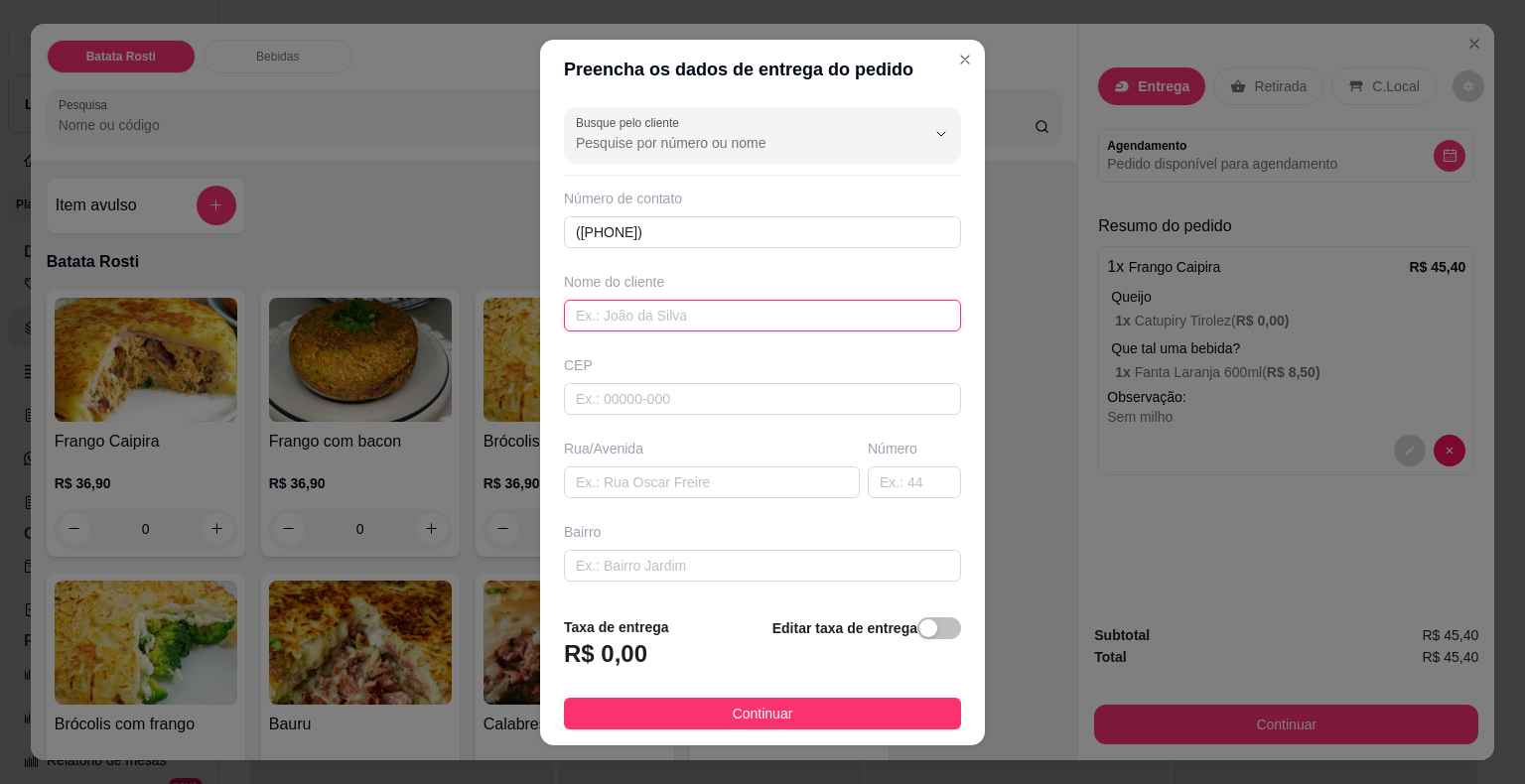 click at bounding box center [762, 316] 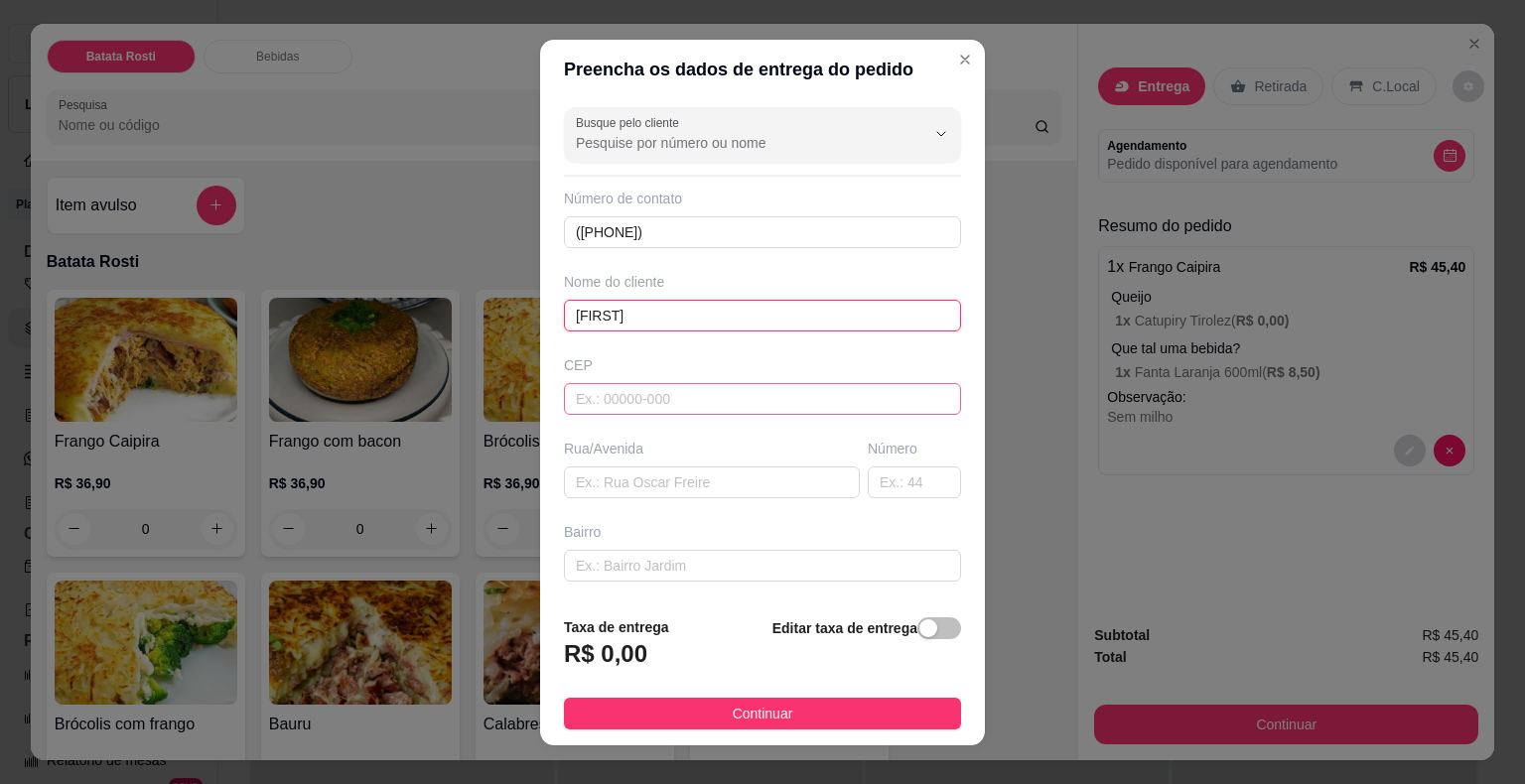 type on "[FIRST]" 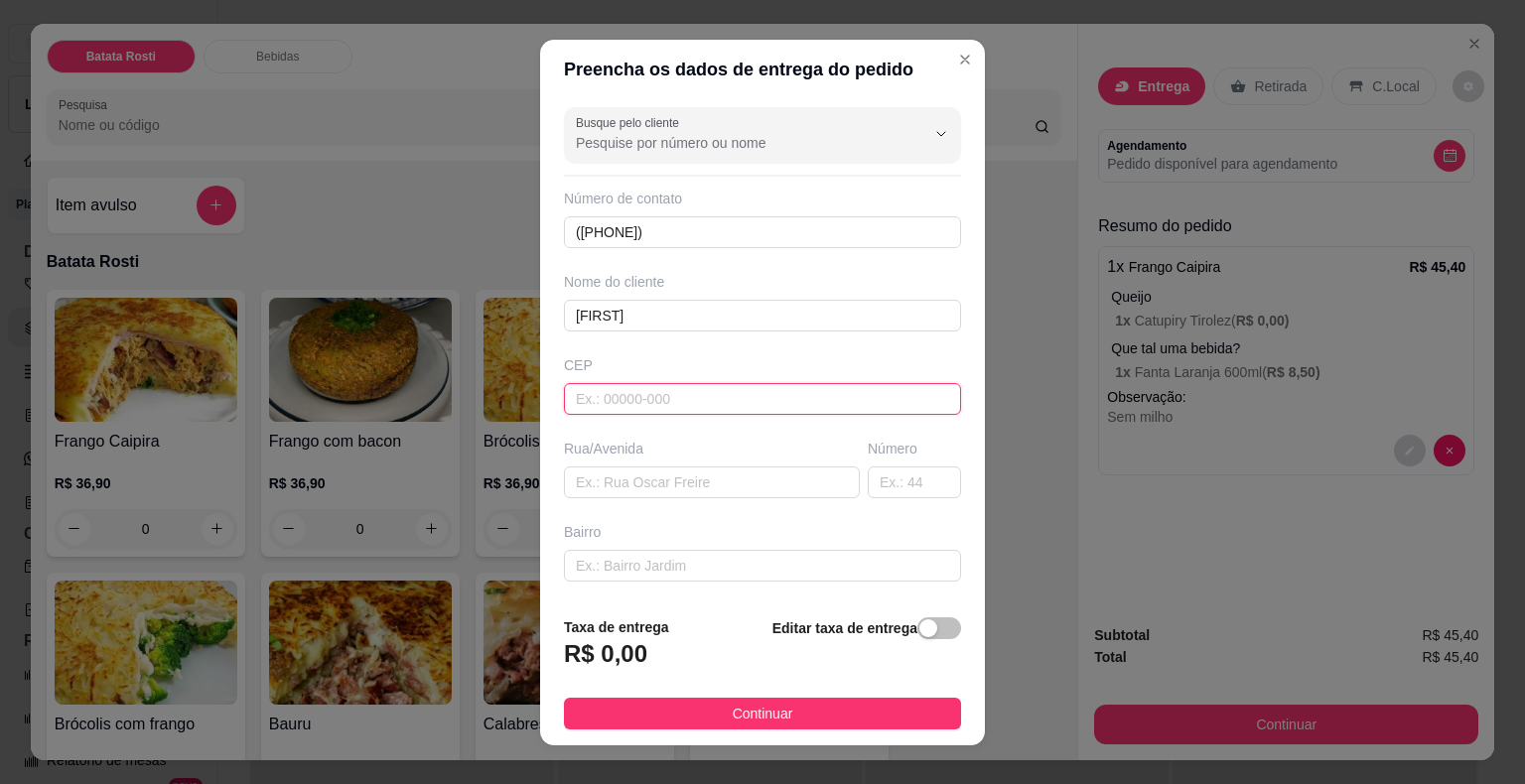 click at bounding box center (762, 399) 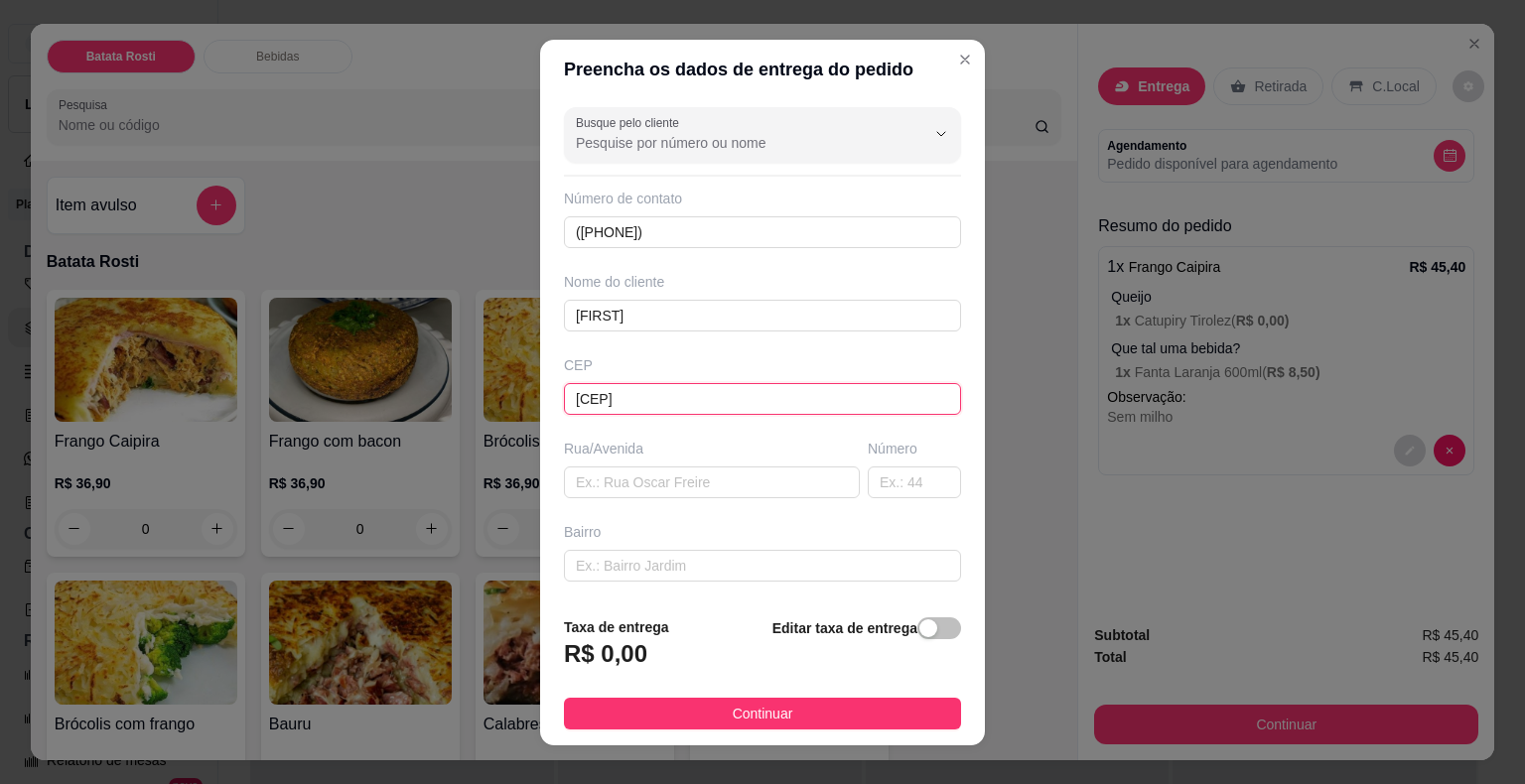type on "[STREET]" 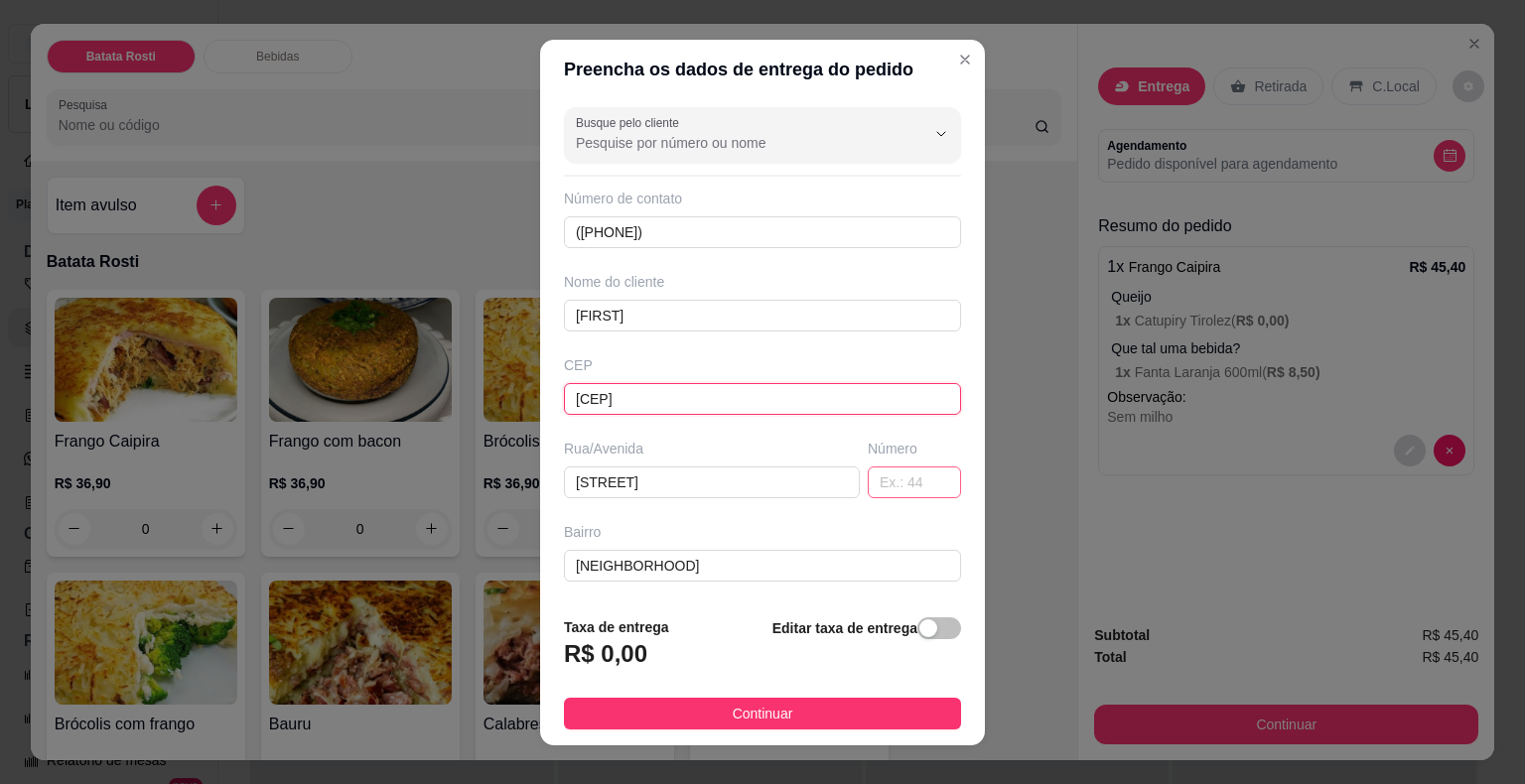 type on "[CEP]" 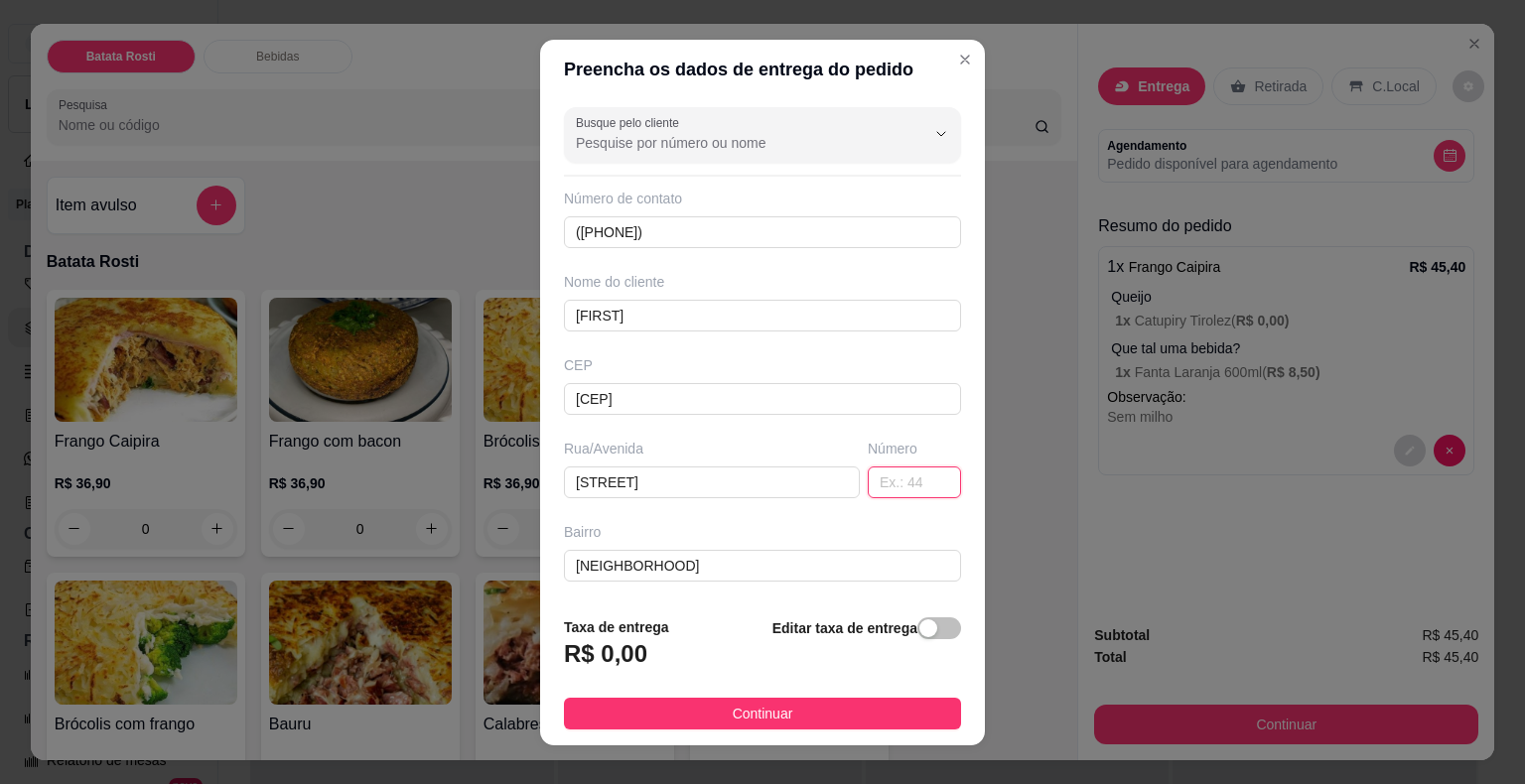 click at bounding box center (914, 482) 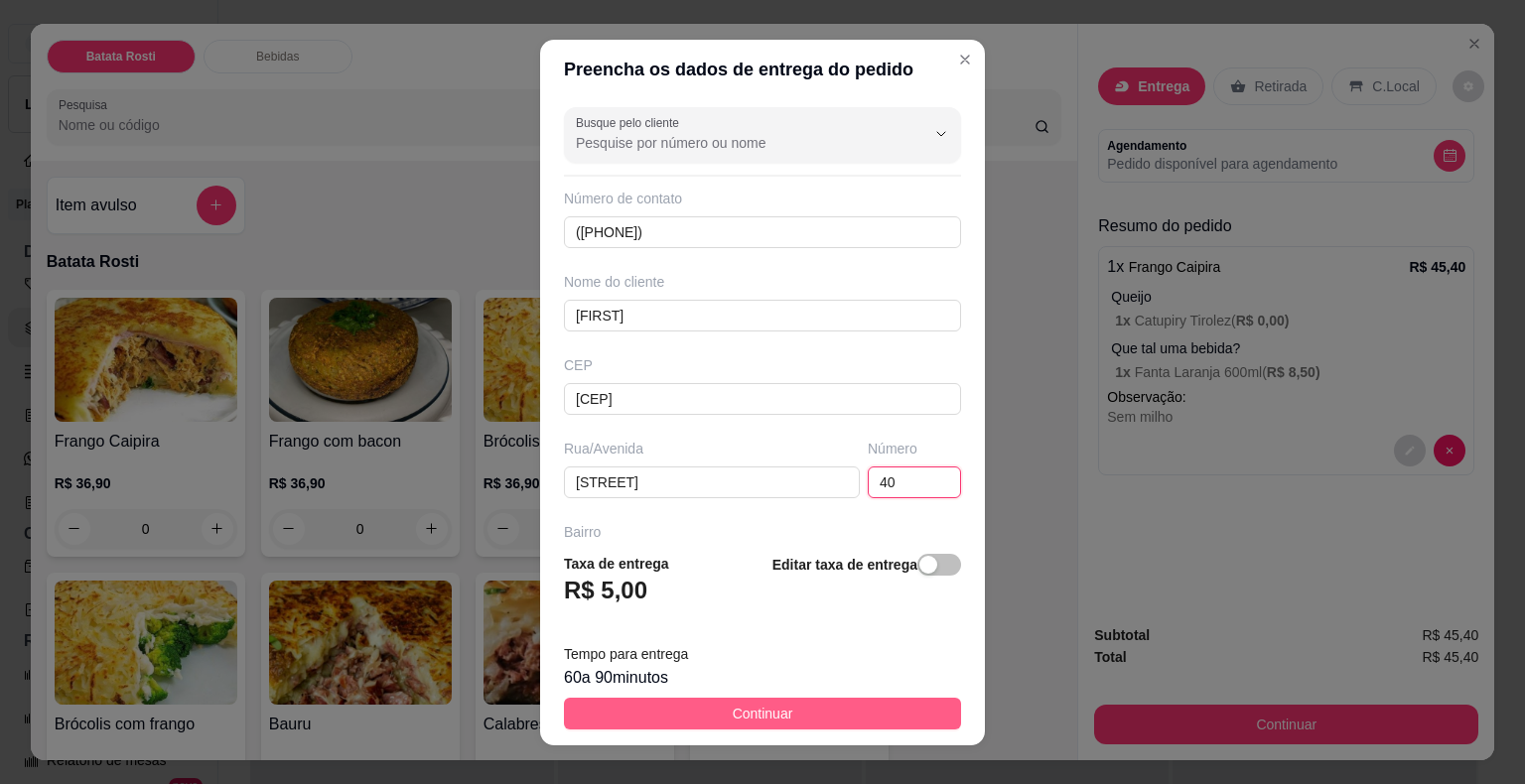 type on "40" 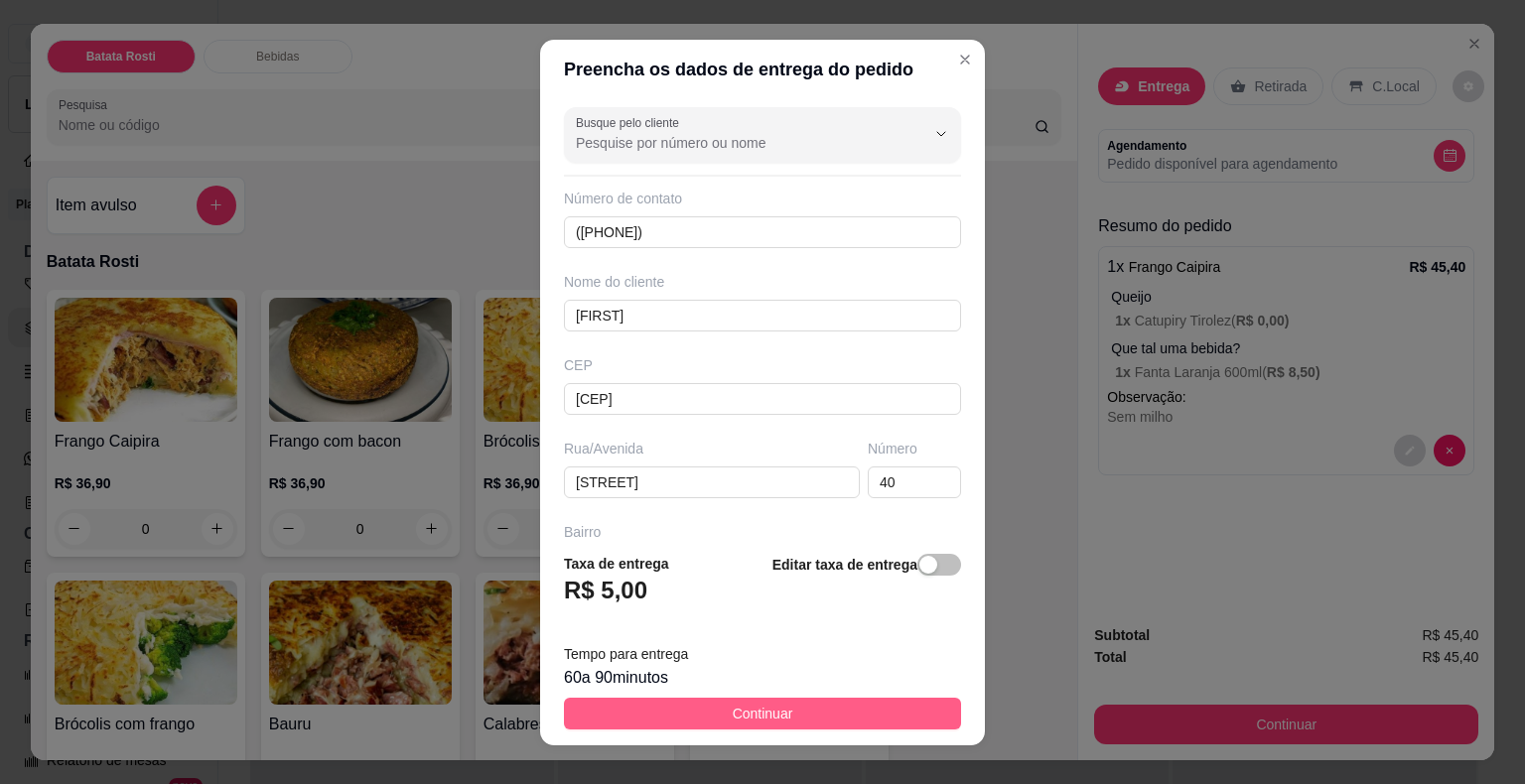 click on "Continuar" at bounding box center [762, 714] 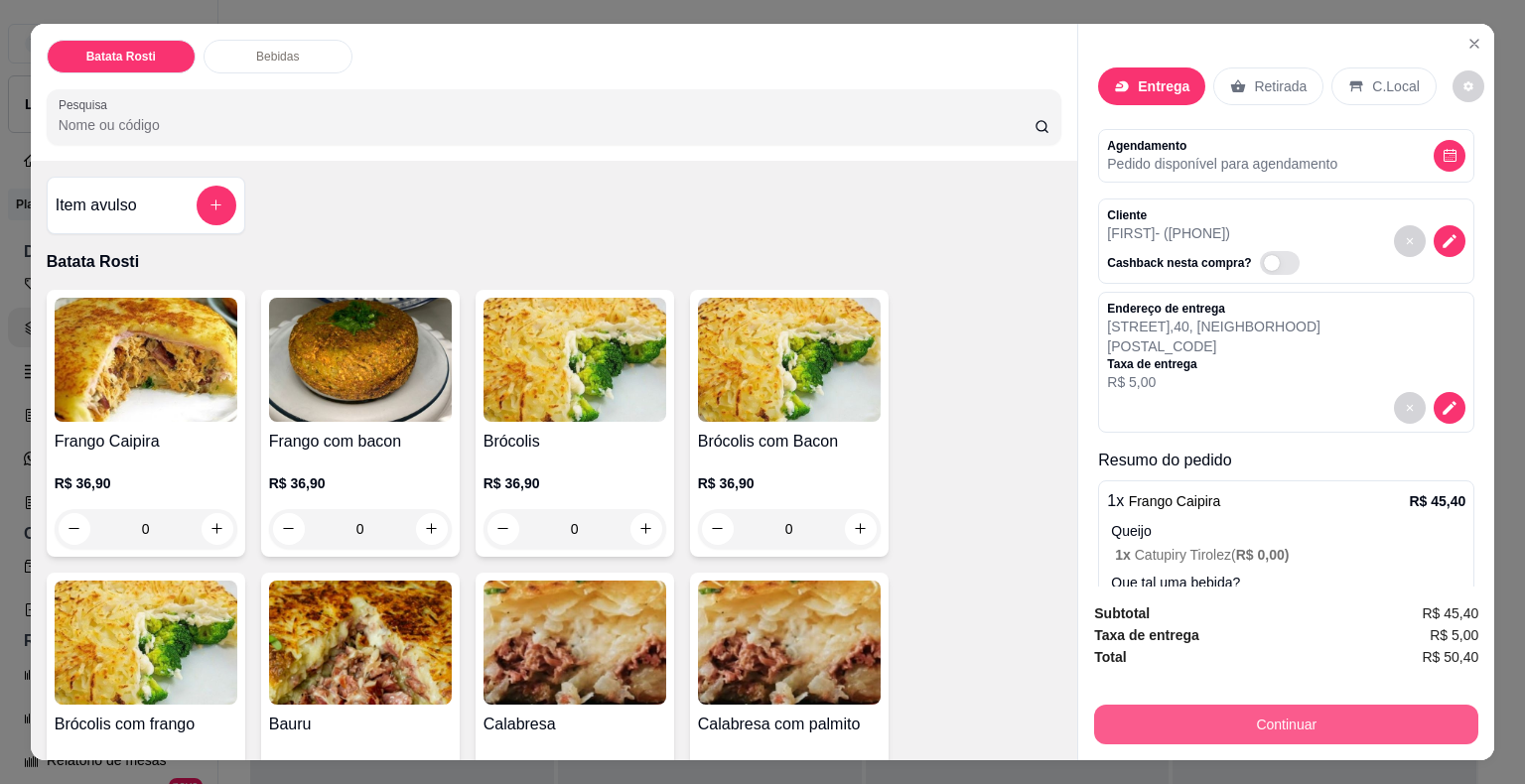 click on "Continuar" at bounding box center (1286, 724) 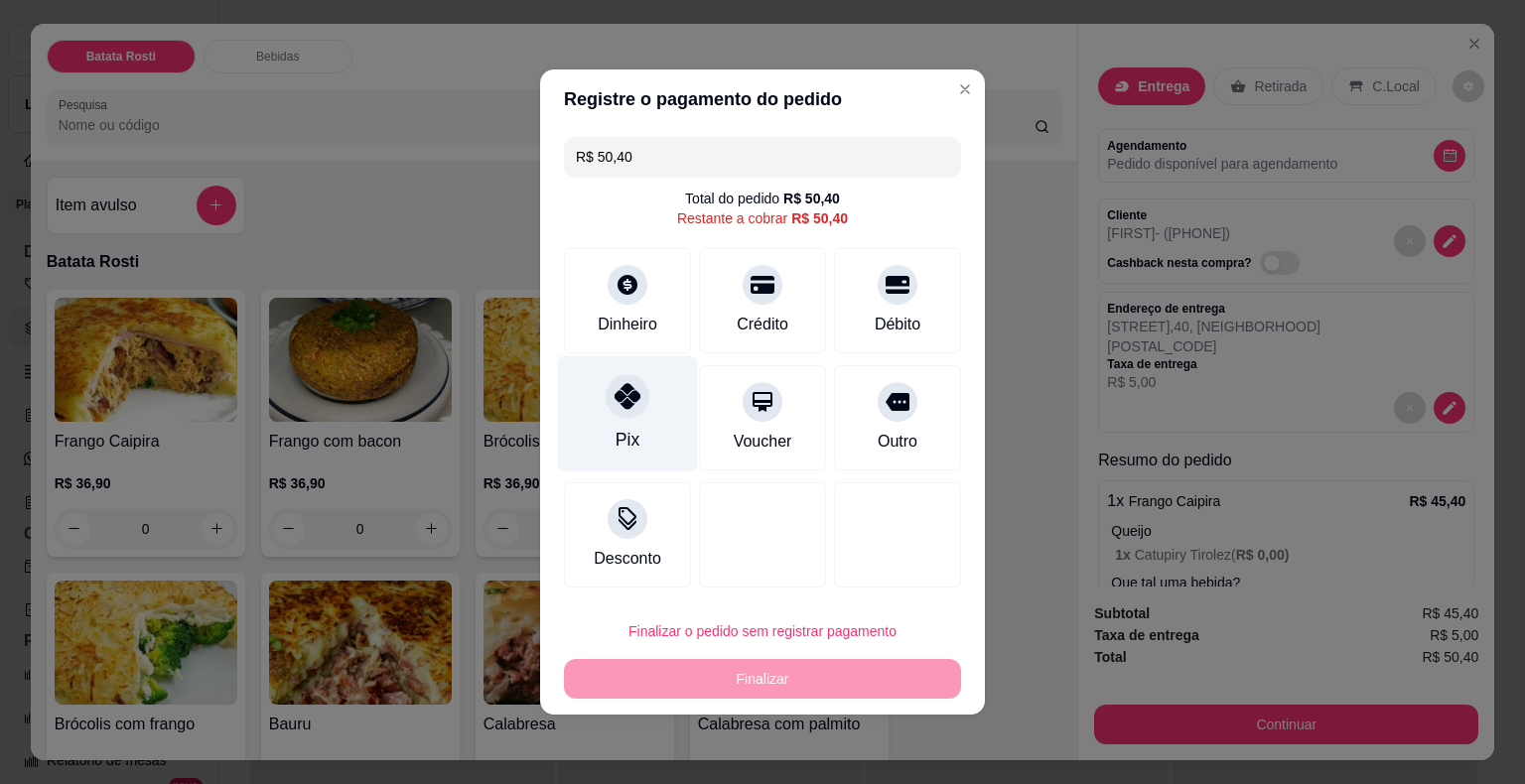 click 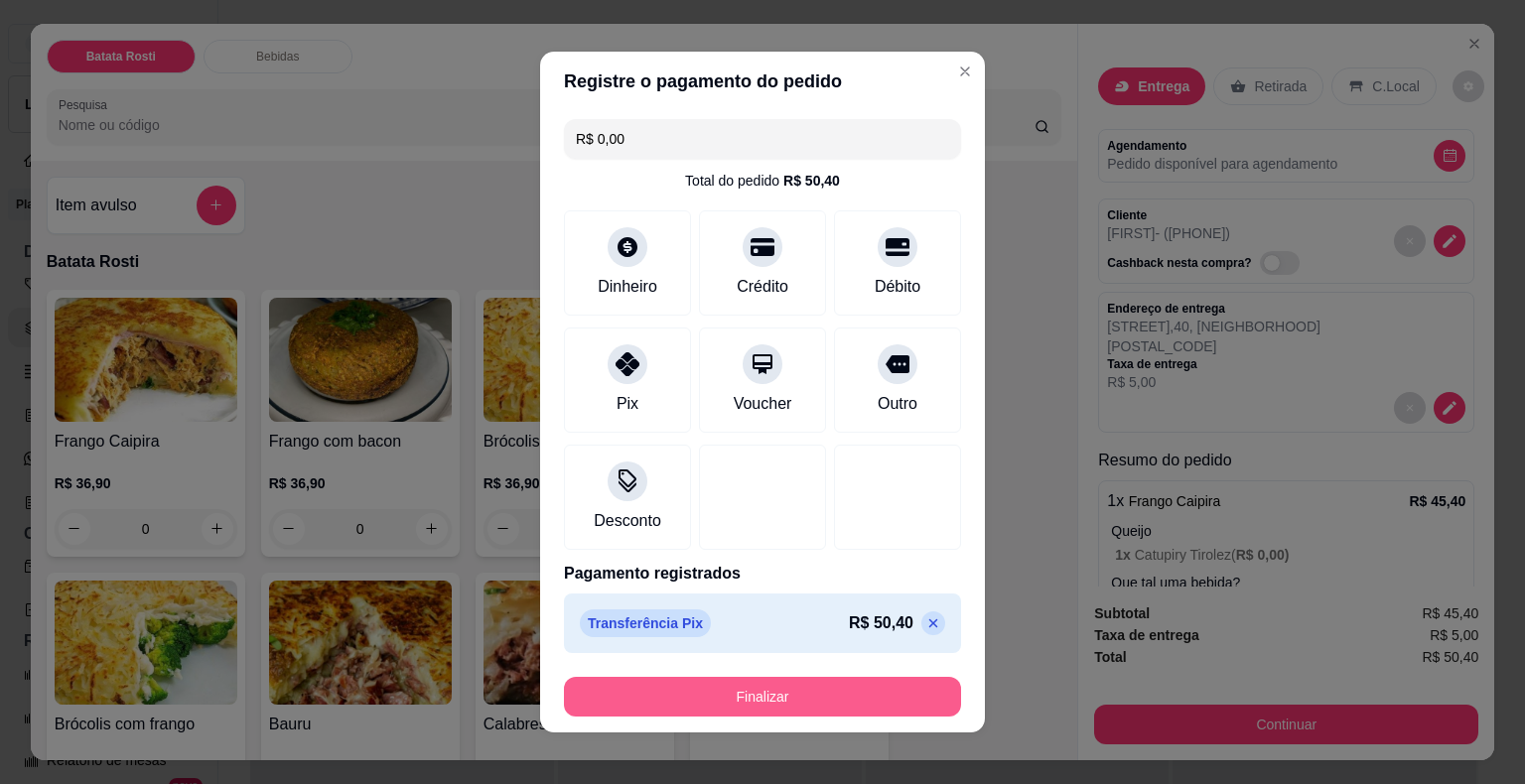 click on "Finalizar" at bounding box center (762, 697) 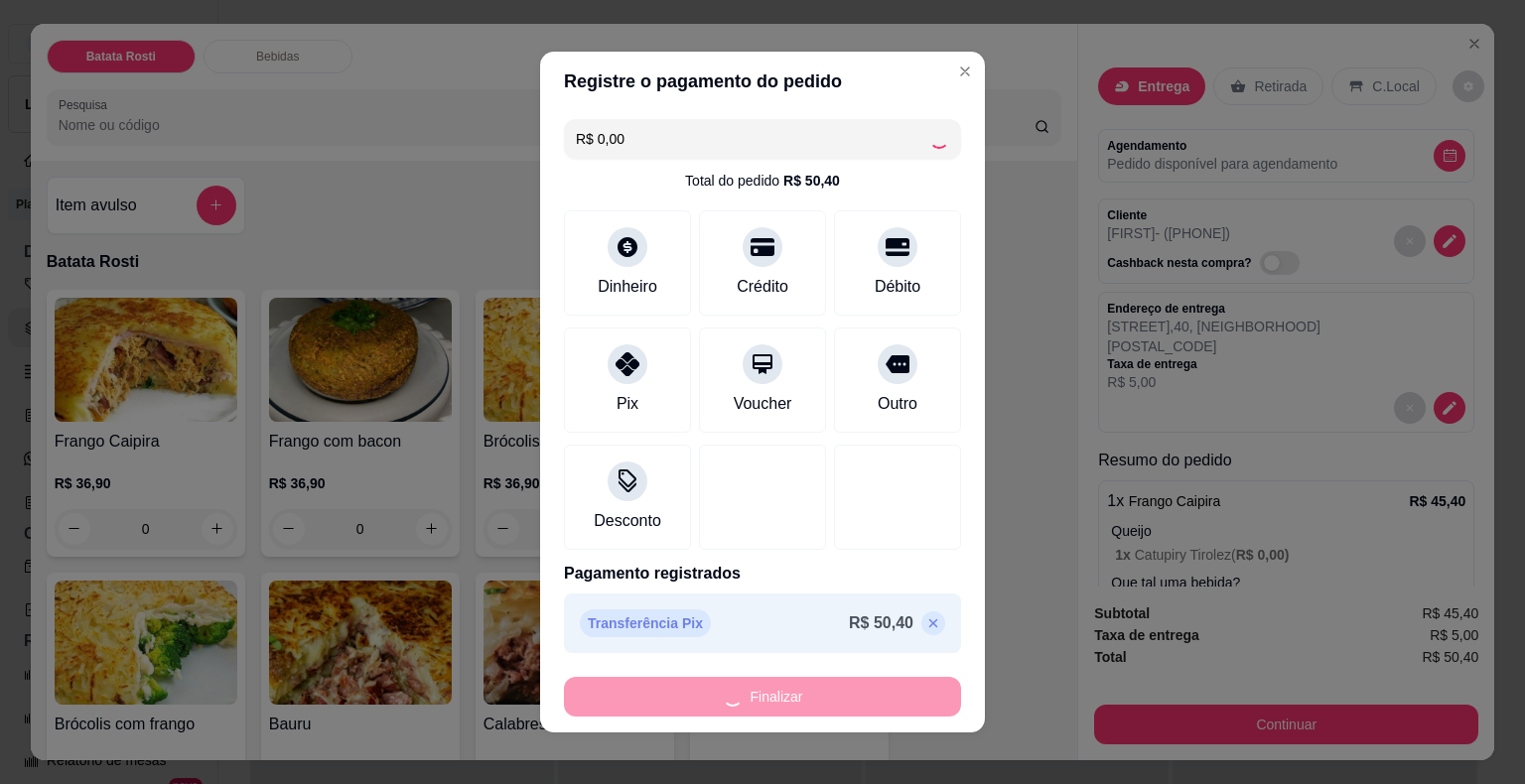 type on "-R$ 50,40" 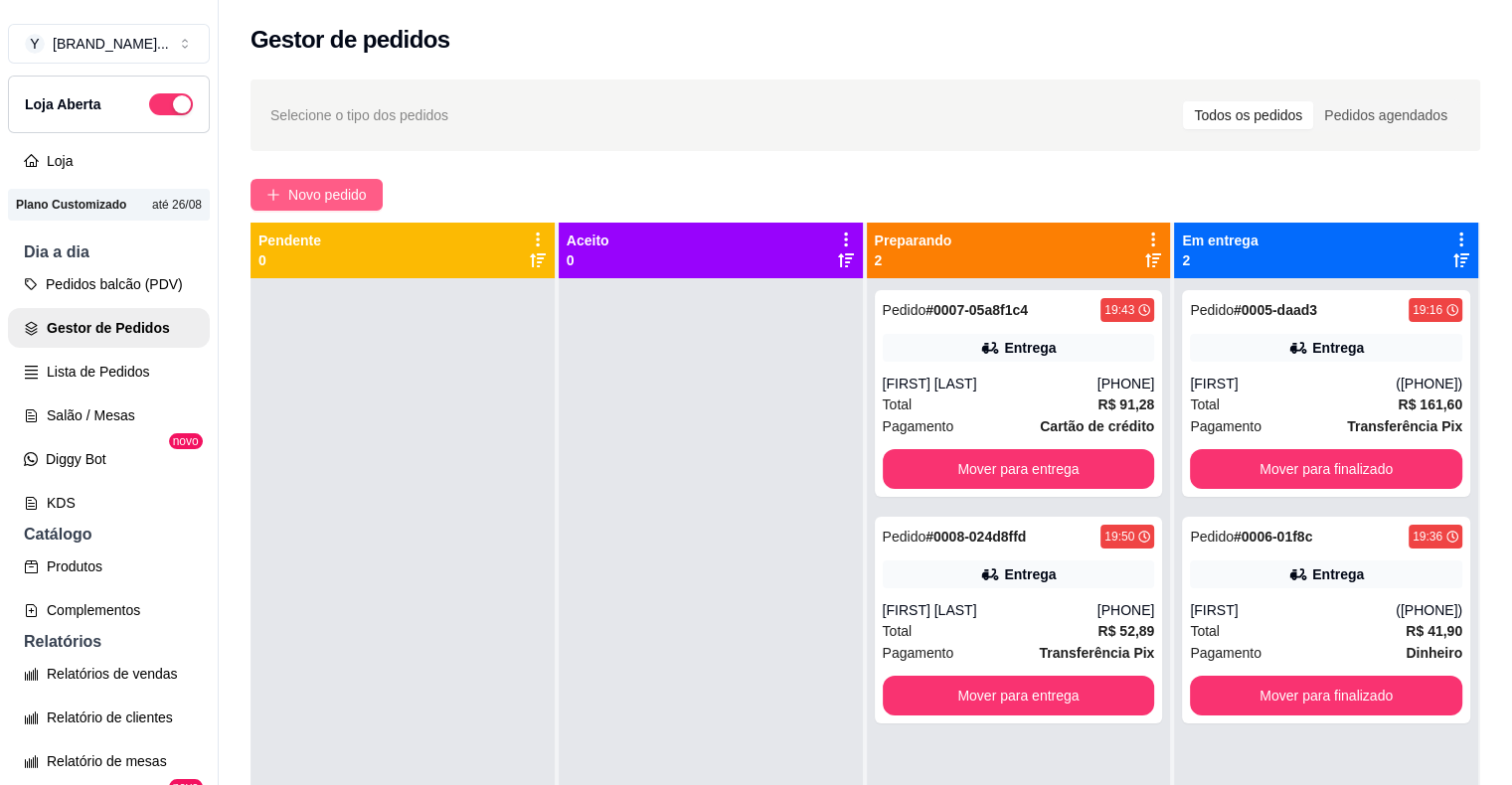 click on "Novo pedido" at bounding box center [327, 195] 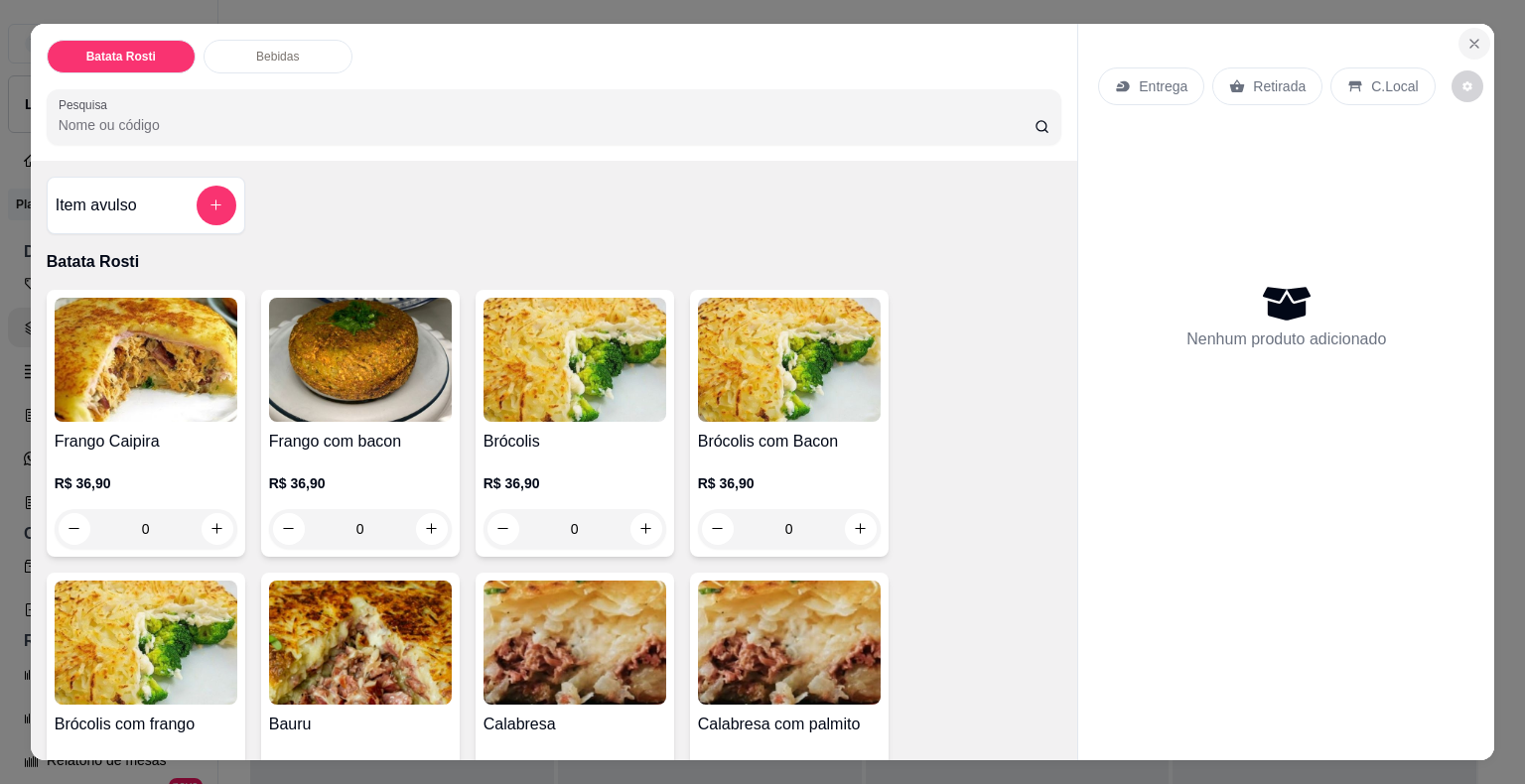 click 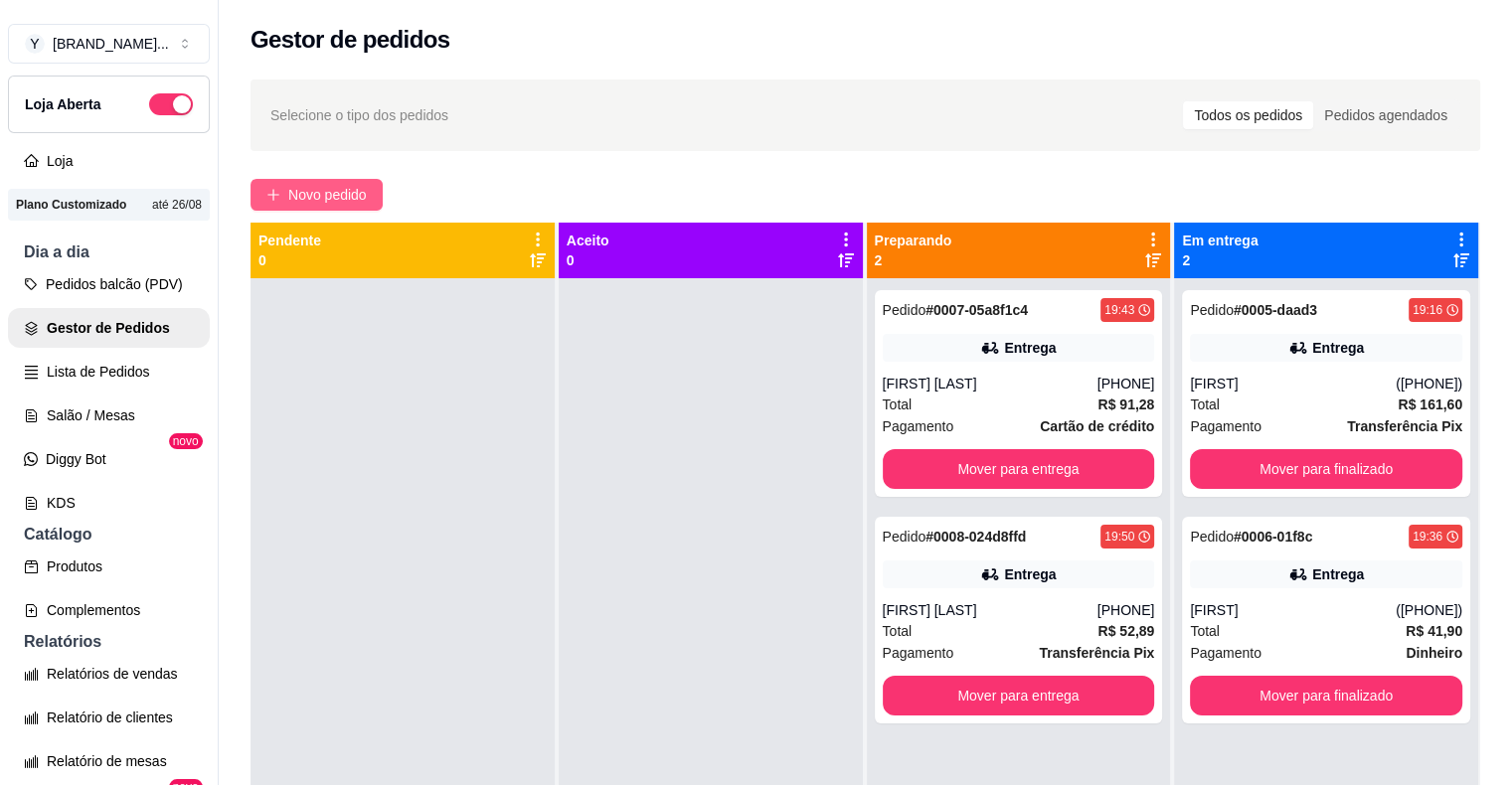 click on "Novo pedido" at bounding box center (327, 195) 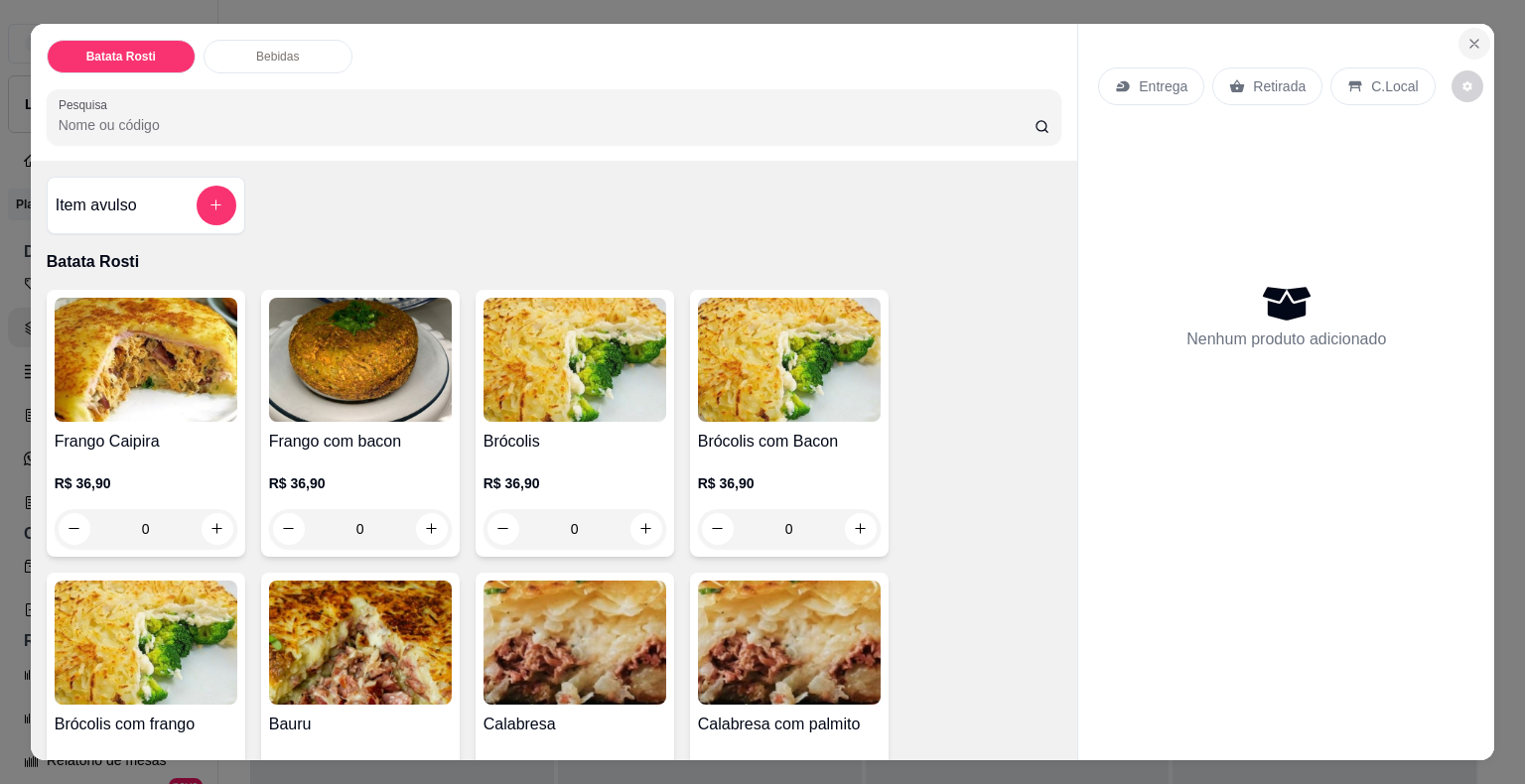 click 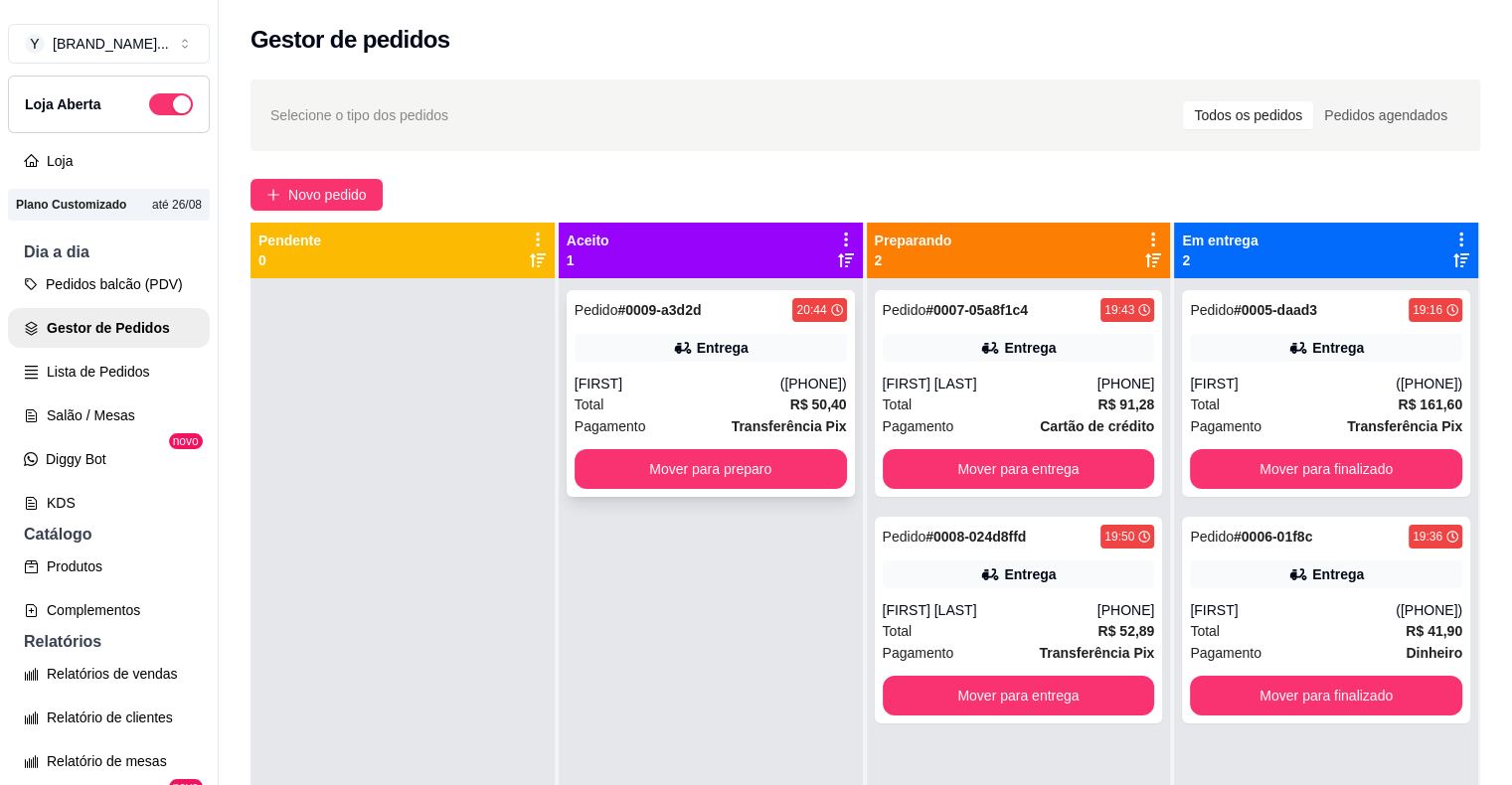 click on "([PHONE])" at bounding box center [813, 384] 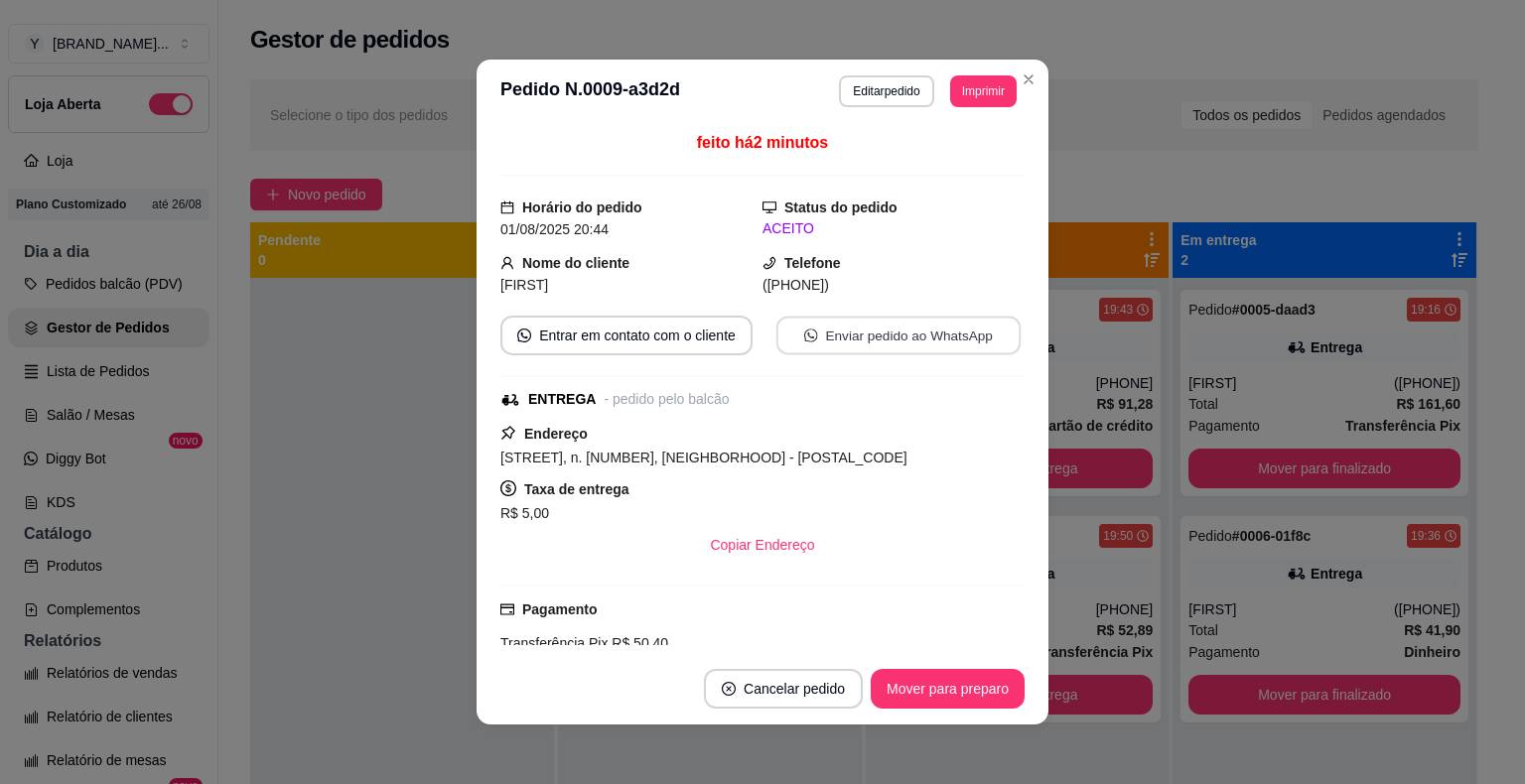 click on "Enviar pedido ao WhatsApp" at bounding box center (899, 335) 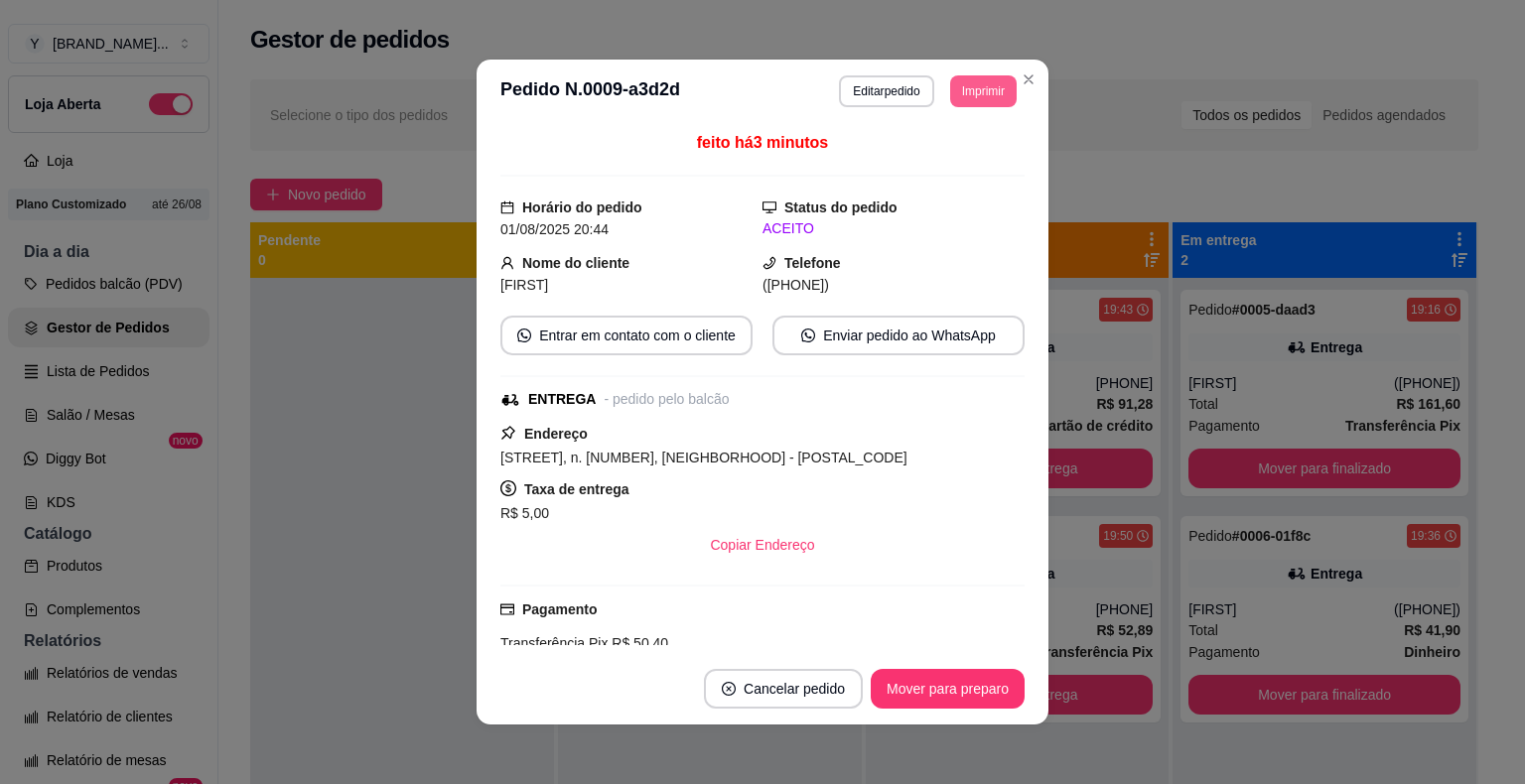 click on "Imprimir" at bounding box center (983, 91) 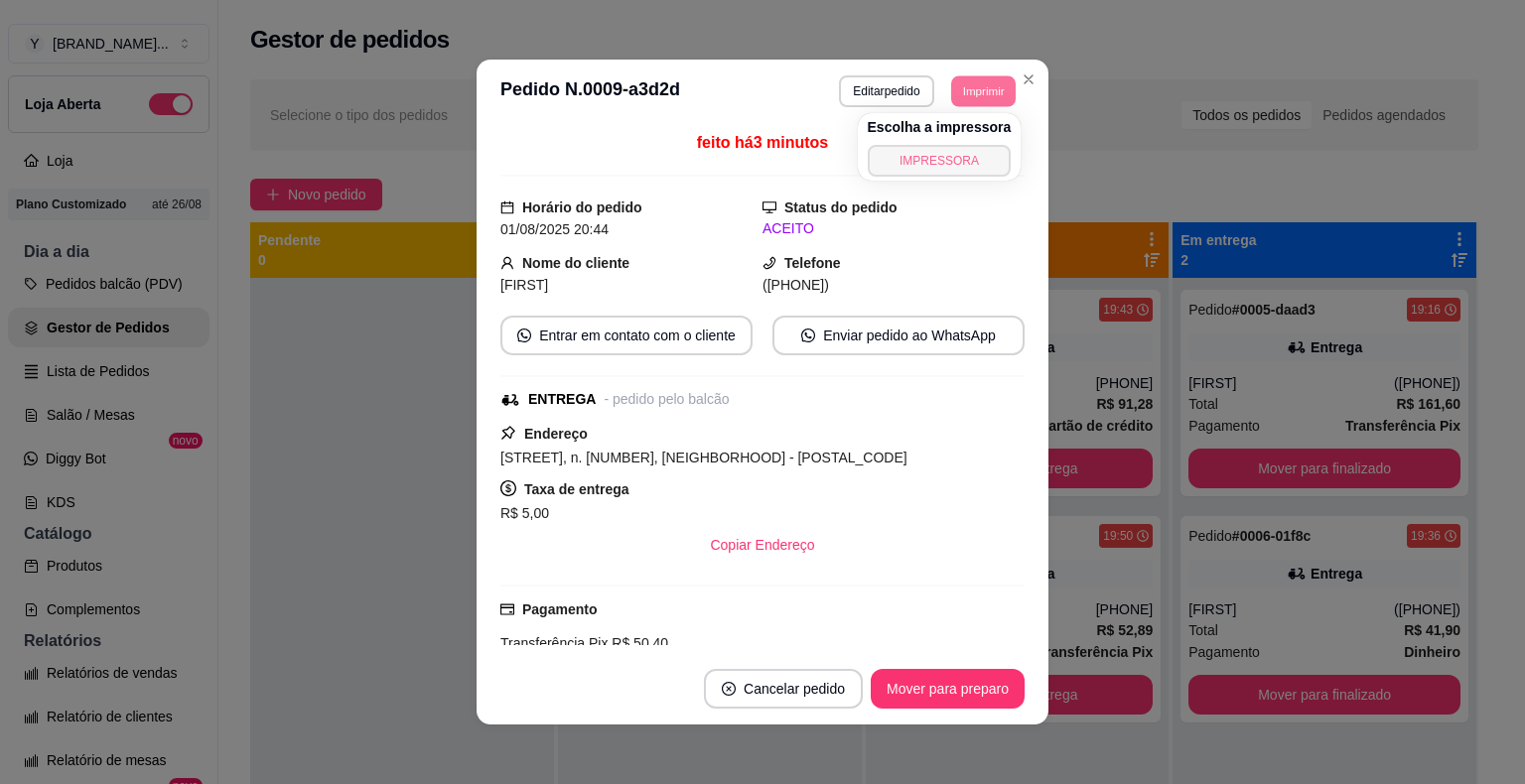 click on "IMPRESSORA" at bounding box center (939, 161) 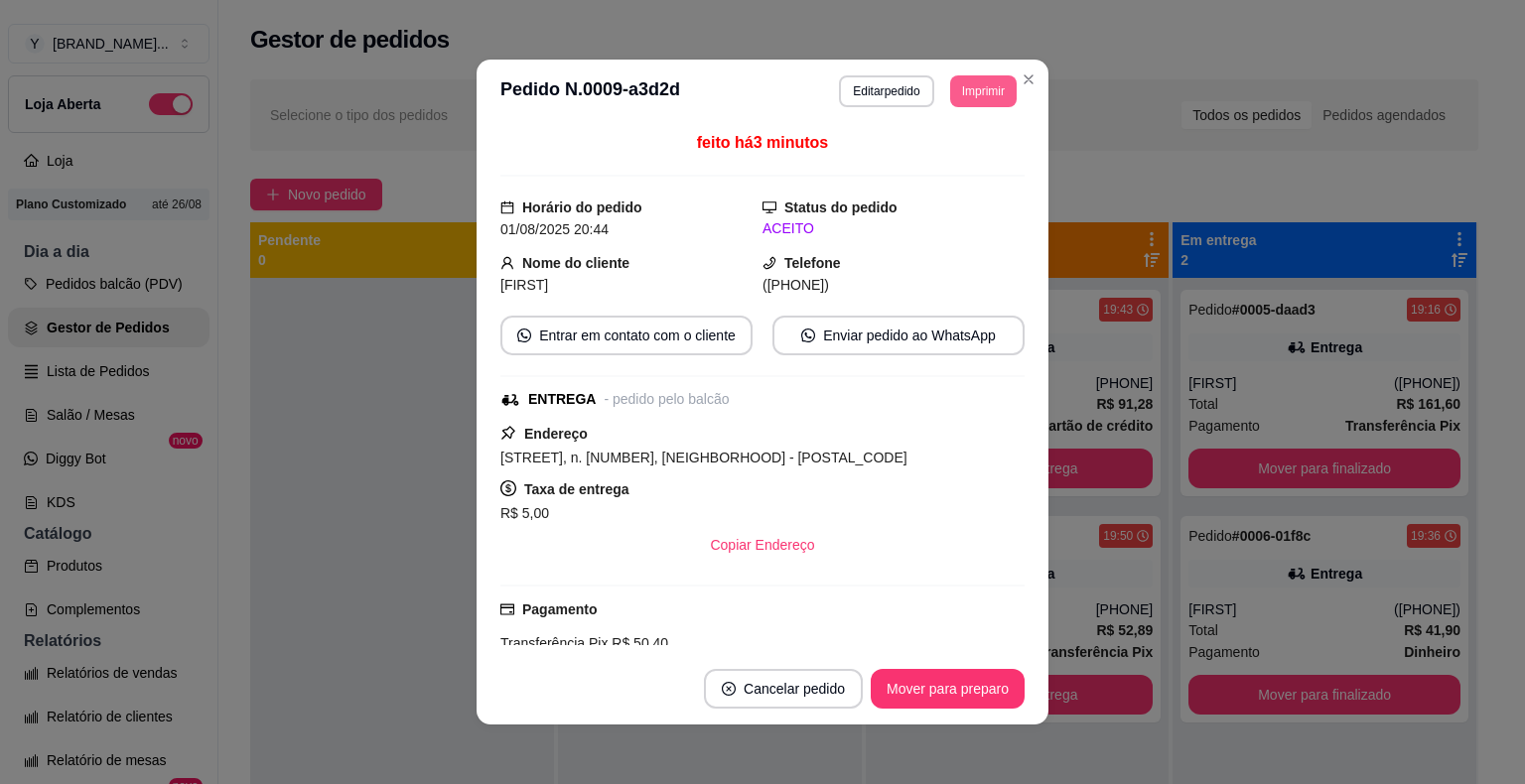 click on "Imprimir" at bounding box center (983, 91) 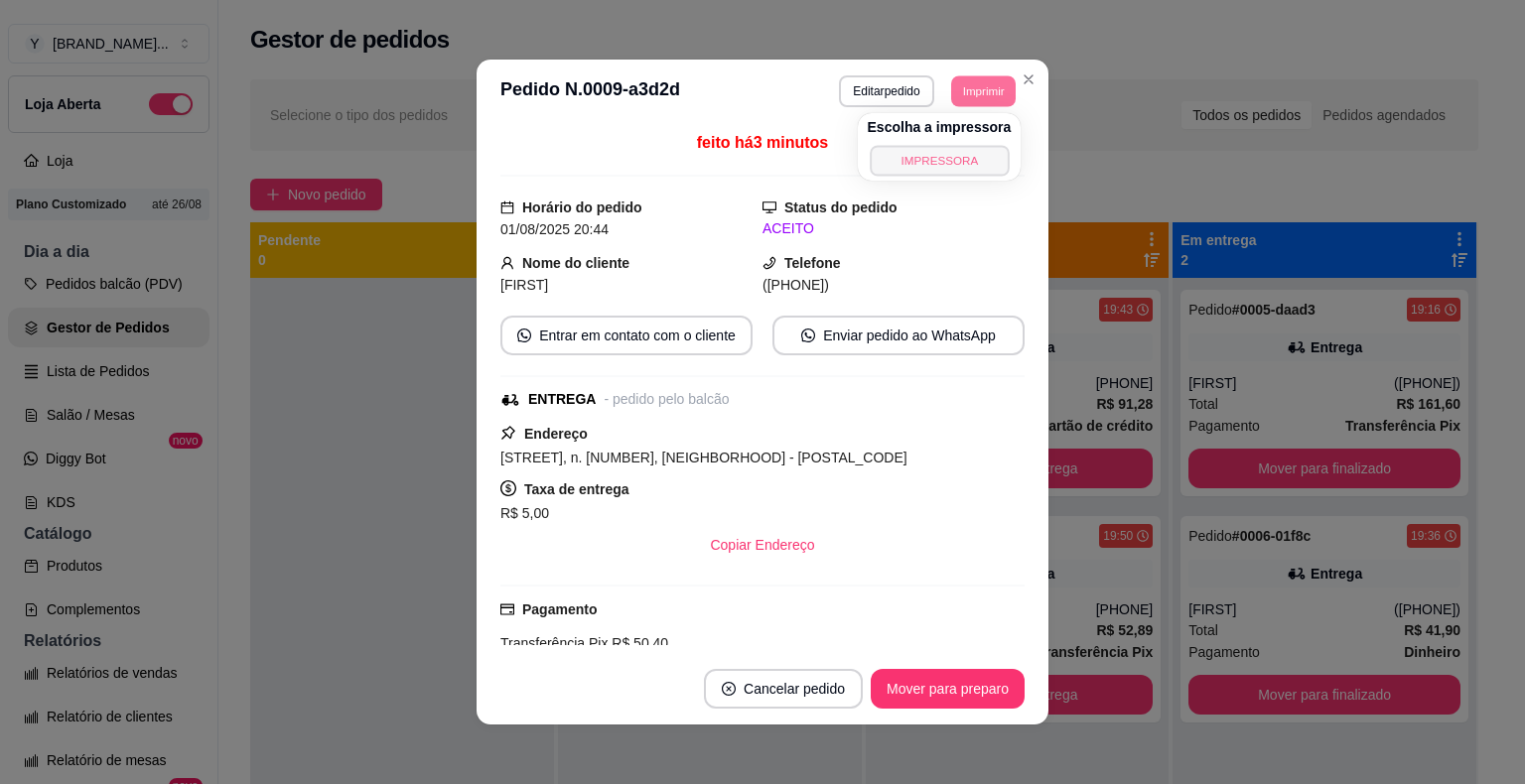 click on "IMPRESSORA" at bounding box center [939, 160] 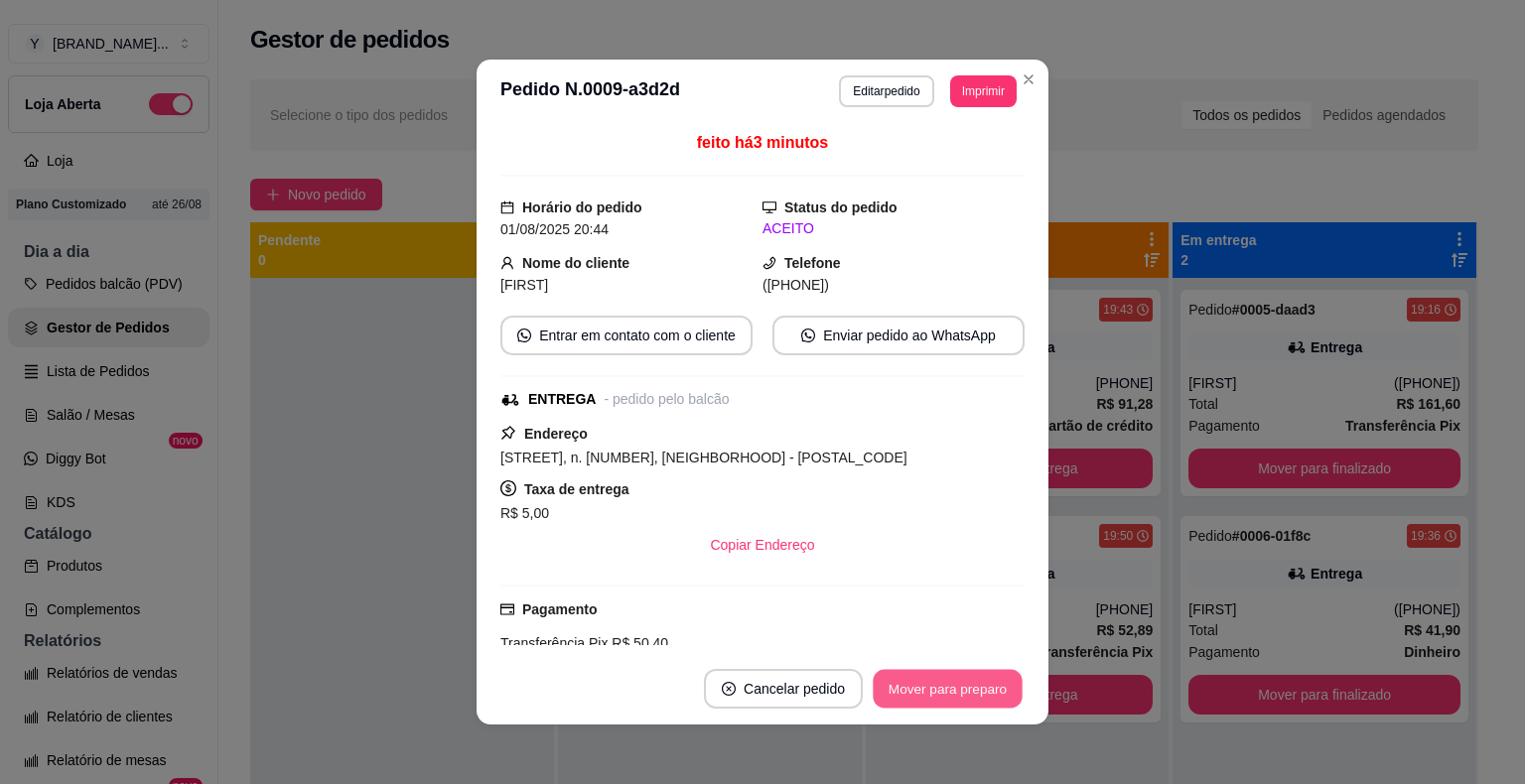 click on "Mover para preparo" at bounding box center (947, 689) 